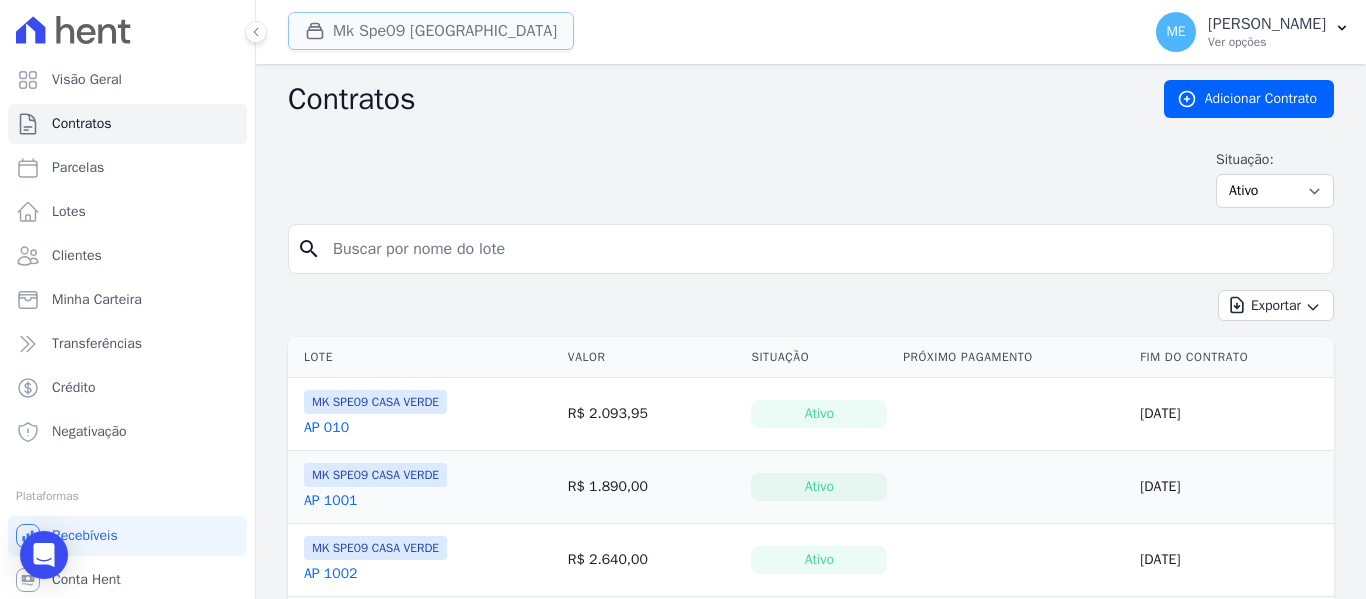 scroll, scrollTop: 0, scrollLeft: 0, axis: both 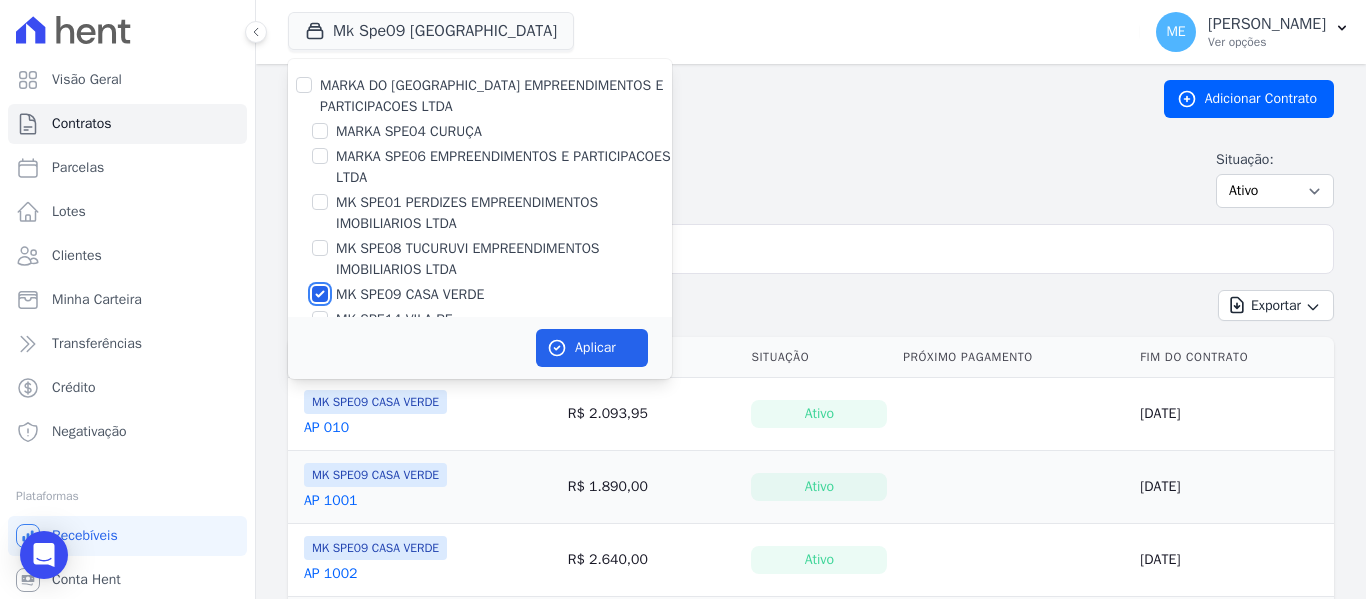 click on "MK SPE09 CASA VERDE" at bounding box center (320, 294) 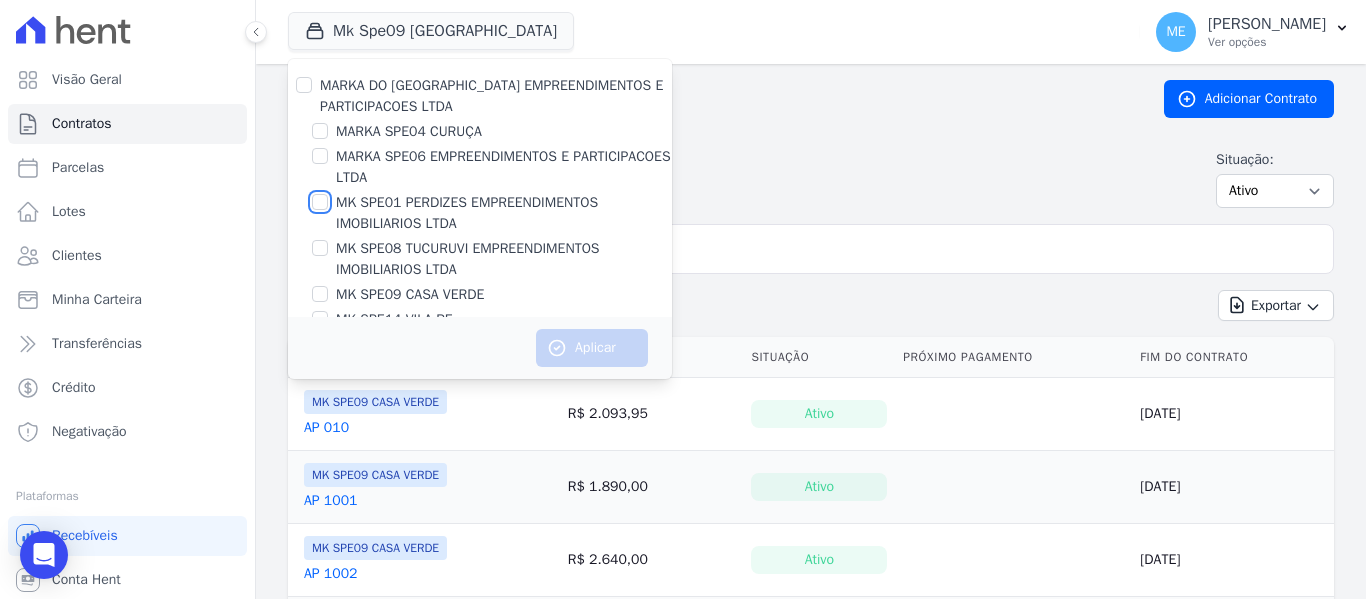 click on "MK SPE01 PERDIZES EMPREENDIMENTOS IMOBILIARIOS LTDA" at bounding box center (320, 202) 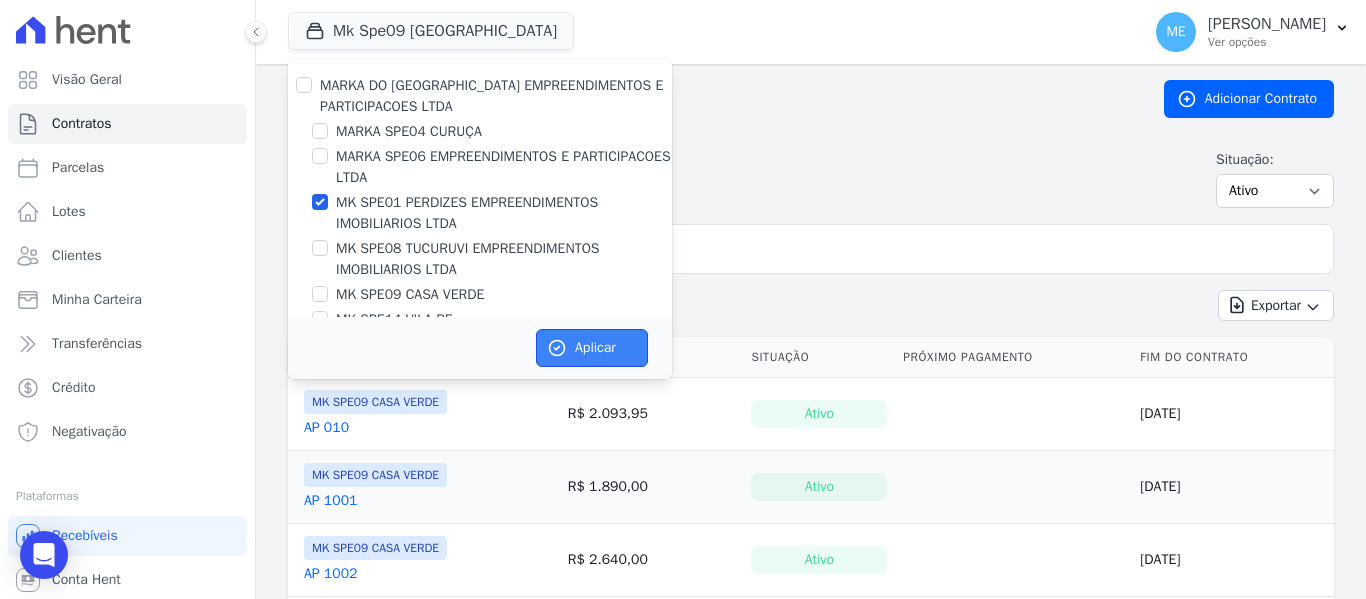 click on "Aplicar" at bounding box center [592, 348] 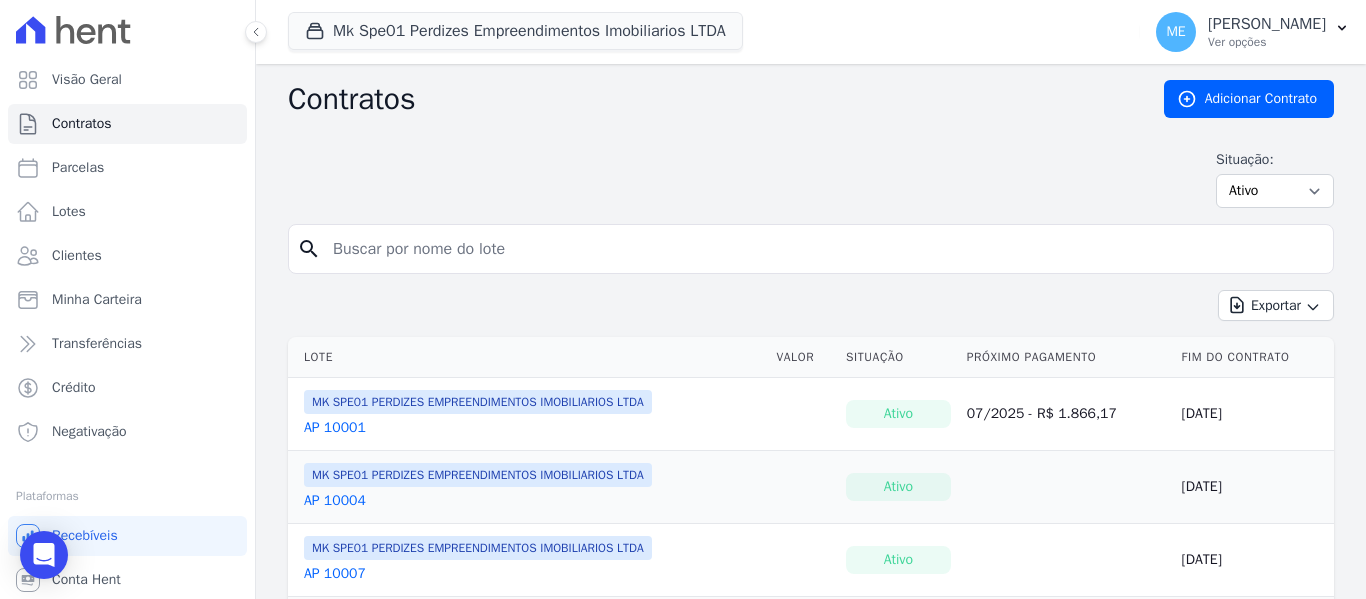 click at bounding box center (823, 249) 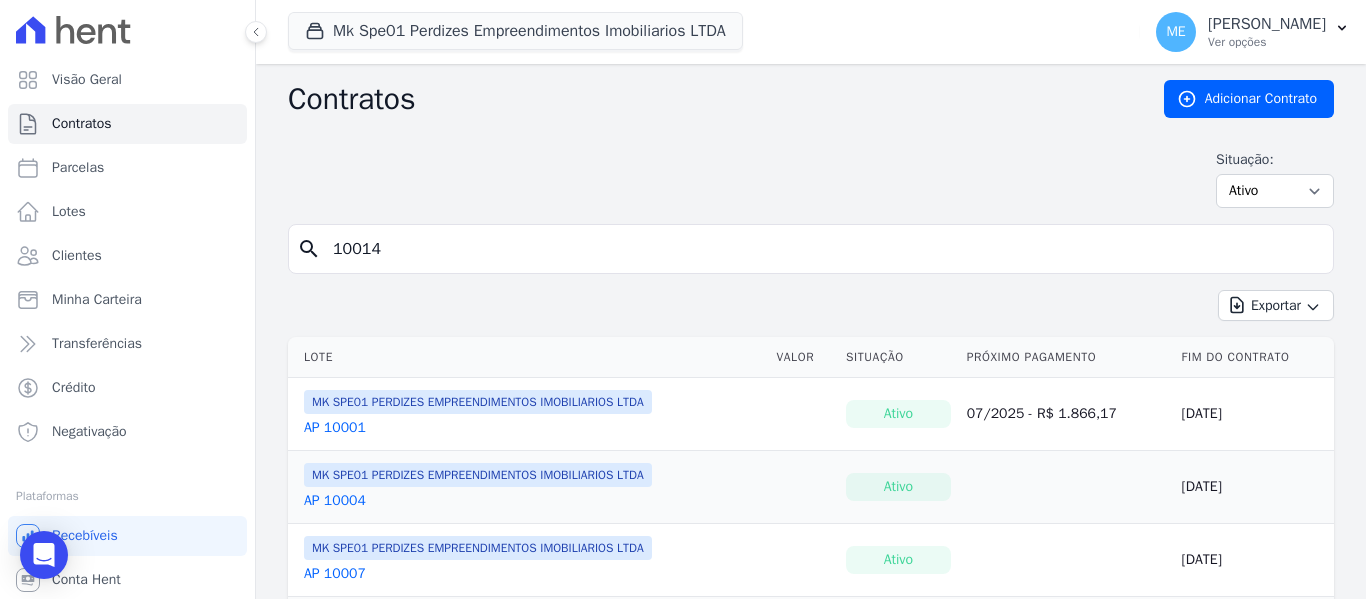 type on "10014" 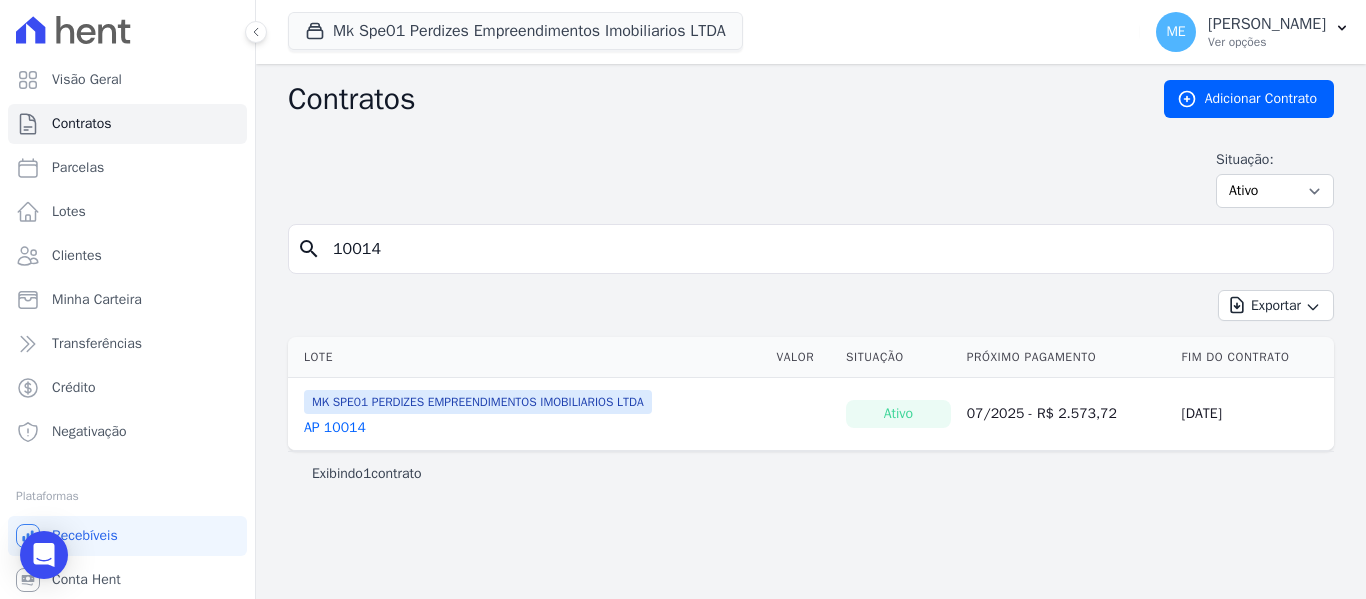 click on "AP 10014" at bounding box center (335, 428) 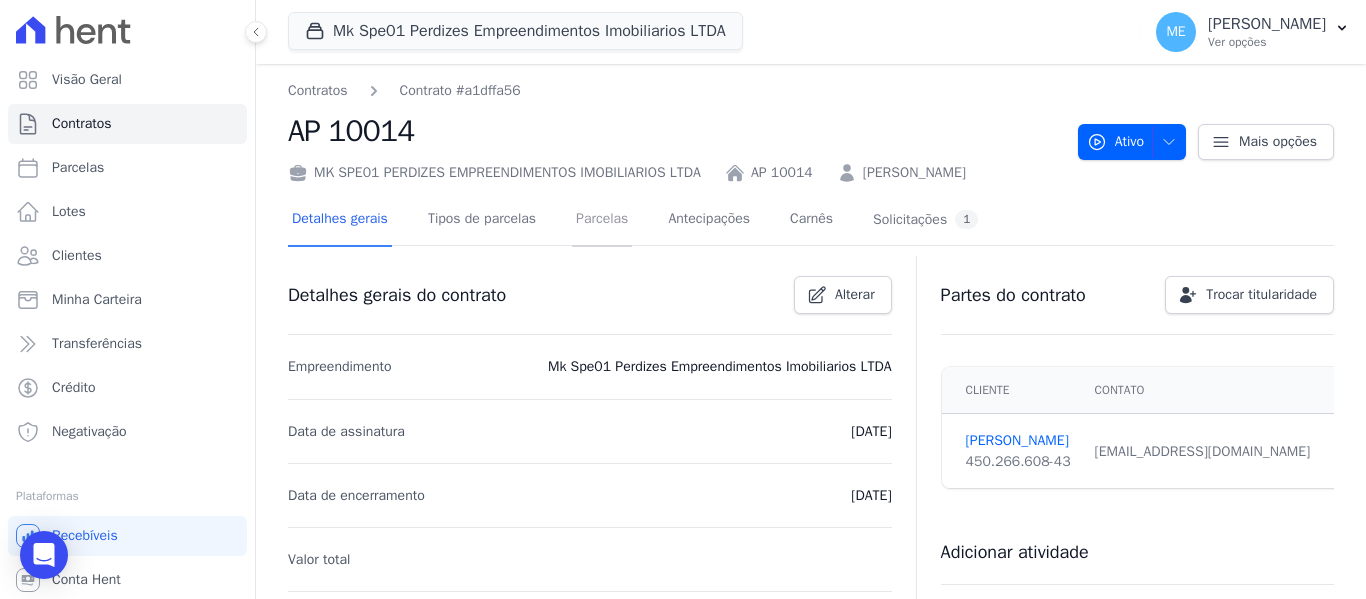 click on "Parcelas" at bounding box center [602, 220] 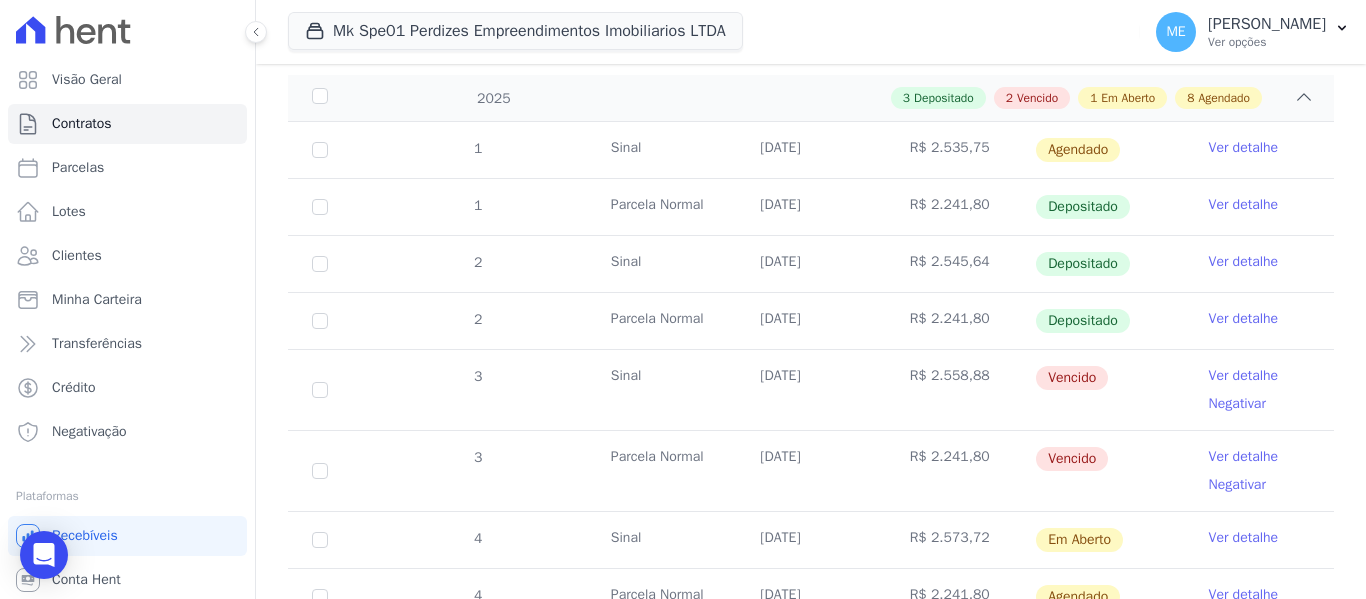 scroll, scrollTop: 200, scrollLeft: 0, axis: vertical 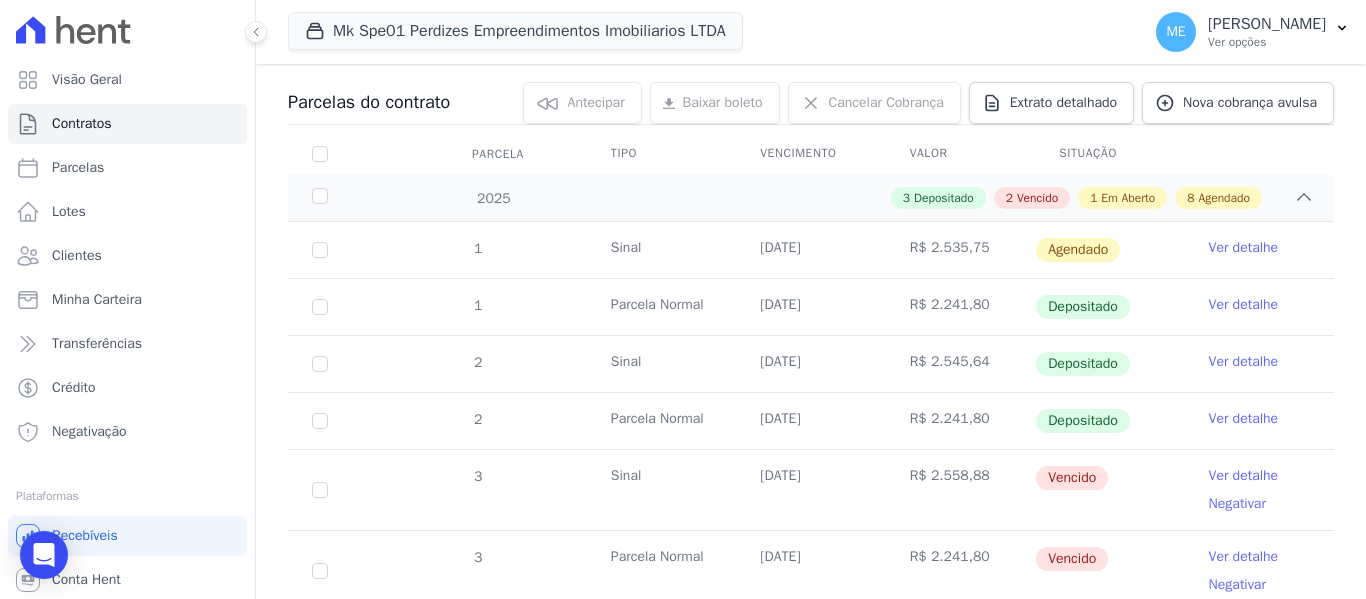 click on "Ver detalhe" at bounding box center [1244, 305] 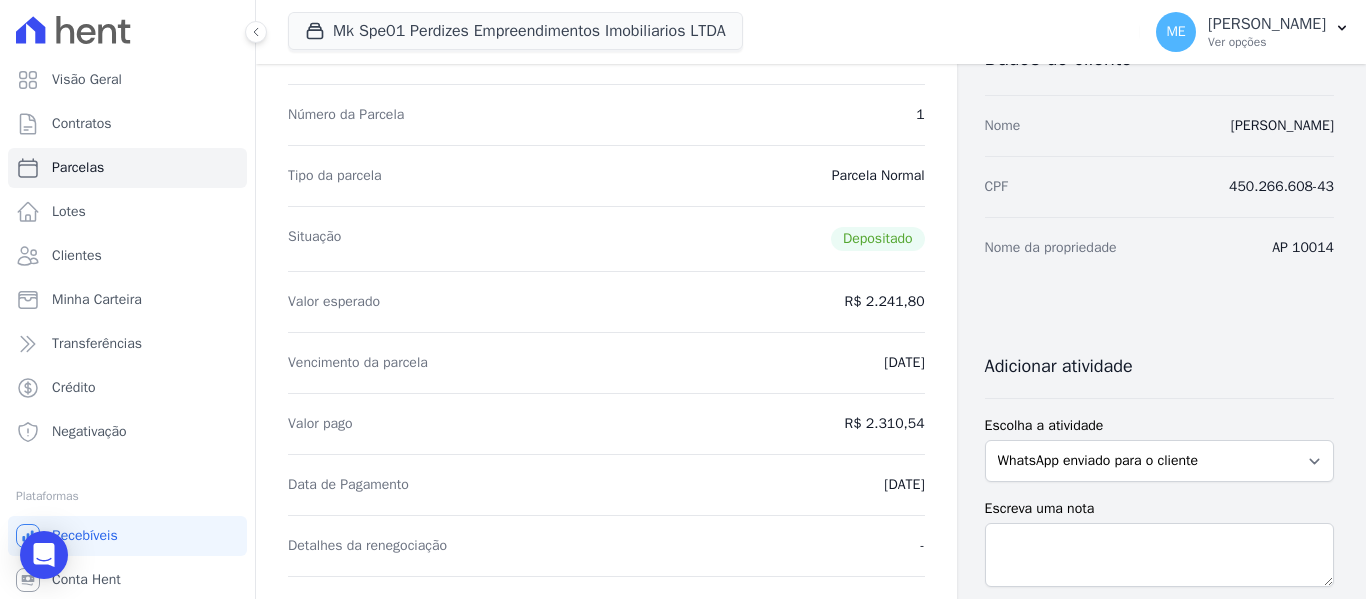scroll, scrollTop: 100, scrollLeft: 0, axis: vertical 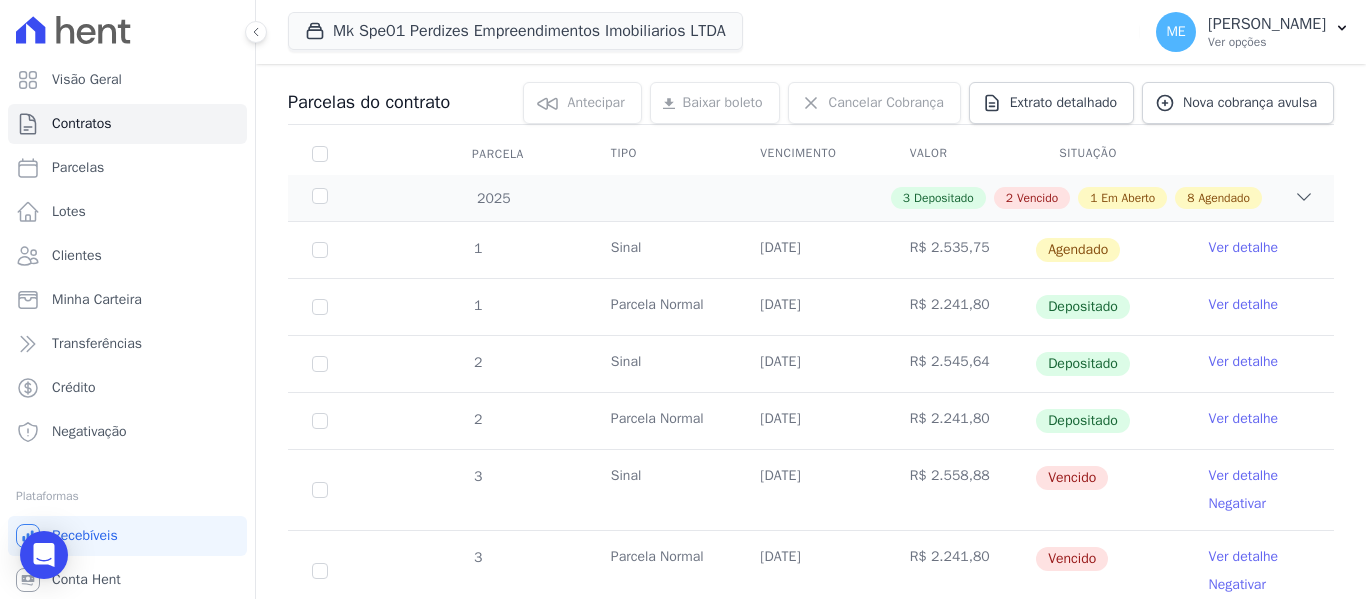 click on "Ver detalhe" at bounding box center (1244, 362) 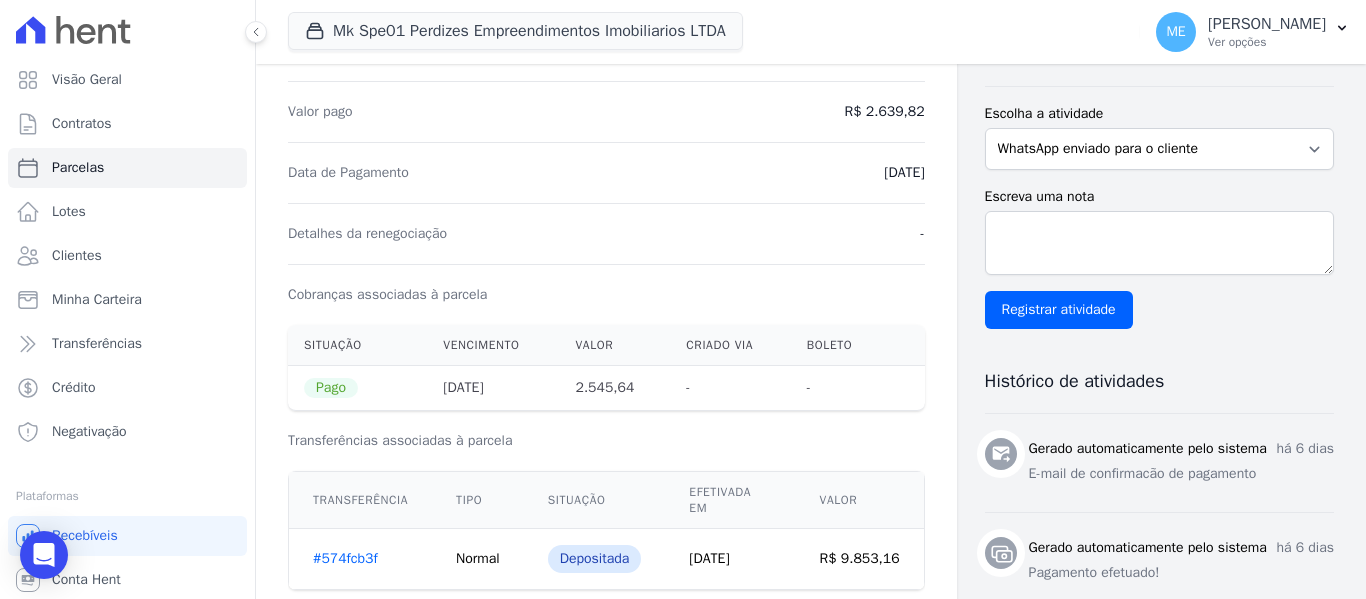 scroll, scrollTop: 400, scrollLeft: 0, axis: vertical 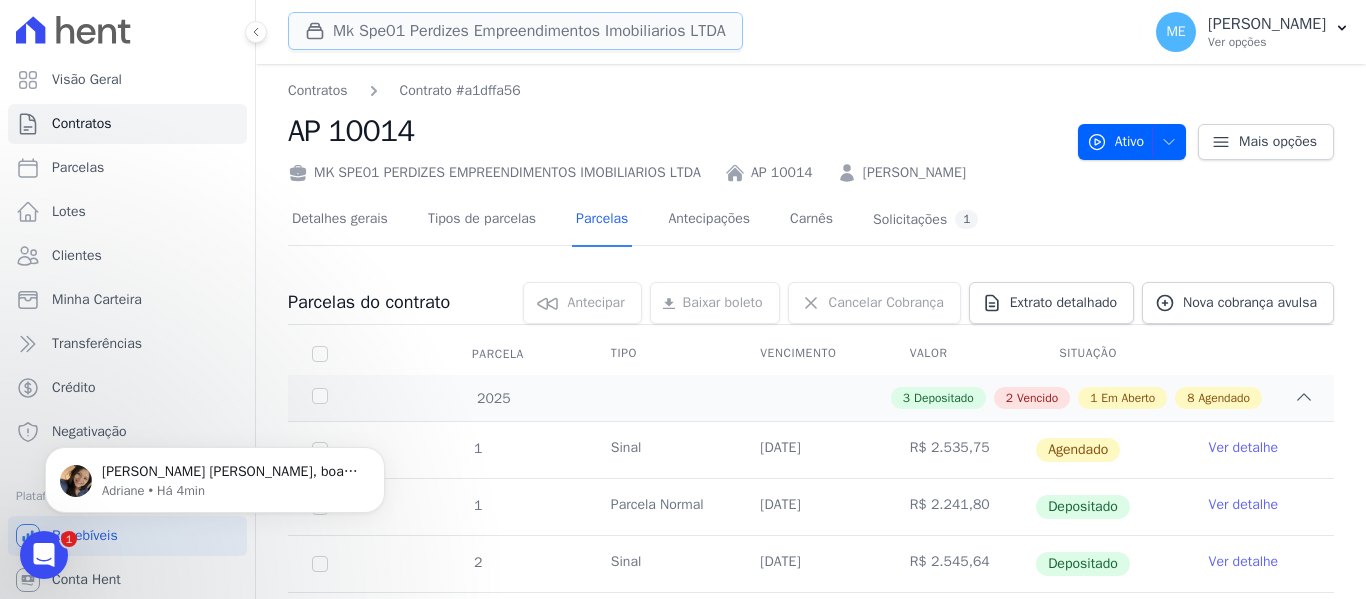 click on "Mk Spe01 Perdizes Empreendimentos Imobiliarios LTDA" at bounding box center [515, 31] 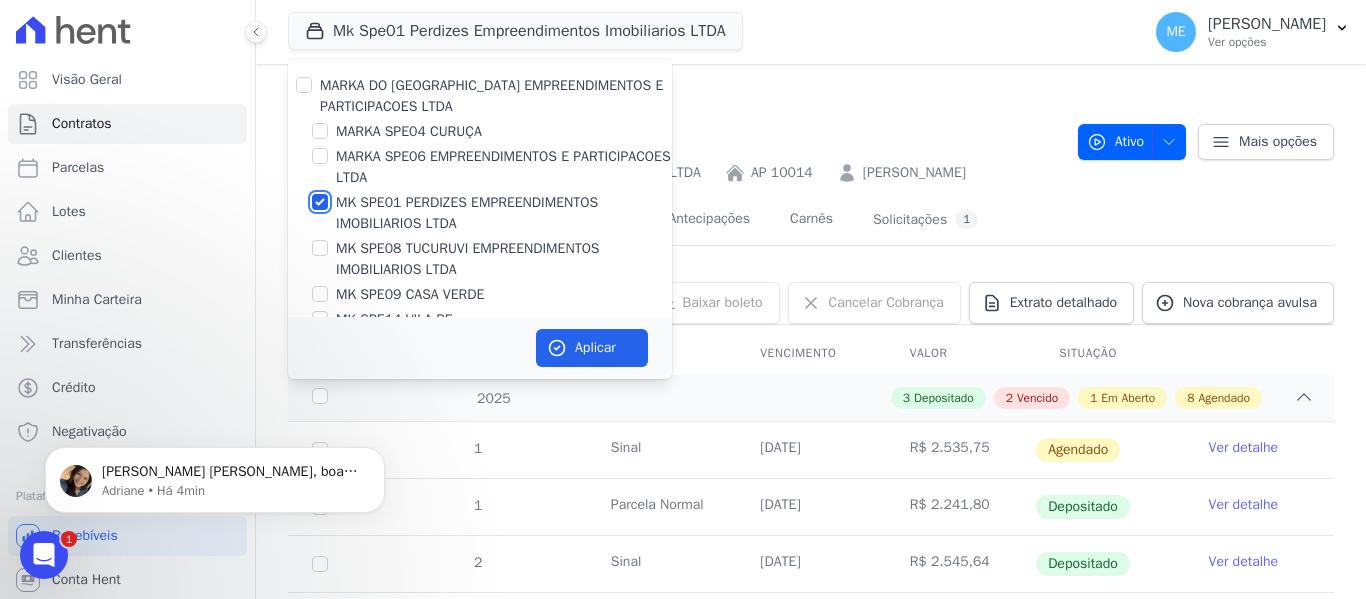 drag, startPoint x: 326, startPoint y: 205, endPoint x: 307, endPoint y: 179, distance: 32.202484 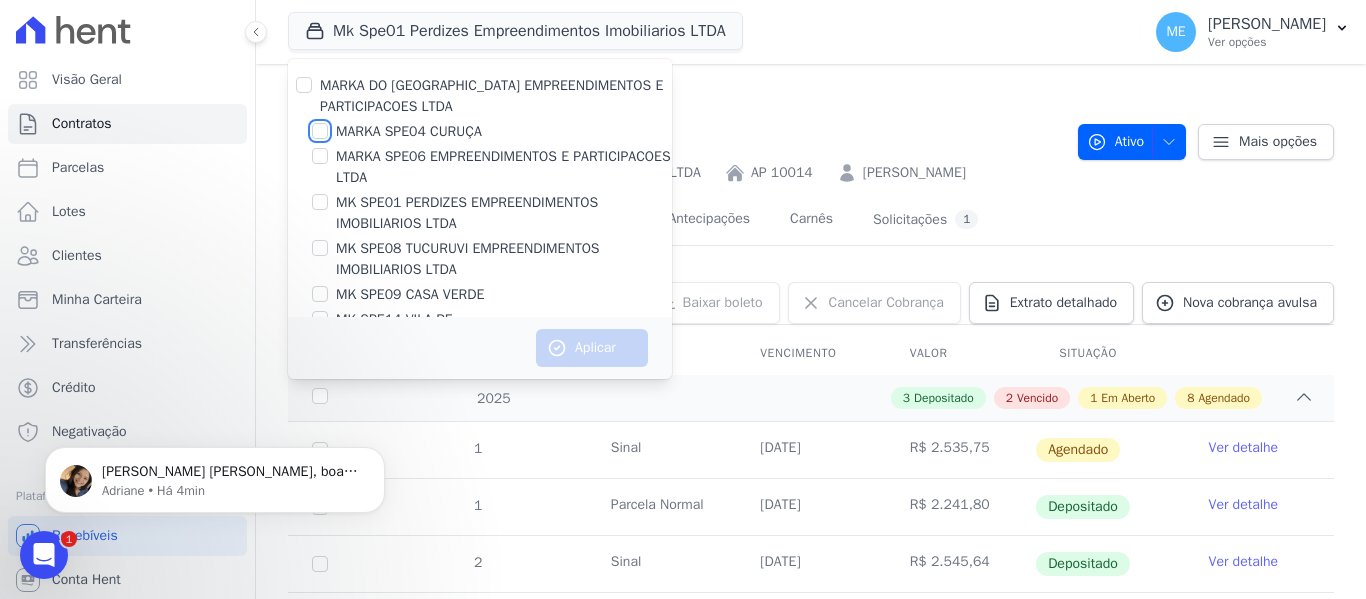 click on "MARKA SPE04 CURUÇA" at bounding box center [320, 131] 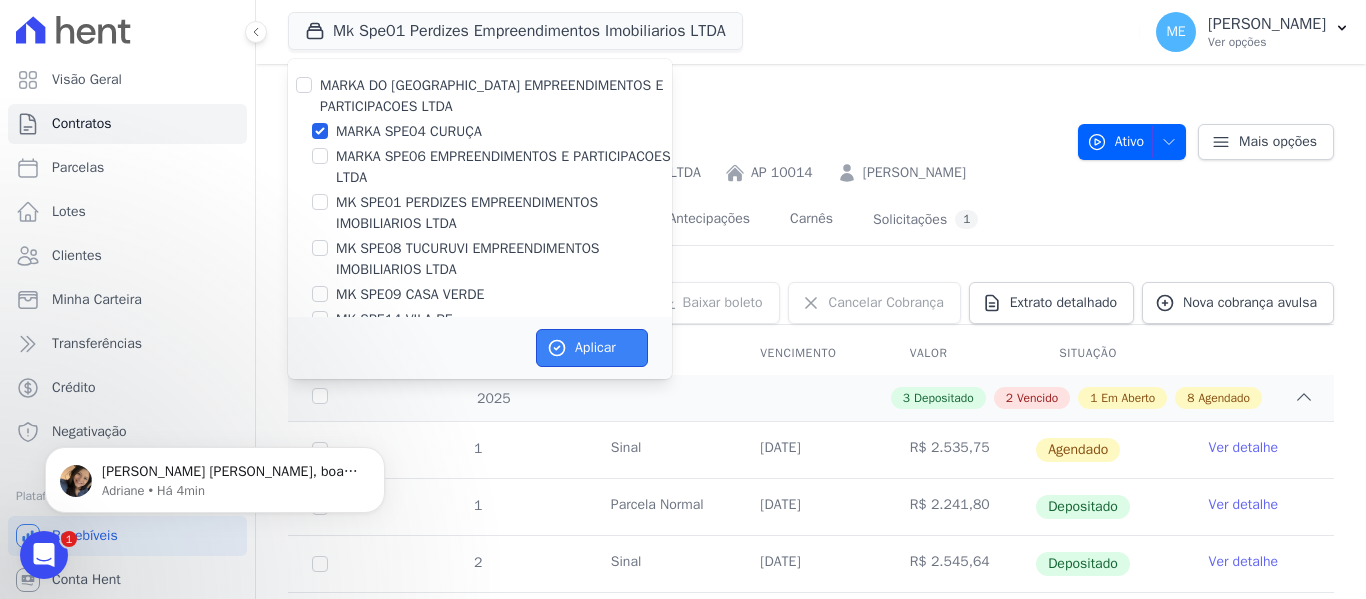 click on "Aplicar" at bounding box center (592, 348) 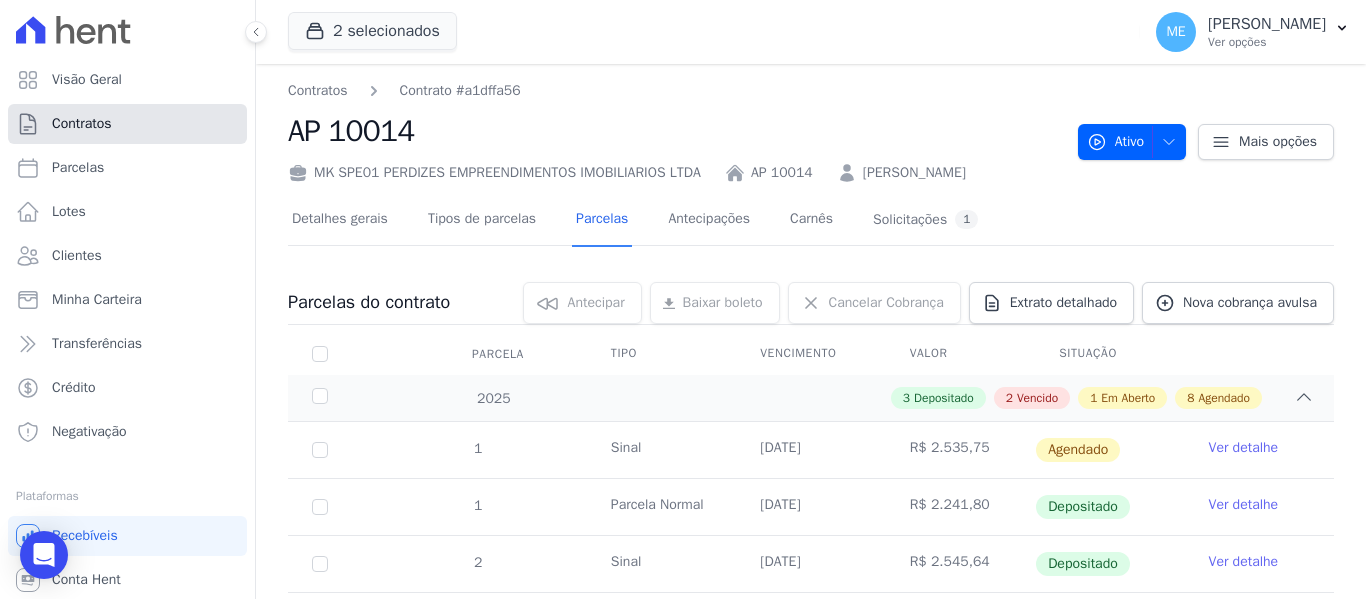 click on "Contratos" at bounding box center (82, 124) 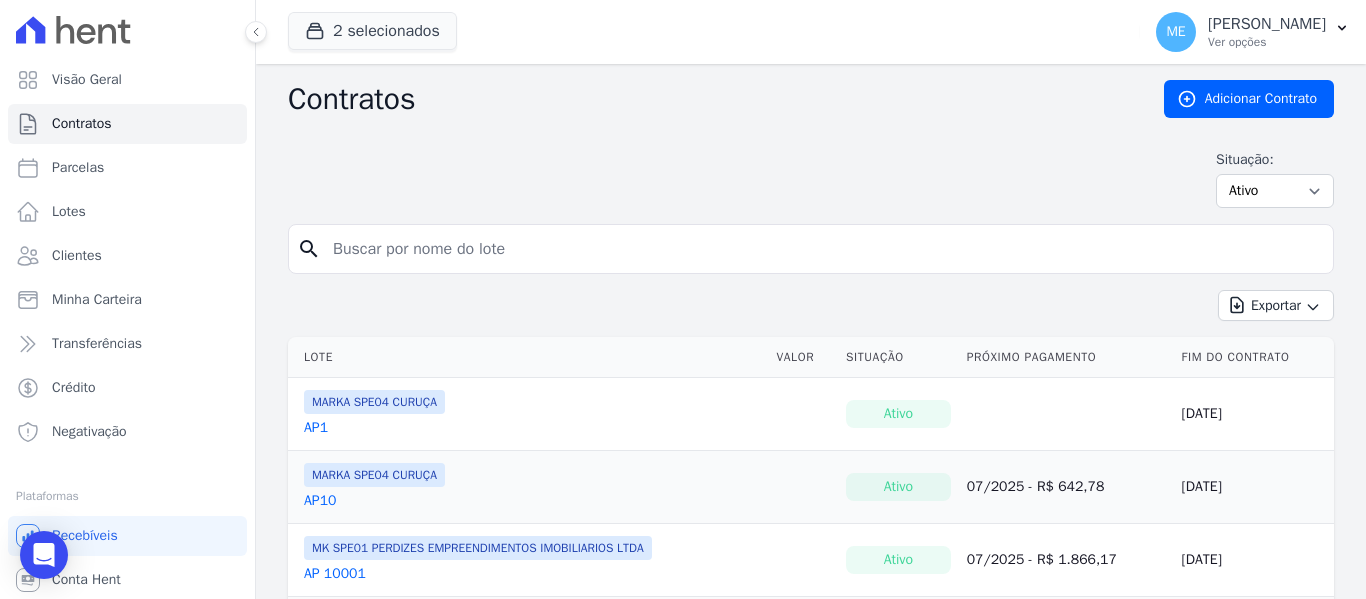 click at bounding box center (823, 249) 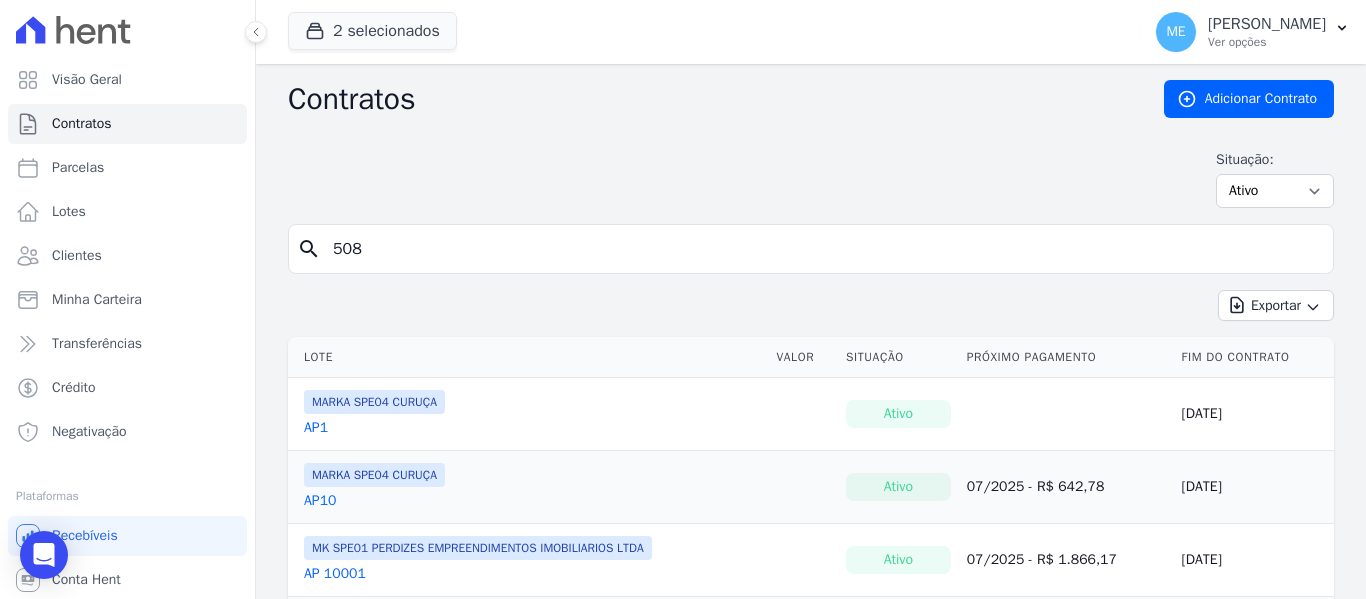 type on "508" 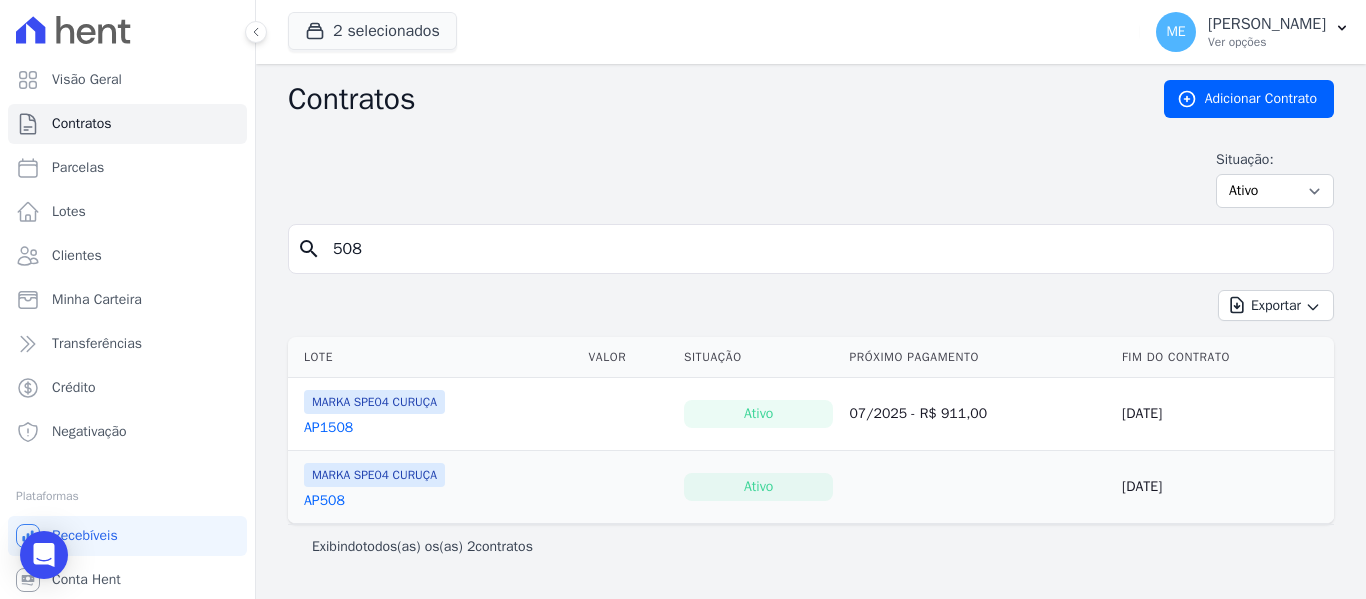 click on "AP508" at bounding box center [324, 501] 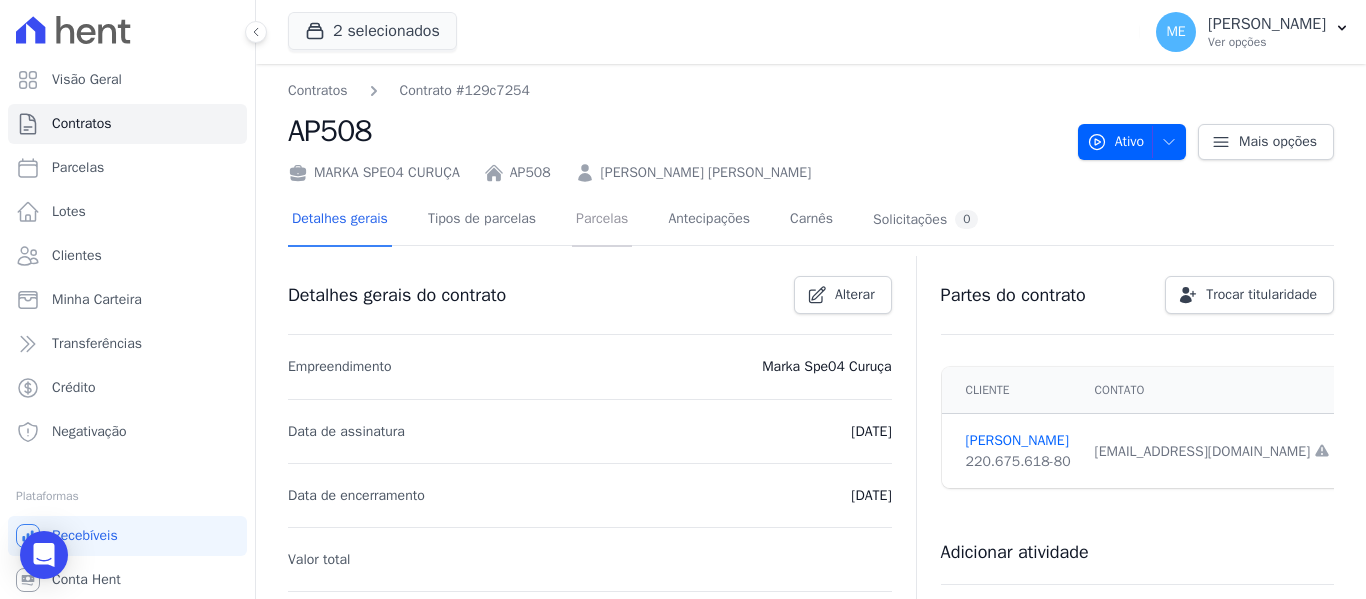 click on "Parcelas" at bounding box center [602, 220] 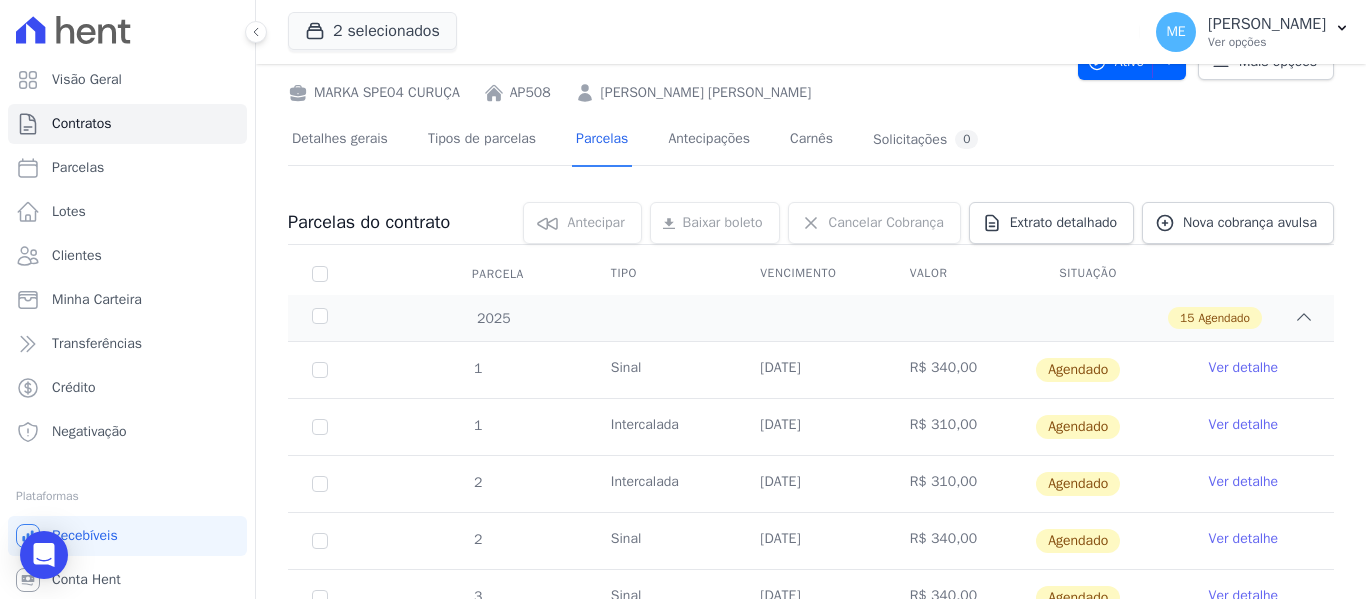 scroll, scrollTop: 200, scrollLeft: 0, axis: vertical 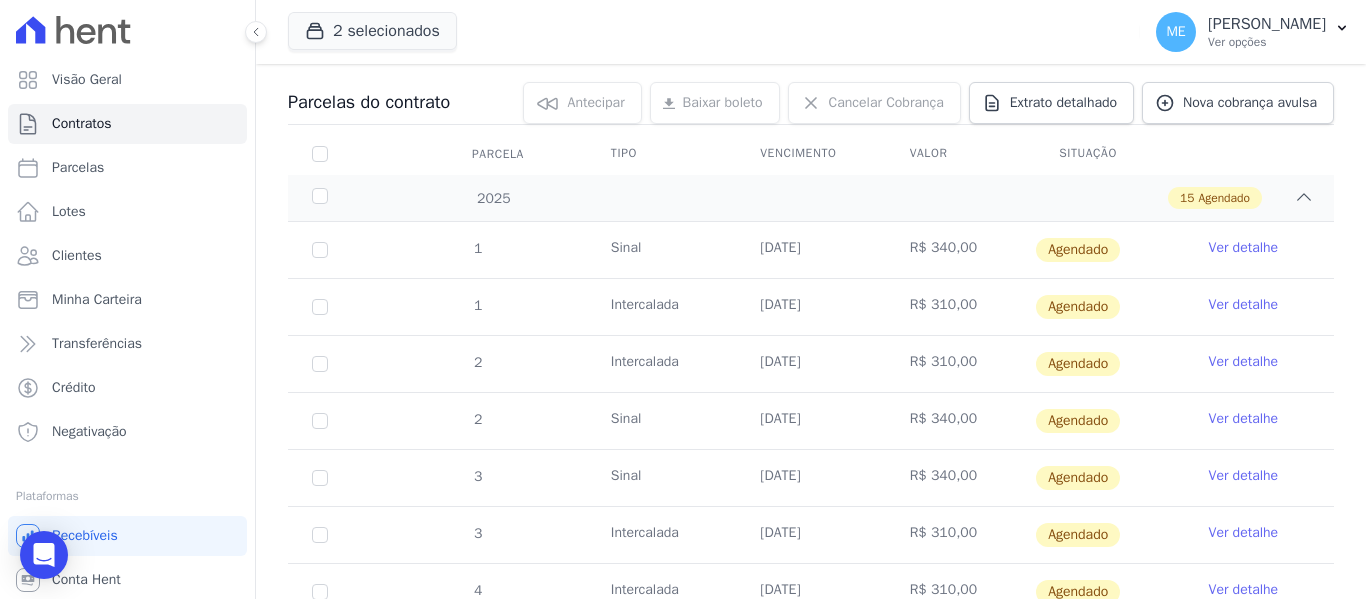 click on "Ver detalhe" at bounding box center [1244, 362] 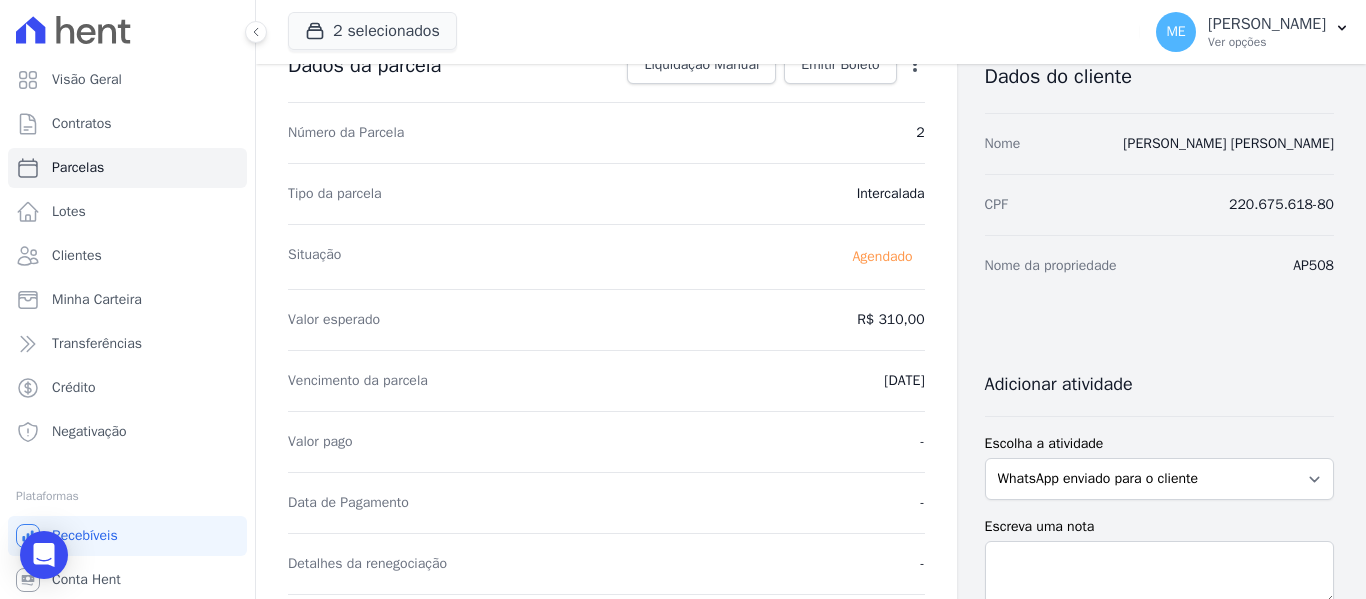 scroll, scrollTop: 0, scrollLeft: 0, axis: both 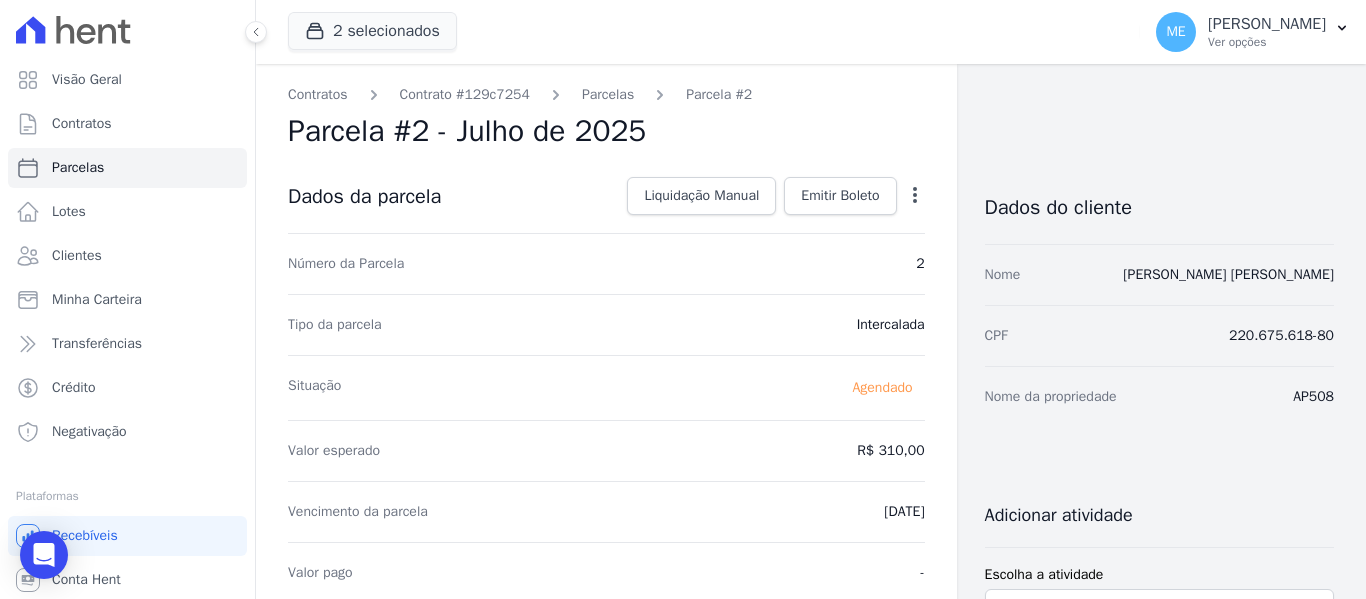 click 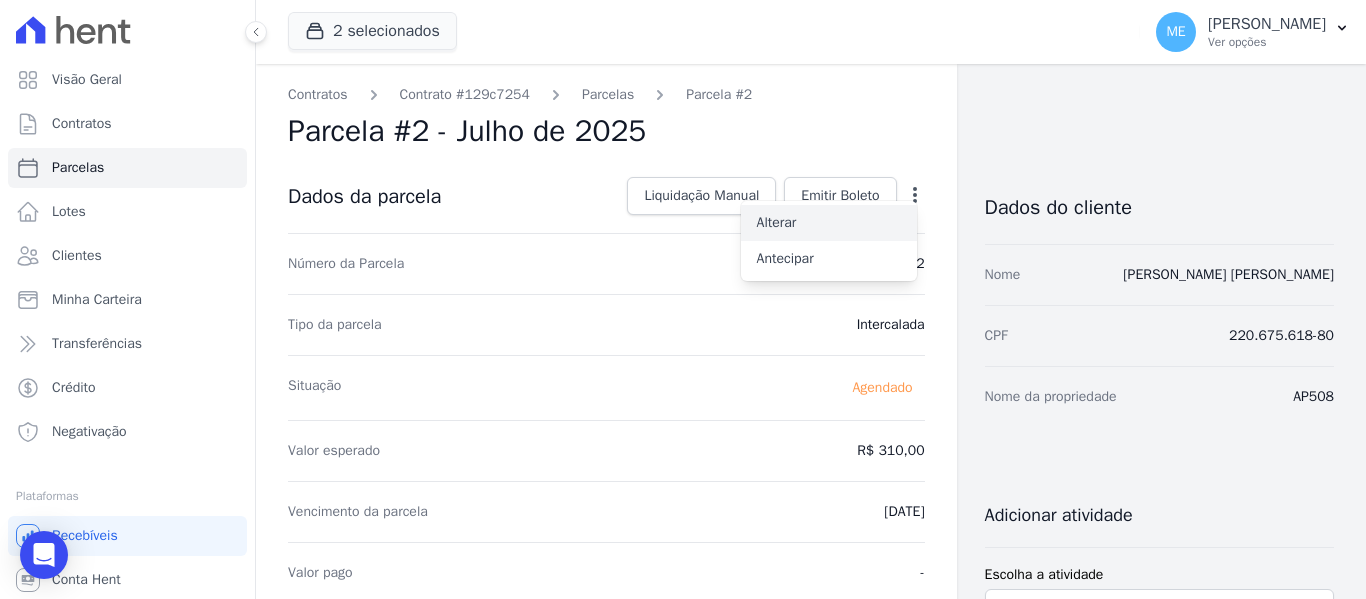 click on "Alterar" at bounding box center (829, 223) 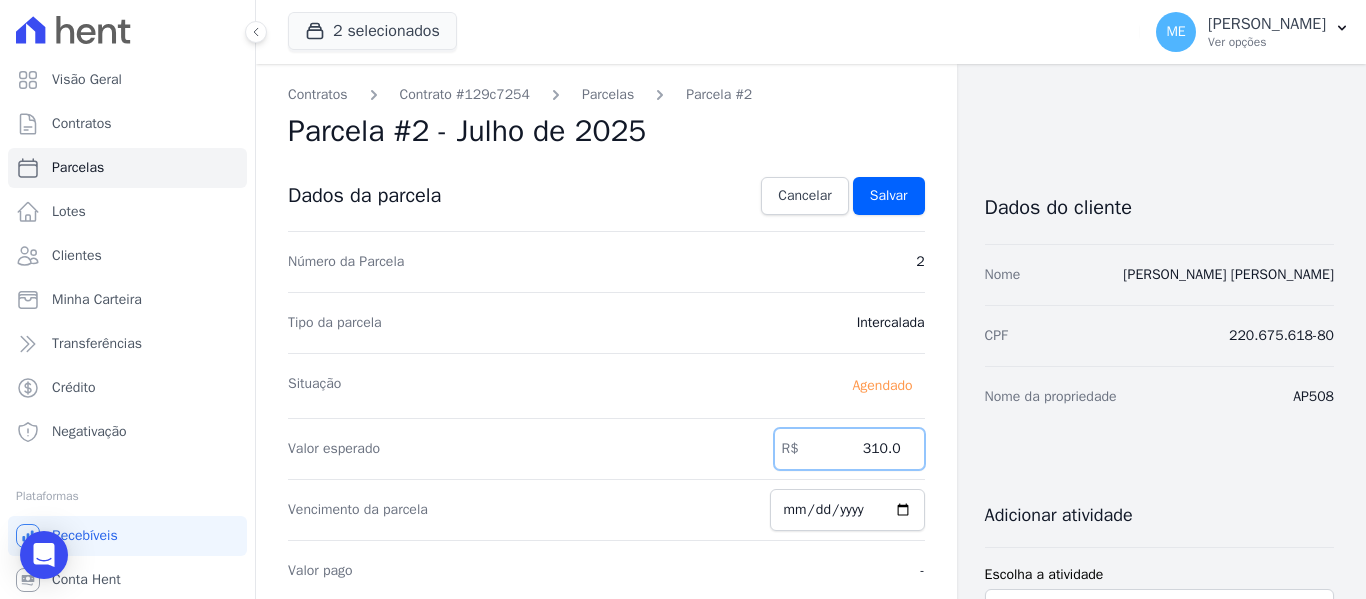 click on "310.0" at bounding box center (849, 449) 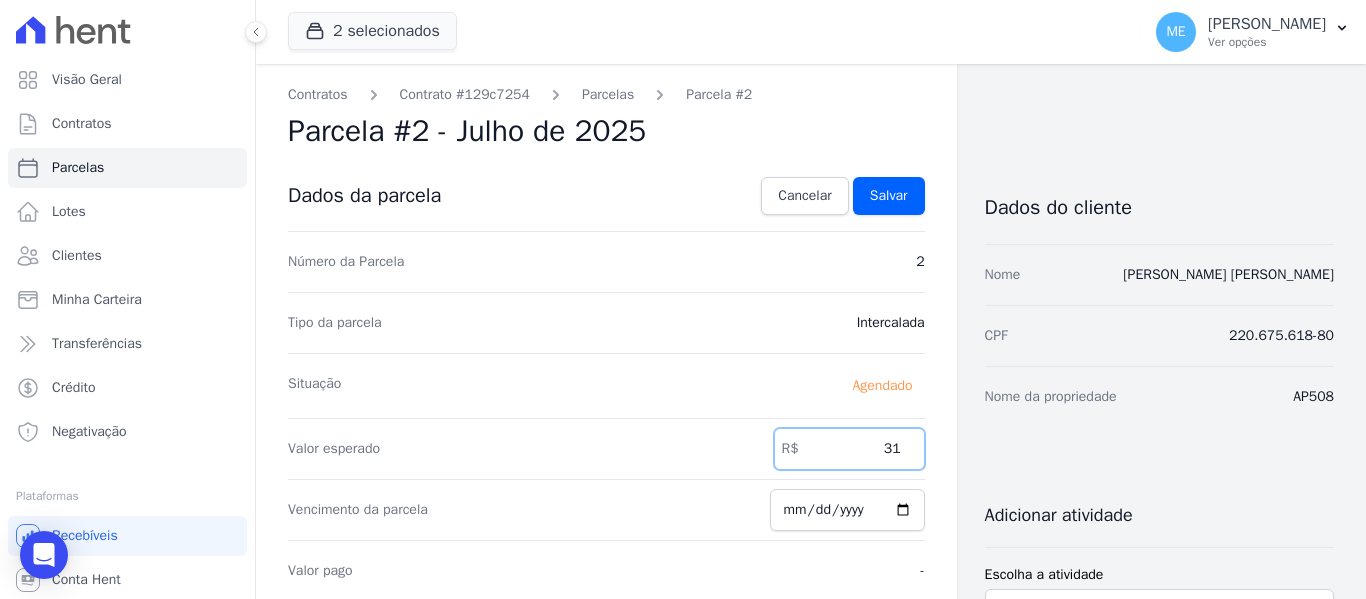 type on "3" 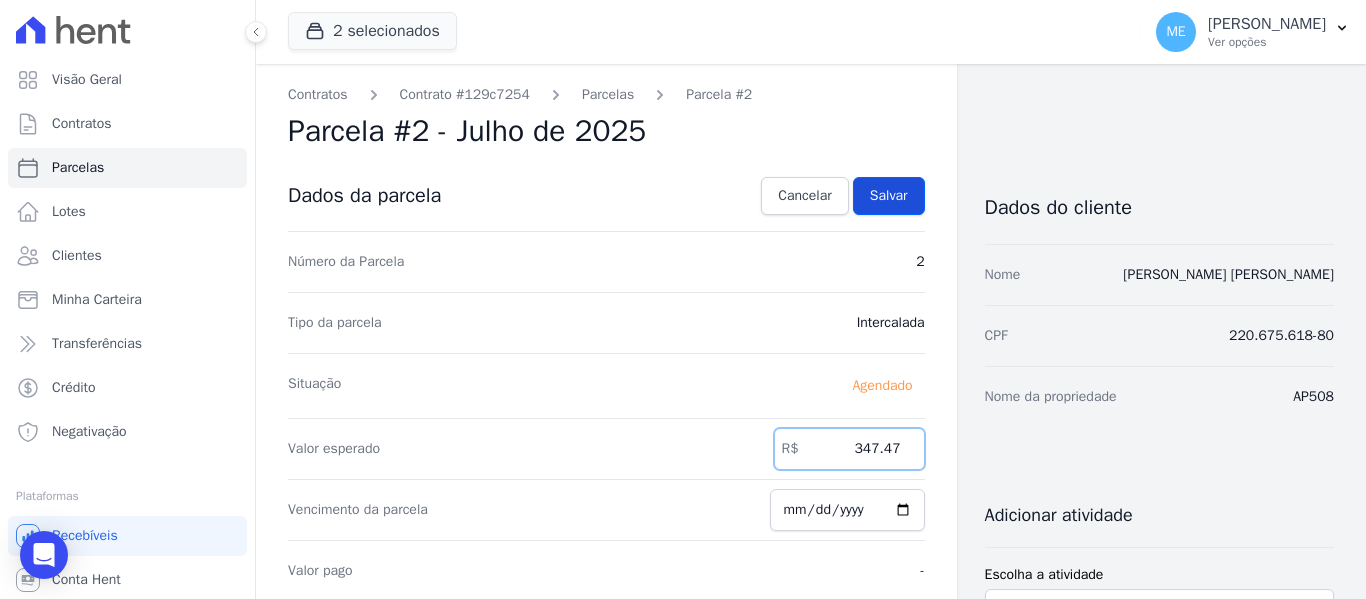 type on "347.47" 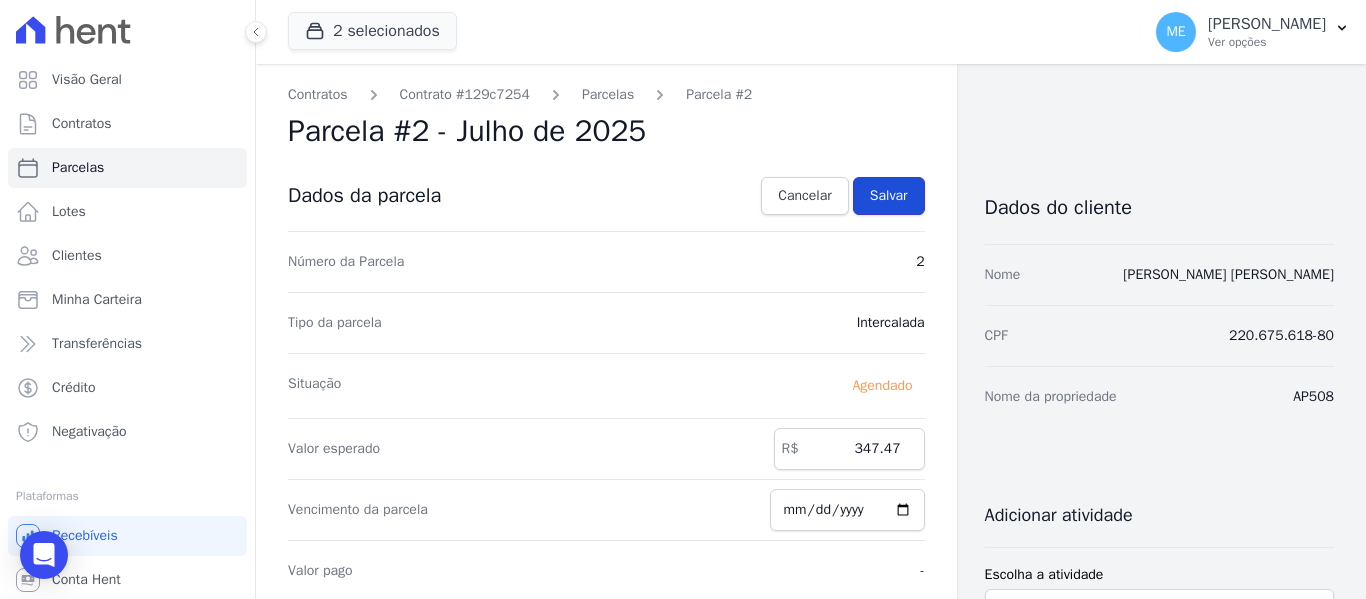 click on "Salvar" at bounding box center (889, 196) 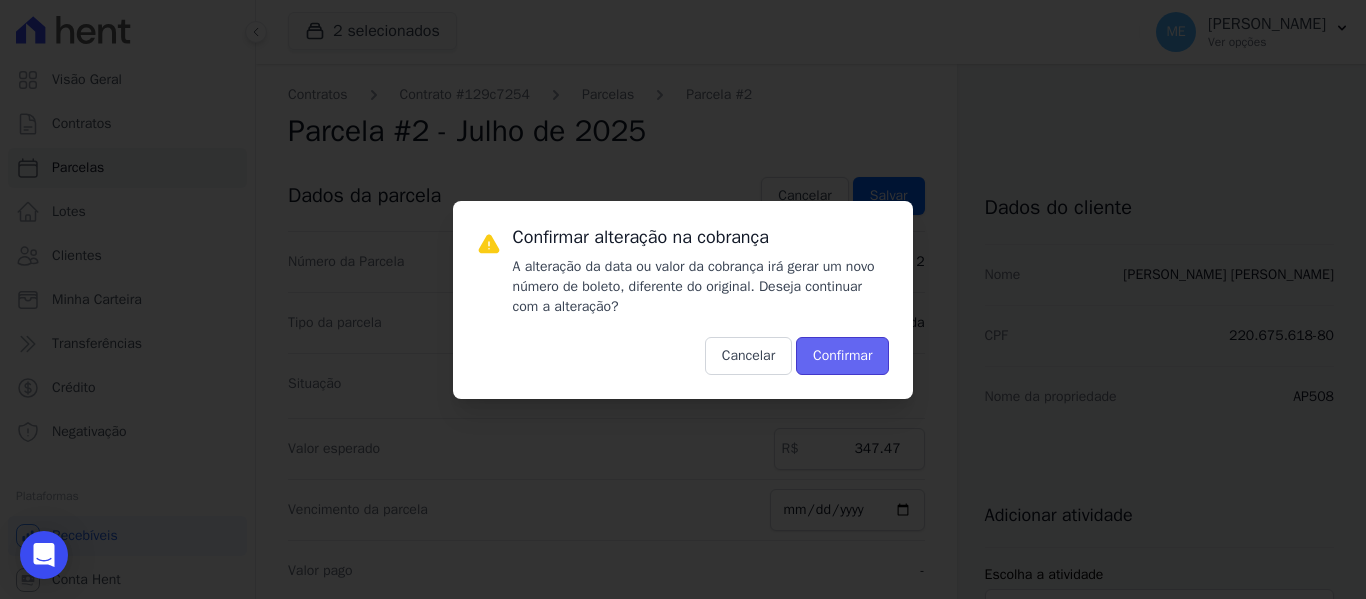 click on "Confirmar" at bounding box center (842, 356) 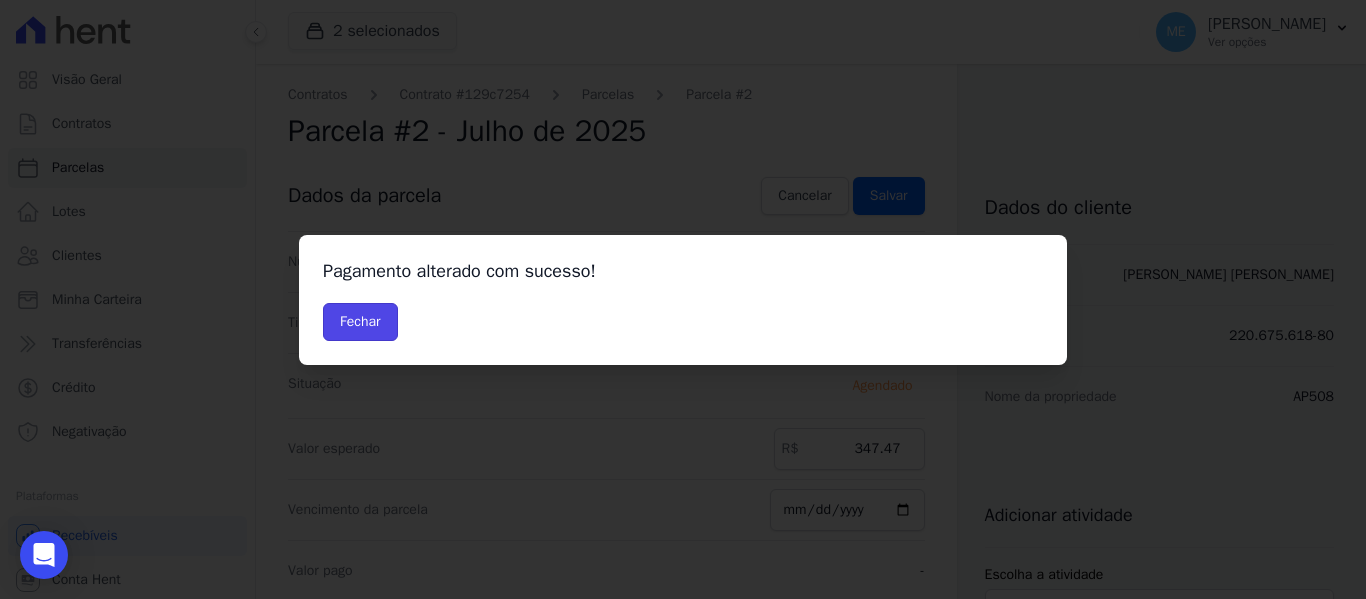 drag, startPoint x: 369, startPoint y: 323, endPoint x: 700, endPoint y: 249, distance: 339.17105 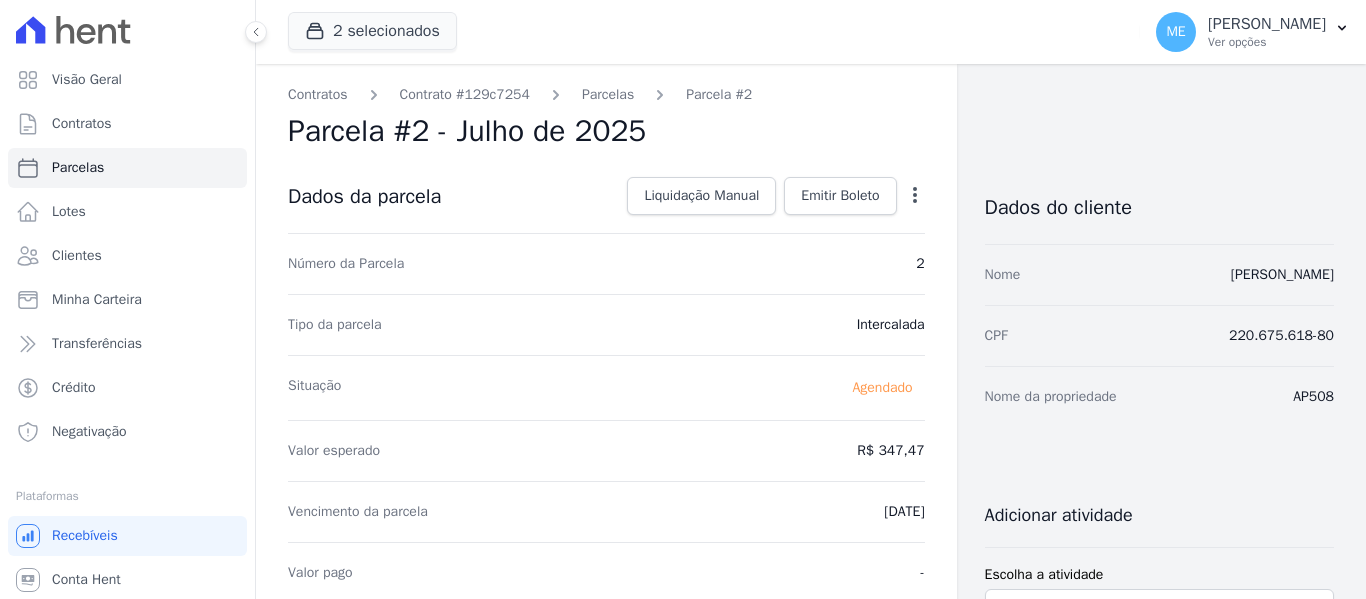scroll, scrollTop: 0, scrollLeft: 0, axis: both 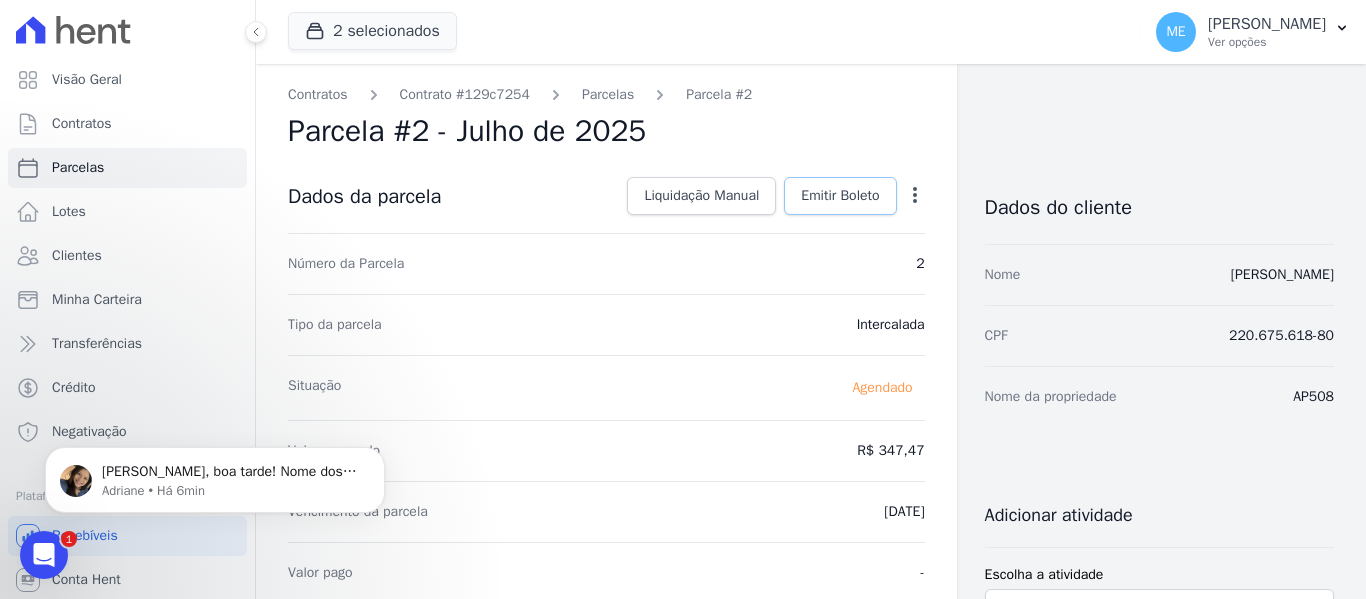 click on "Emitir Boleto" at bounding box center [840, 196] 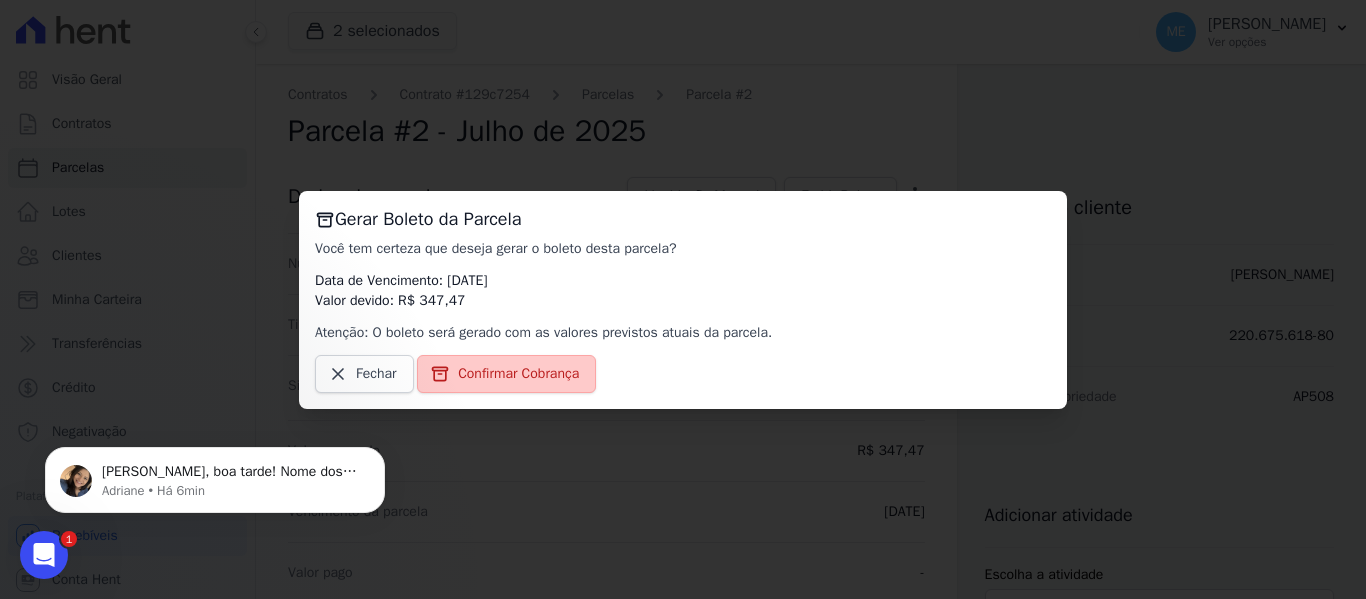 click on "Confirmar Cobrança" at bounding box center [518, 374] 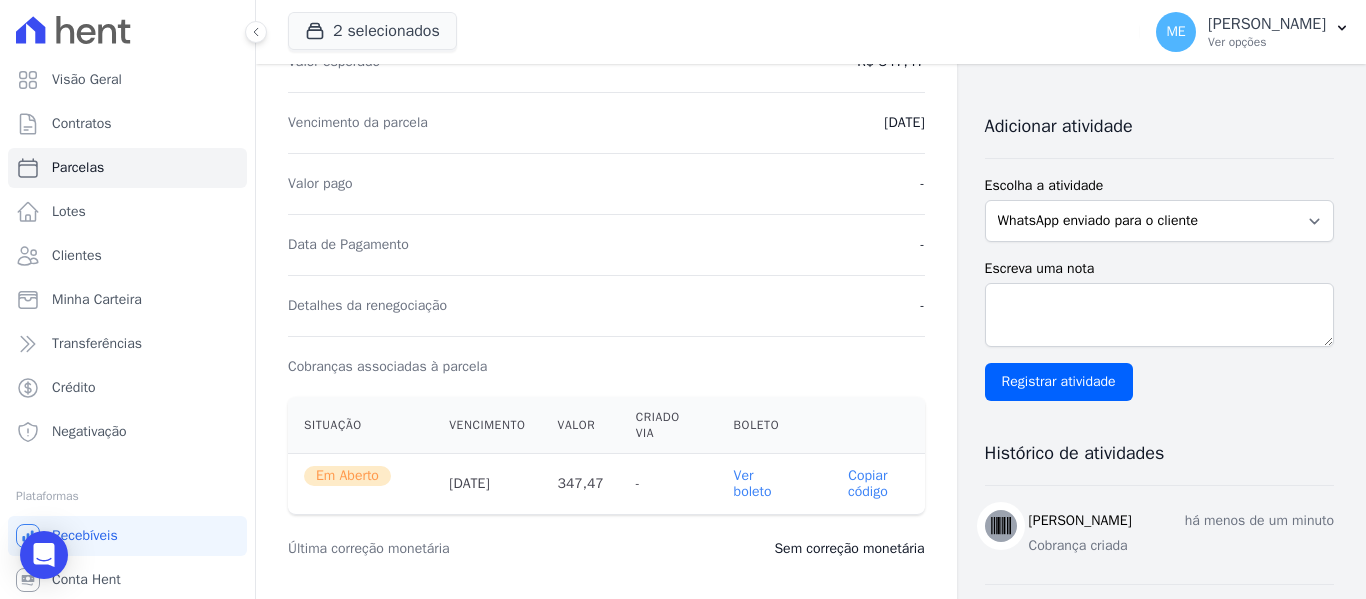 scroll, scrollTop: 400, scrollLeft: 0, axis: vertical 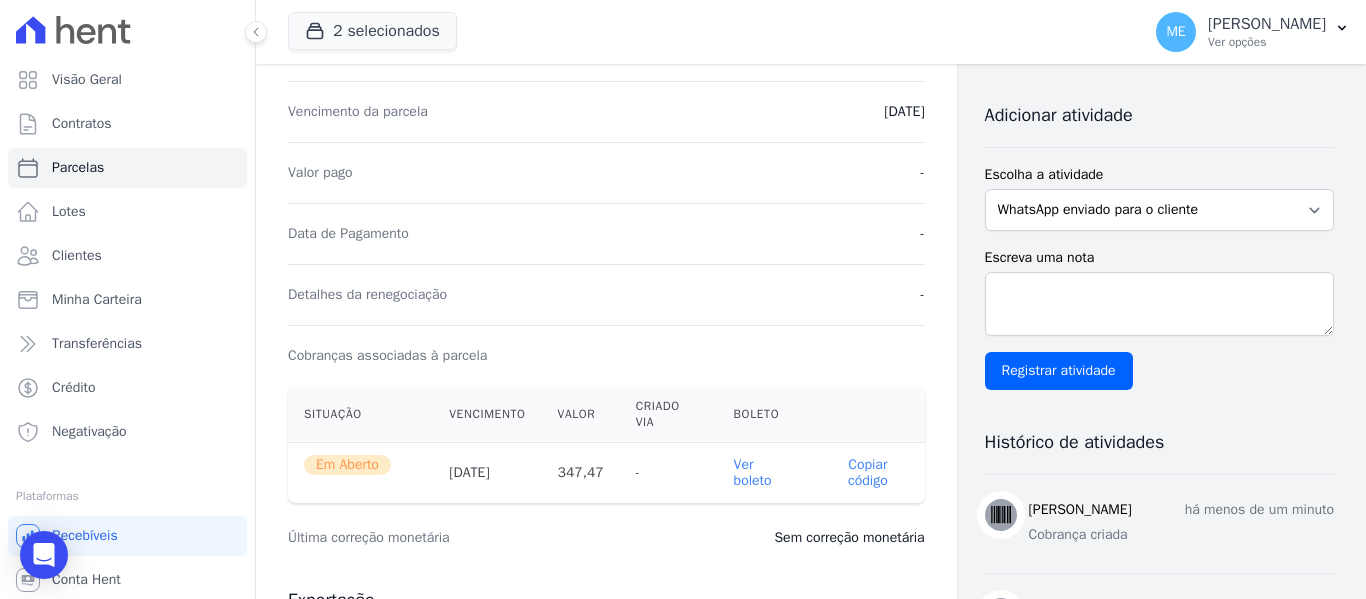 click on "Ver boleto" at bounding box center (753, 472) 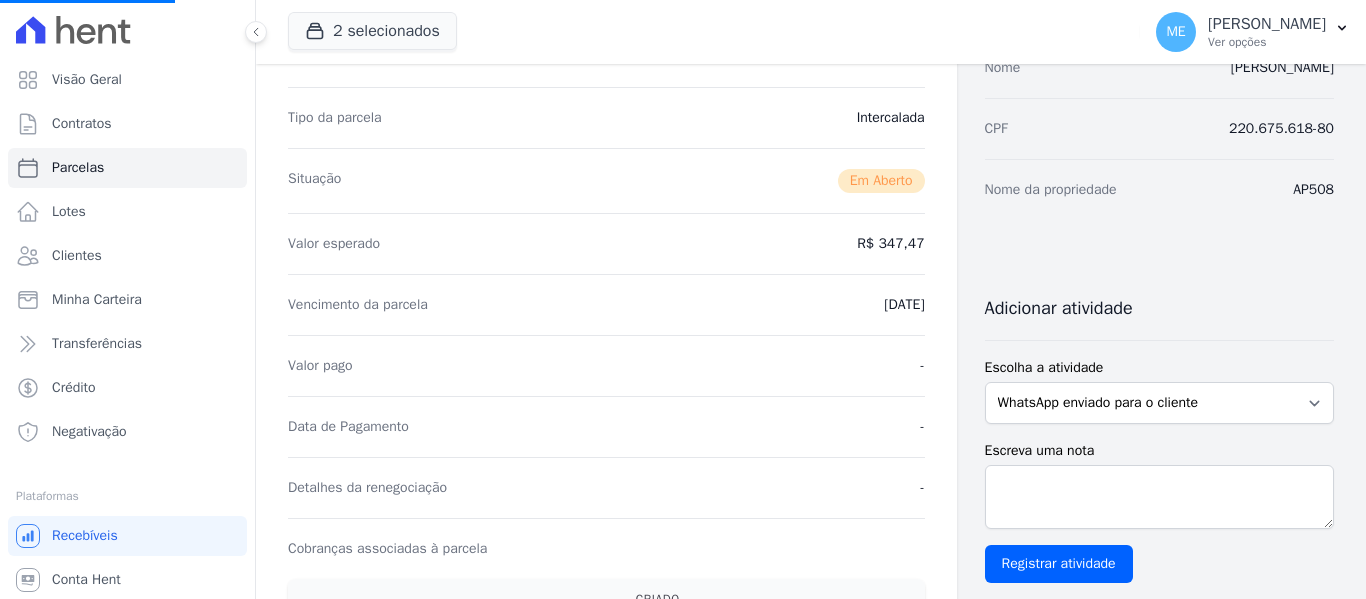 scroll, scrollTop: 0, scrollLeft: 0, axis: both 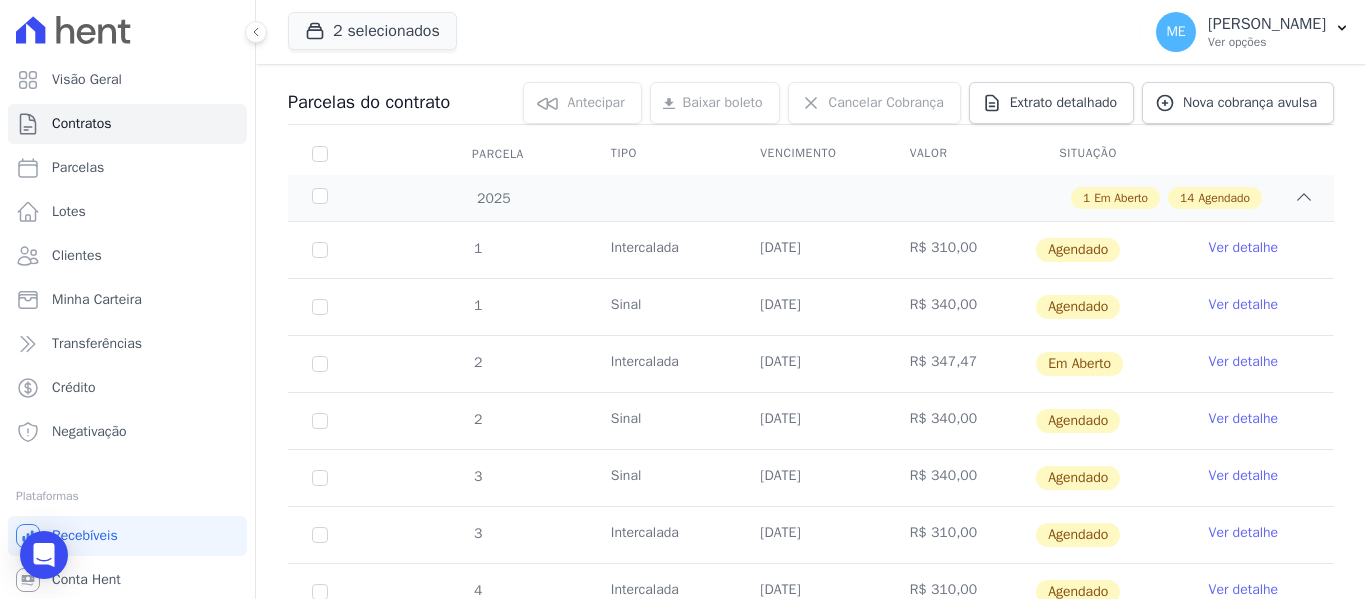 click on "Ver detalhe" at bounding box center (1244, 305) 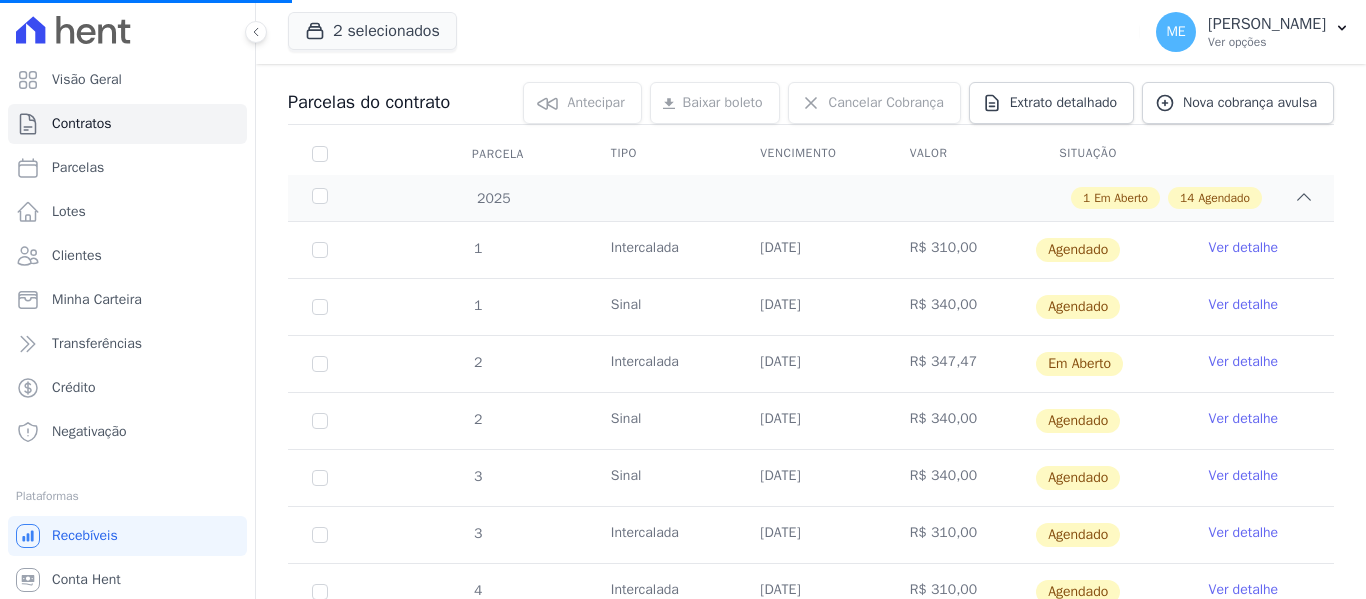 click on "Ver detalhe" at bounding box center (1244, 305) 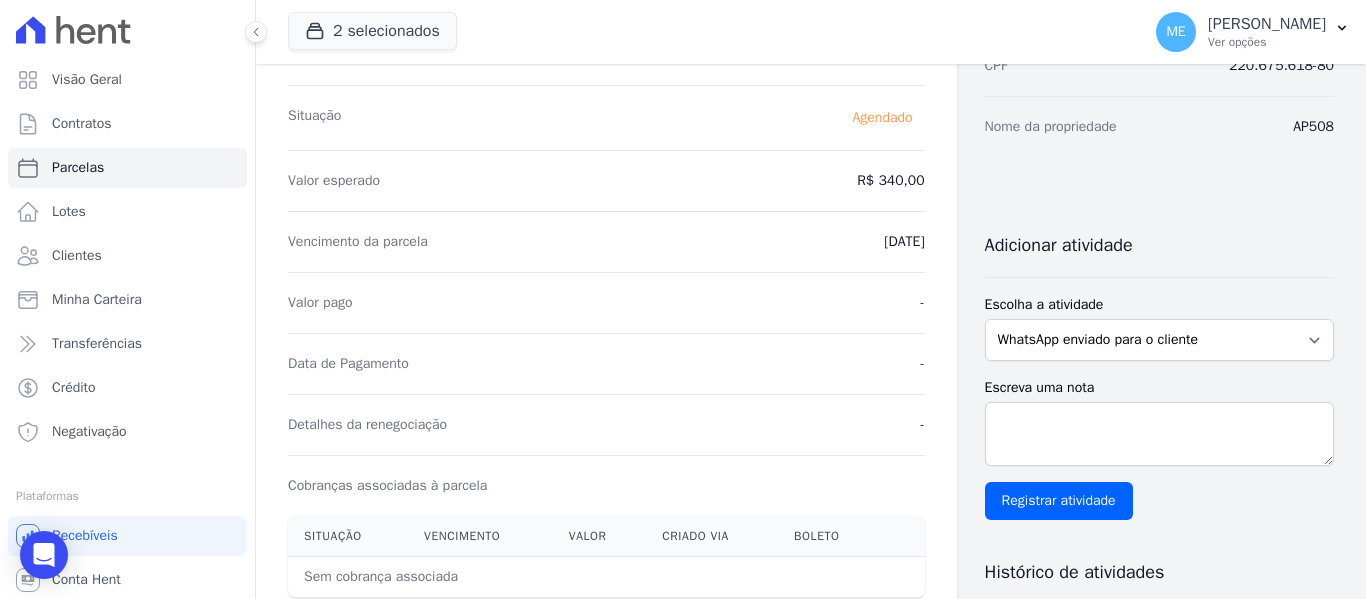 scroll, scrollTop: 0, scrollLeft: 0, axis: both 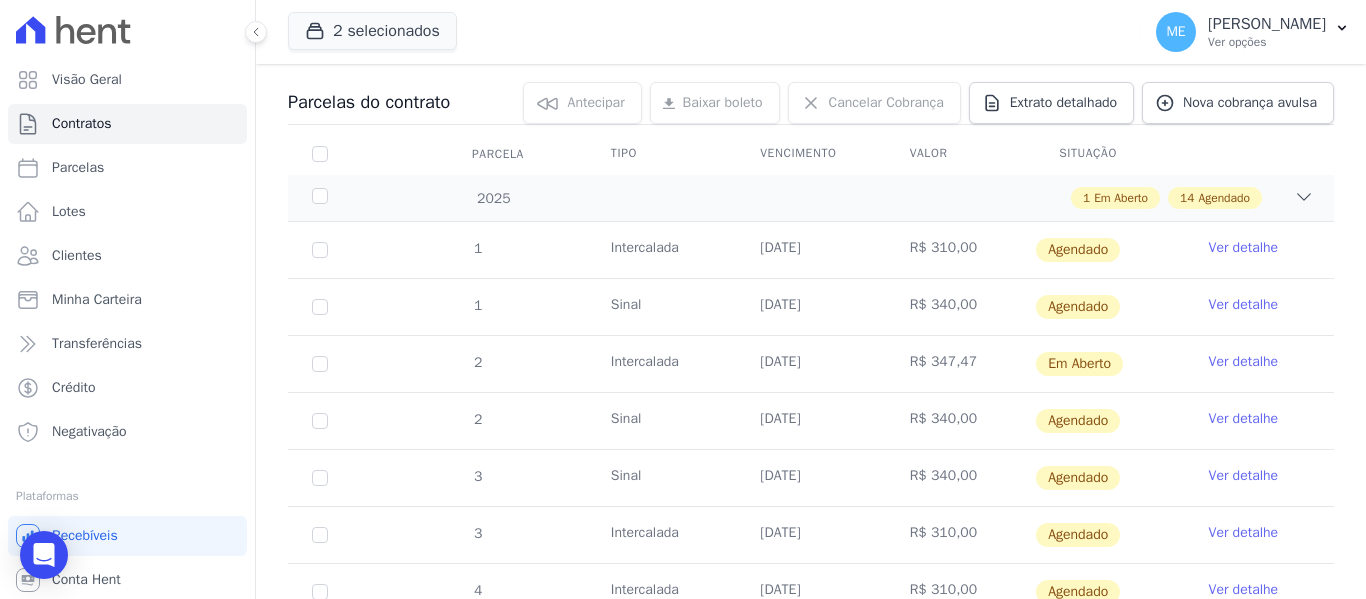 click on "Ver detalhe" at bounding box center (1244, 305) 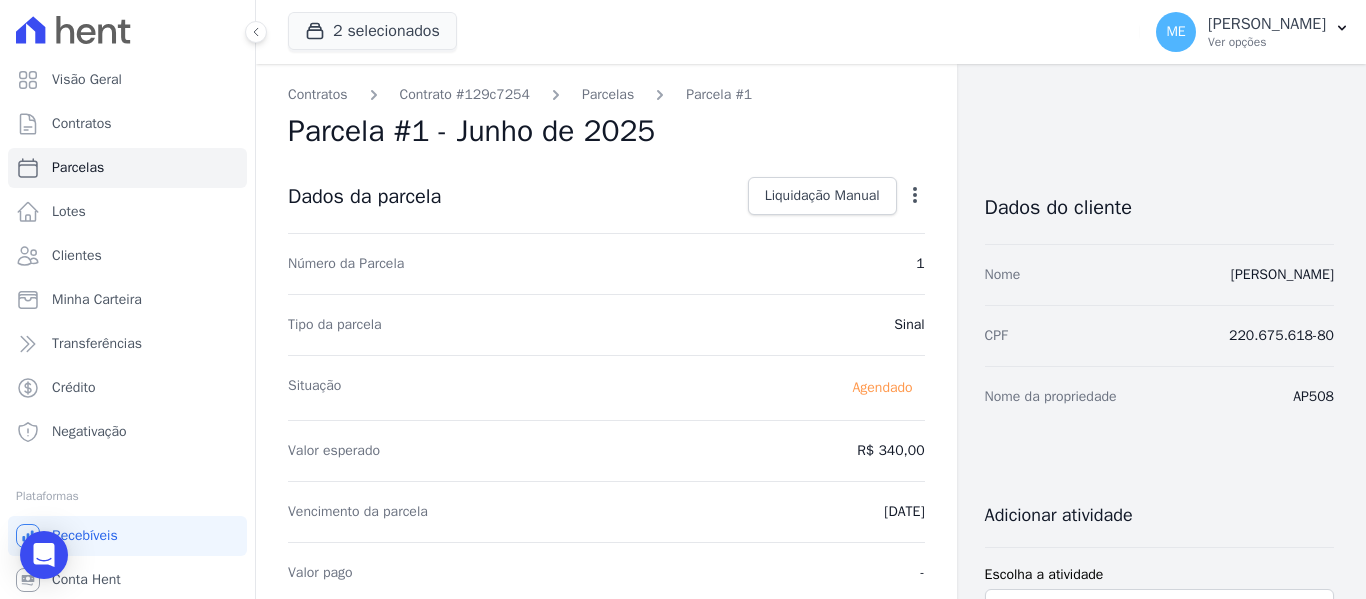 click 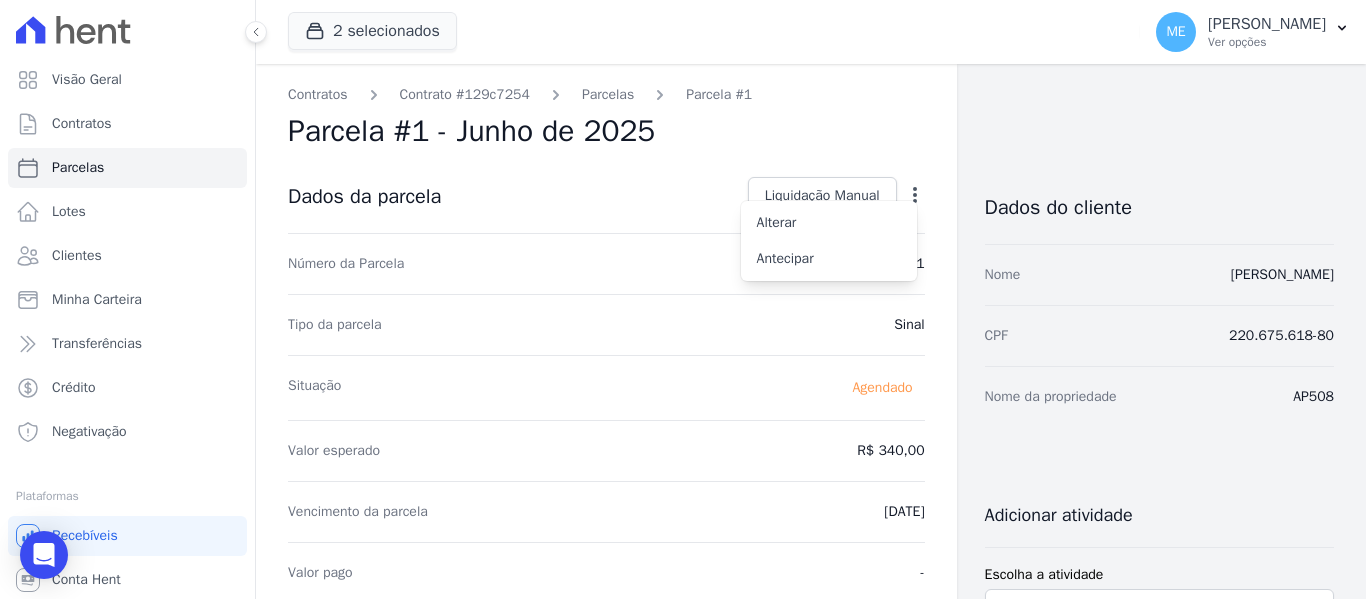 click on "Parcela #1 - Junho de 2025" at bounding box center (606, 131) 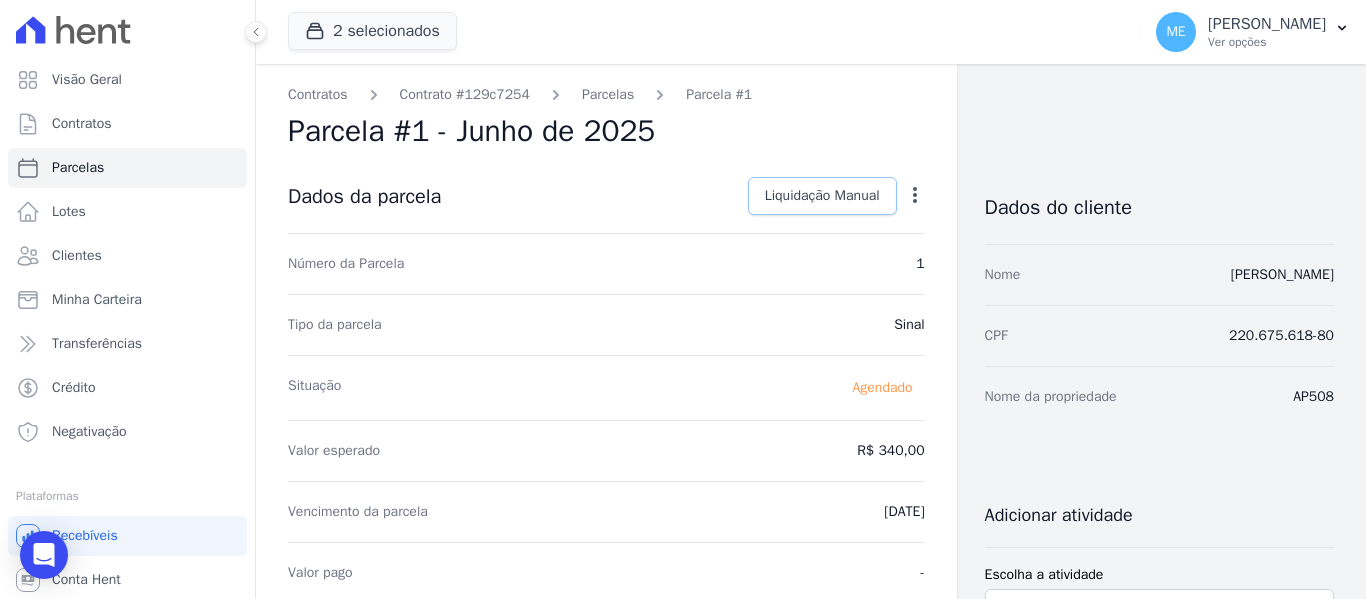 click on "Liquidação Manual" at bounding box center [822, 196] 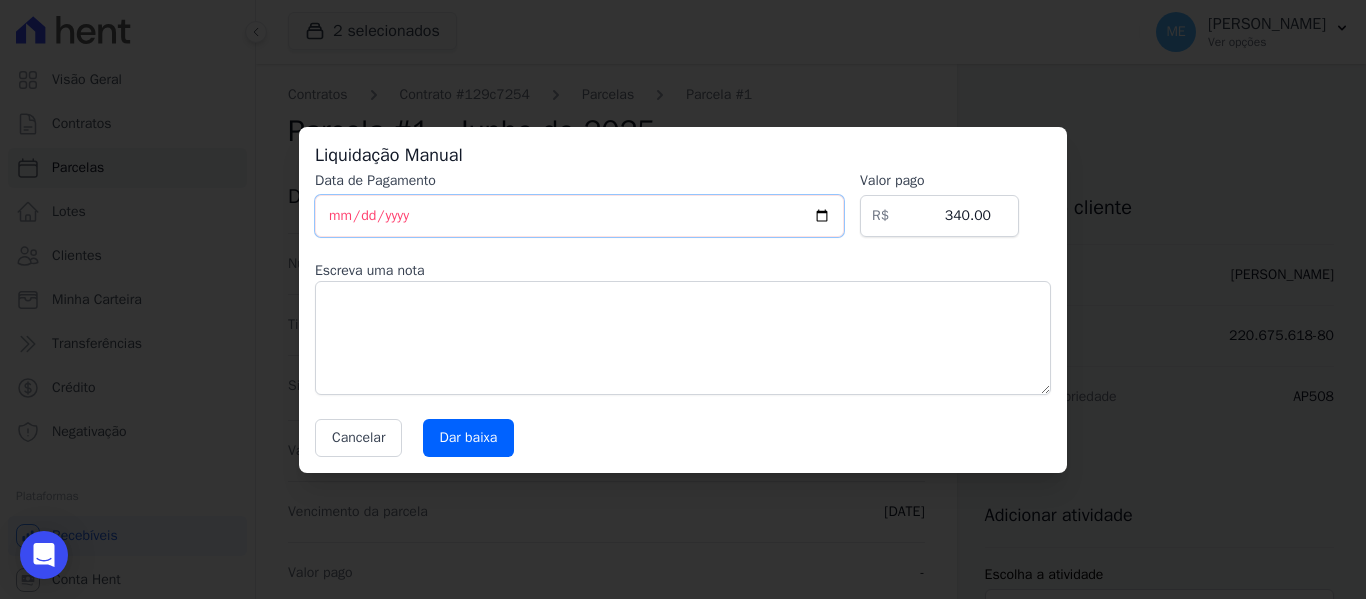 click on "[DATE]" at bounding box center (579, 216) 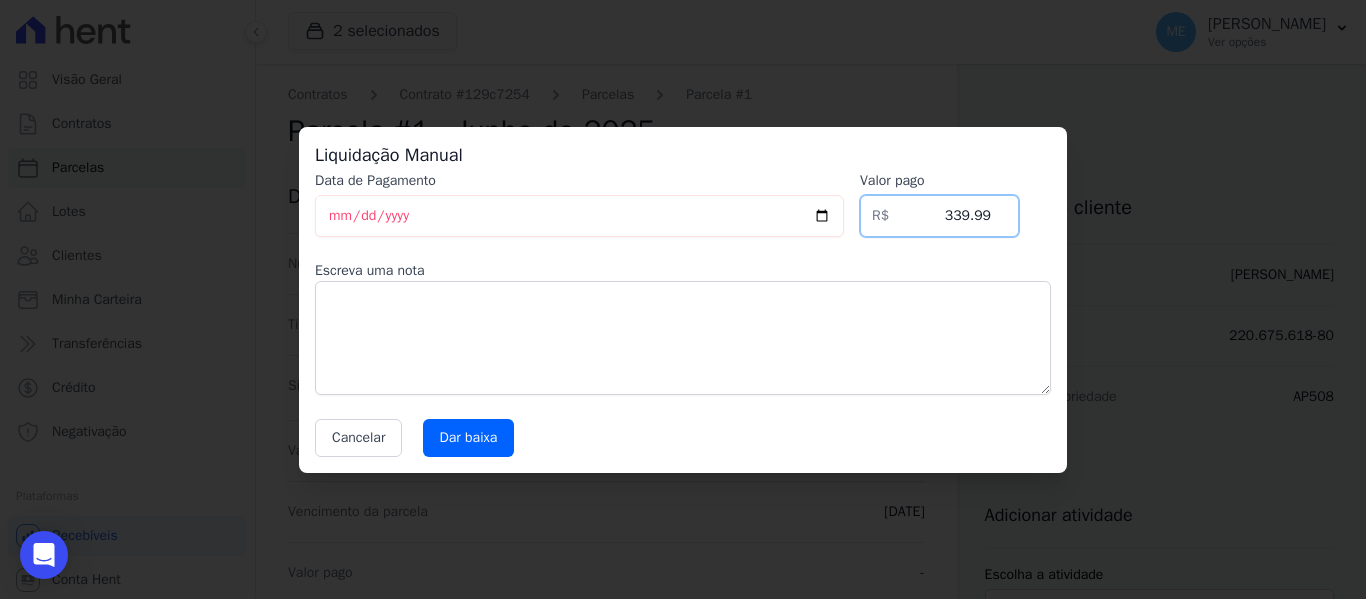 click on "339.99" at bounding box center (939, 216) 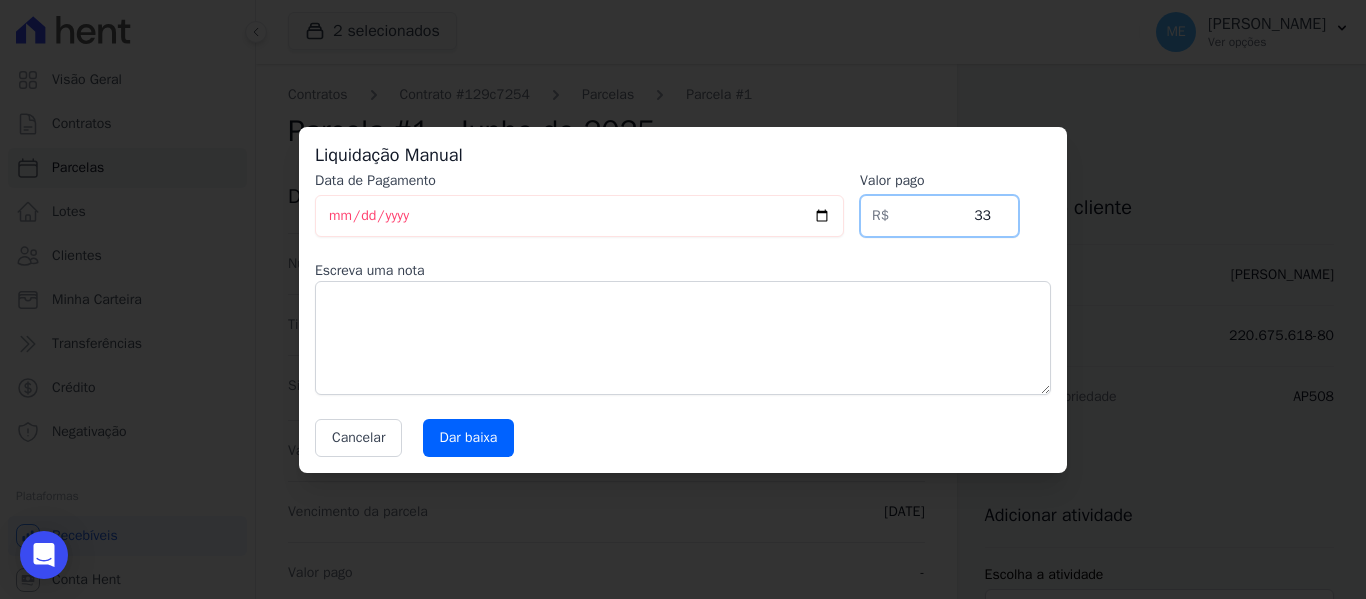 type on "3" 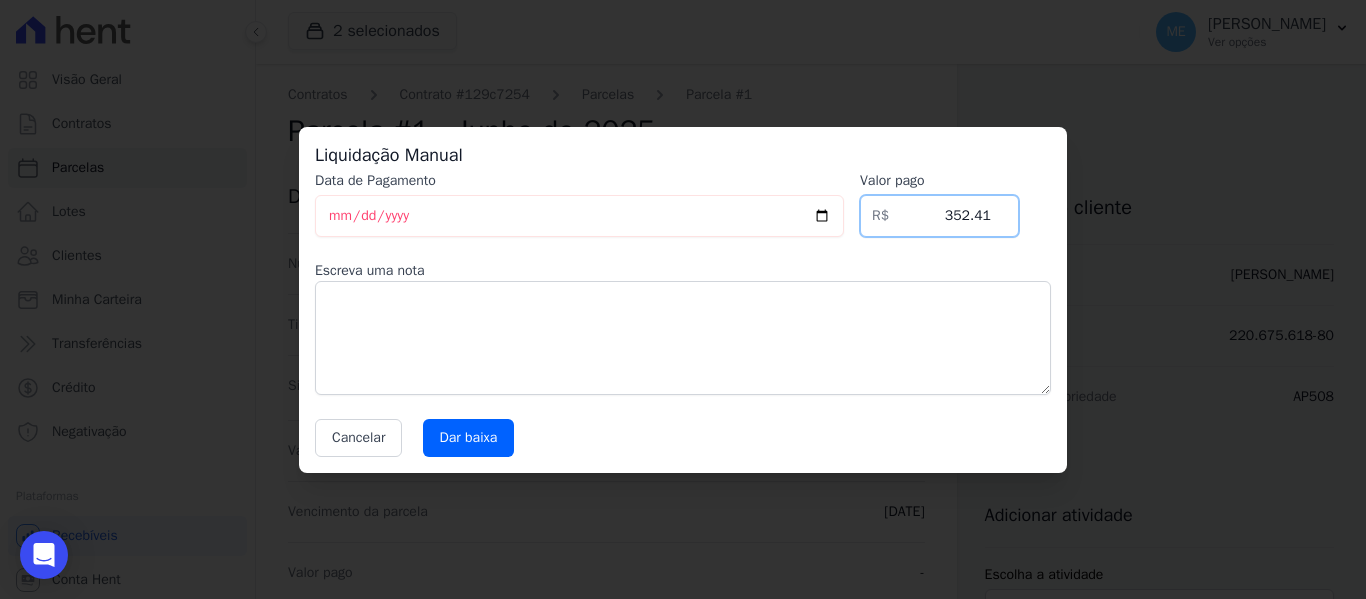 type on "352.41" 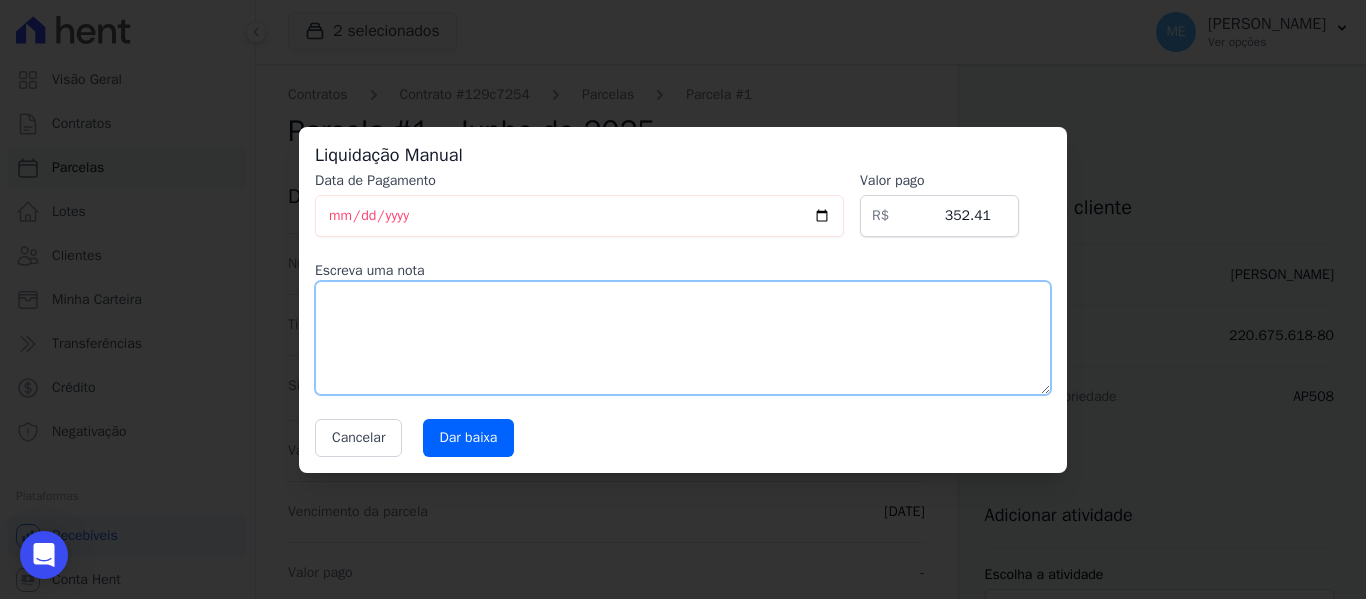 click at bounding box center (683, 338) 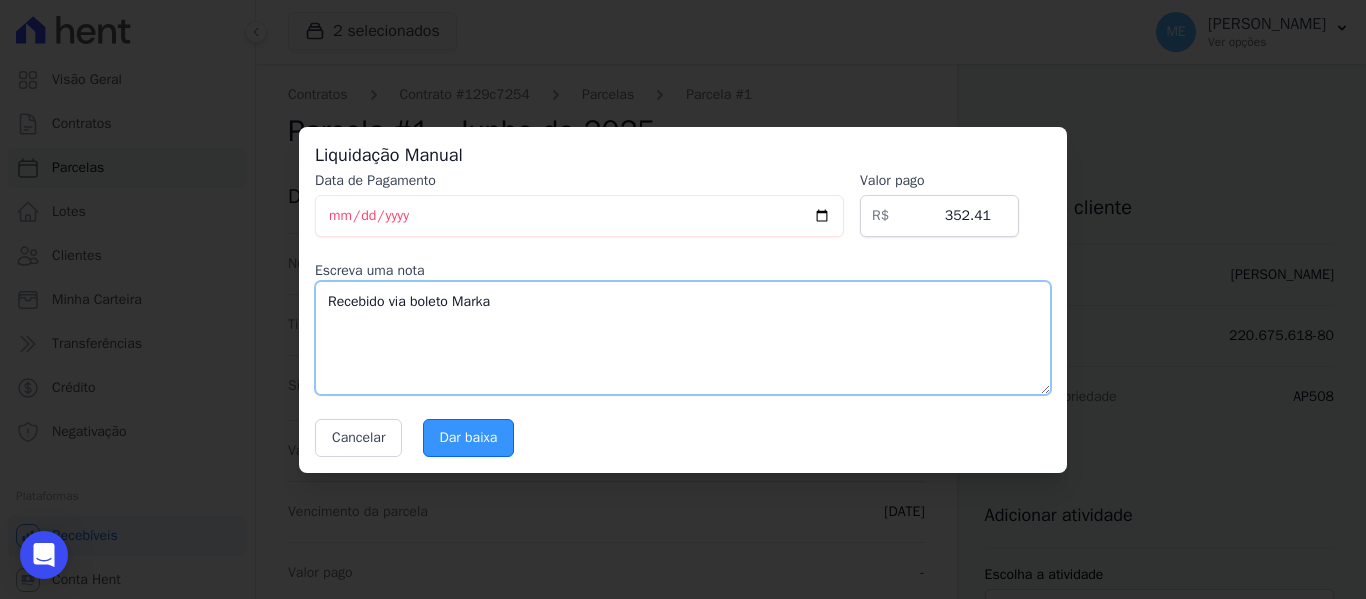 type on "Recebido via boleto Marka" 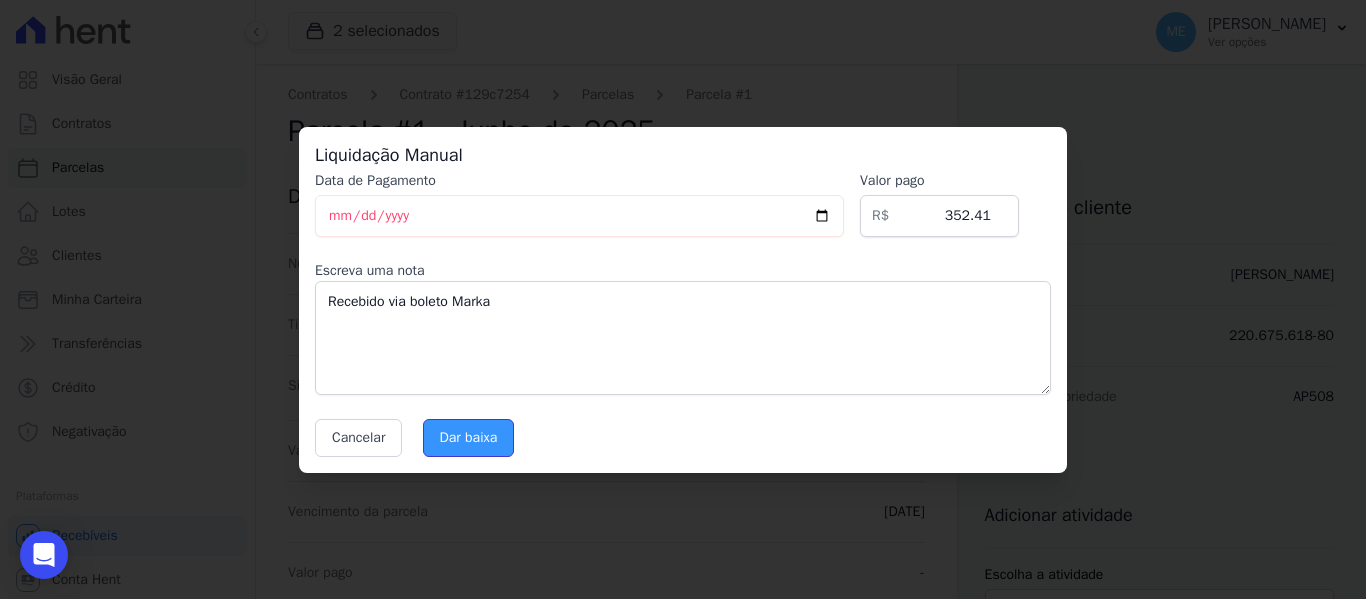 click on "Dar baixa" at bounding box center (469, 438) 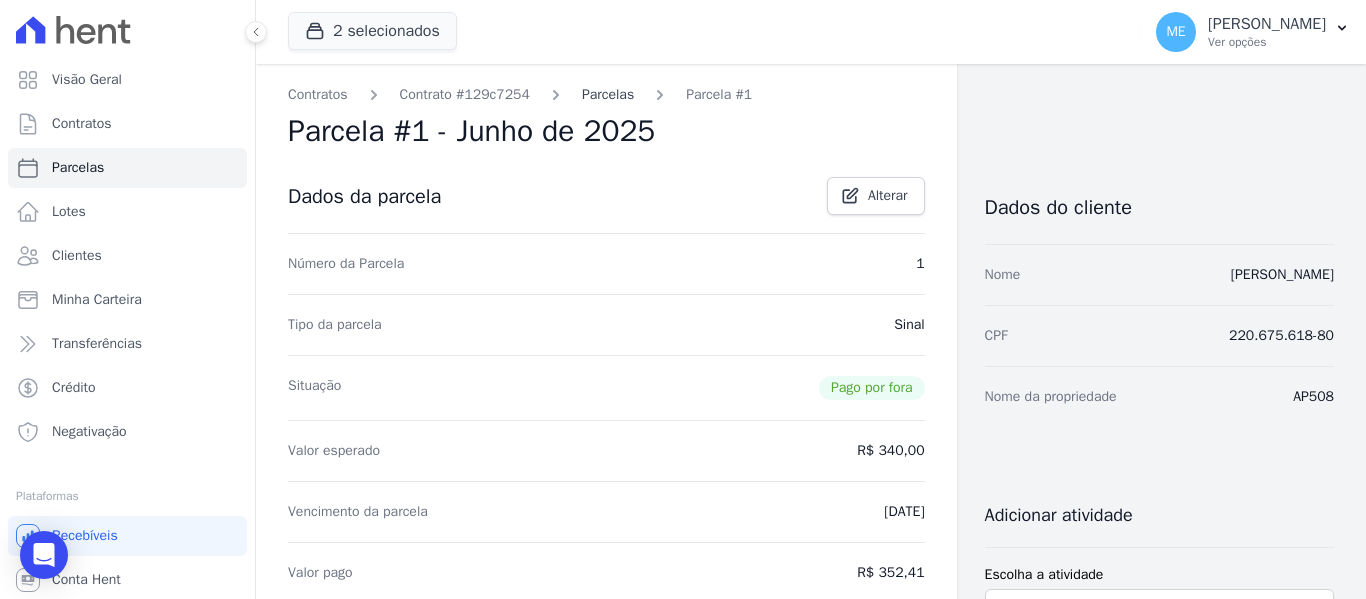 click on "Parcelas" at bounding box center [608, 94] 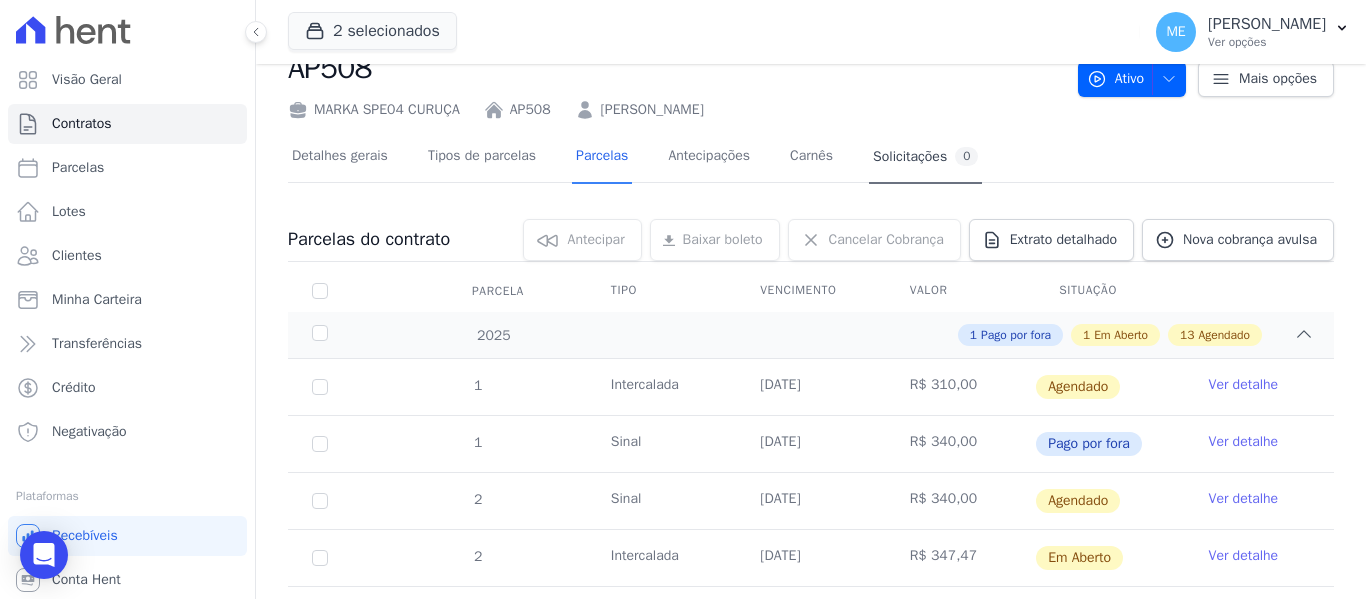 scroll, scrollTop: 0, scrollLeft: 0, axis: both 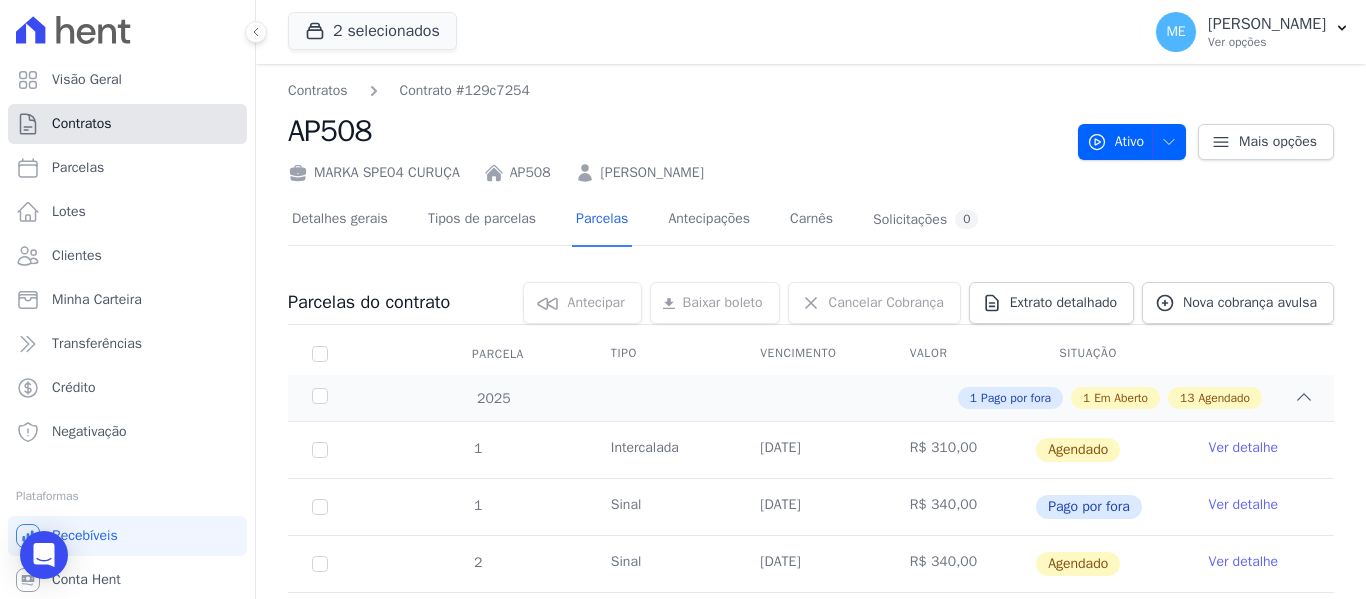 click on "Contratos" at bounding box center [82, 124] 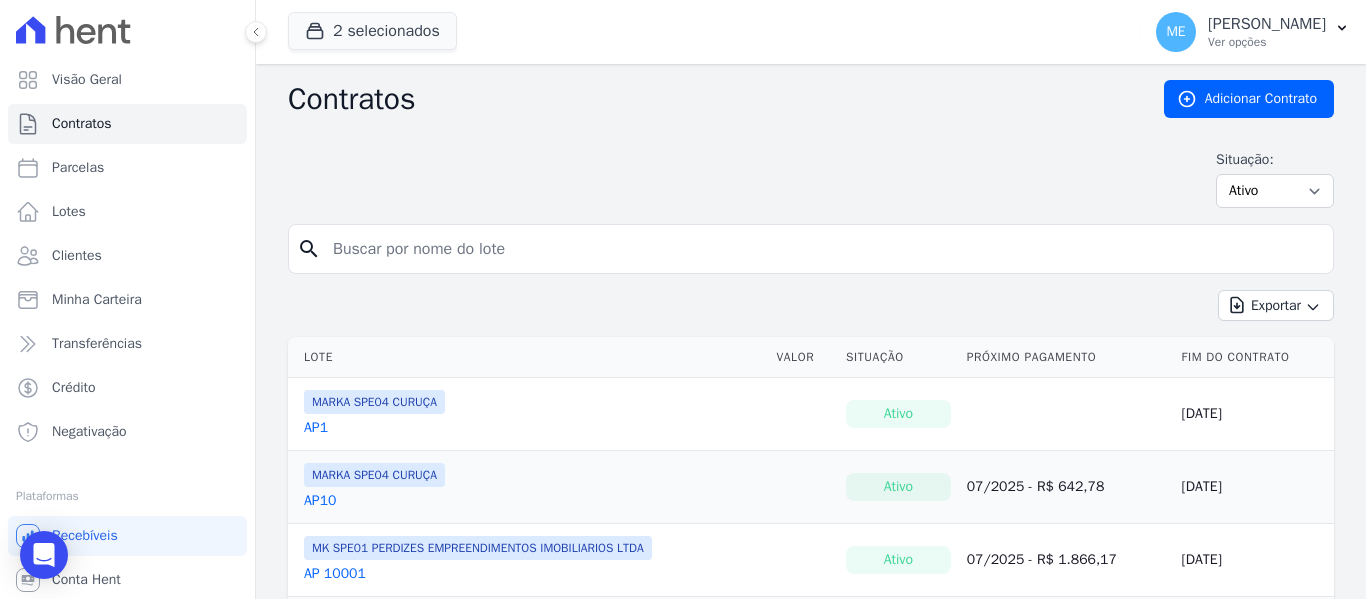 click at bounding box center [823, 249] 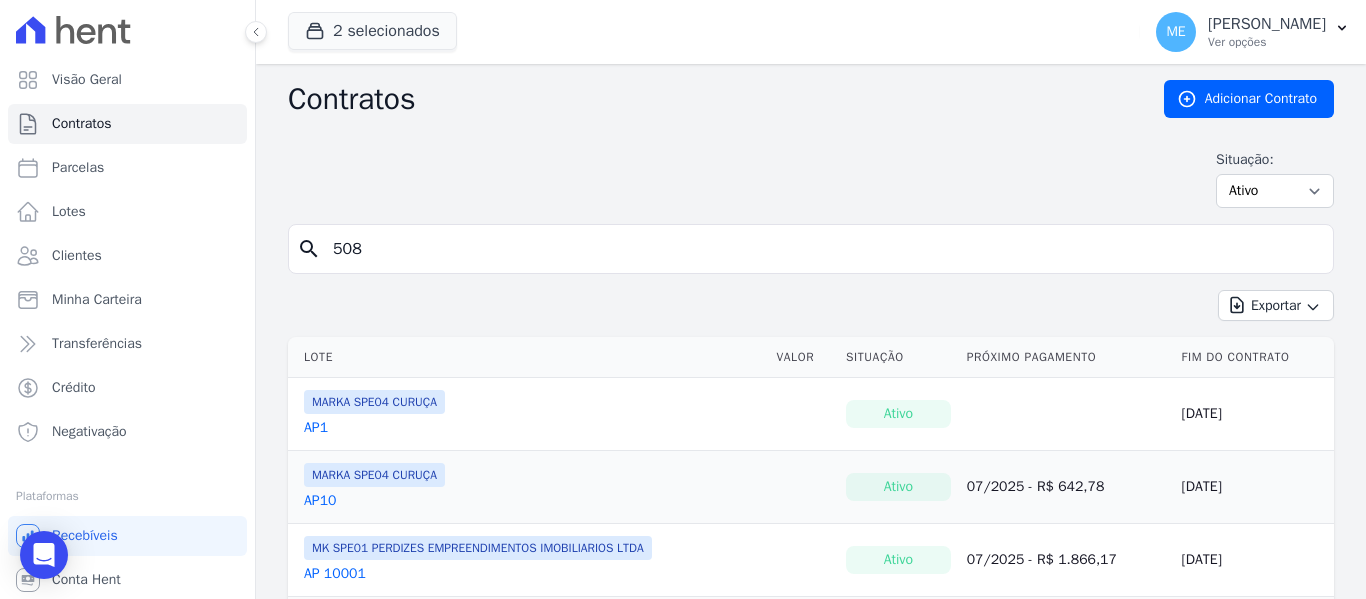 type on "508" 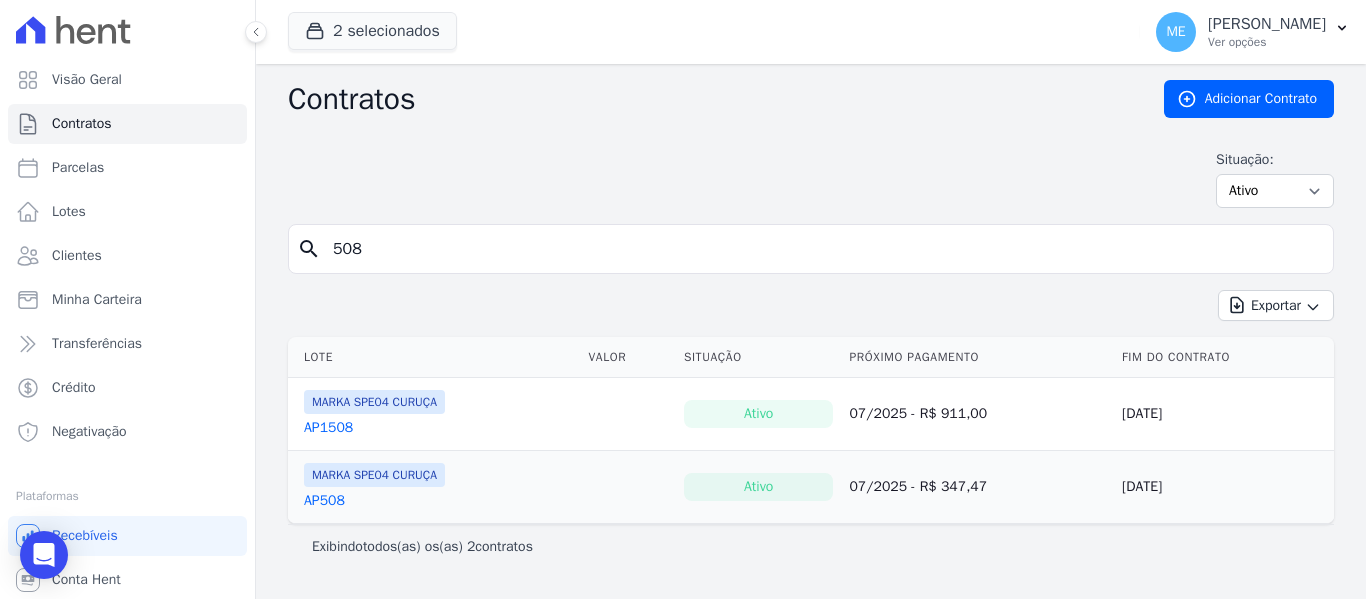 click on "AP508" at bounding box center (324, 501) 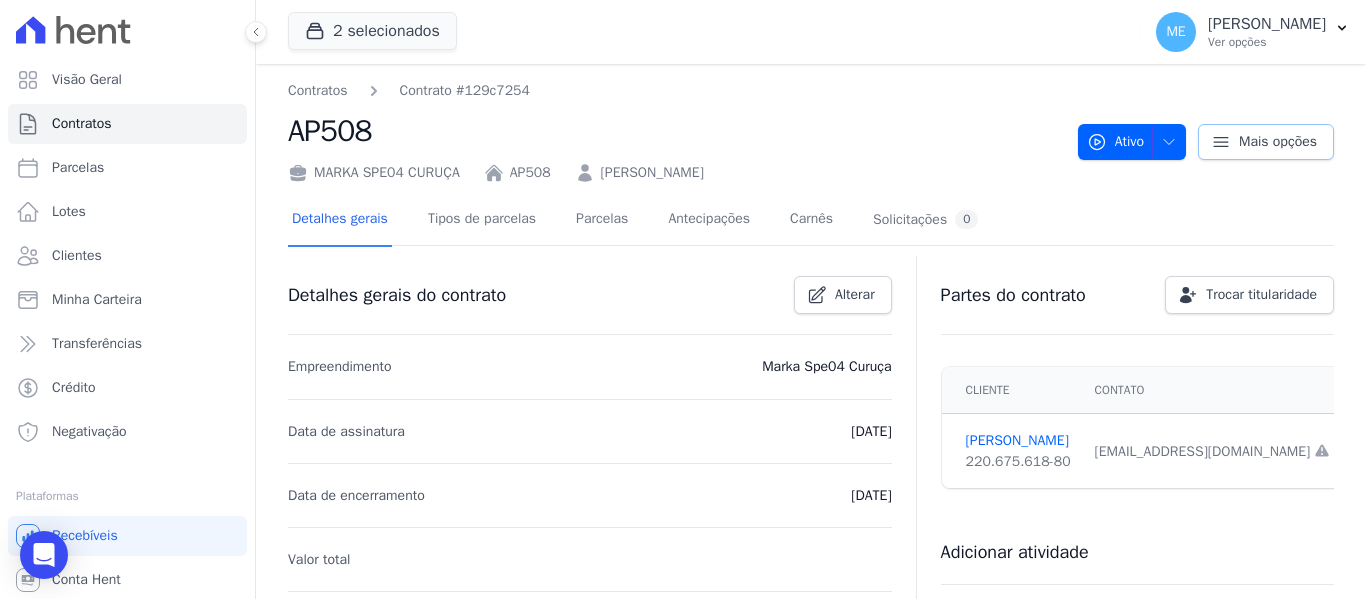 click on "Mais opções" at bounding box center [1278, 142] 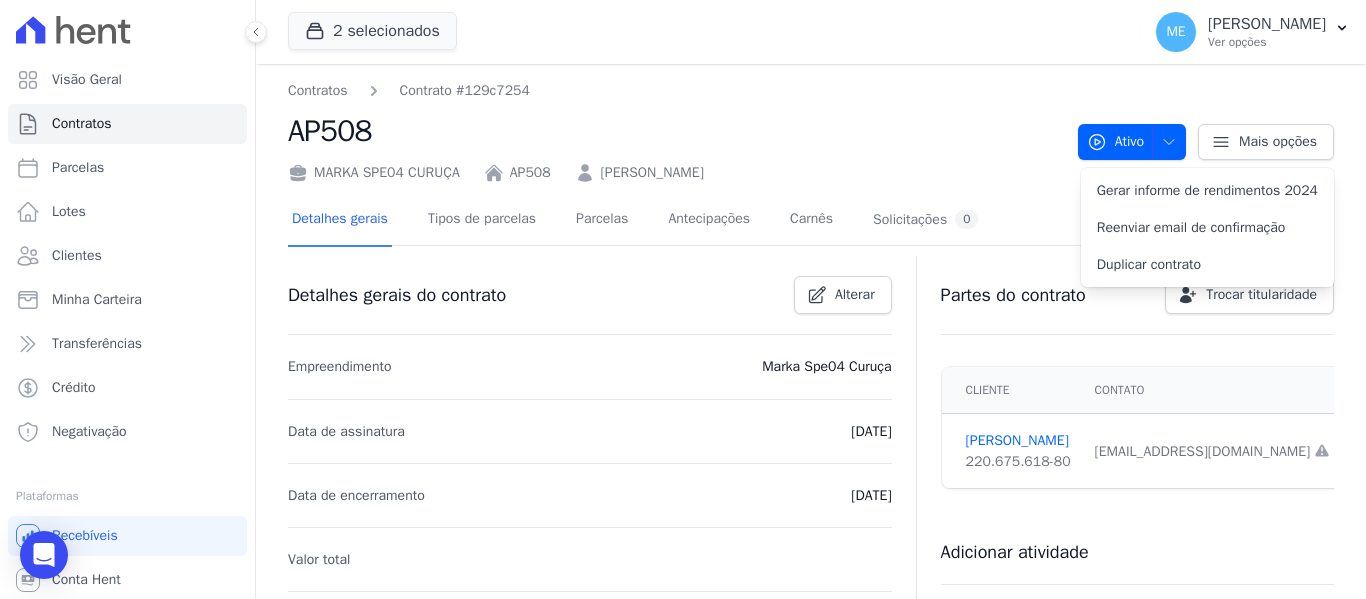click on "Contratos
Contrato
#129c7254" at bounding box center (675, 90) 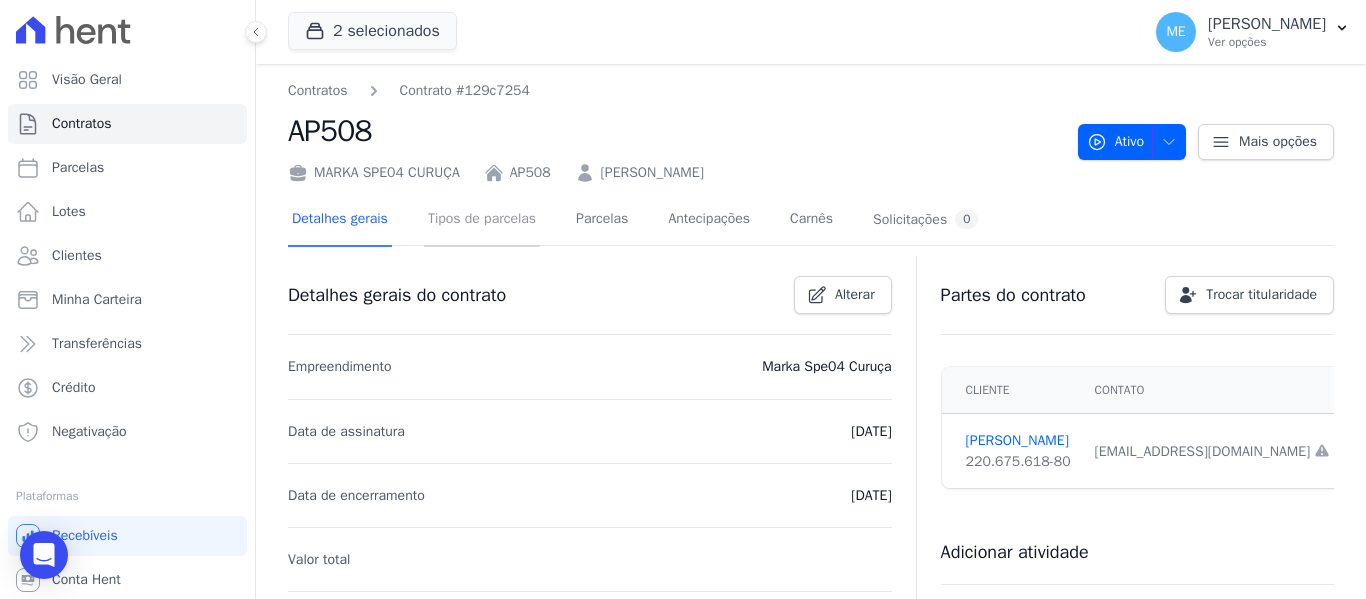 click on "Tipos de parcelas" at bounding box center [482, 220] 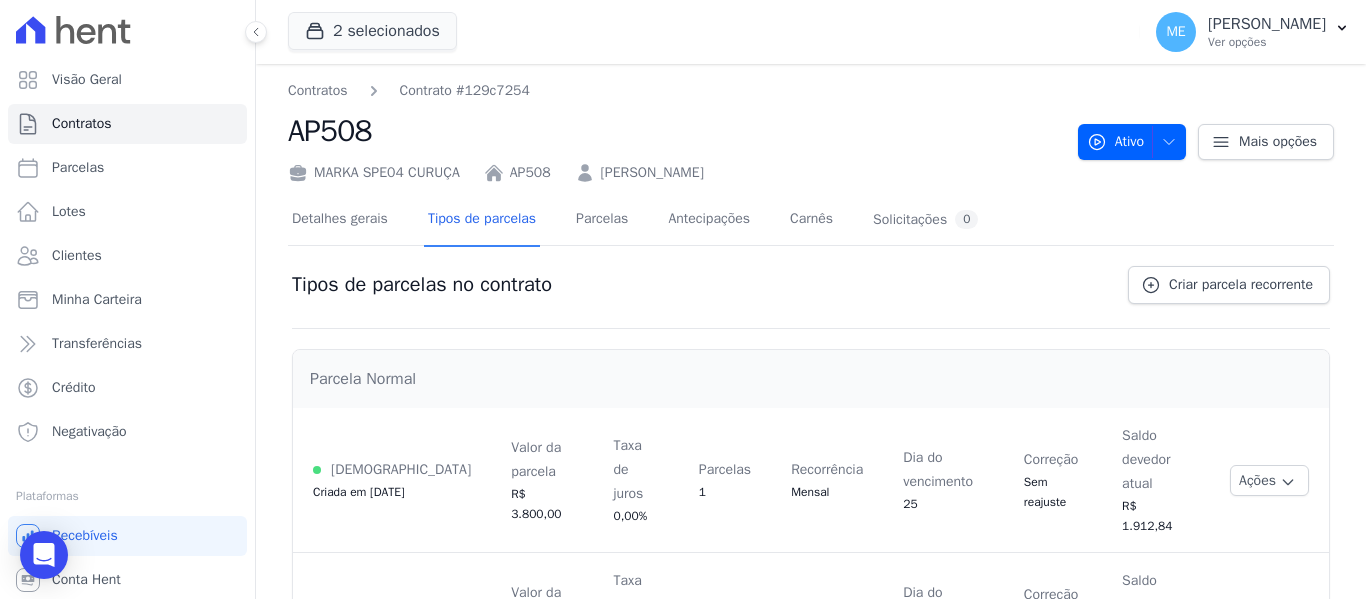scroll, scrollTop: 100, scrollLeft: 0, axis: vertical 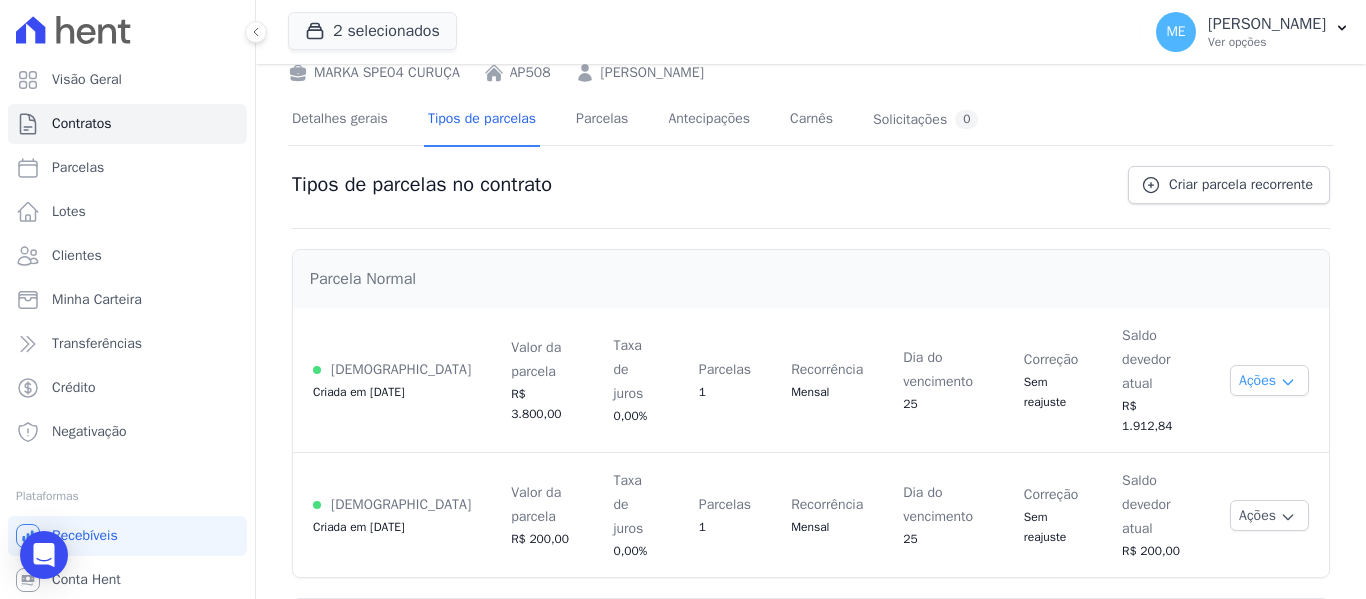 click 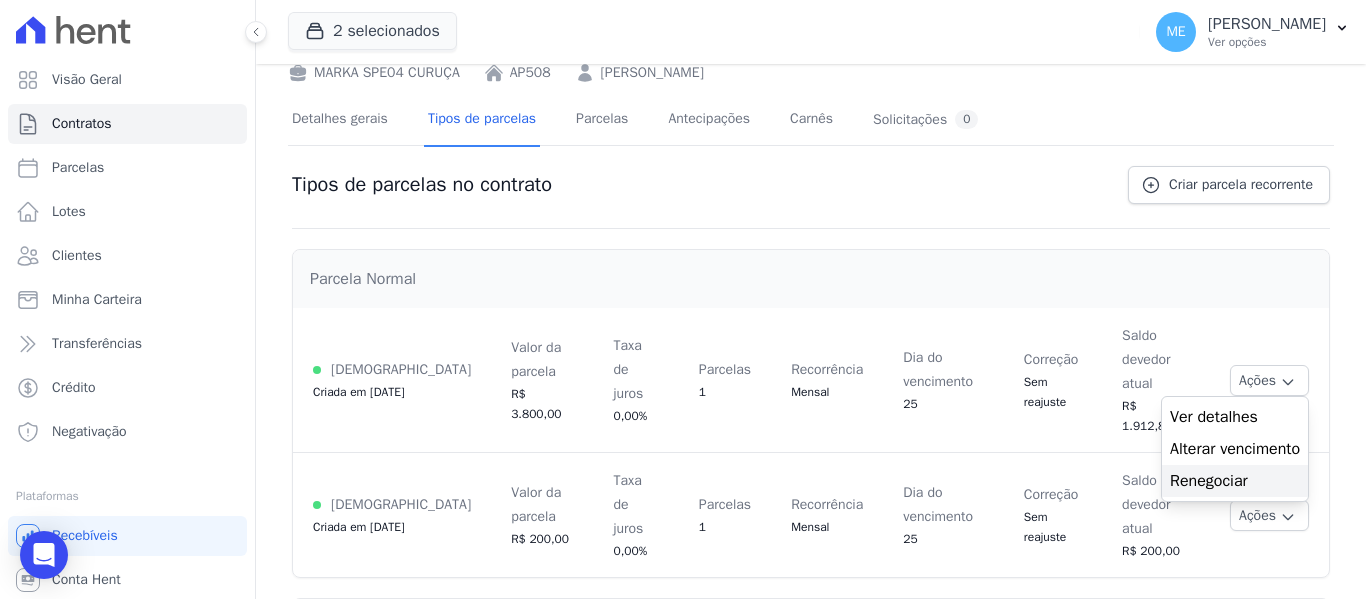 click on "Renegociar" at bounding box center [1235, 481] 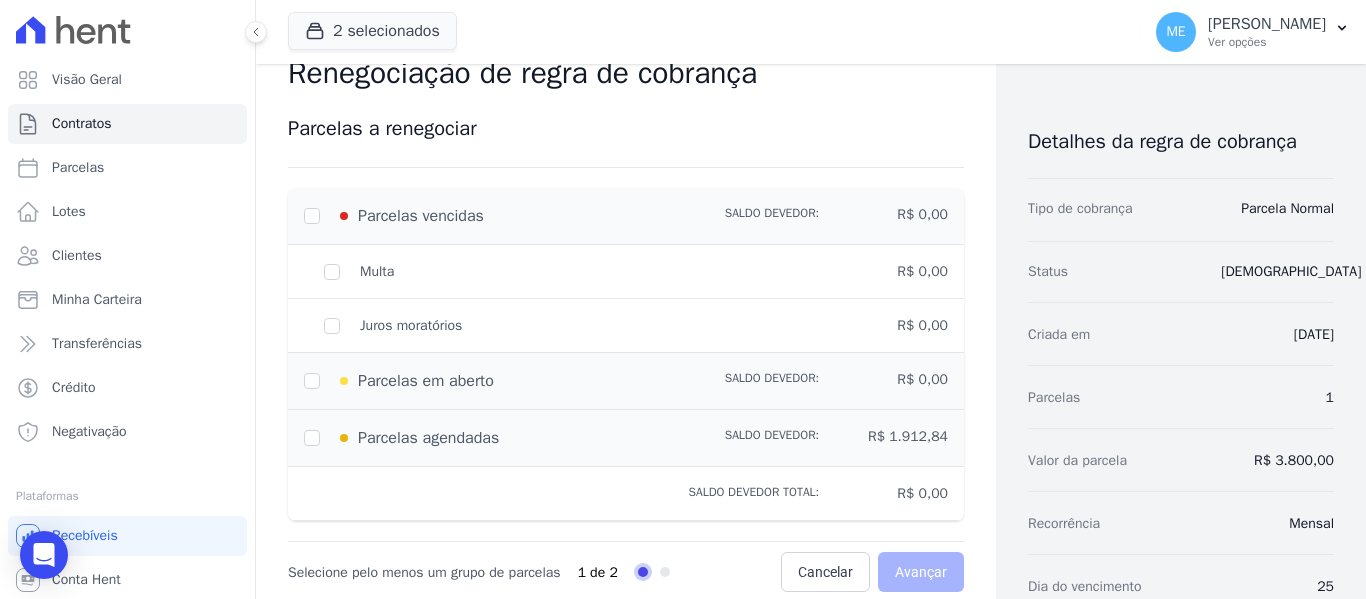 scroll, scrollTop: 0, scrollLeft: 0, axis: both 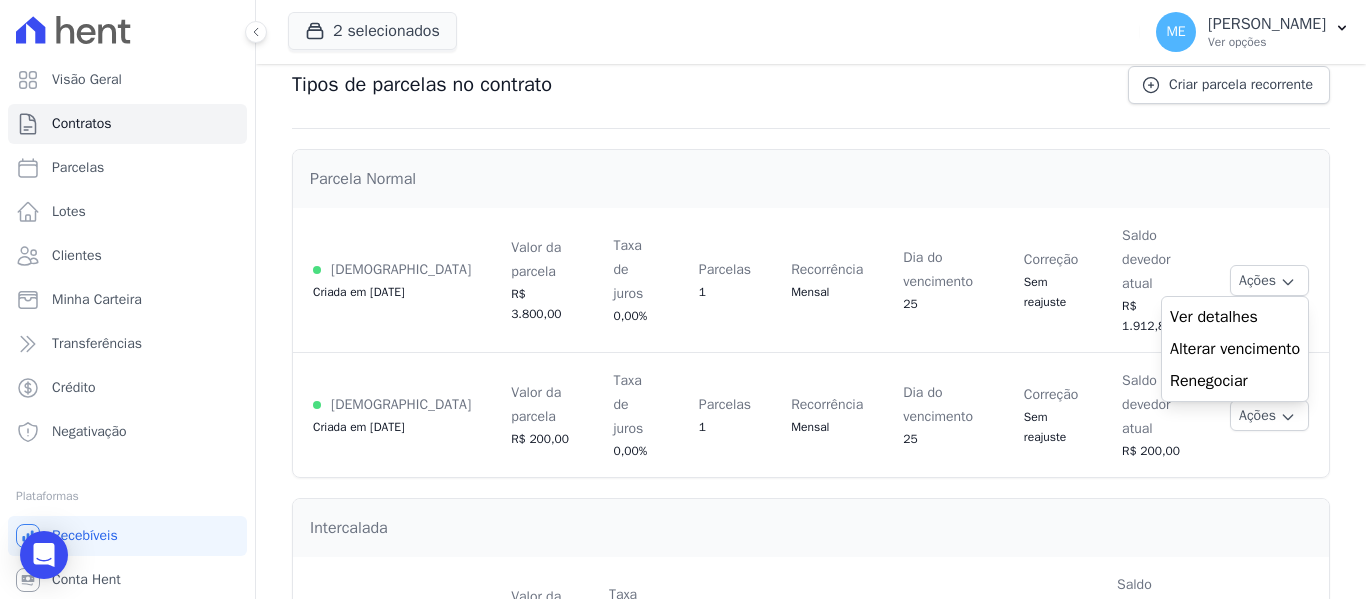 click on "Alterar vencimento" at bounding box center (1235, 349) 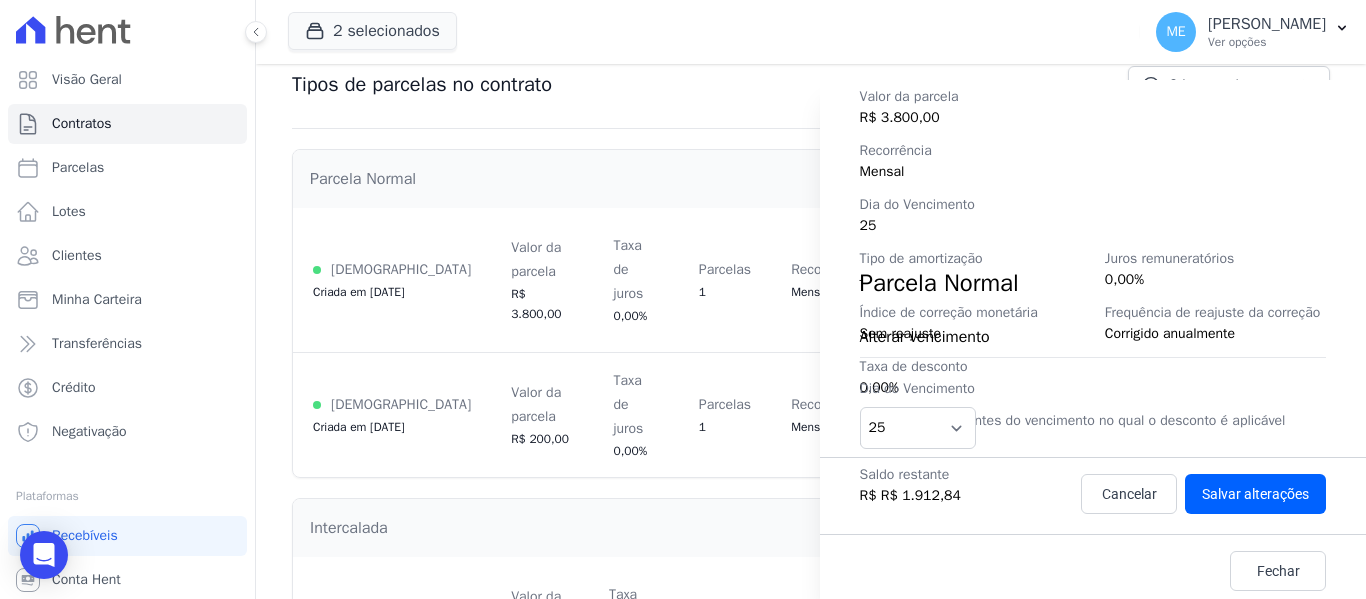 scroll, scrollTop: 363, scrollLeft: 0, axis: vertical 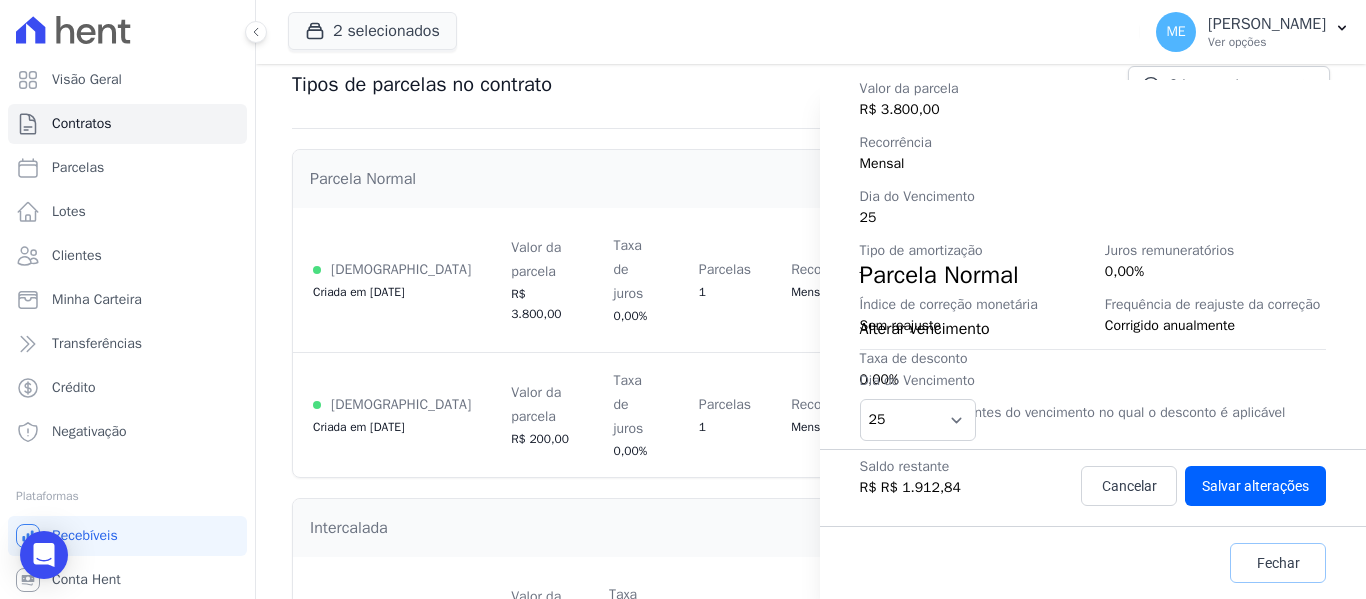 click on "Fechar" at bounding box center (1278, 563) 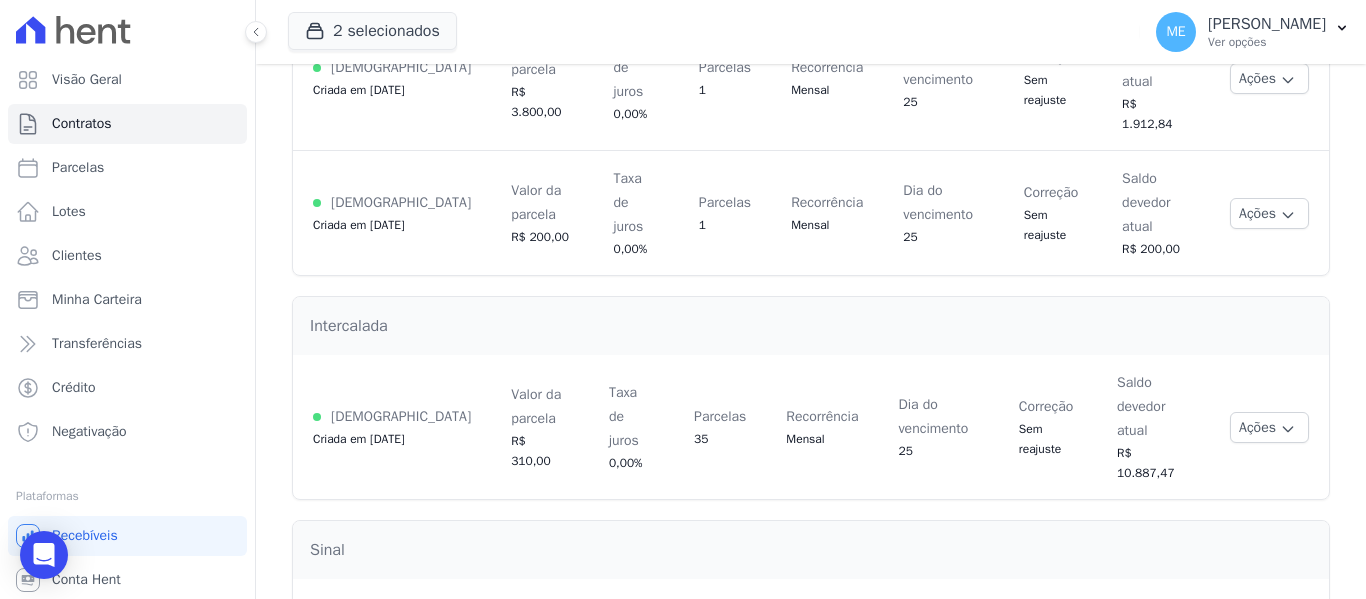 scroll, scrollTop: 403, scrollLeft: 0, axis: vertical 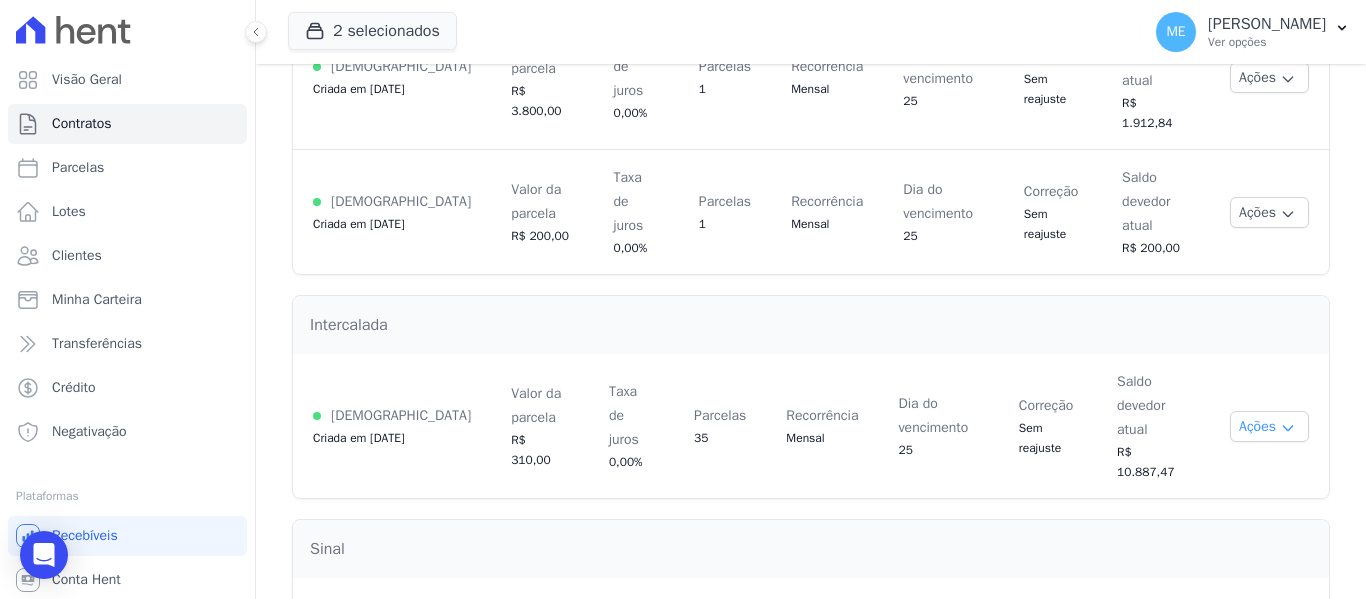 click 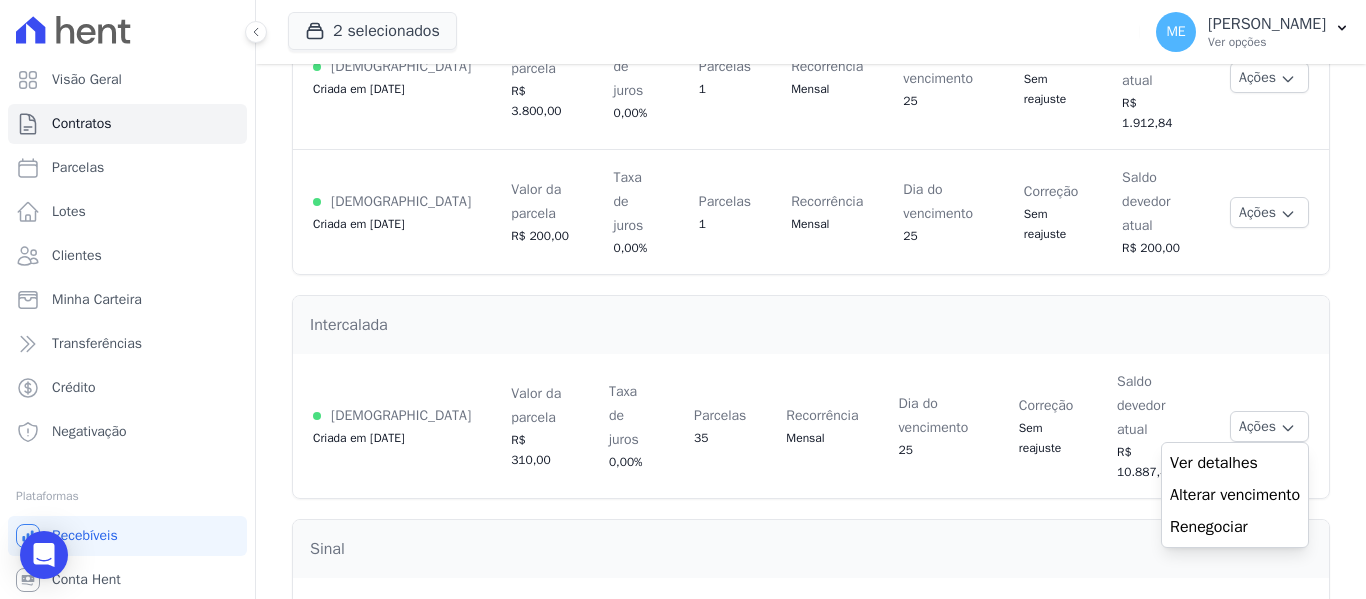 click on "Alterar vencimento" at bounding box center (1235, 495) 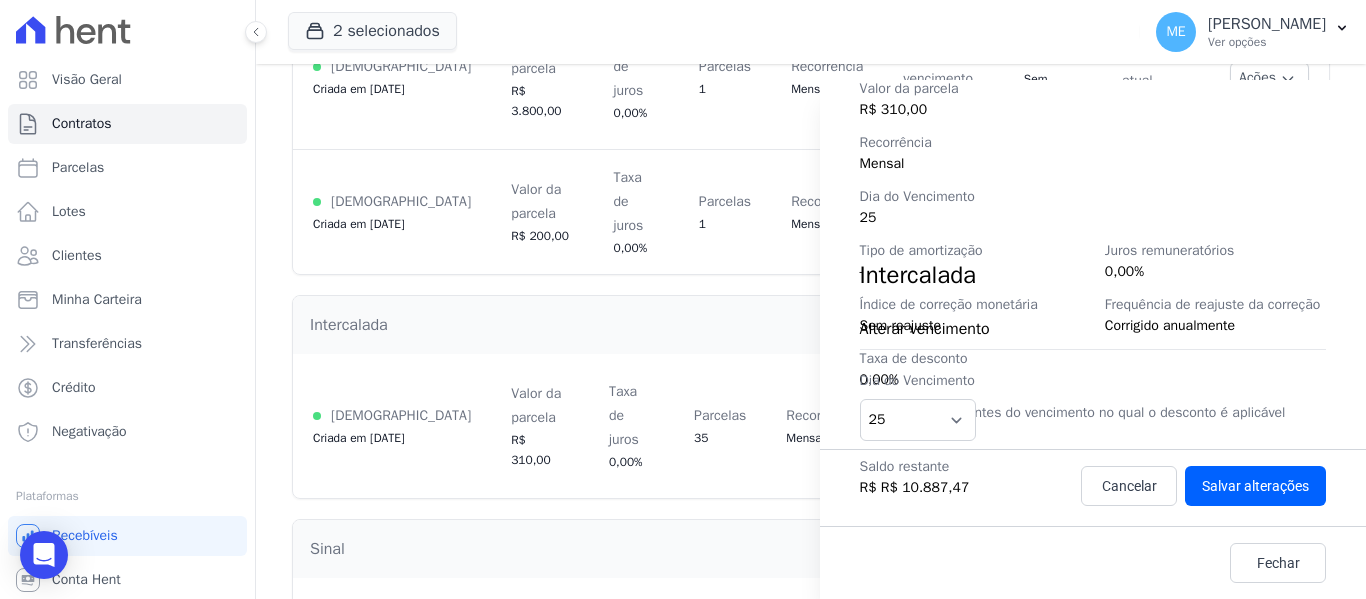 scroll, scrollTop: 363, scrollLeft: 0, axis: vertical 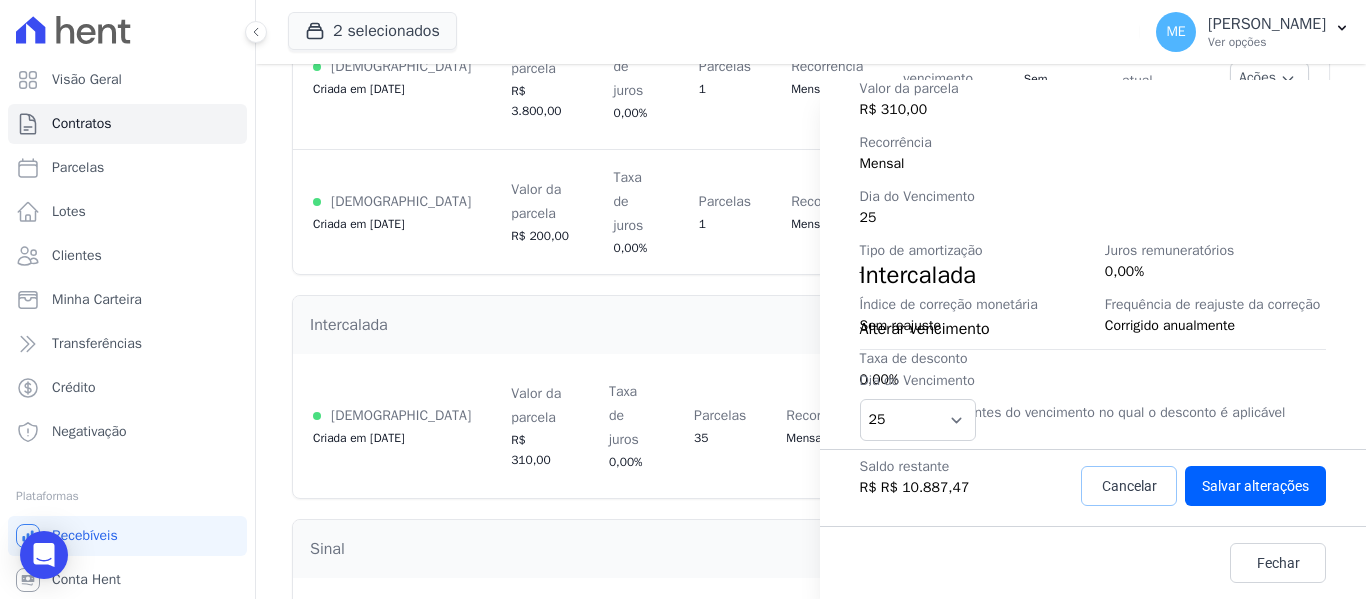 click on "Cancelar" at bounding box center (1129, 486) 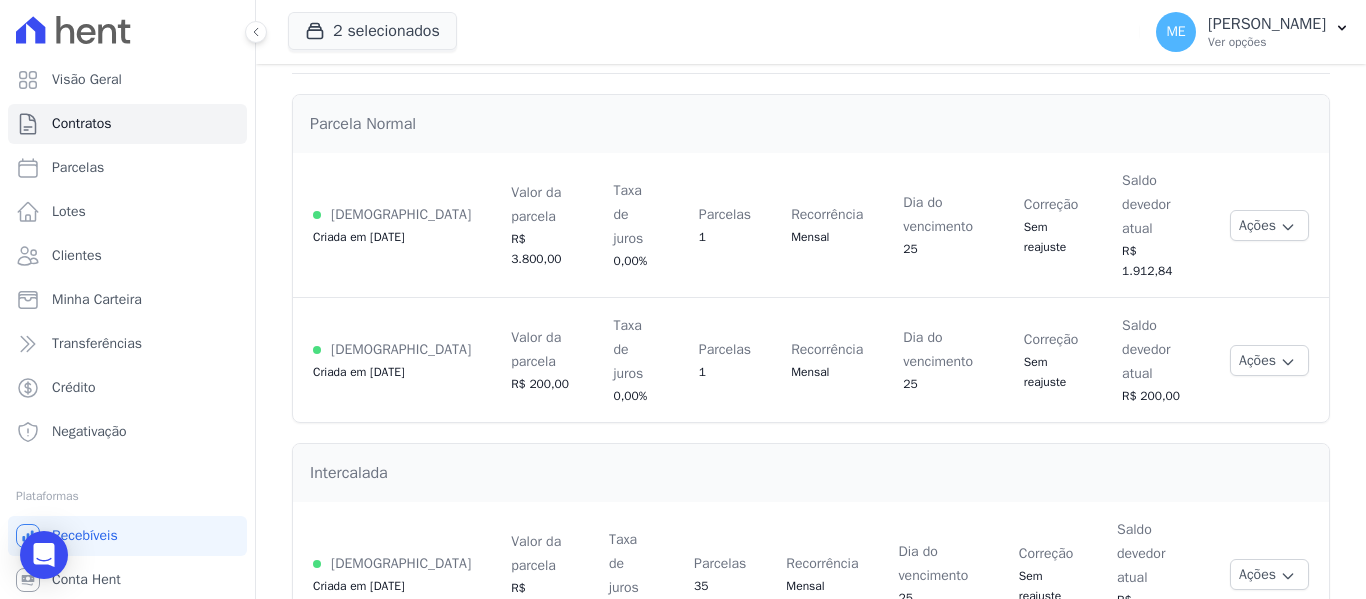 scroll, scrollTop: 403, scrollLeft: 0, axis: vertical 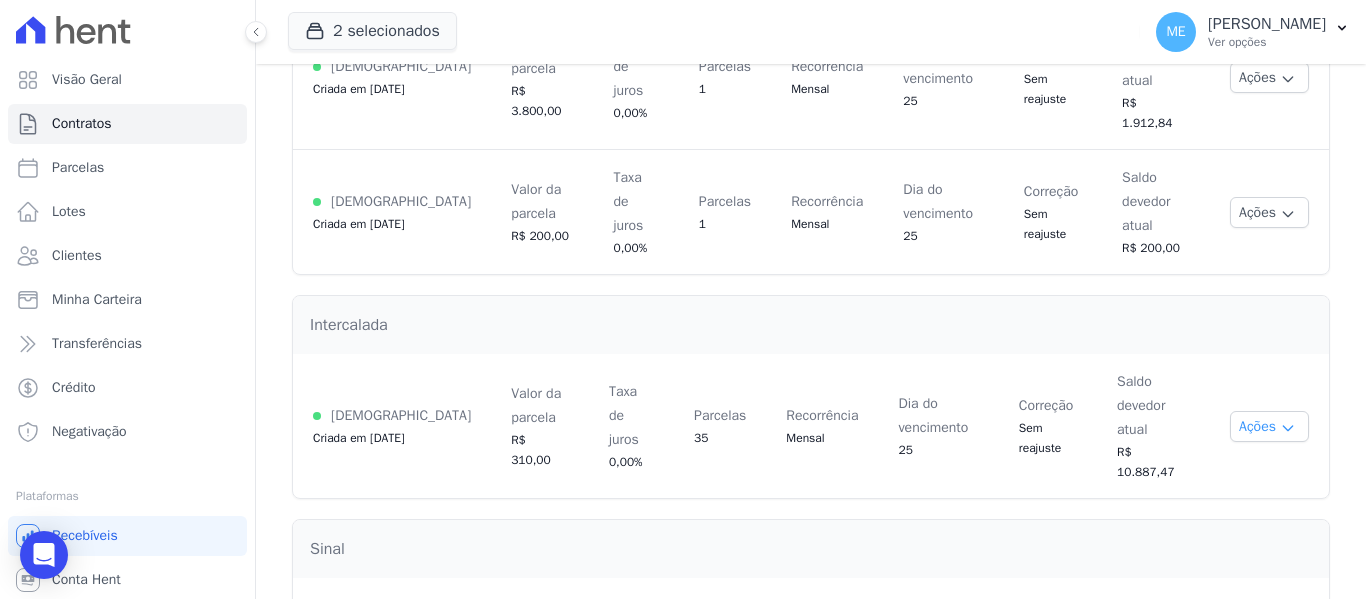 click 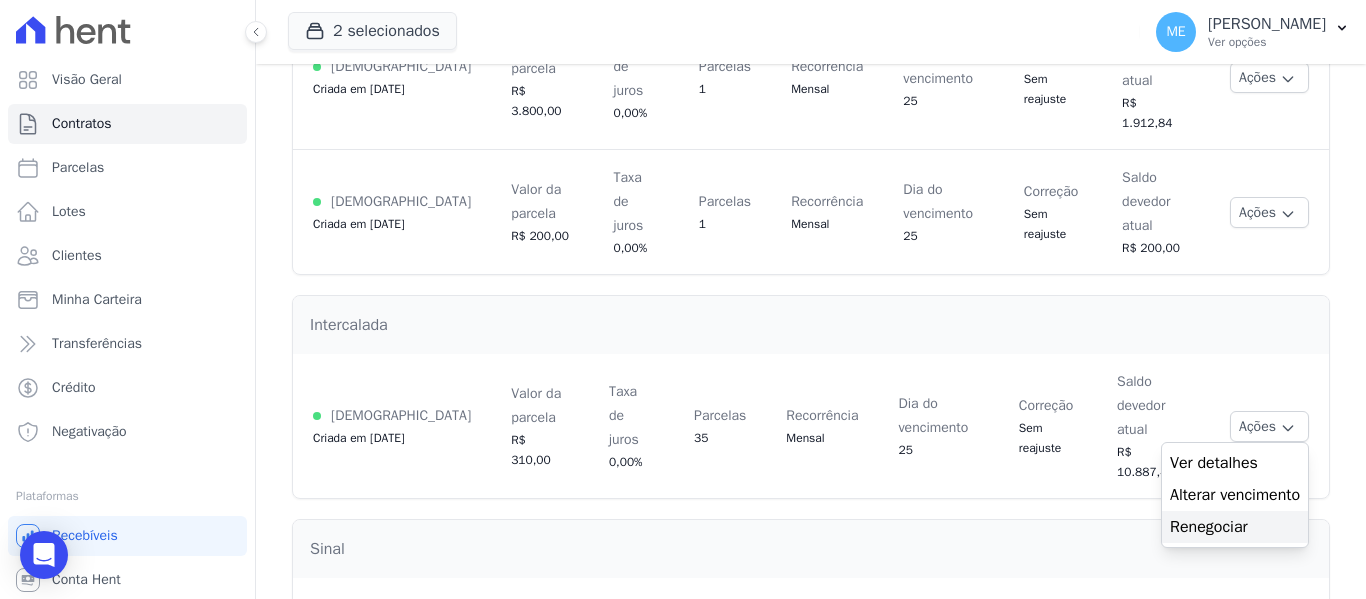 click on "Renegociar" at bounding box center (1235, 527) 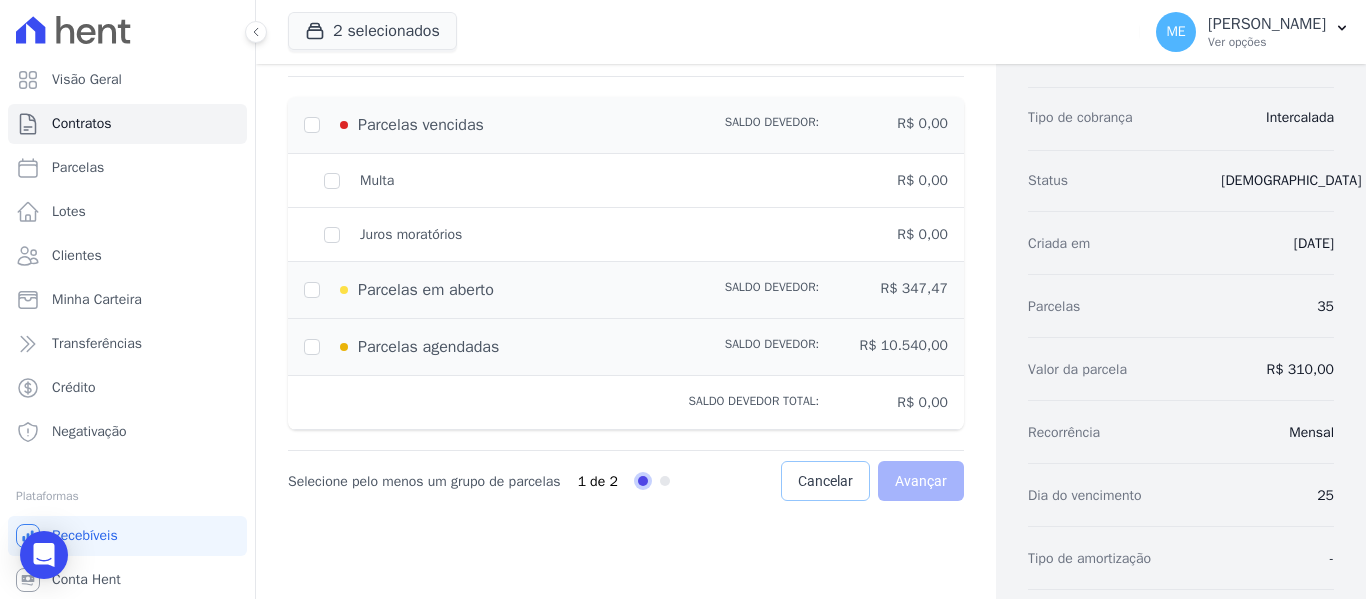 scroll, scrollTop: 100, scrollLeft: 0, axis: vertical 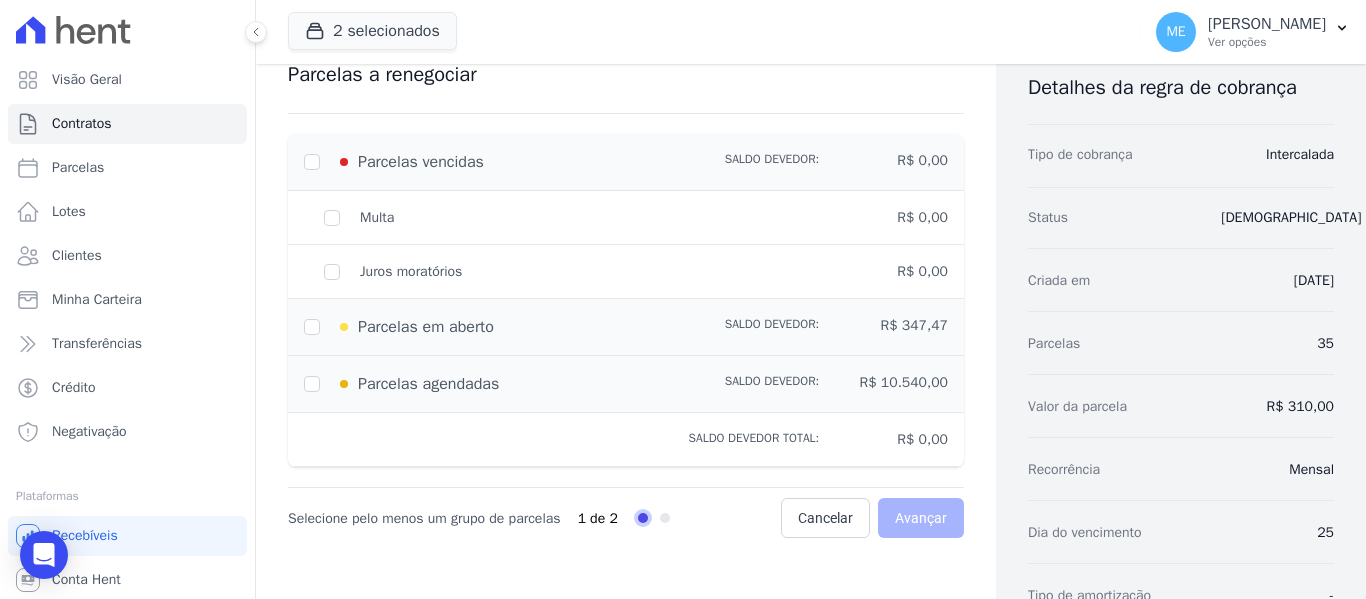 click on "Parcelas vencidas" at bounding box center (497, 162) 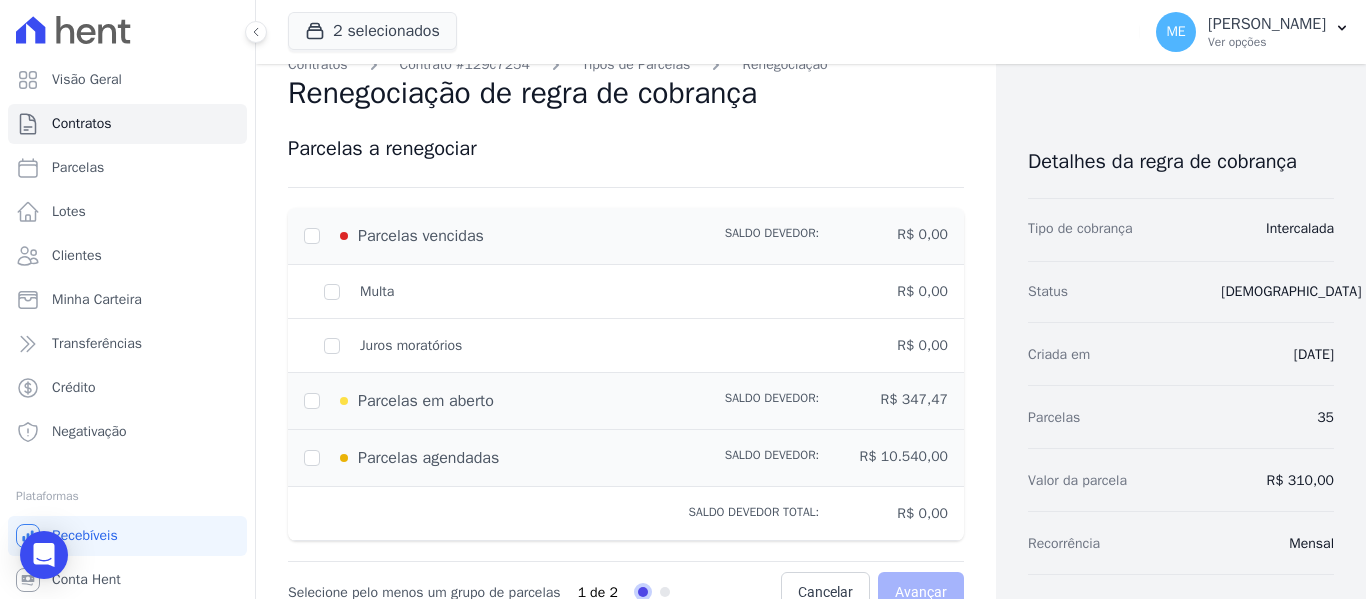 scroll, scrollTop: 0, scrollLeft: 0, axis: both 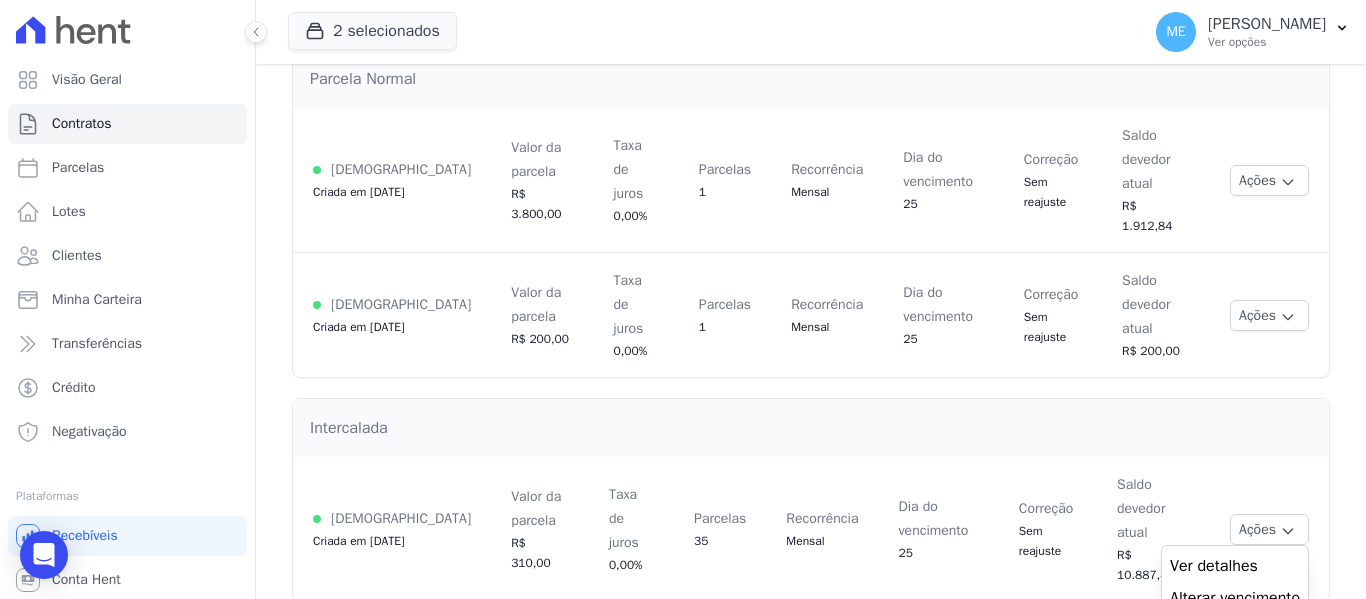 click on "Sinal" at bounding box center (811, 652) 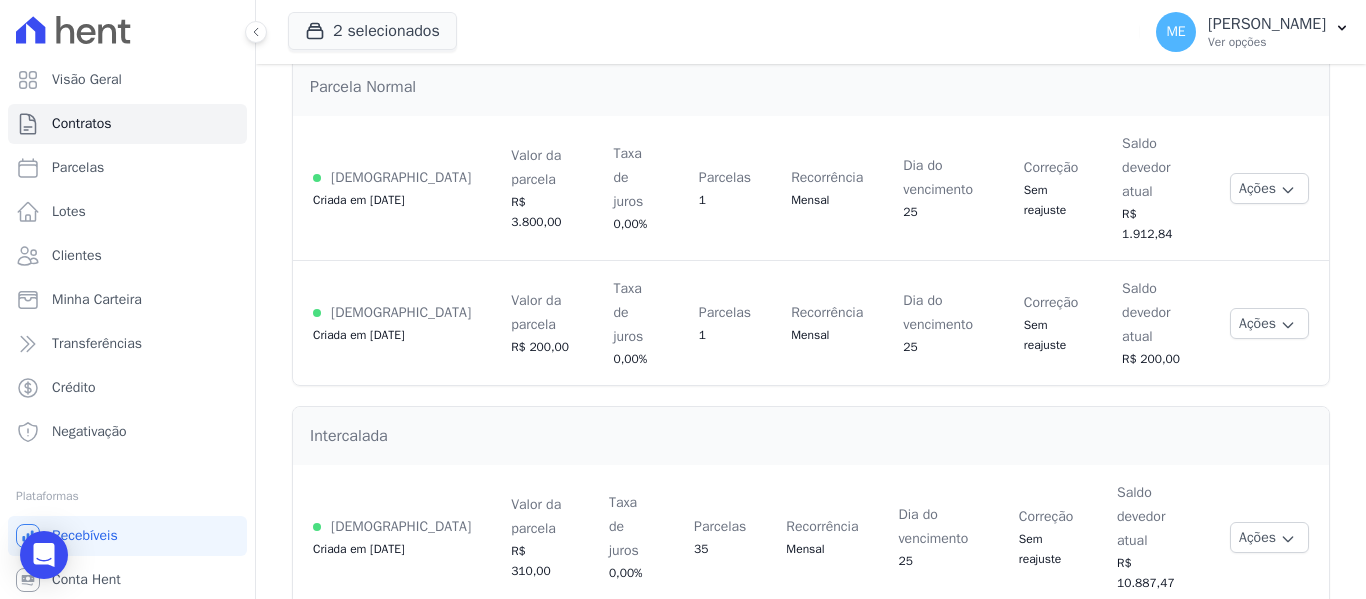 scroll, scrollTop: 0, scrollLeft: 0, axis: both 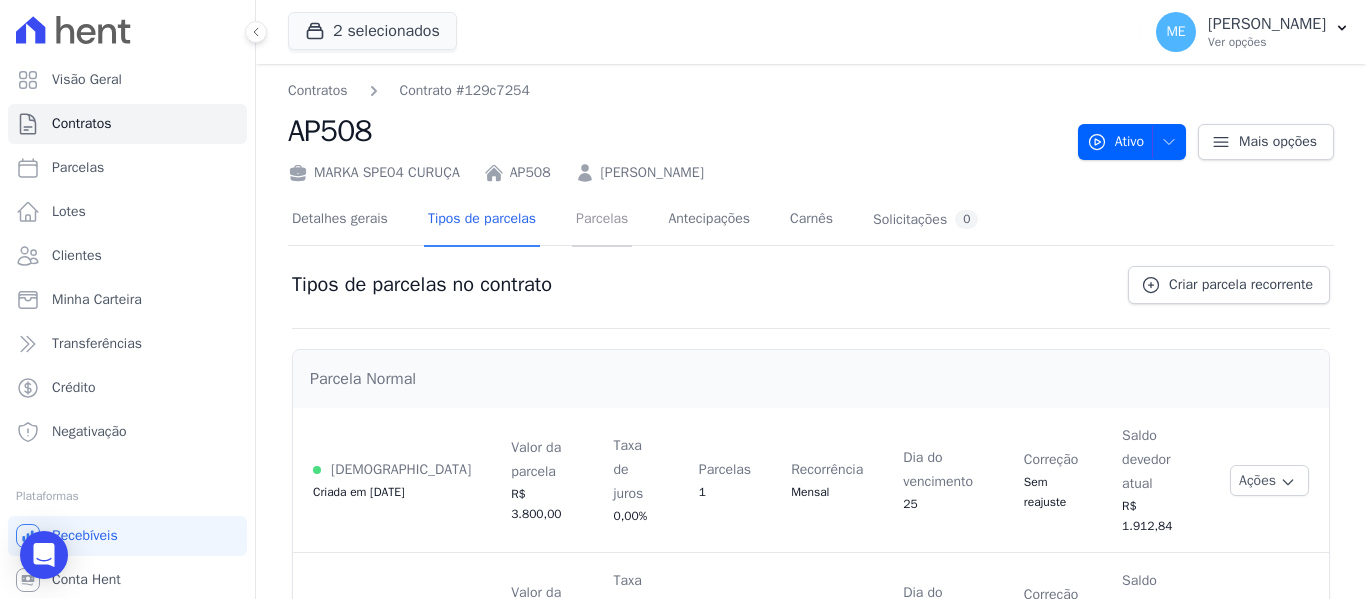 click on "Parcelas" at bounding box center [602, 220] 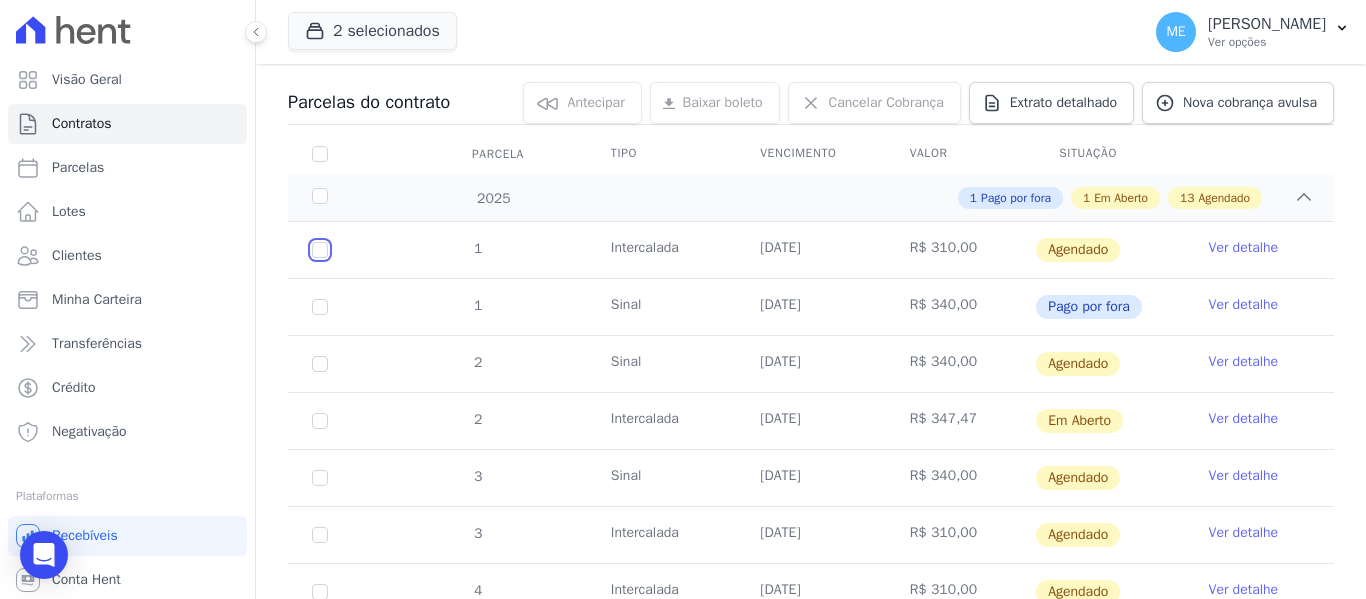 click at bounding box center (320, 250) 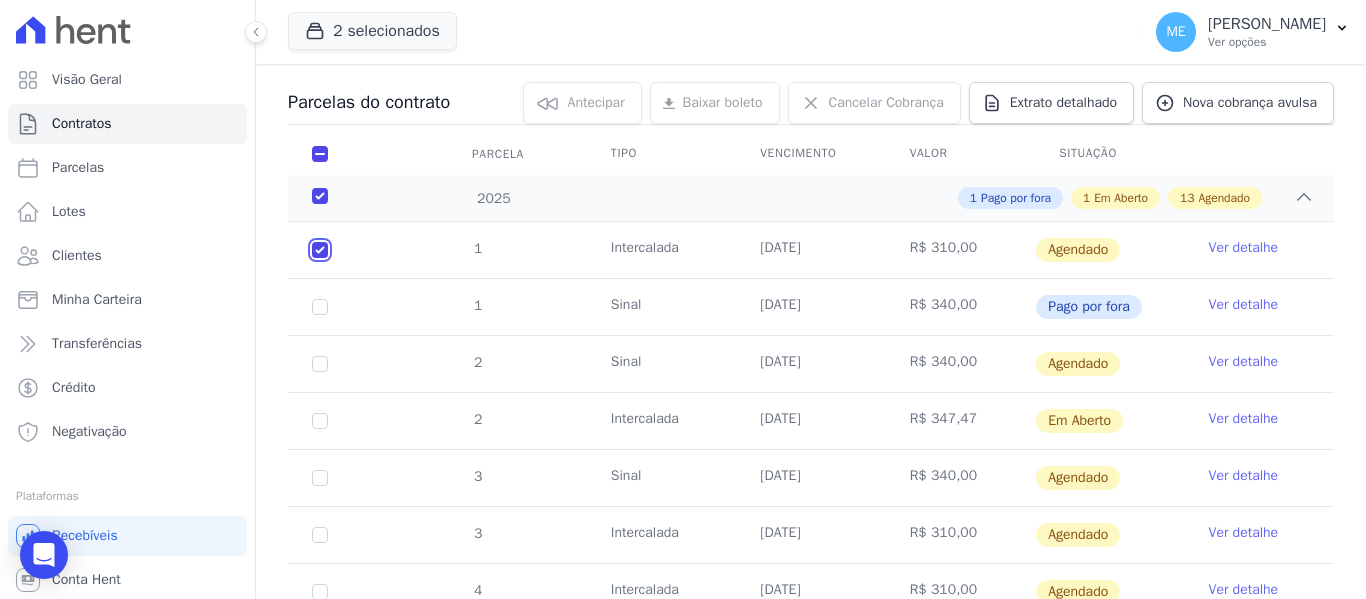 checkbox on "true" 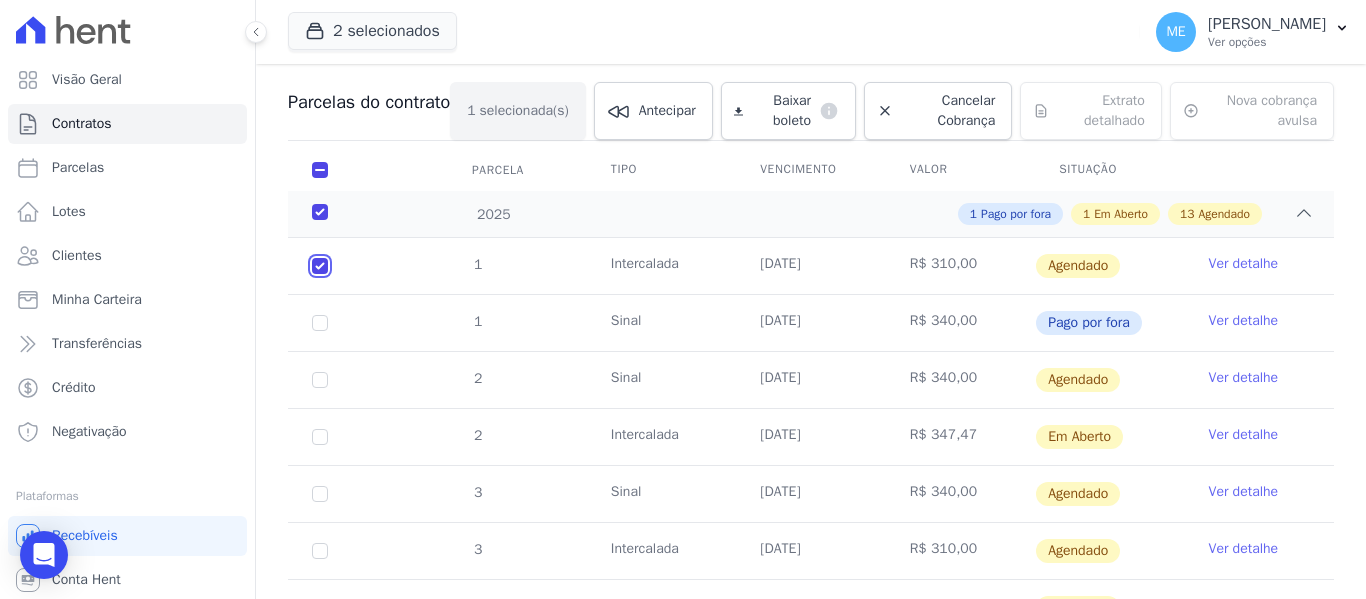 scroll, scrollTop: 300, scrollLeft: 0, axis: vertical 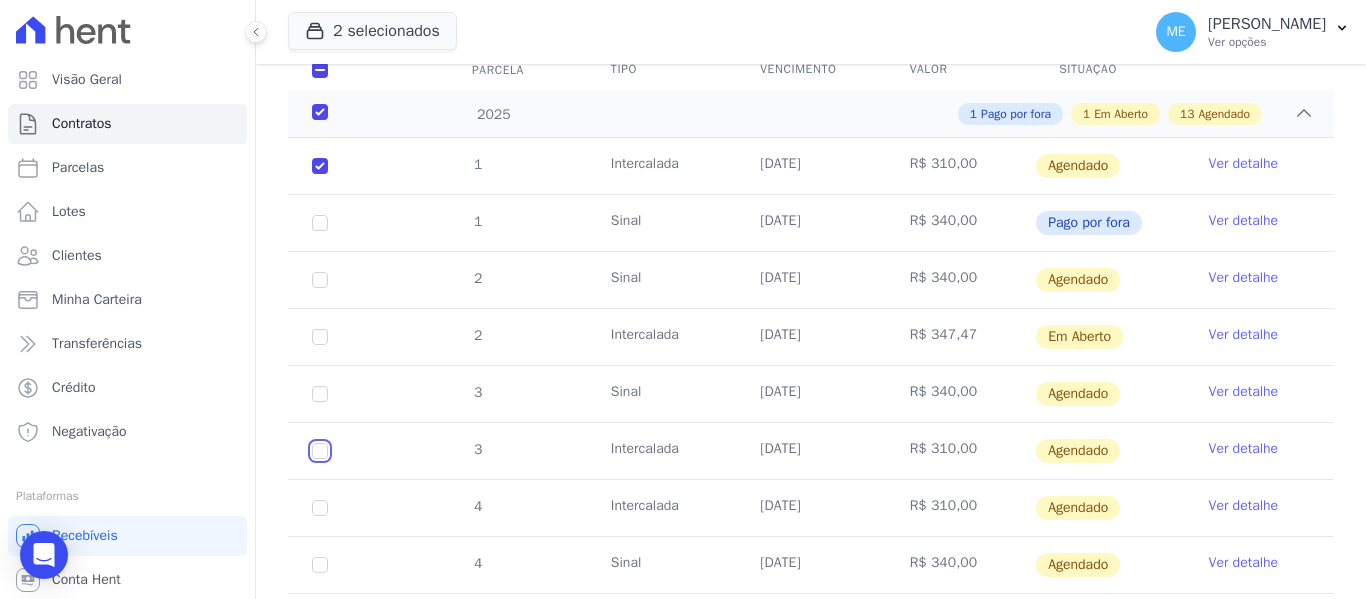 click at bounding box center [320, 166] 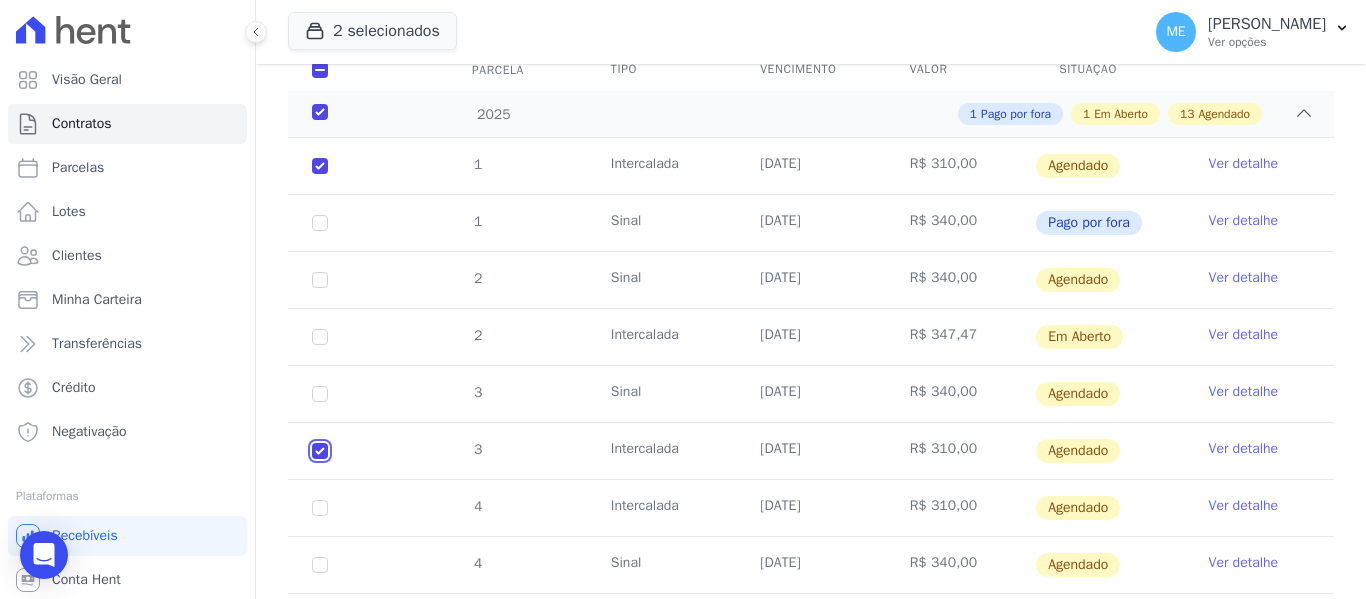 checkbox on "true" 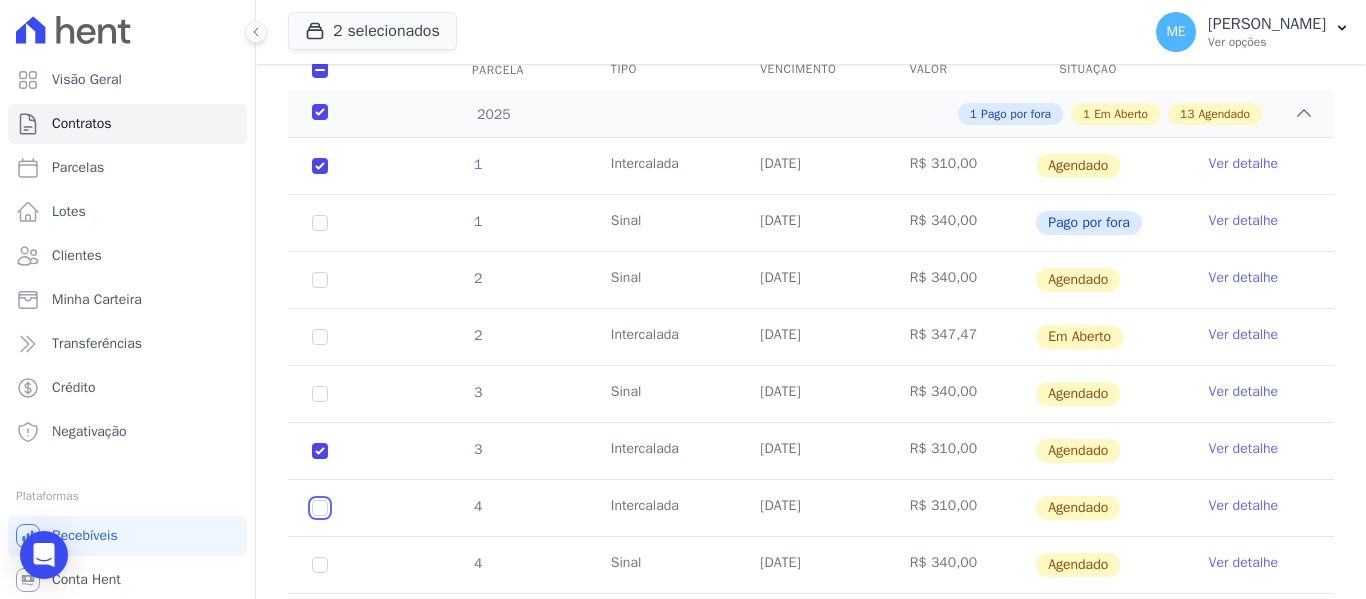 click at bounding box center (320, 166) 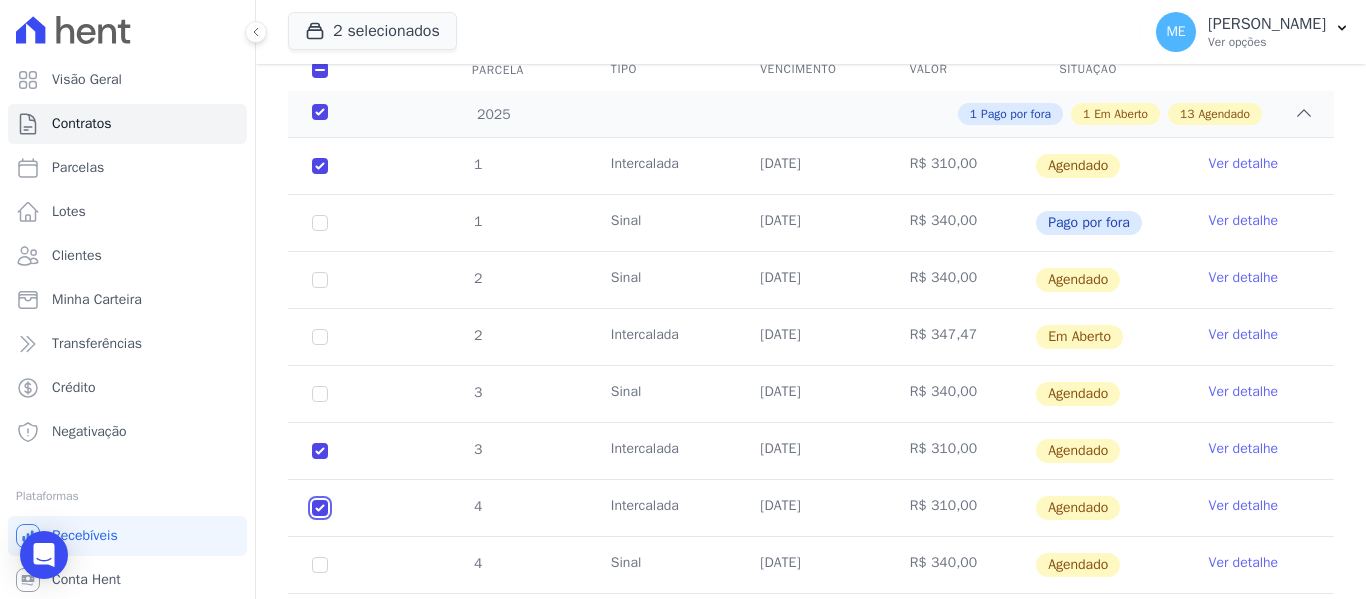 checkbox on "true" 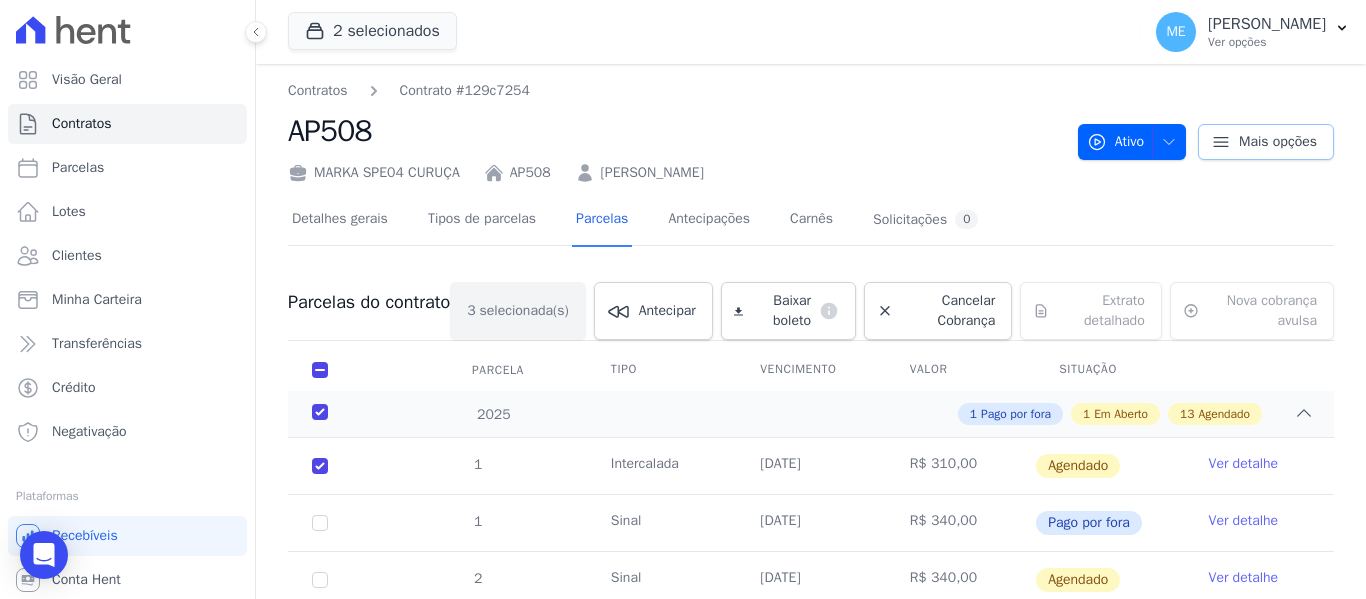click on "Mais opções" at bounding box center (1278, 142) 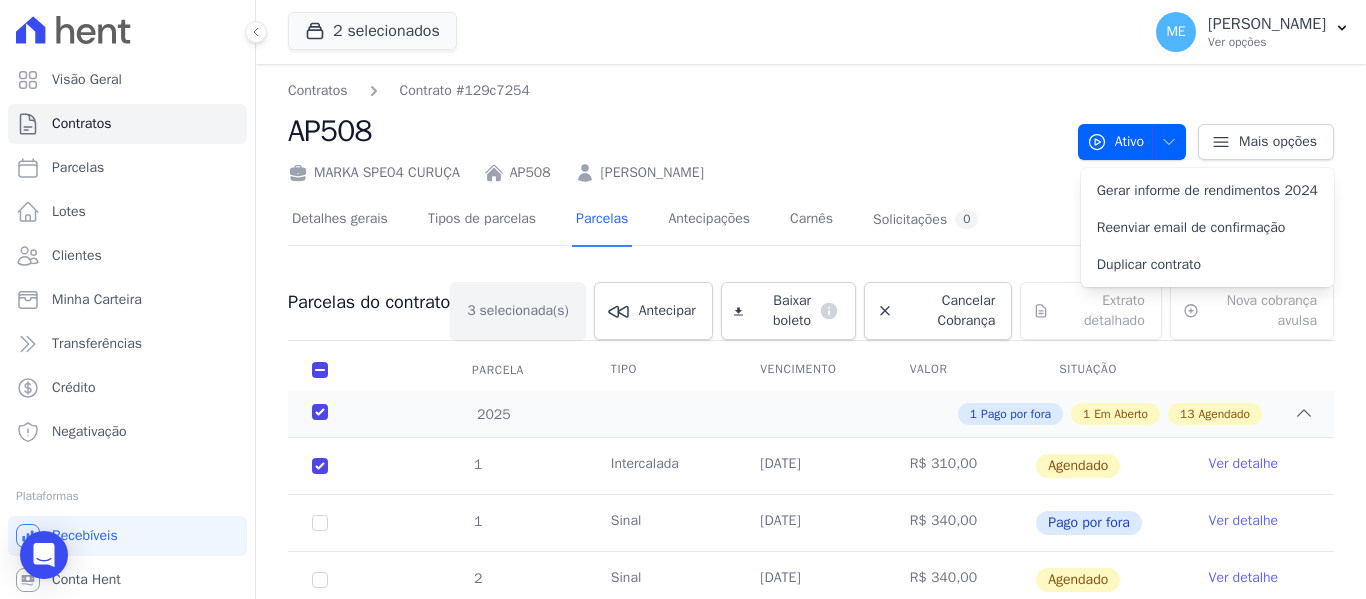 click on "1
[GEOGRAPHIC_DATA]
[DATE]
R$ 310,00
[GEOGRAPHIC_DATA]
Ver detalhe
1
[GEOGRAPHIC_DATA]
[DATE]
R$ 340,00
Ver detalhe 2 2" at bounding box center (811, 865) 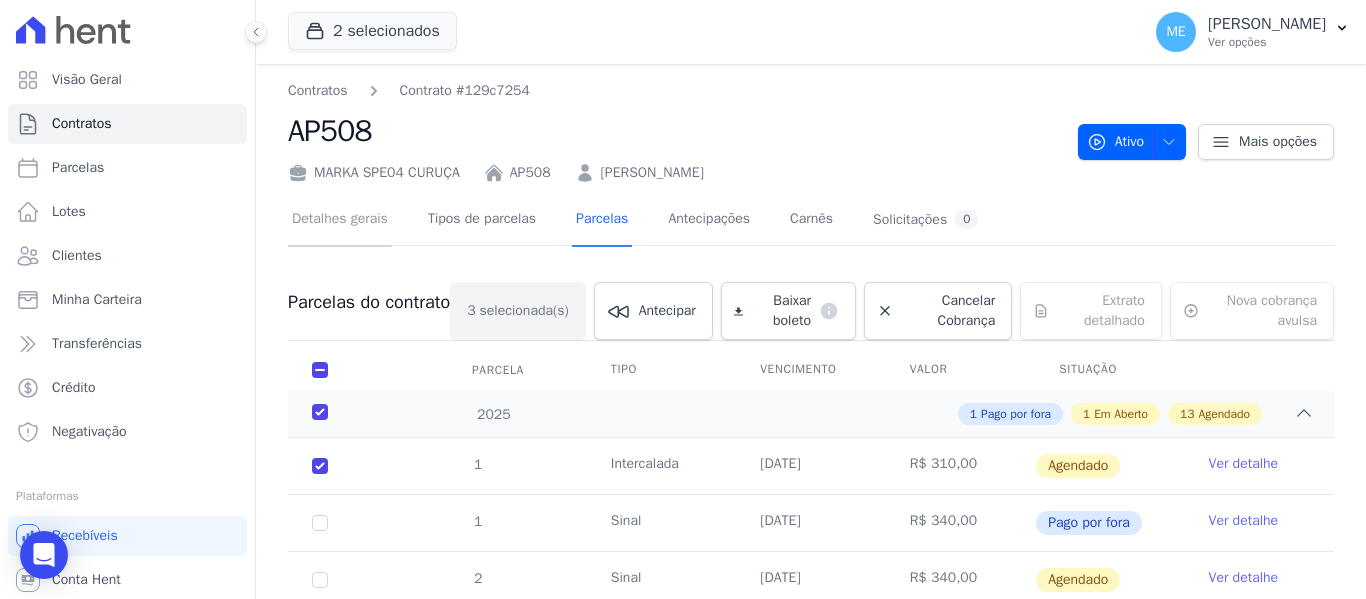 click on "Detalhes gerais" at bounding box center (340, 220) 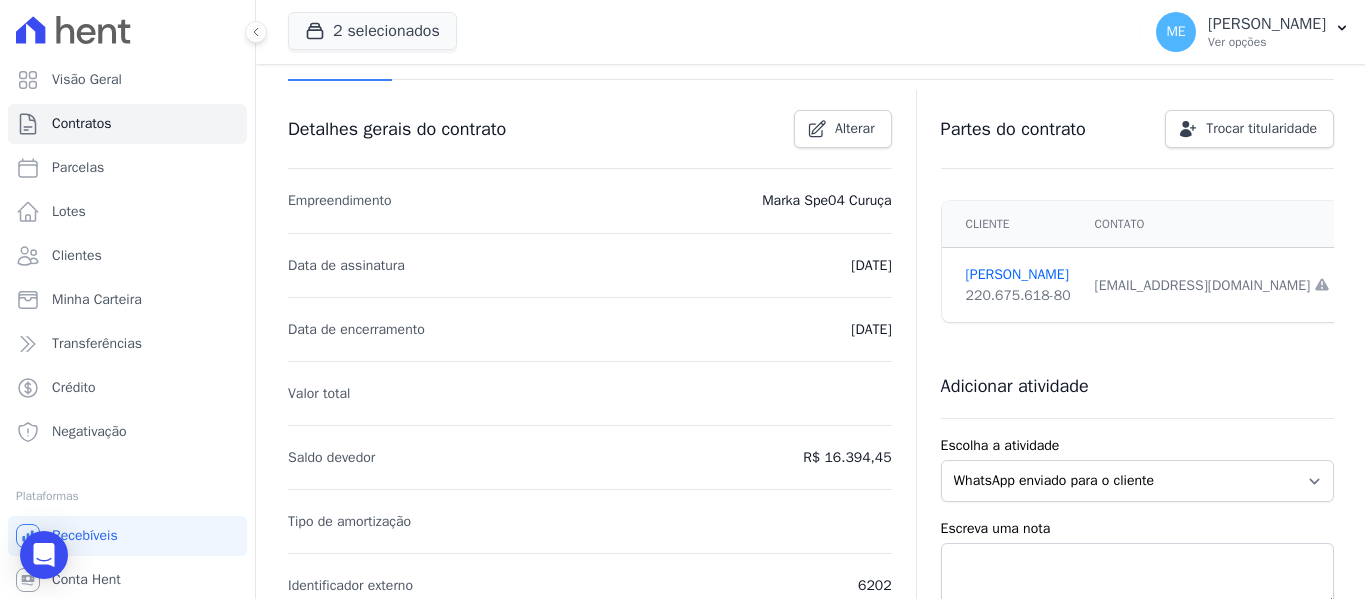 scroll, scrollTop: 131, scrollLeft: 0, axis: vertical 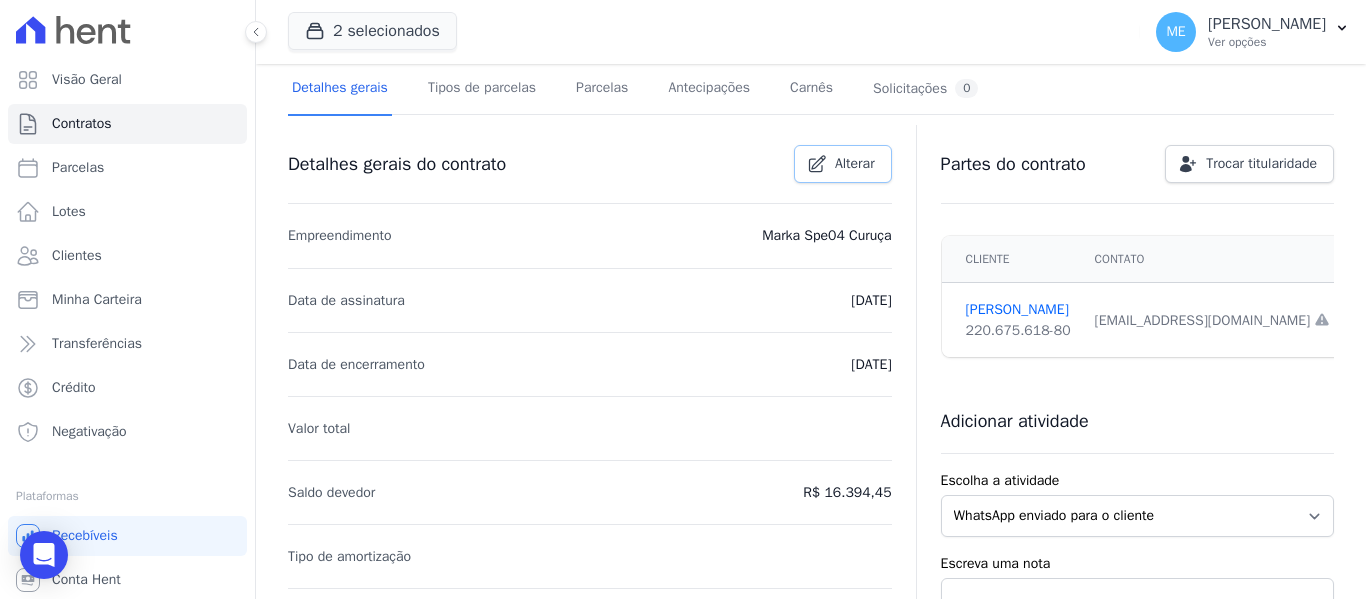 click on "Alterar" at bounding box center (843, 164) 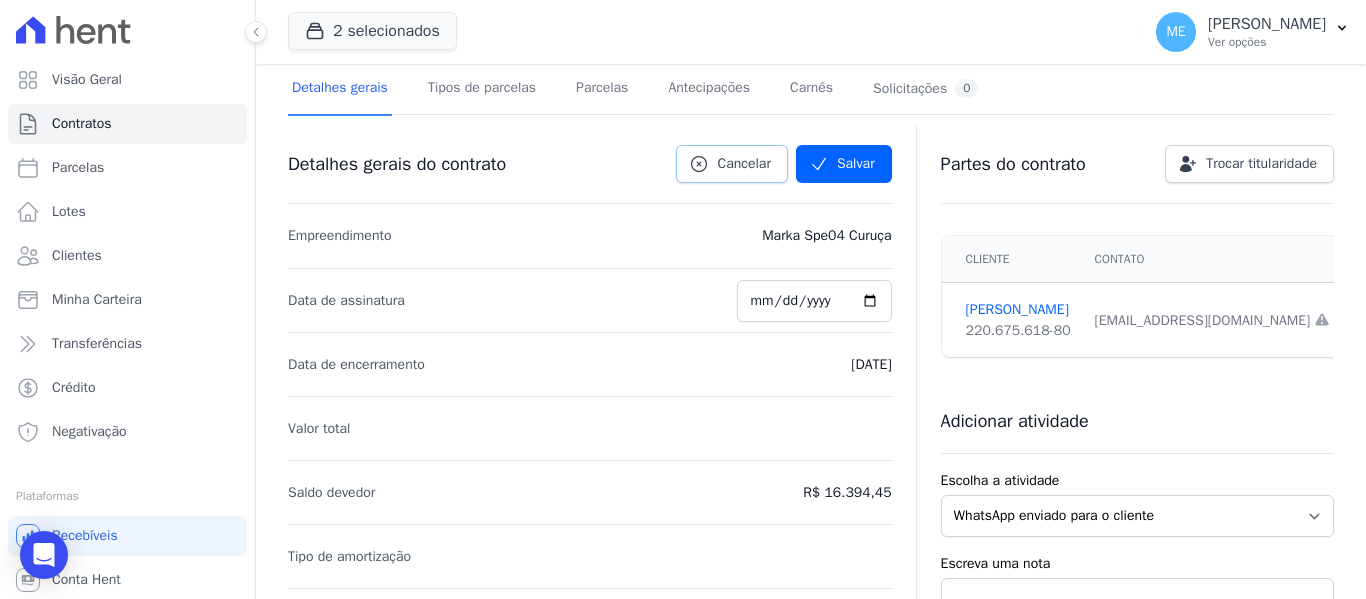 click on "Cancelar" at bounding box center [743, 164] 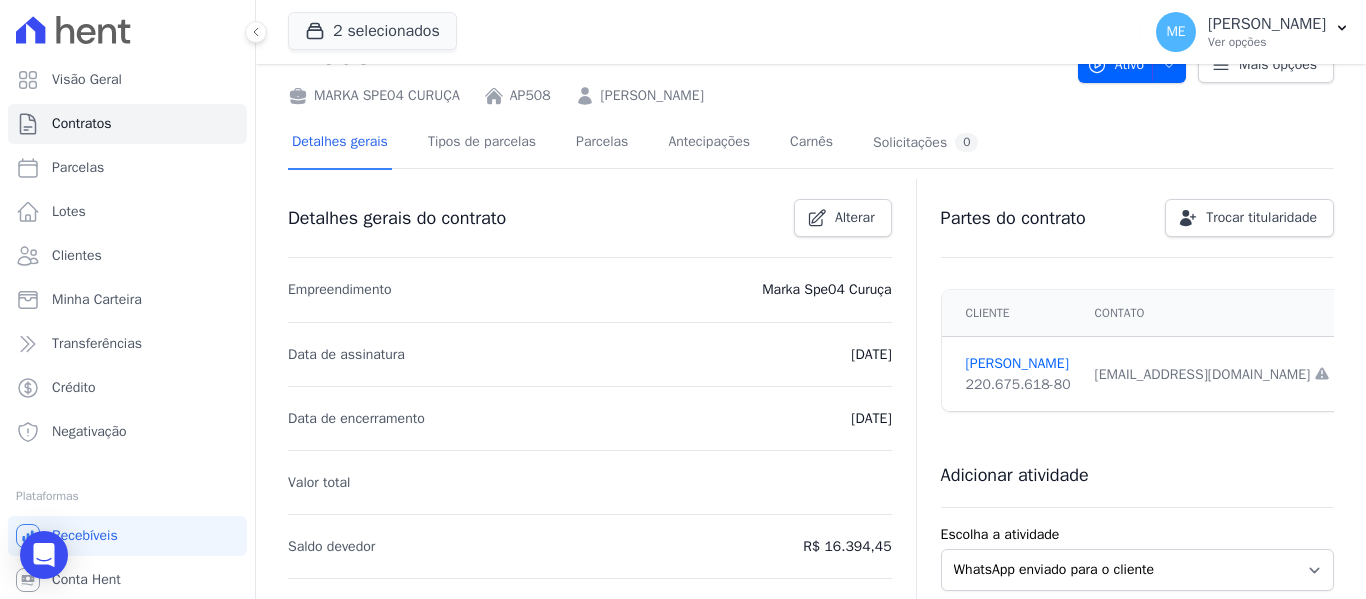 scroll, scrollTop: 31, scrollLeft: 0, axis: vertical 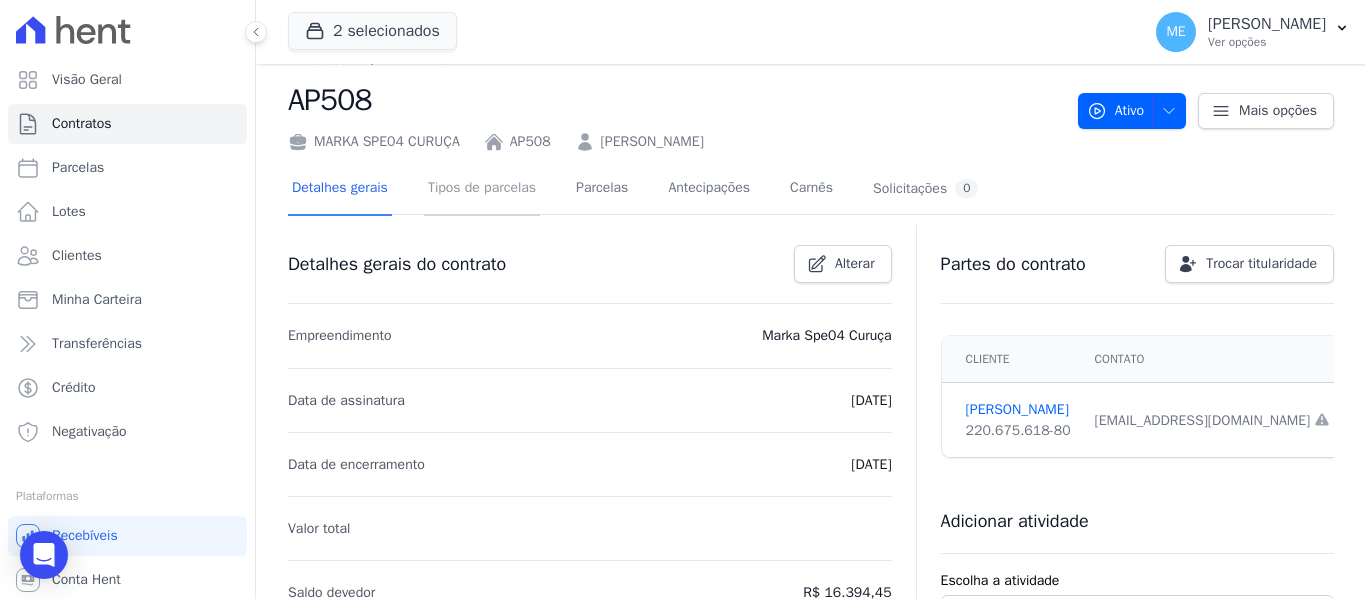 click on "Tipos de parcelas" at bounding box center [482, 189] 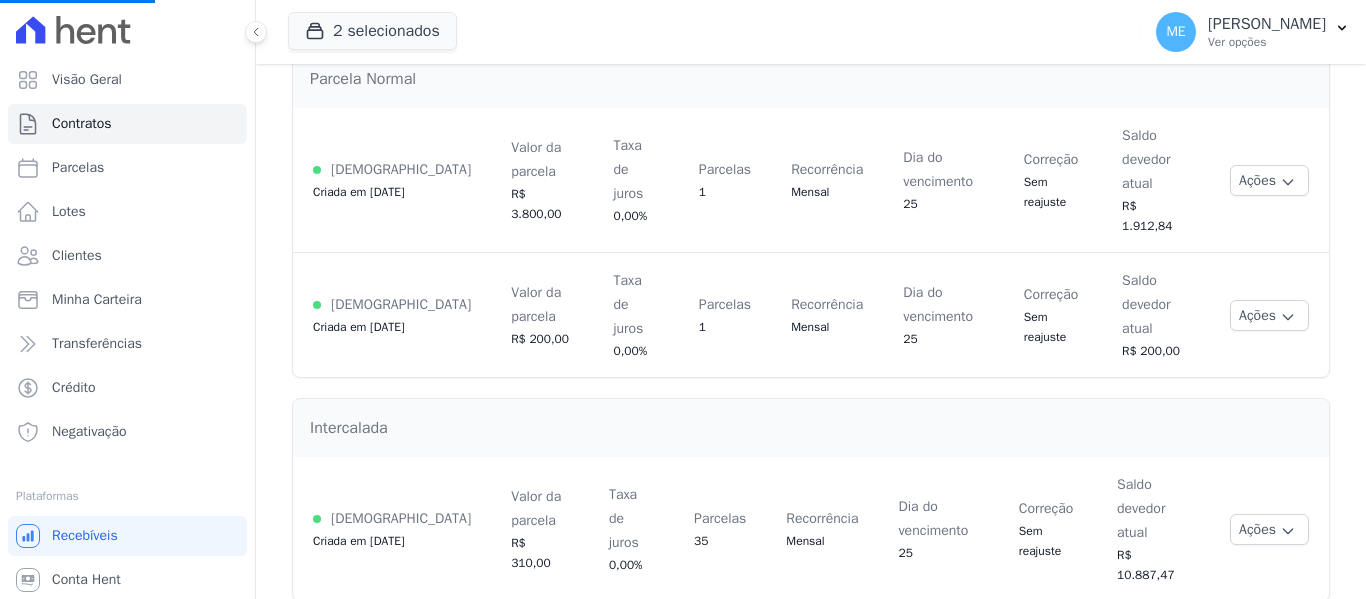 scroll, scrollTop: 0, scrollLeft: 0, axis: both 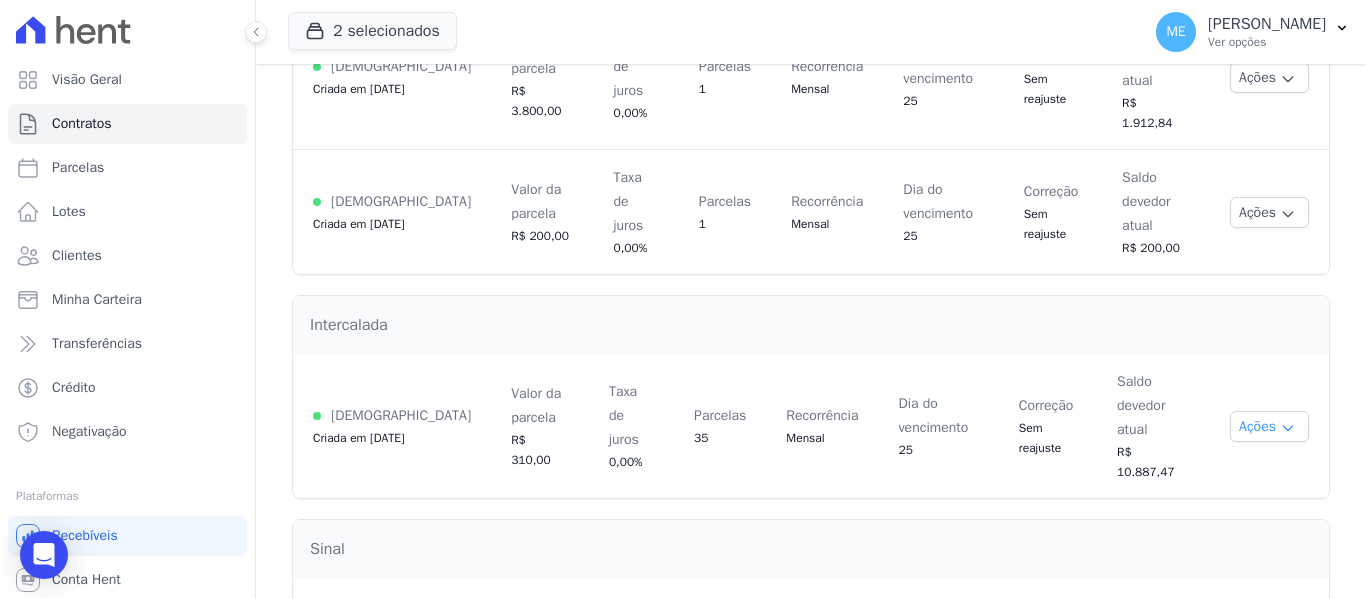 click 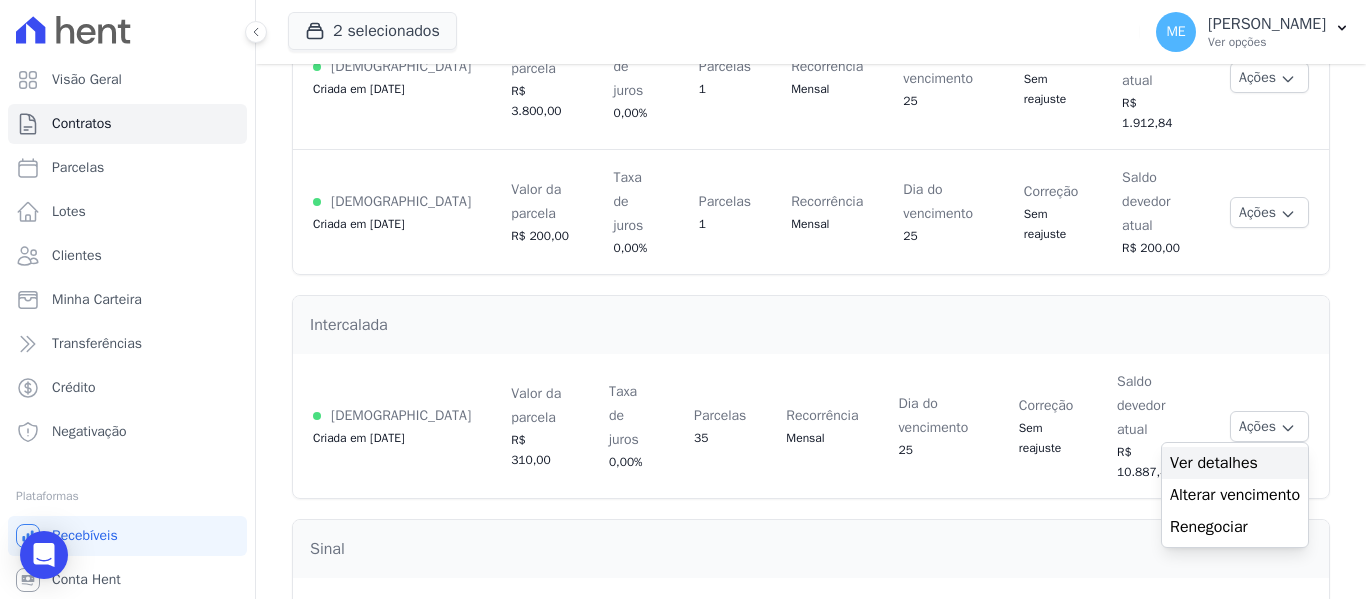 click on "Ver detalhes" at bounding box center (1235, 463) 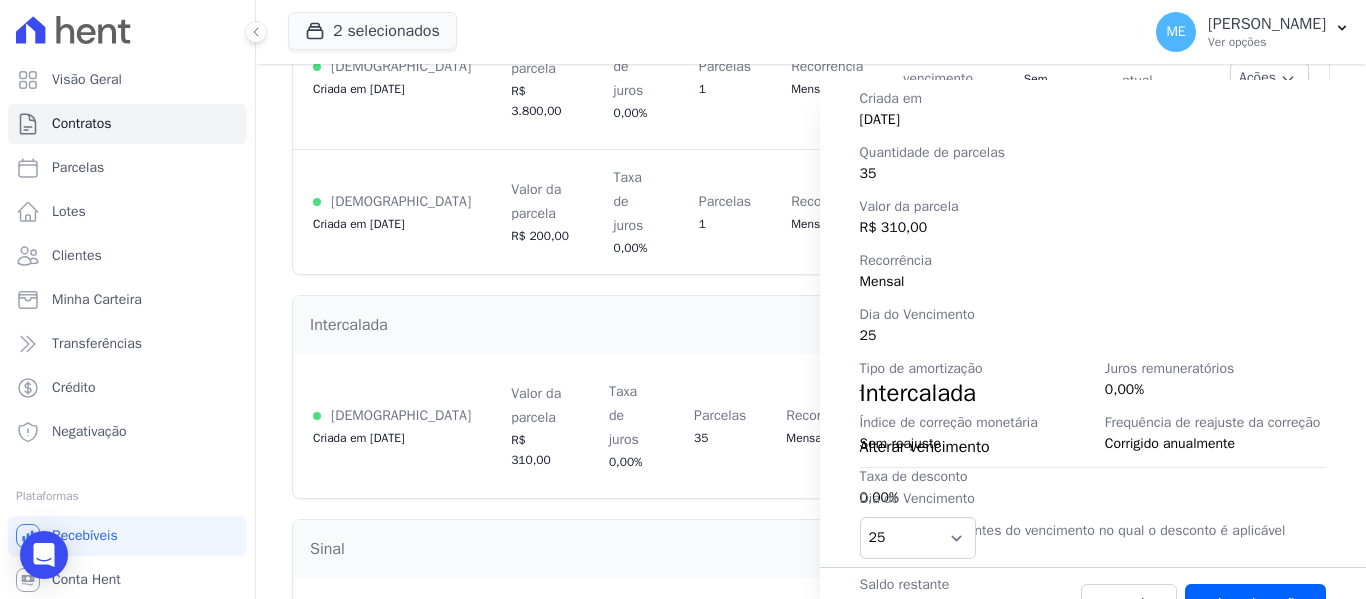scroll, scrollTop: 300, scrollLeft: 0, axis: vertical 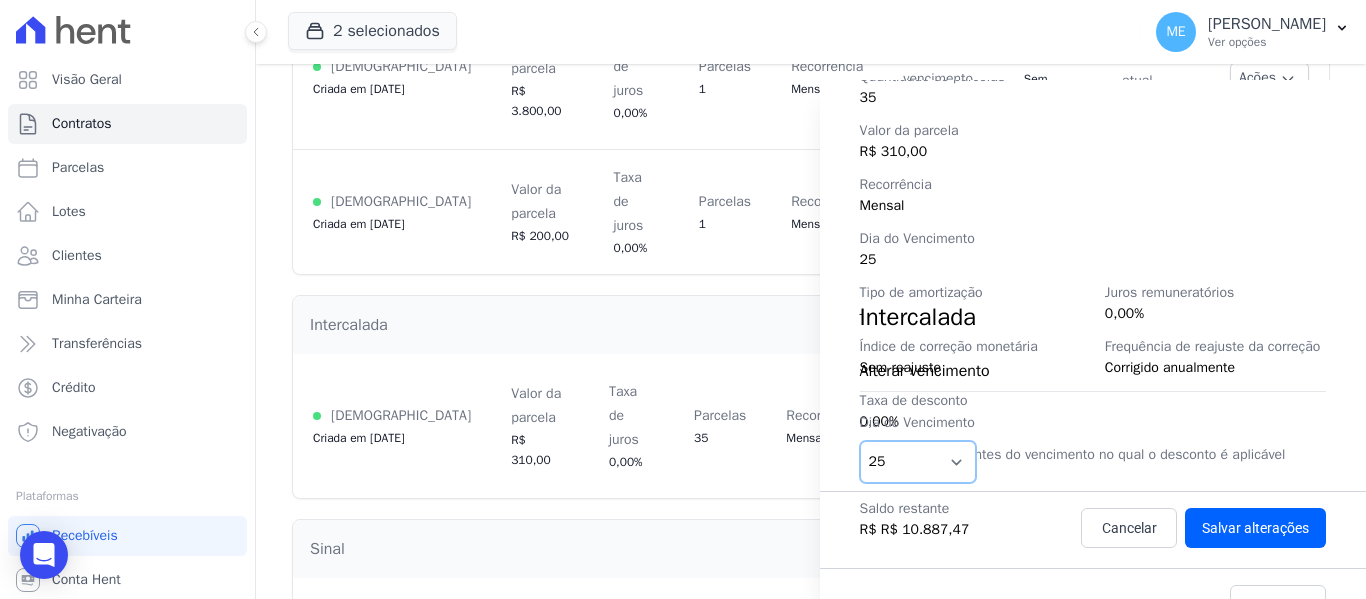 click on "1
2
3
4
5
6
7
8
9
10
11
12
13
14
15
16
17
18
19
20
21
22
23
24
25
26
27
28
29
30
31" at bounding box center [918, 462] 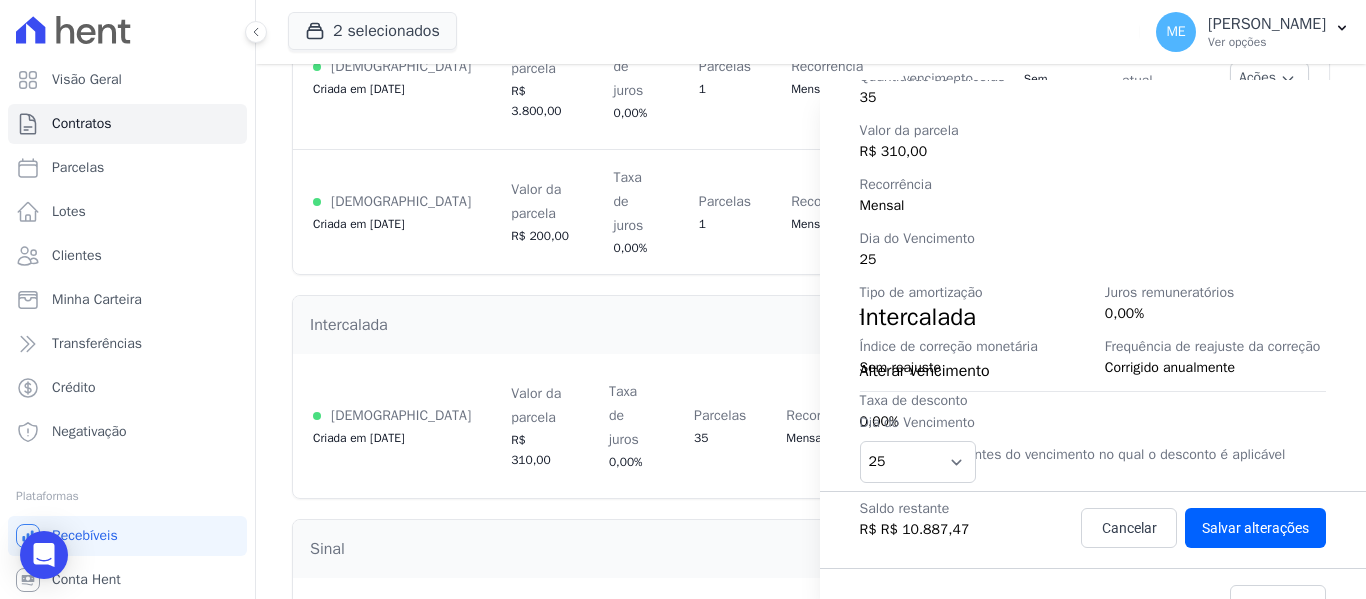 click on "Mensal" at bounding box center (1093, 205) 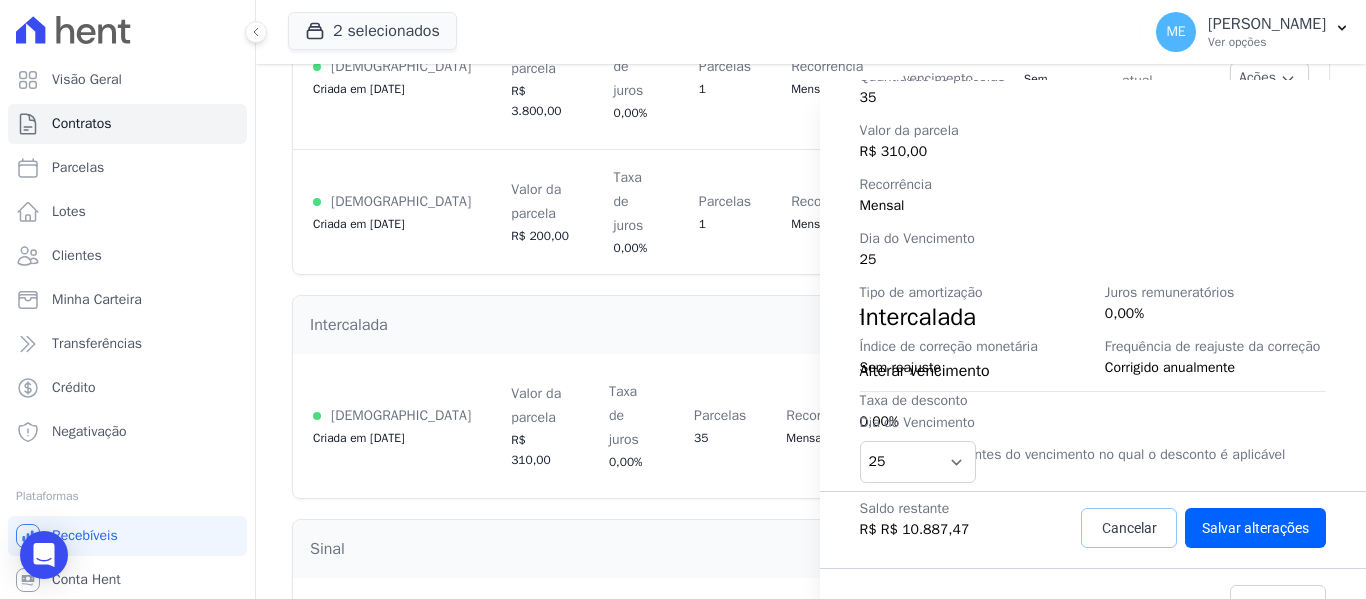 click on "Cancelar" at bounding box center [1129, 528] 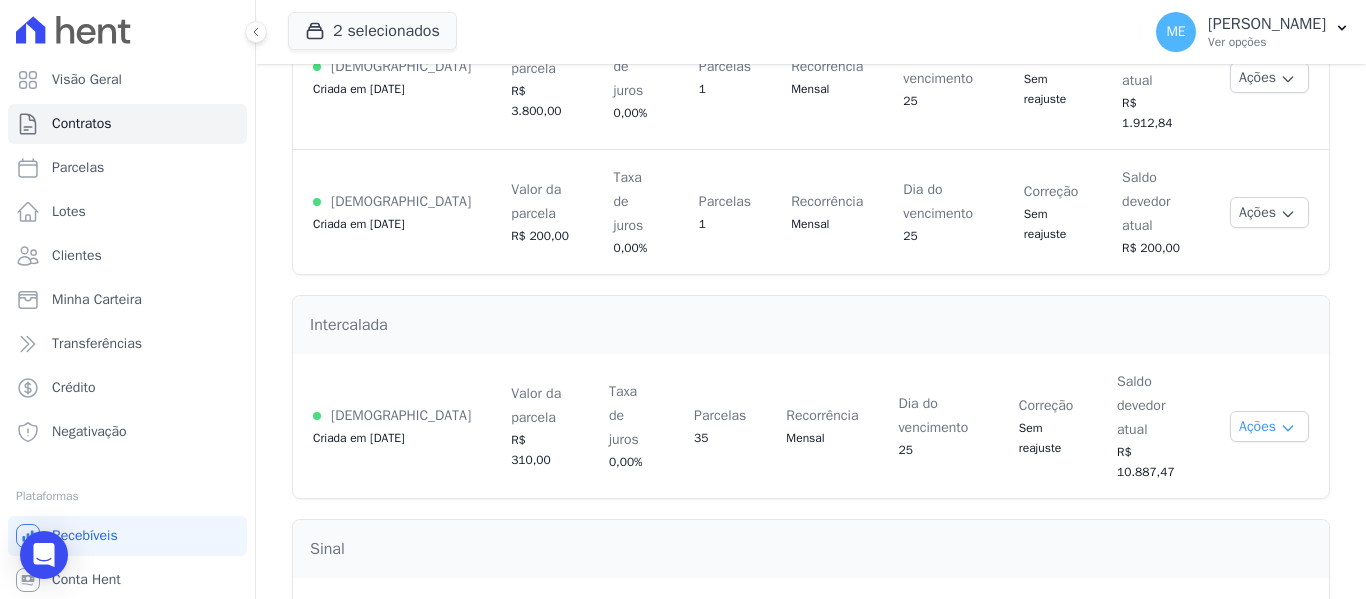 click on "Ações" at bounding box center [1269, 426] 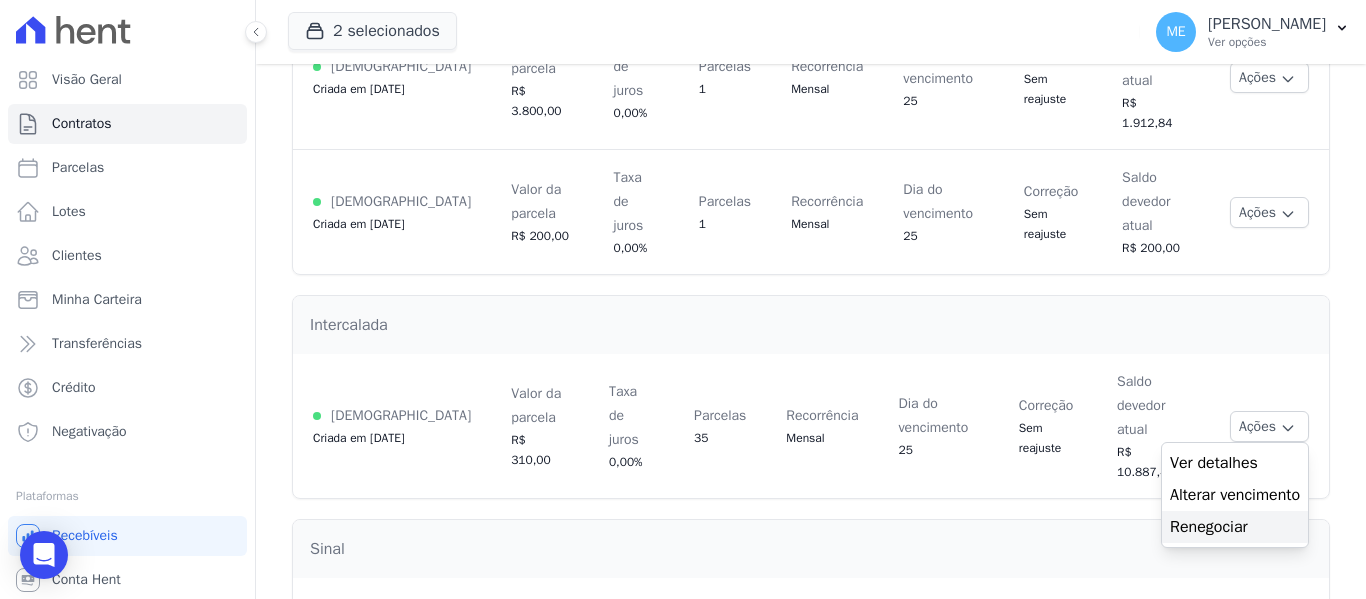 click on "Renegociar" at bounding box center (1235, 527) 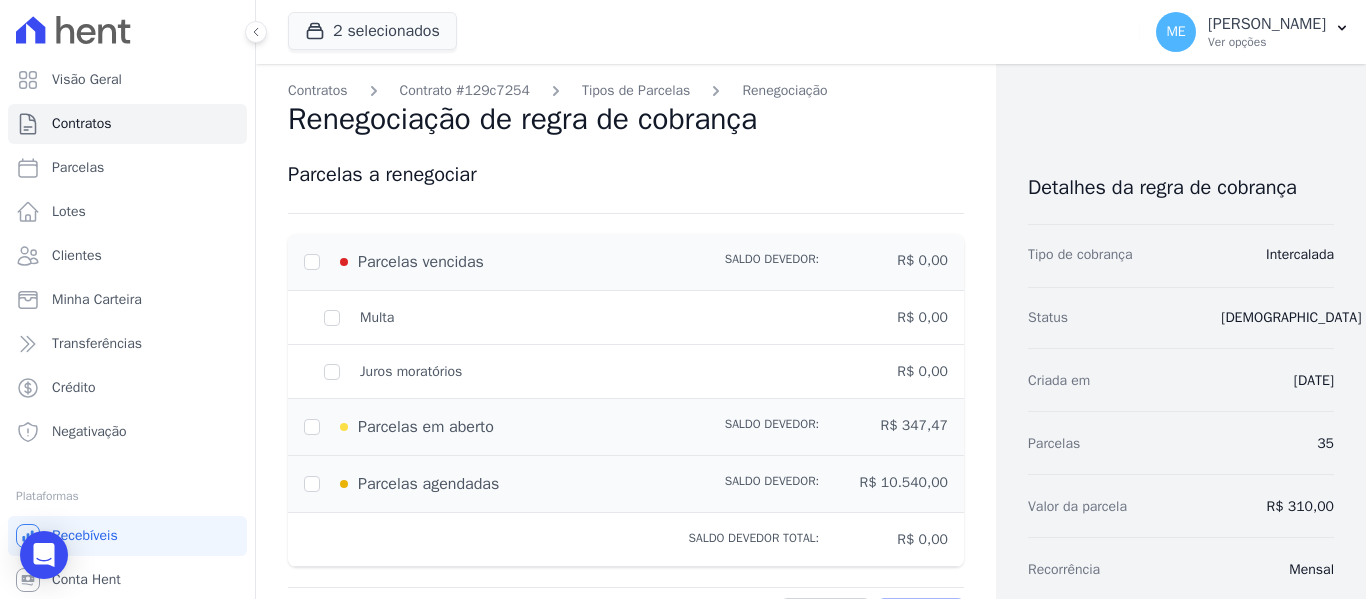 click on "Multa" at bounding box center (497, 317) 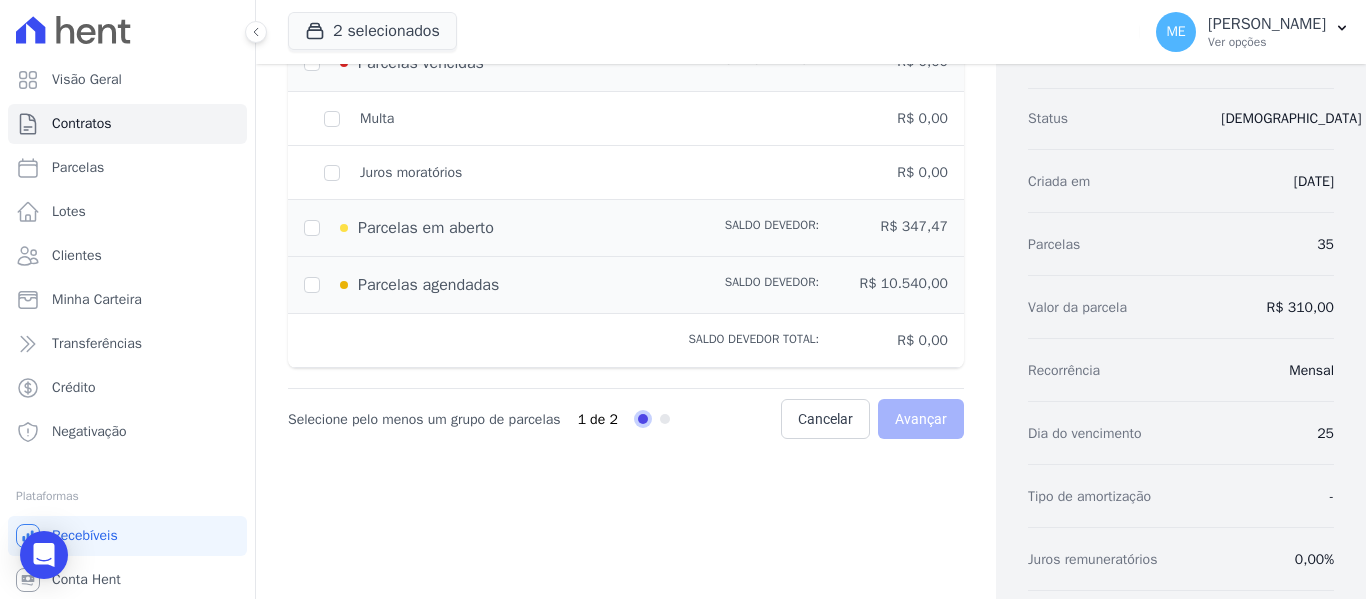 scroll, scrollTop: 200, scrollLeft: 0, axis: vertical 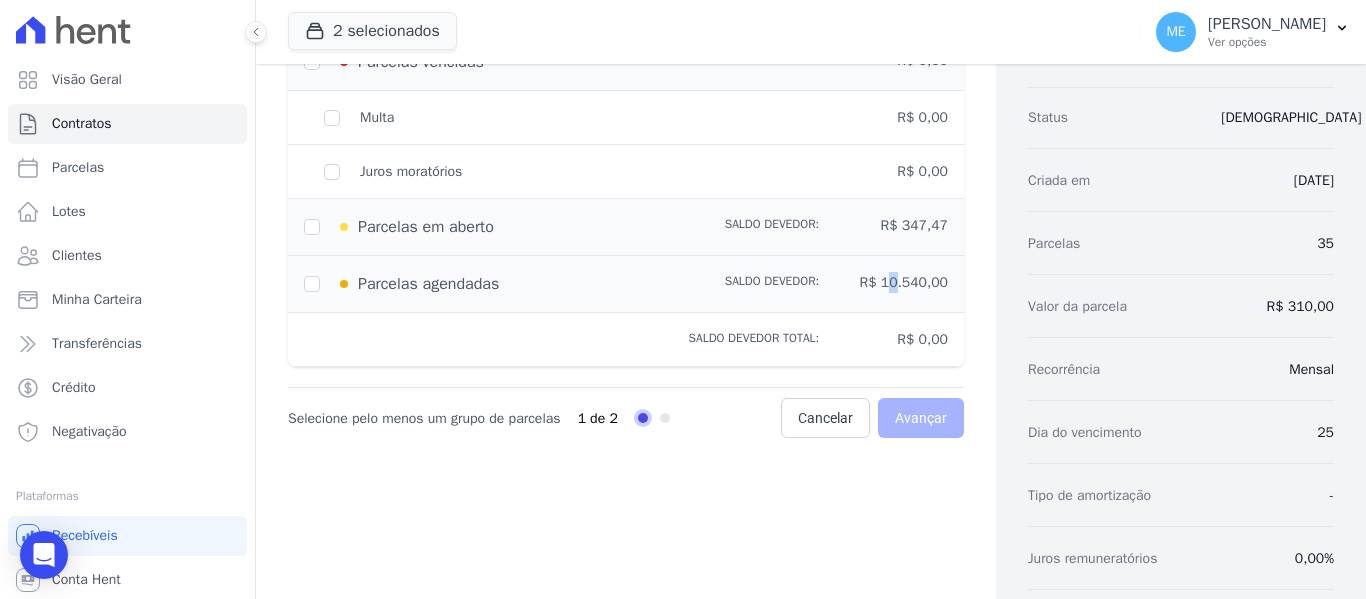 click on "Parcelas agendadas
Saldo devedor:
R$ 10.540,00" at bounding box center (626, 284) 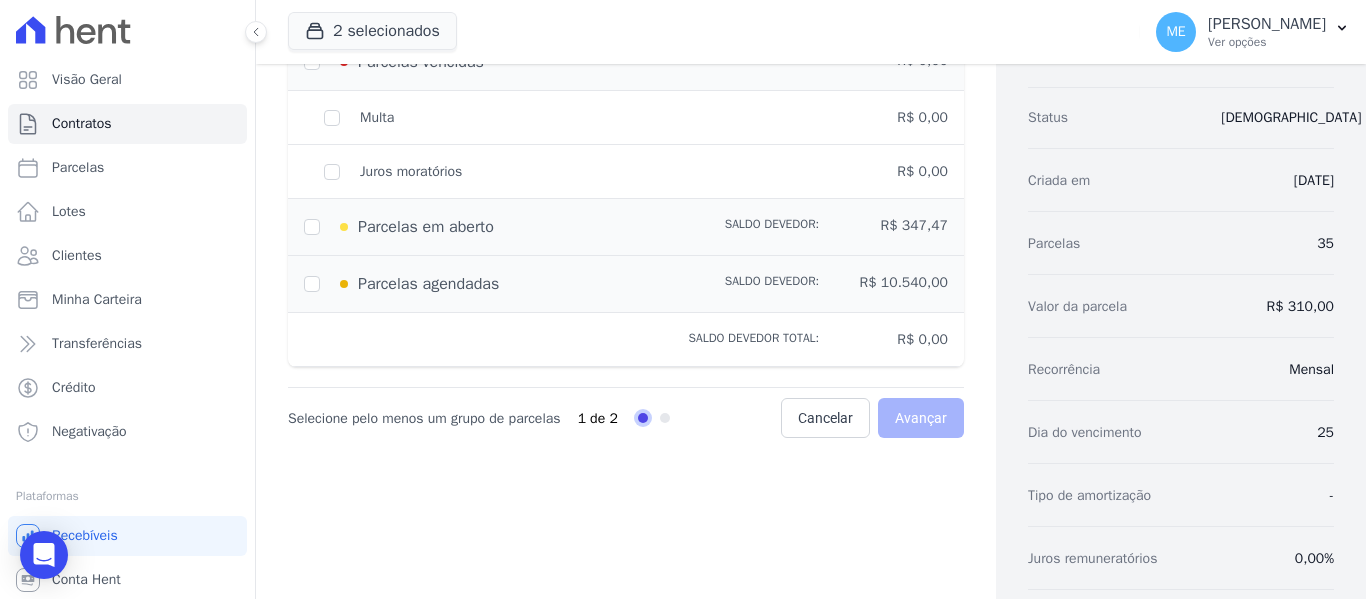 click on "R$ 10.540,00" at bounding box center [904, 284] 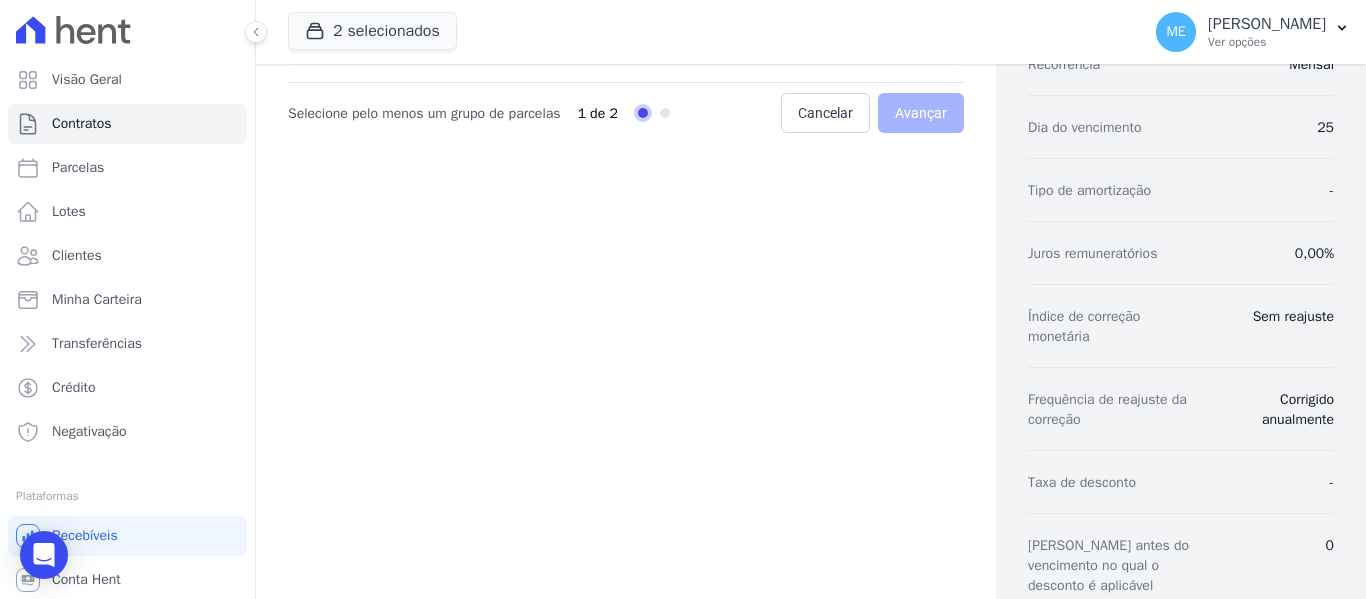 scroll, scrollTop: 300, scrollLeft: 0, axis: vertical 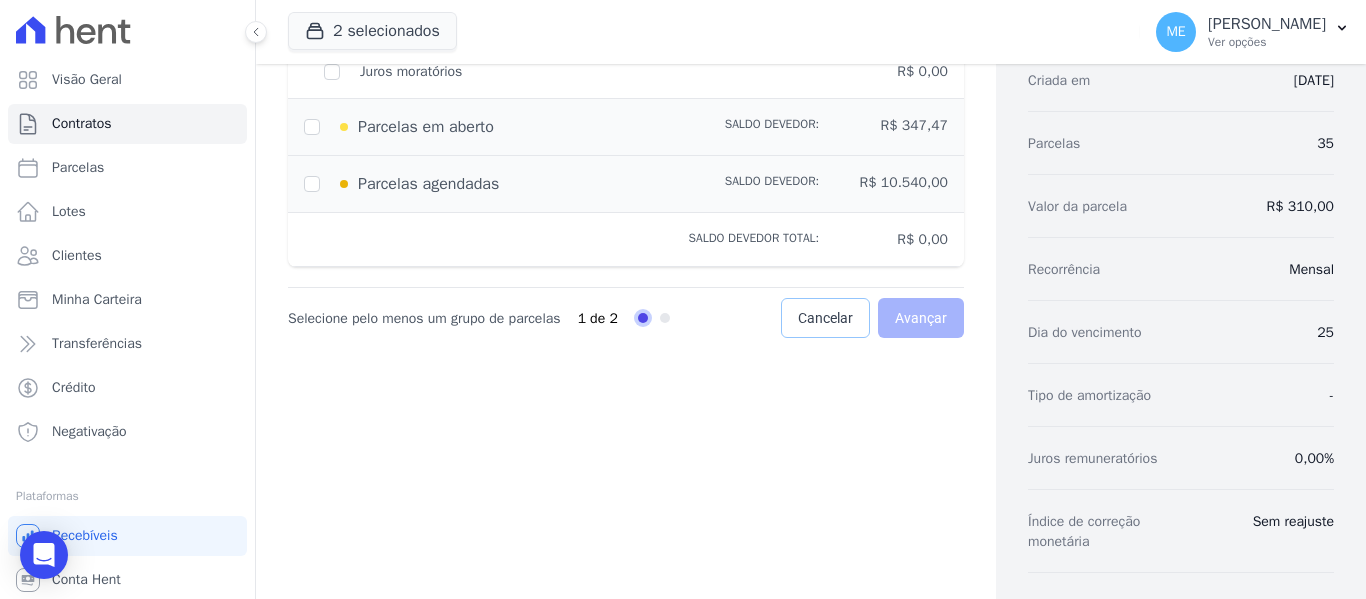 click on "Cancelar" at bounding box center [825, 318] 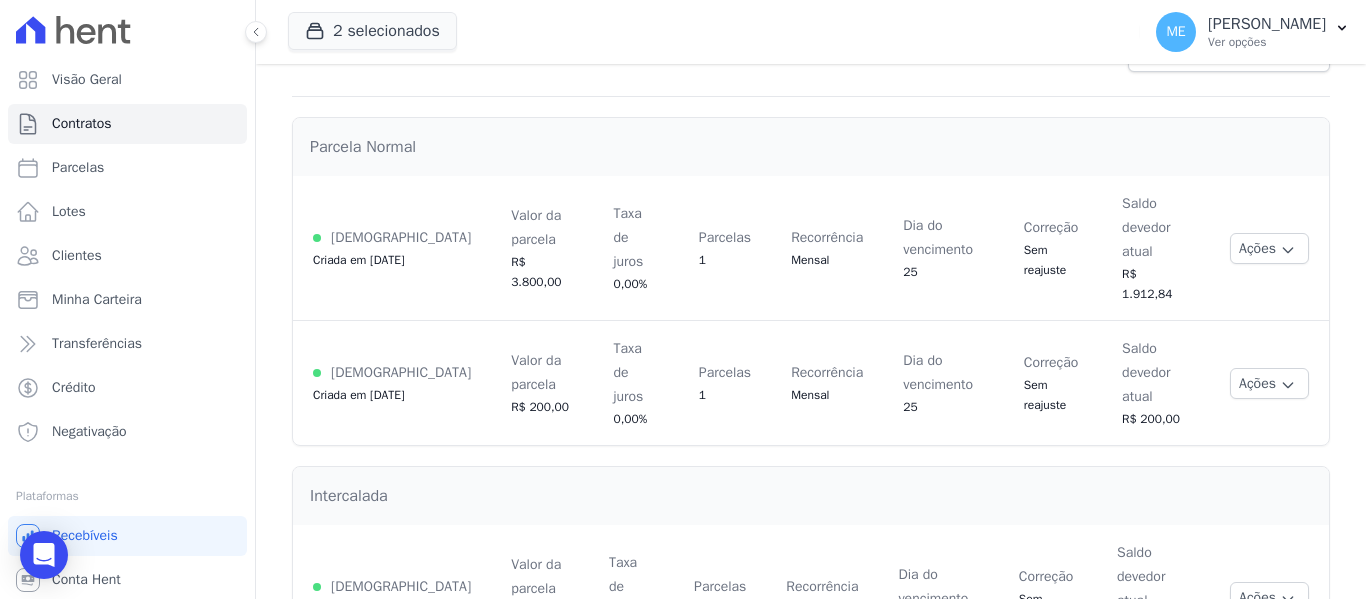 scroll, scrollTop: 300, scrollLeft: 0, axis: vertical 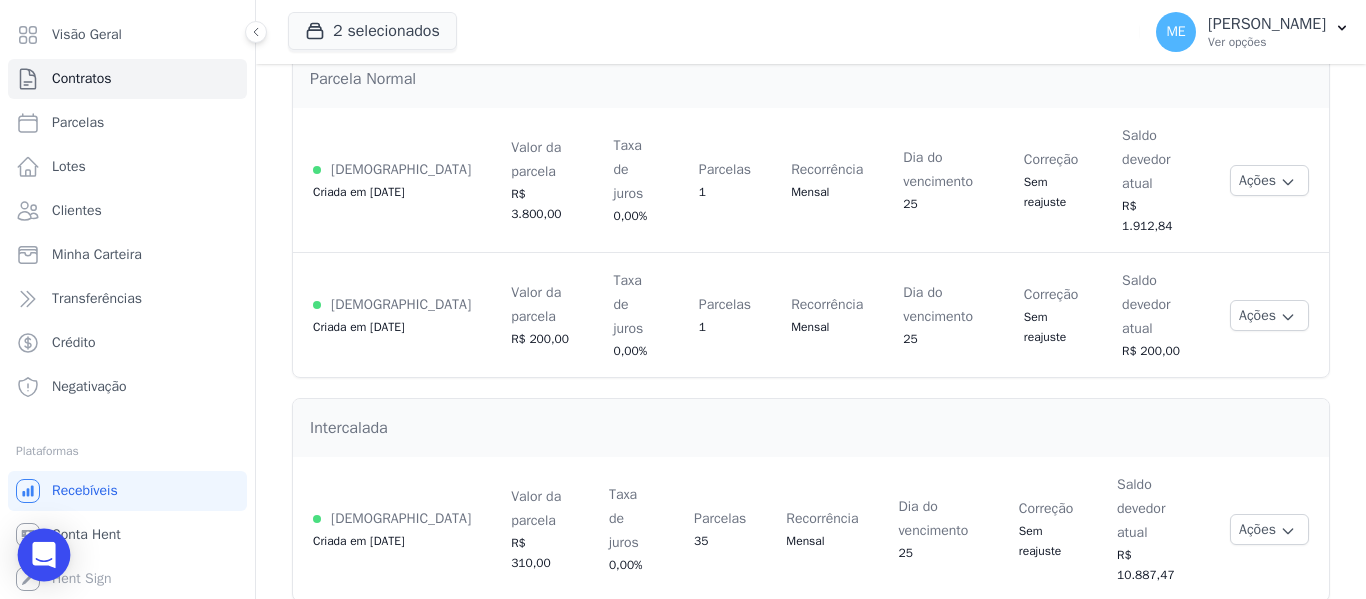 click 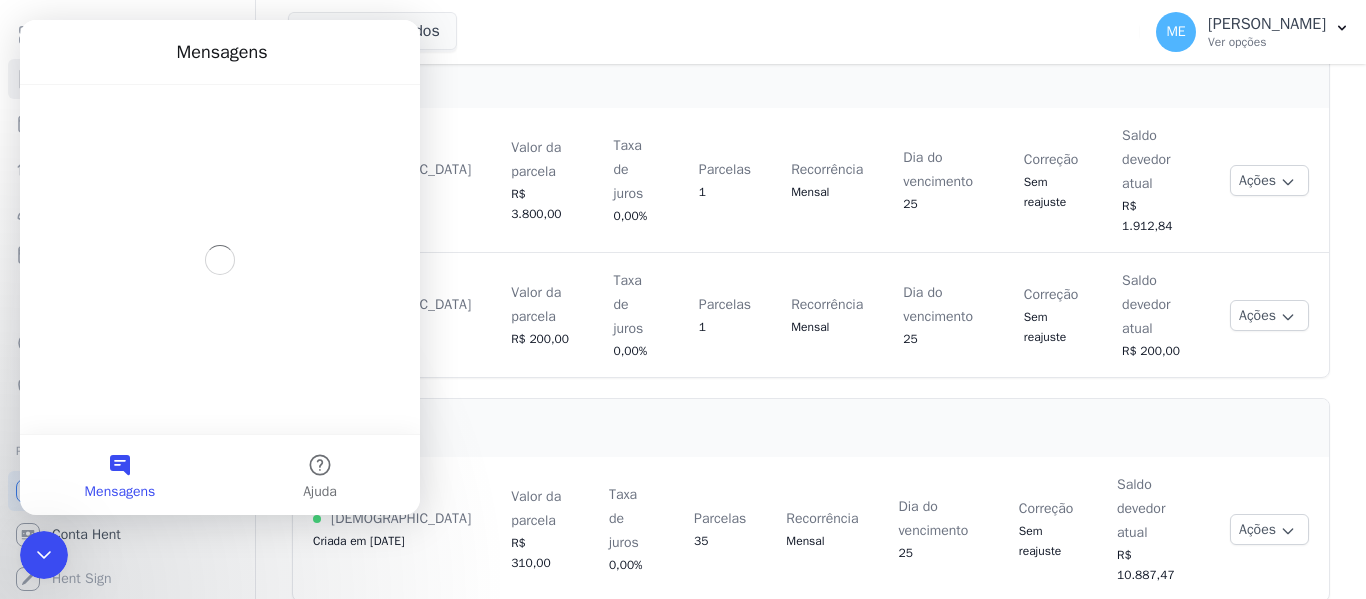 scroll, scrollTop: 0, scrollLeft: 0, axis: both 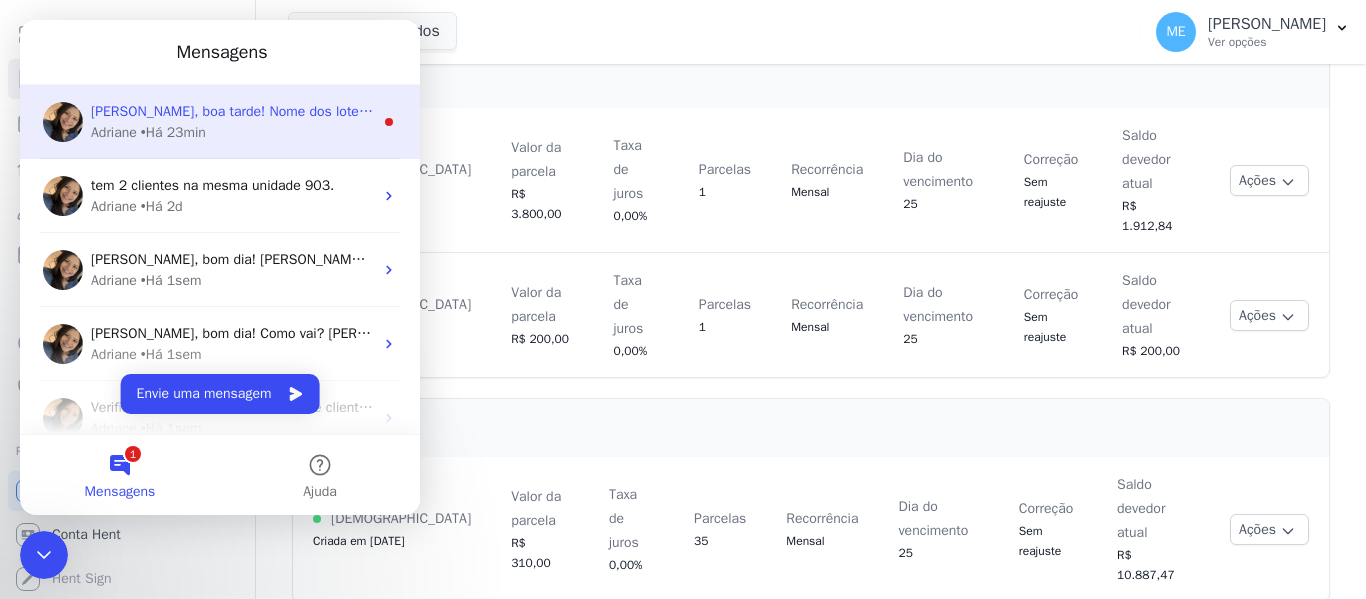 click on "[PERSON_NAME], boa tarde!   Nome dos lotes foram alterados. Poderia confirmar por gentileza? = )" at bounding box center (392, 111) 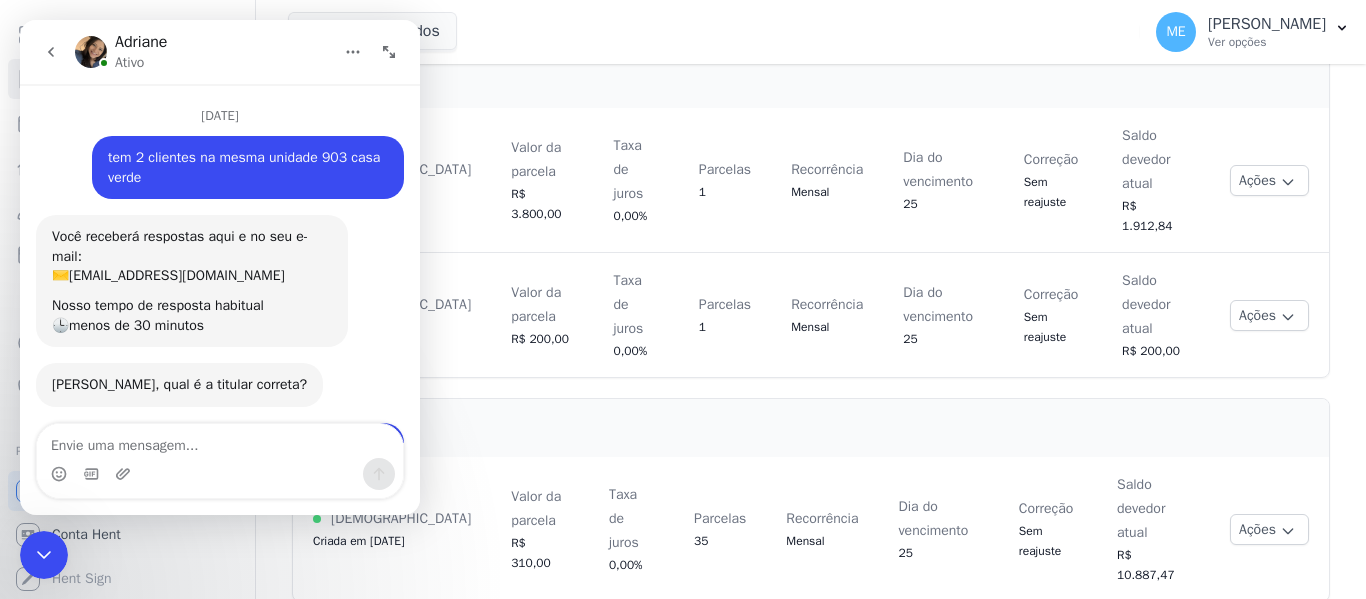 scroll, scrollTop: 3, scrollLeft: 0, axis: vertical 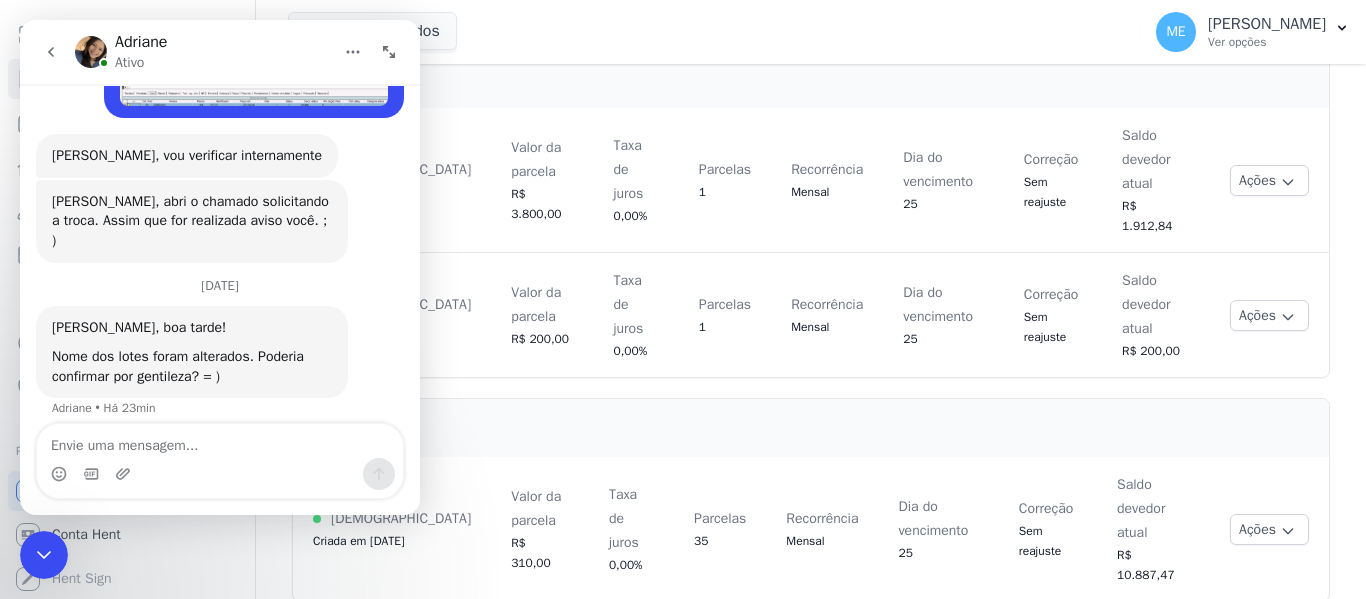 click at bounding box center [220, 441] 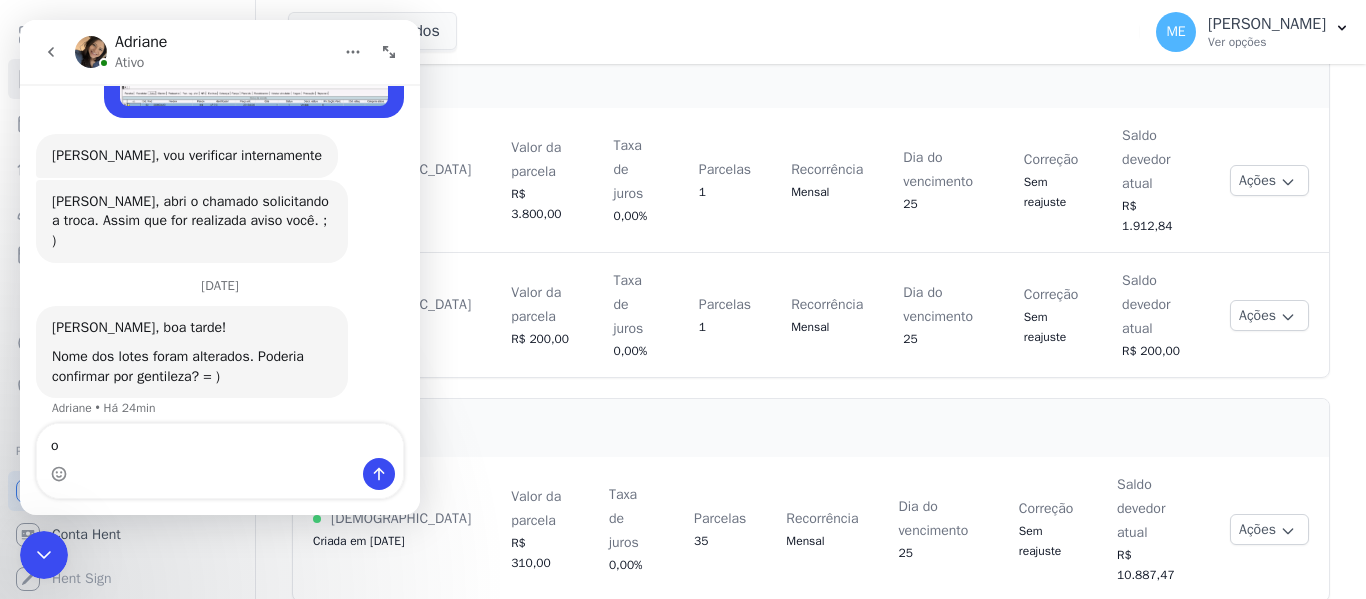 type on "ok" 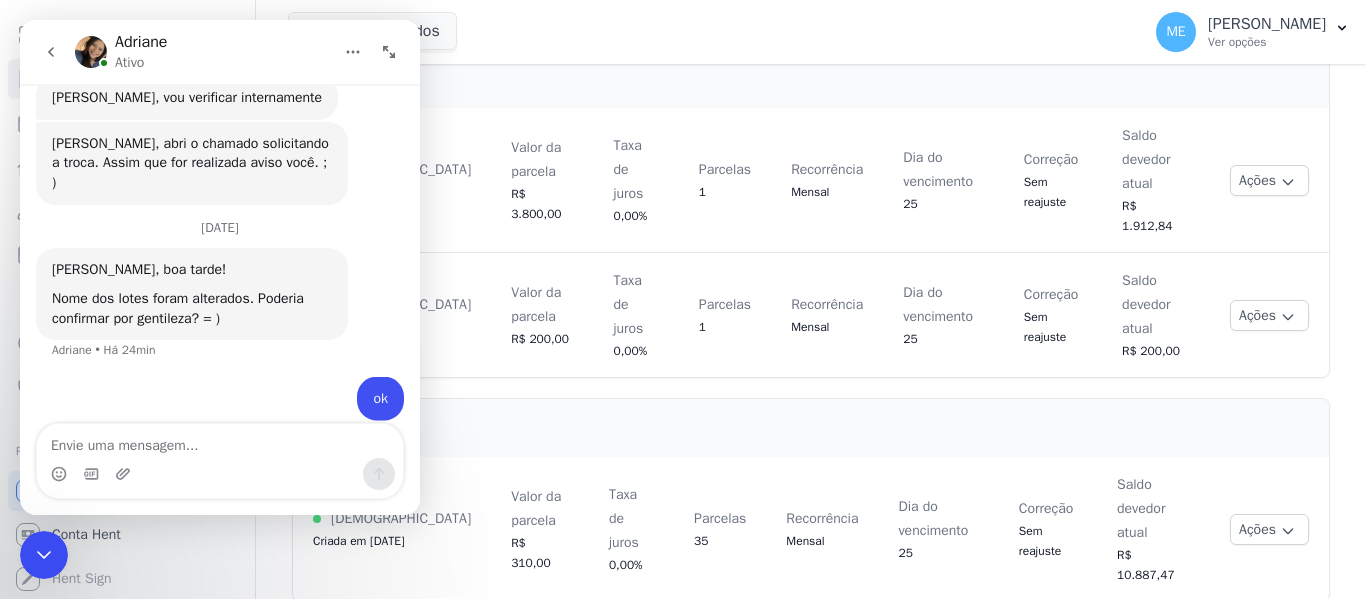 scroll, scrollTop: 607, scrollLeft: 0, axis: vertical 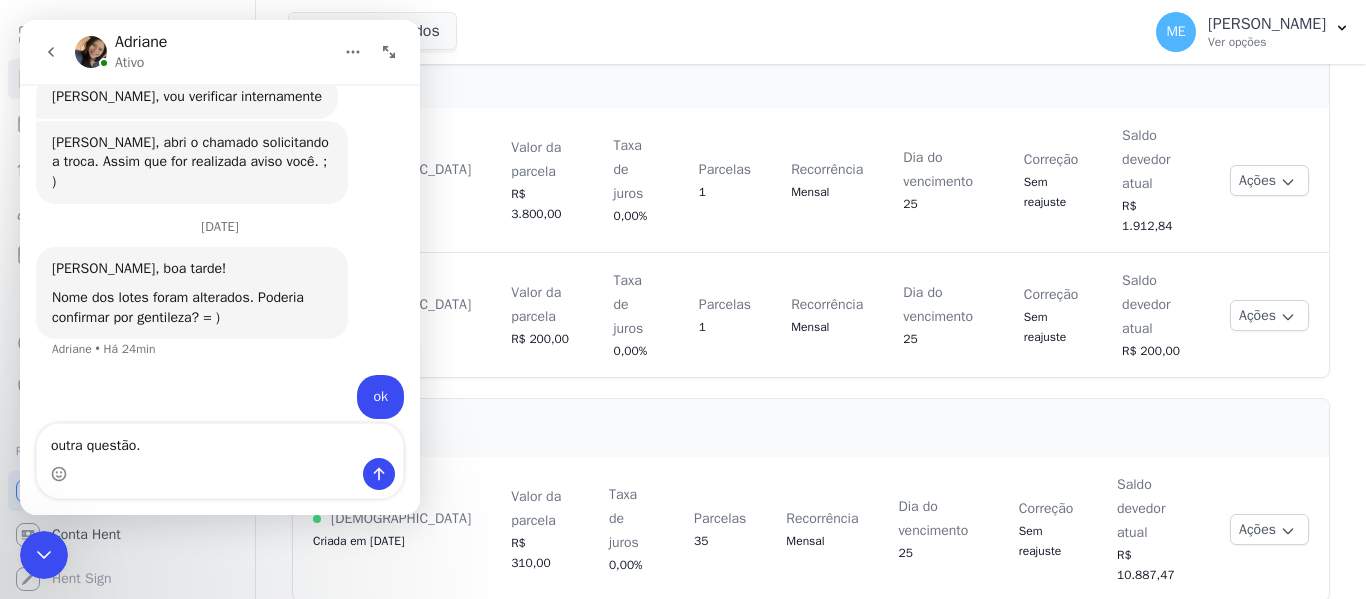 type on "outra questão." 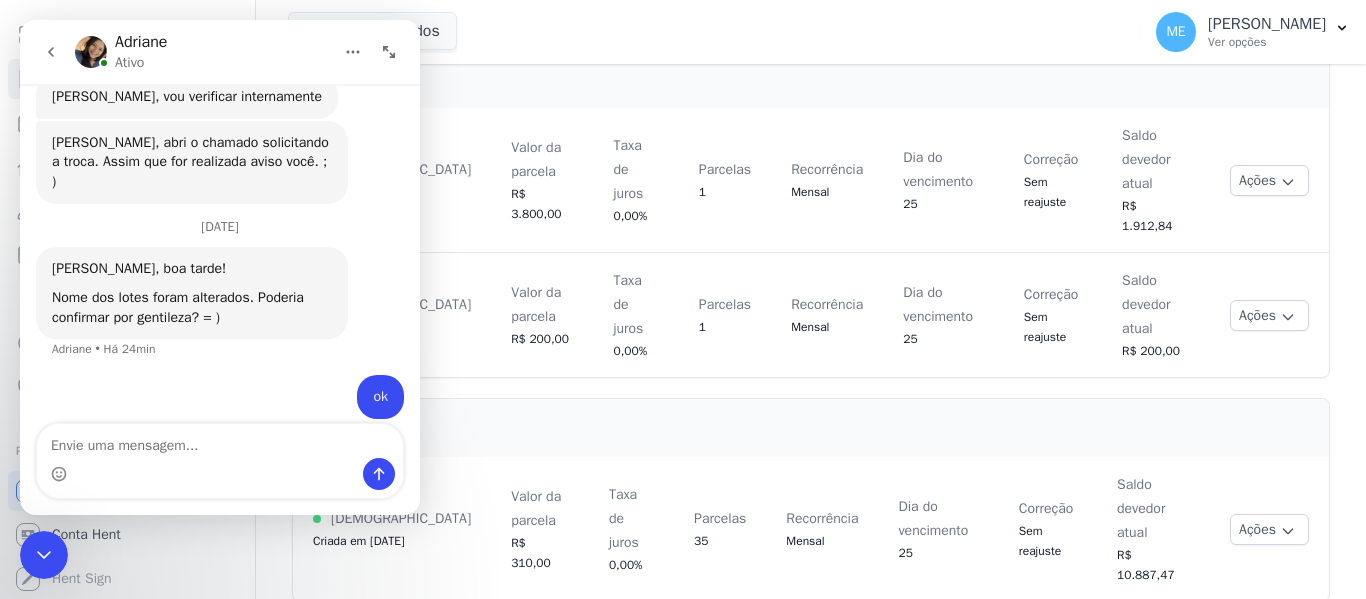 scroll, scrollTop: 653, scrollLeft: 0, axis: vertical 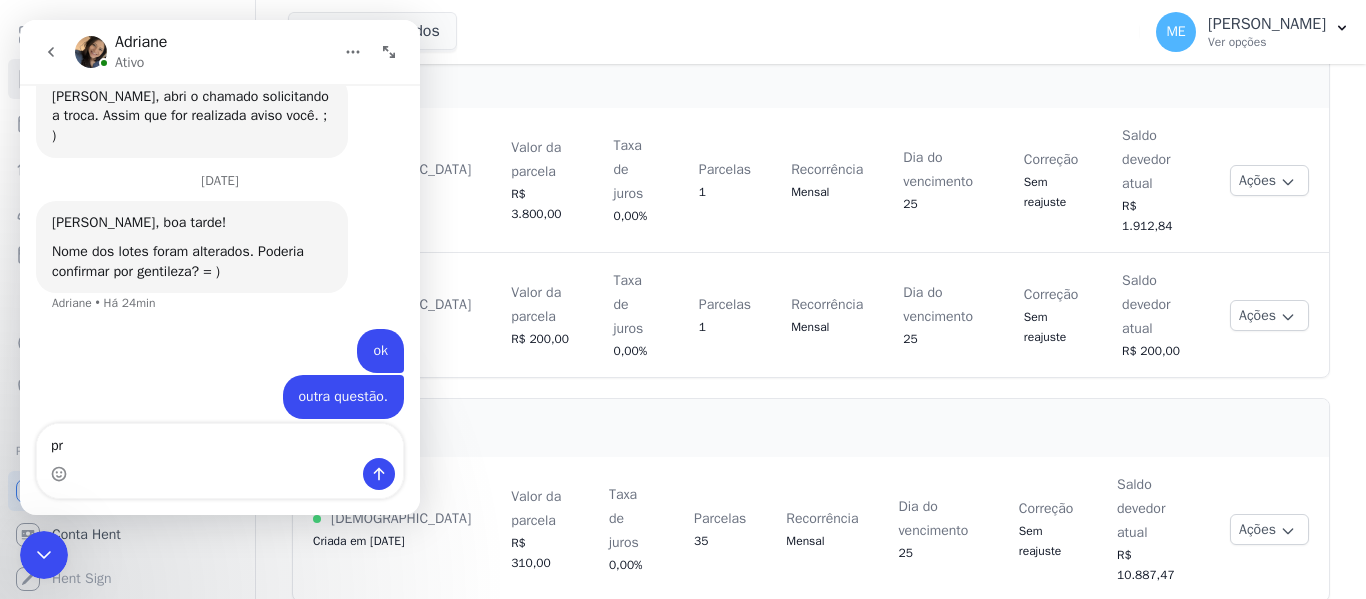type on "p" 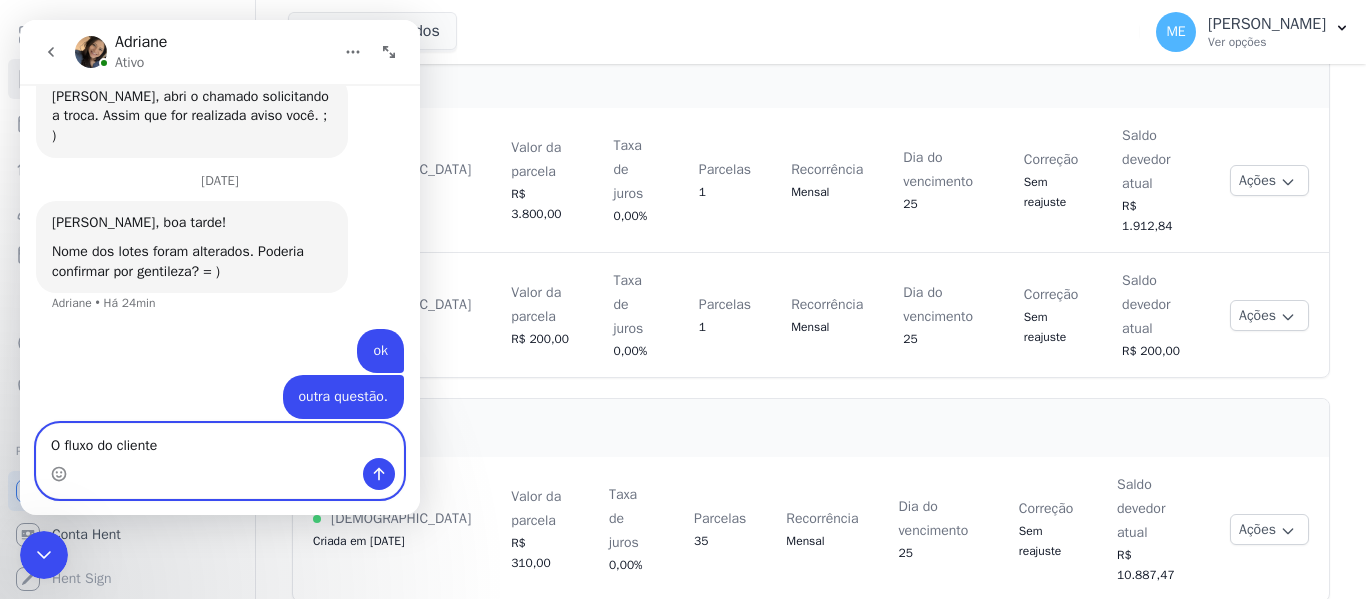 paste on "[PERSON_NAME]" 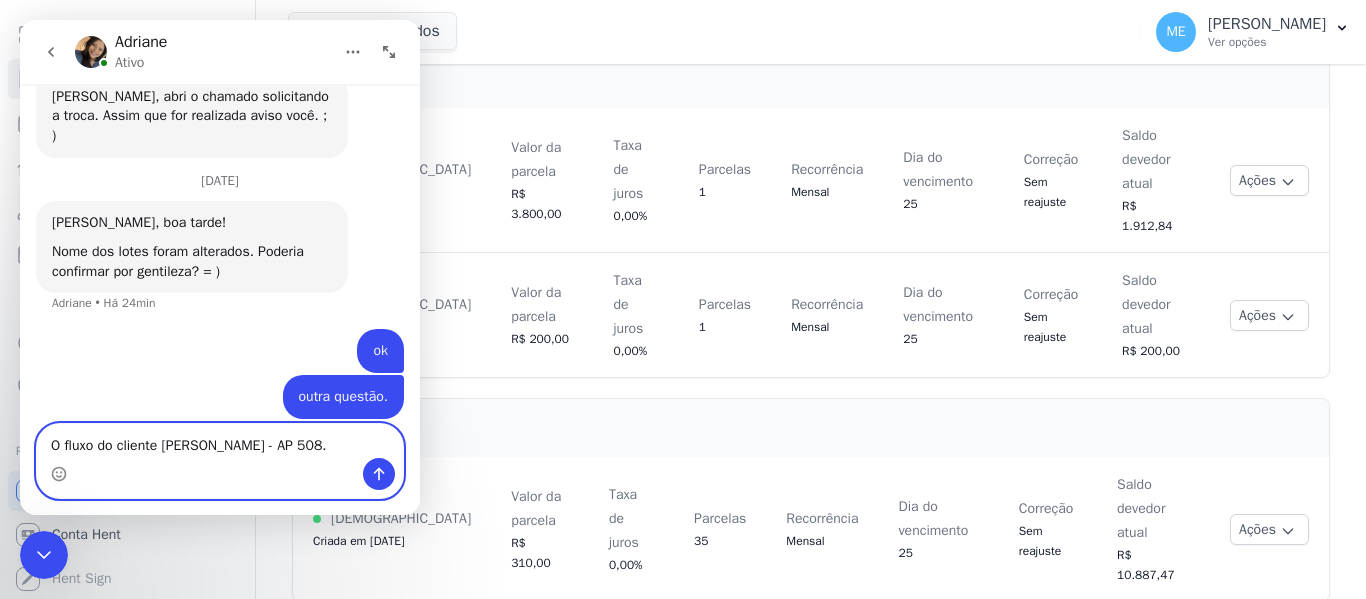 scroll, scrollTop: 673, scrollLeft: 0, axis: vertical 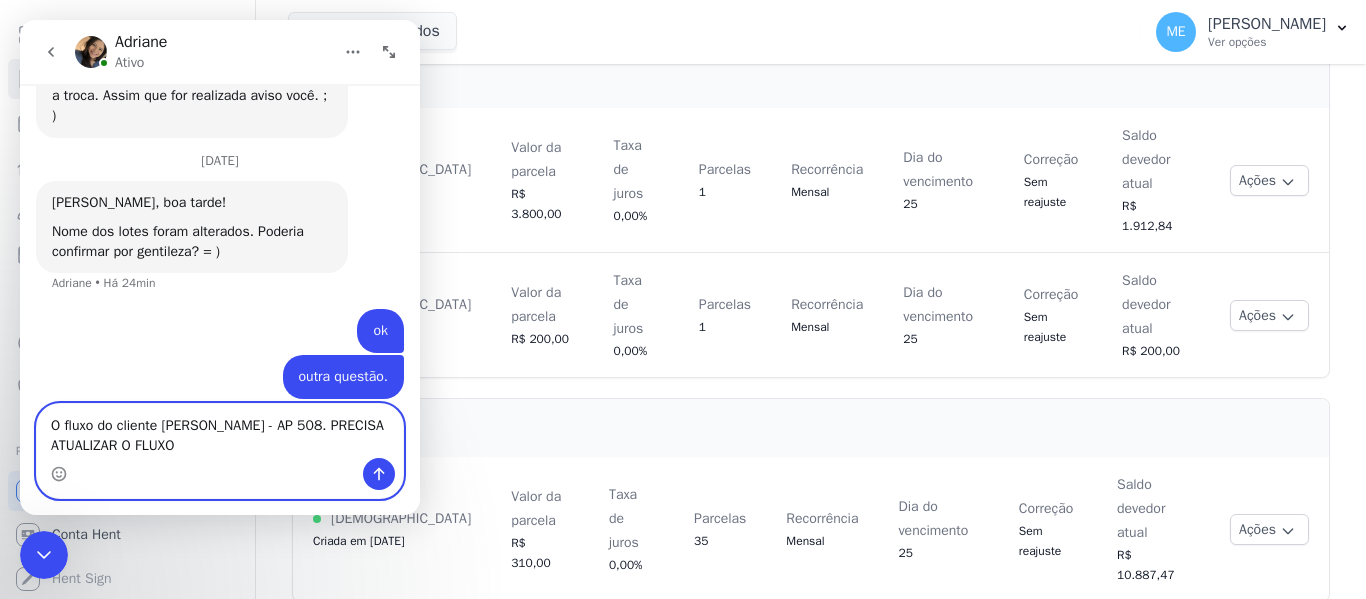 type on "O fluxo do cliente [PERSON_NAME] - AP 508. PRECISA ATUALIZAR O FLUXO." 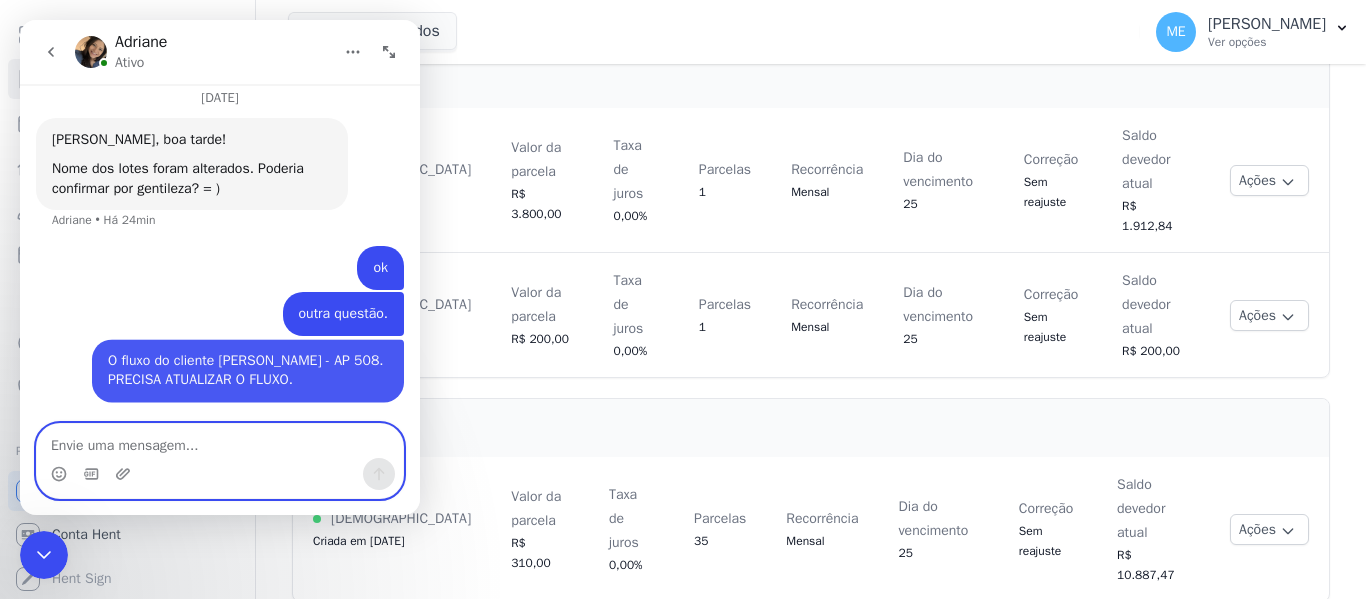 scroll, scrollTop: 738, scrollLeft: 0, axis: vertical 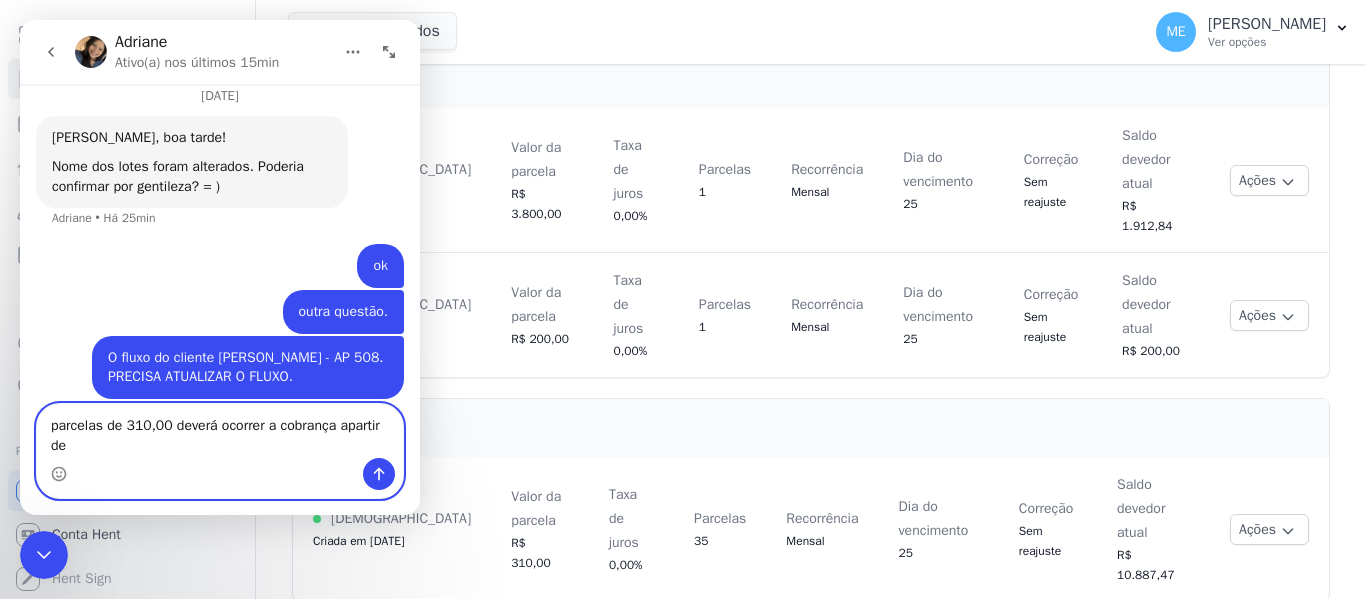 click on "parcelas de 310,00 deverá ocorrer a cobrança apartir de" at bounding box center (220, 431) 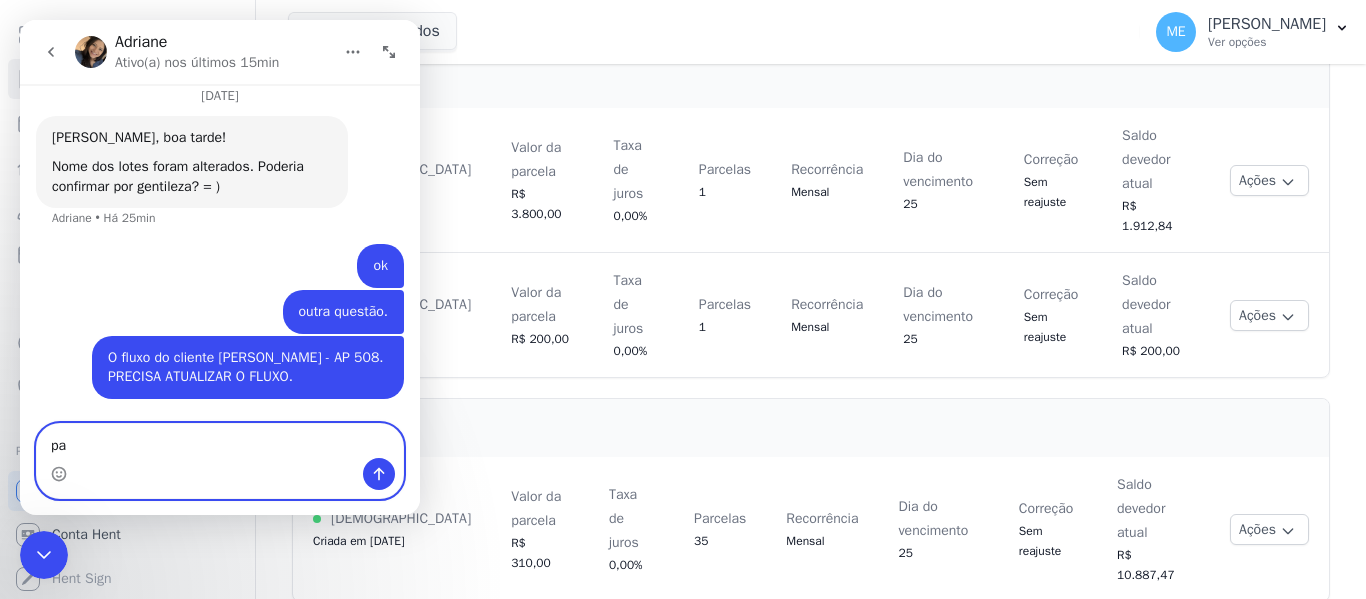 type on "p" 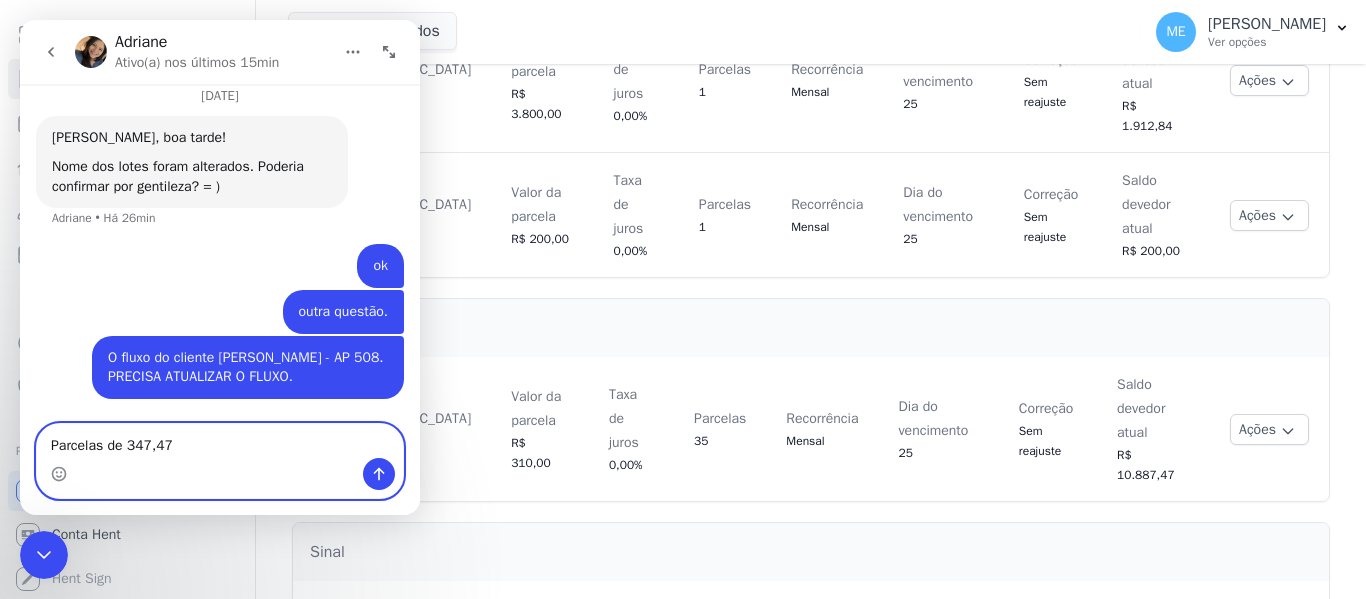 scroll, scrollTop: 403, scrollLeft: 0, axis: vertical 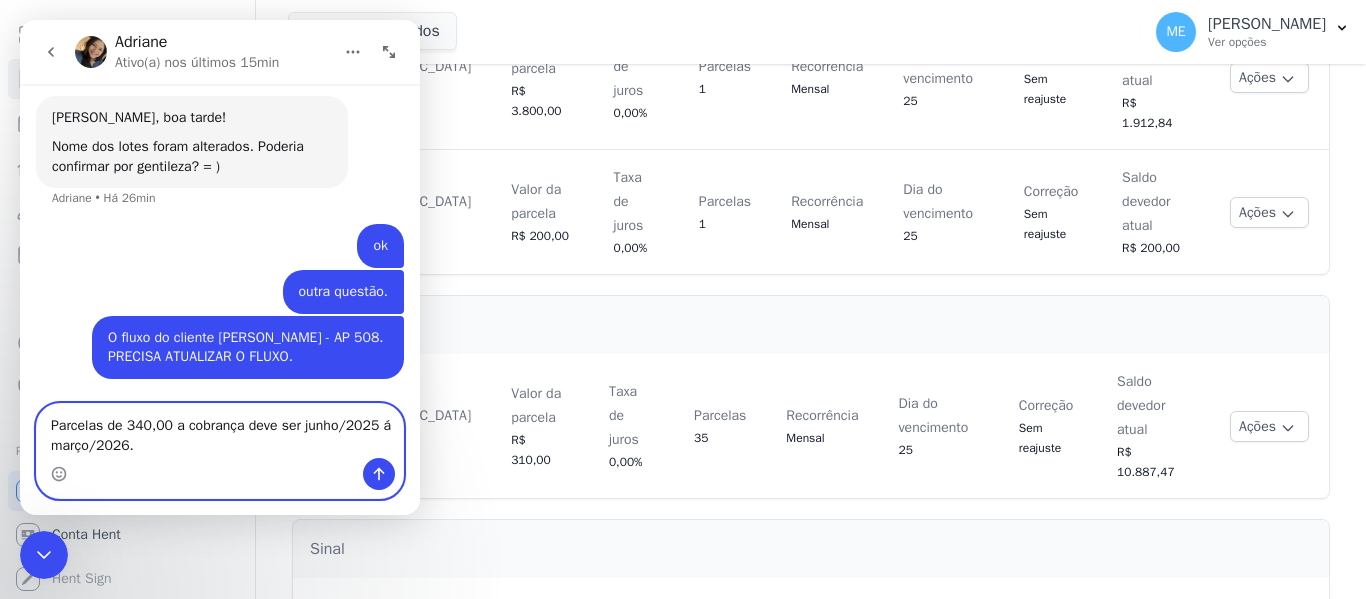 click on "Parcelas de 340,00 a cobrança deve ser junho/2025 á março/2026." at bounding box center (220, 431) 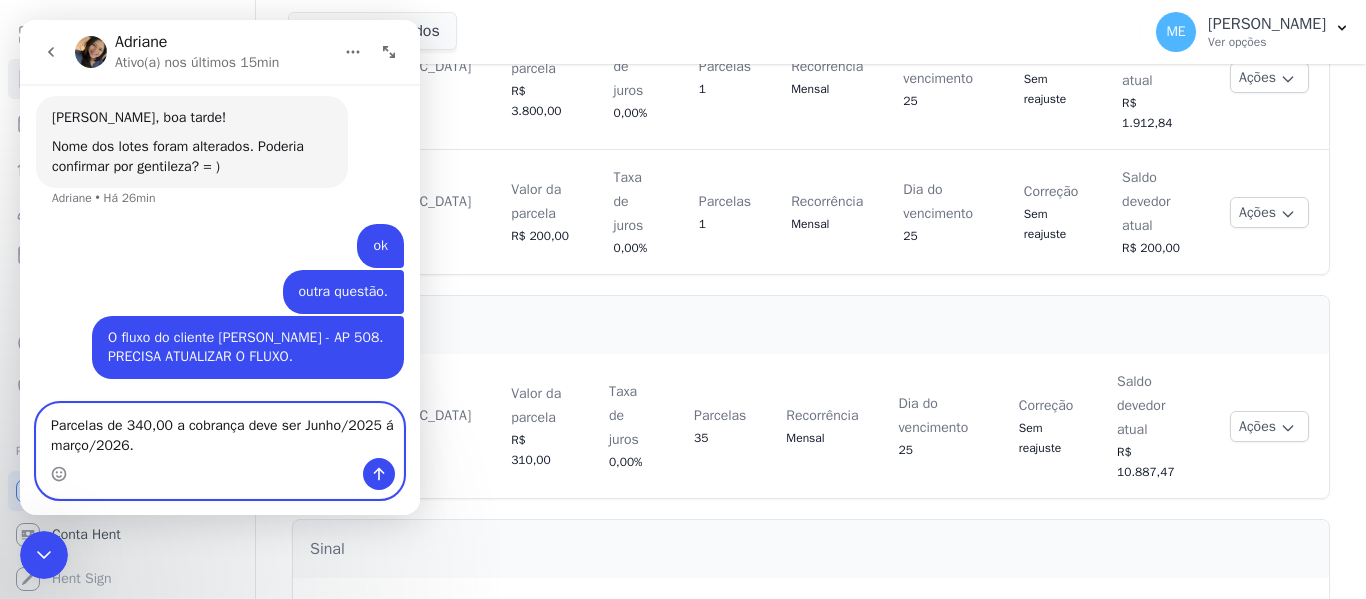 click on "Parcelas de 340,00 a cobrança deve ser Junho/2025 á março/2026." at bounding box center [220, 431] 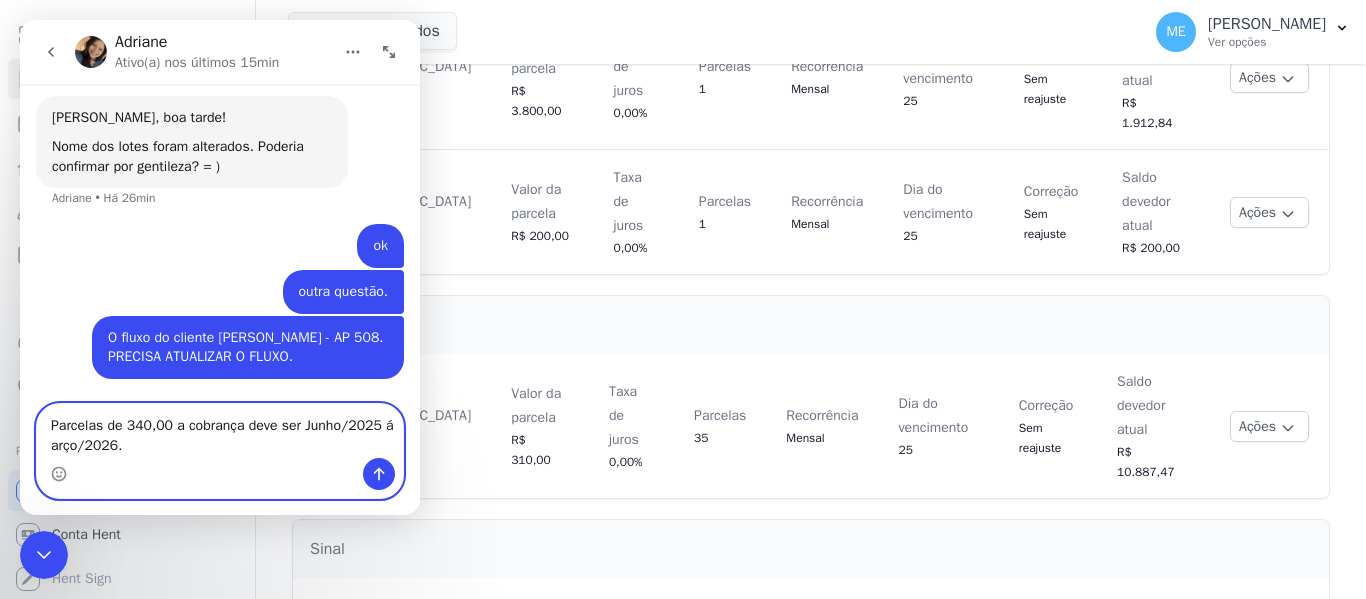 type on "Parcelas de 340,00 a cobrança deve ser Junho/2025 á Março/2026." 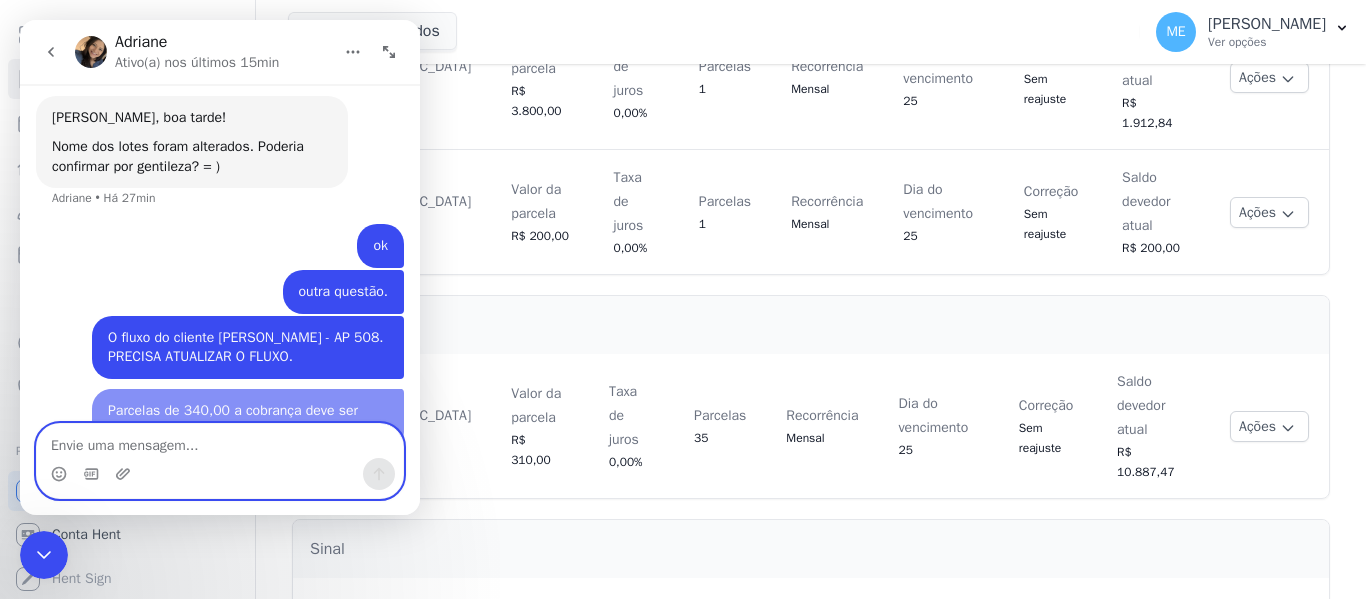 scroll, scrollTop: 803, scrollLeft: 0, axis: vertical 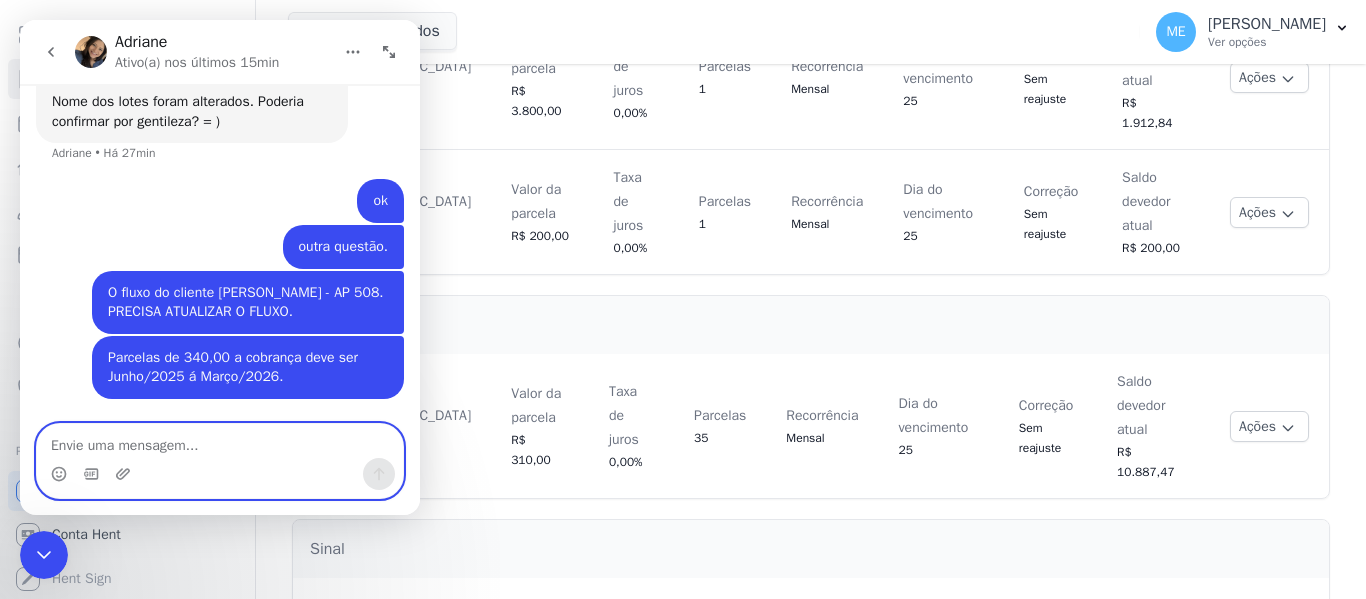 click at bounding box center [220, 441] 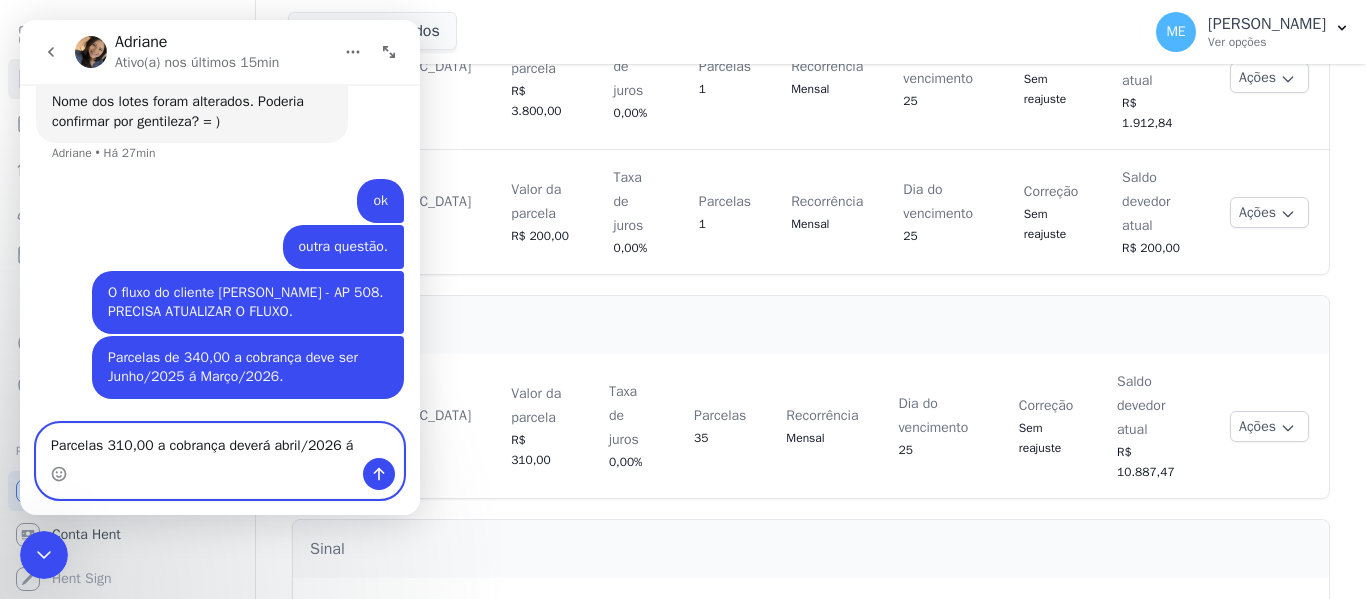 click on "Parcelas 310,00 a cobrança deverá abril/2026 á" at bounding box center [220, 441] 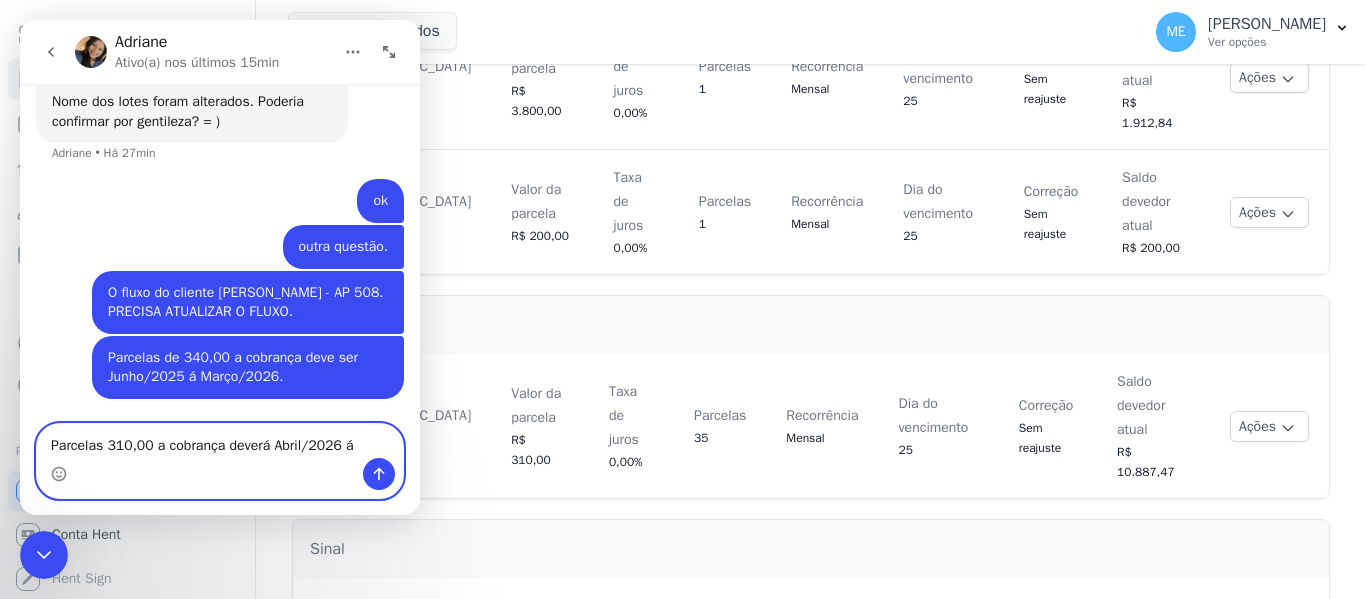 click on "Parcelas 310,00 a cobrança deverá Abril/2026 á" at bounding box center [220, 441] 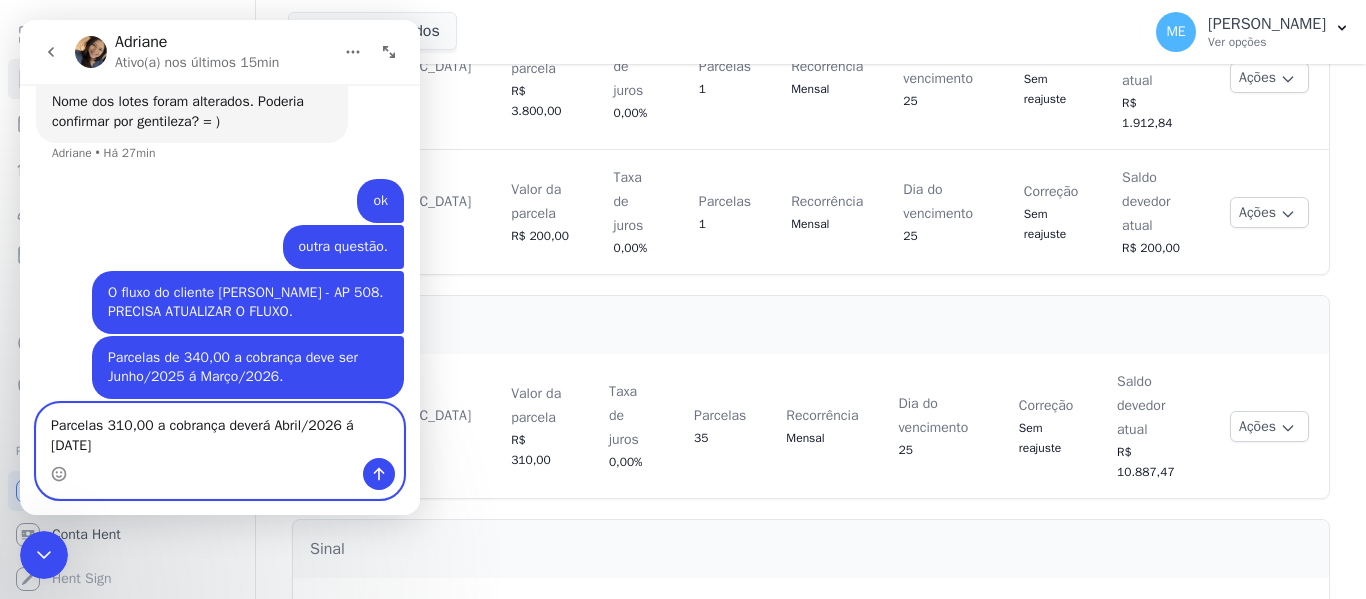 scroll, scrollTop: 823, scrollLeft: 0, axis: vertical 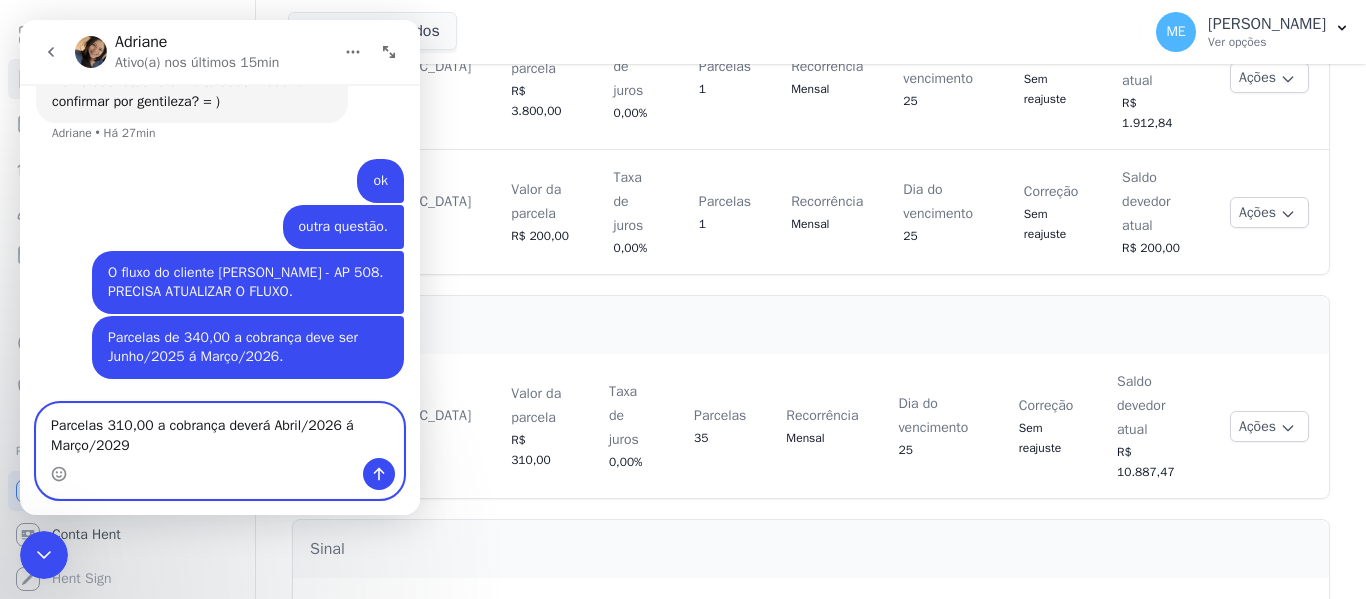 type on "Parcelas 310,00 a cobrança deverá Abril/2026 á Março/2029." 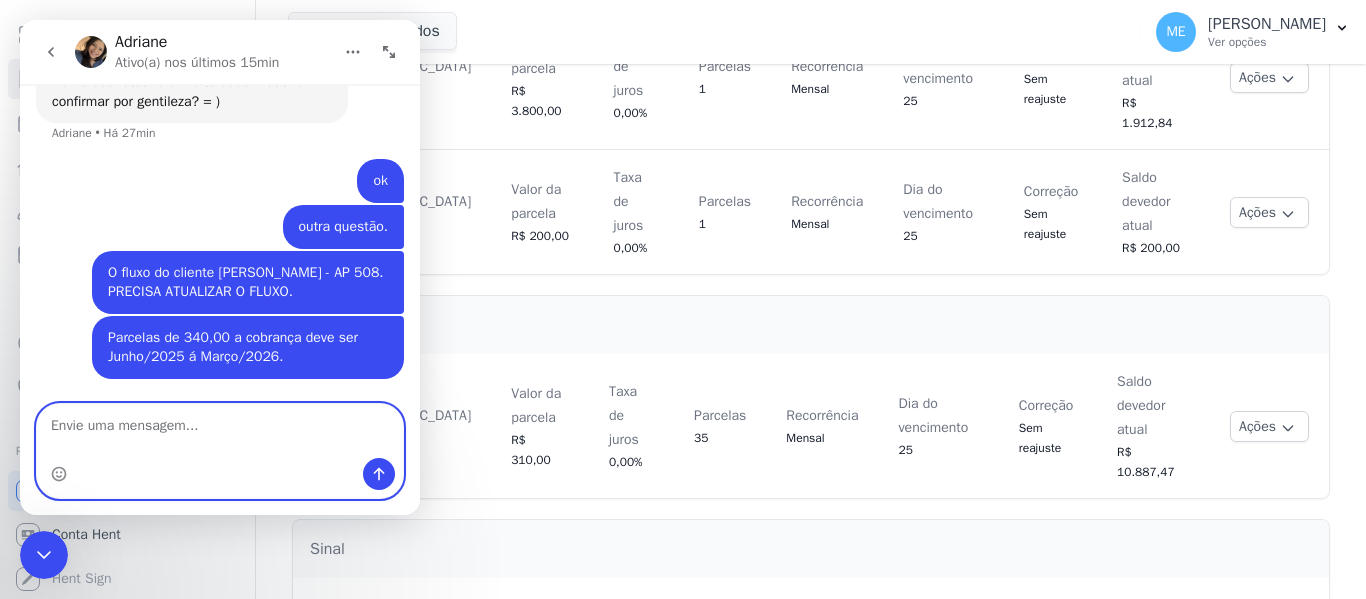 scroll, scrollTop: 868, scrollLeft: 0, axis: vertical 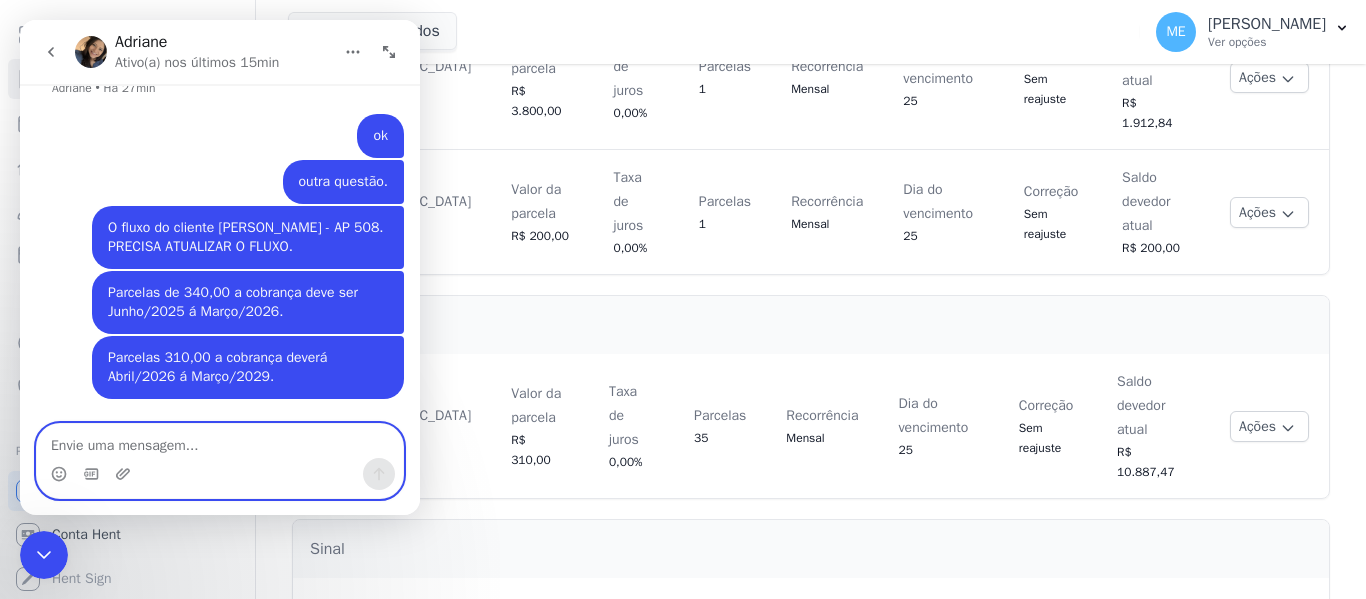 click at bounding box center [220, 441] 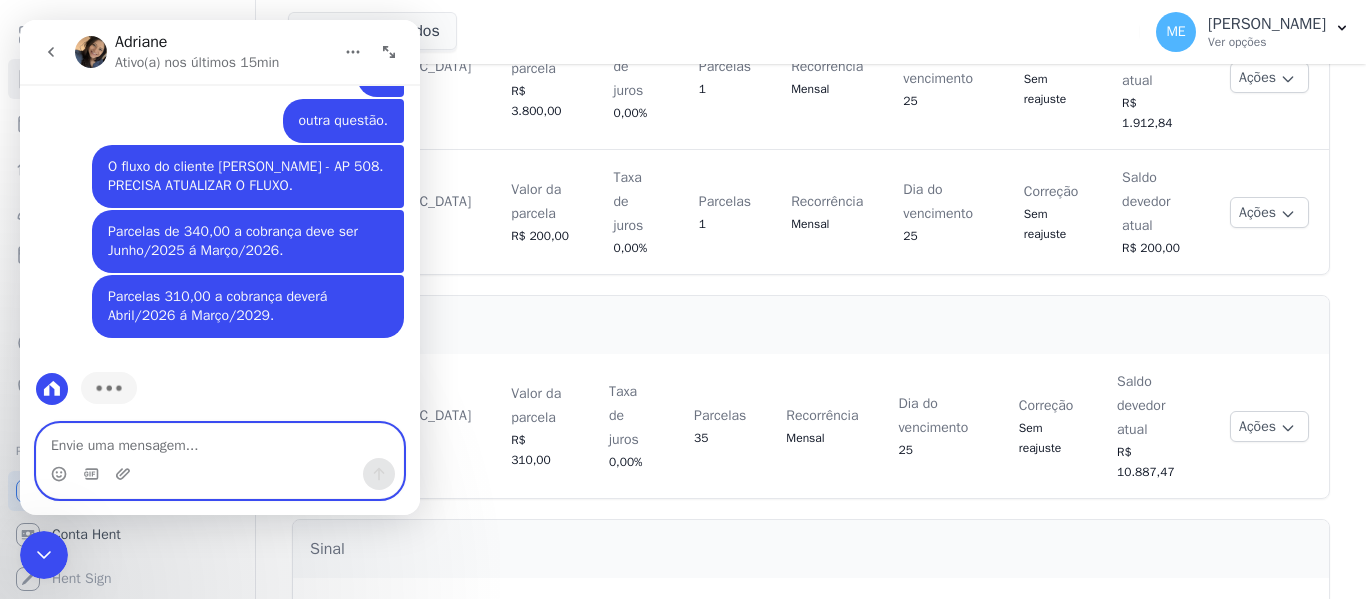 scroll, scrollTop: 945, scrollLeft: 0, axis: vertical 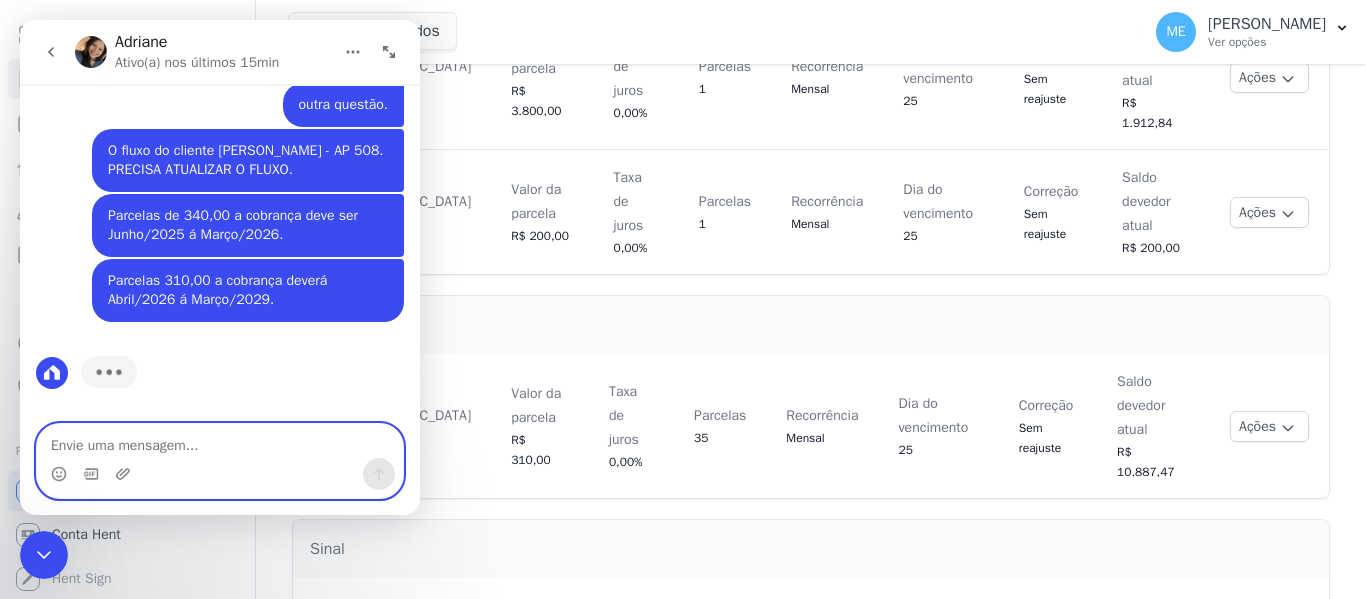 type 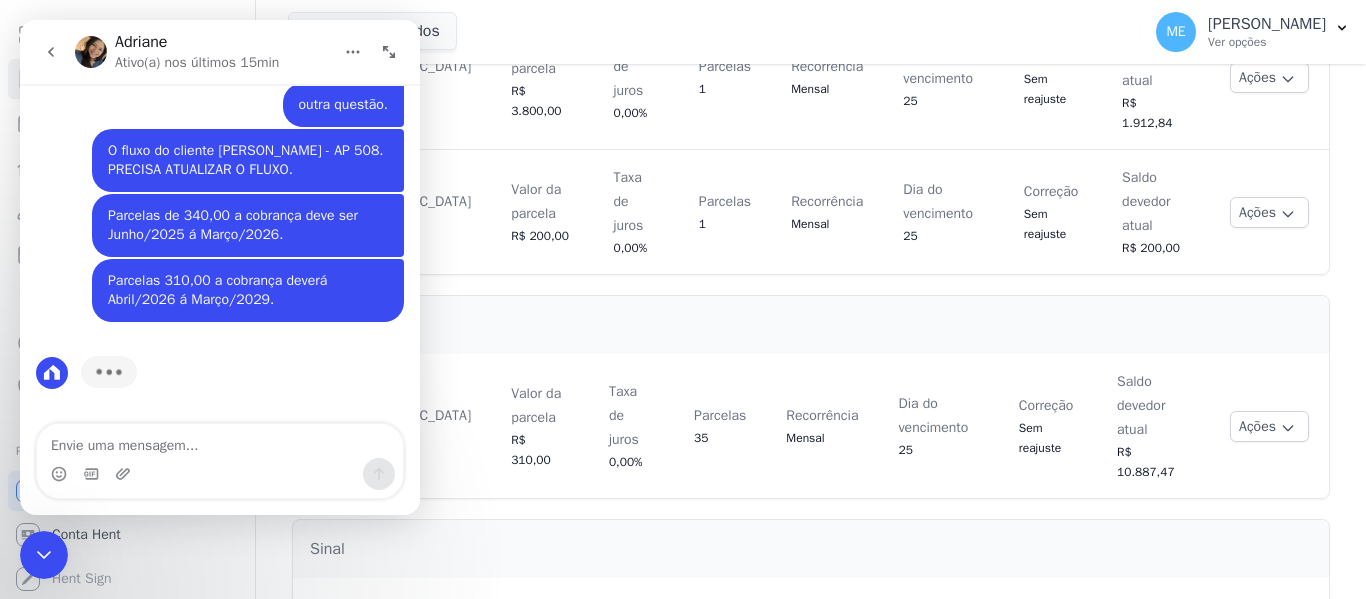 click 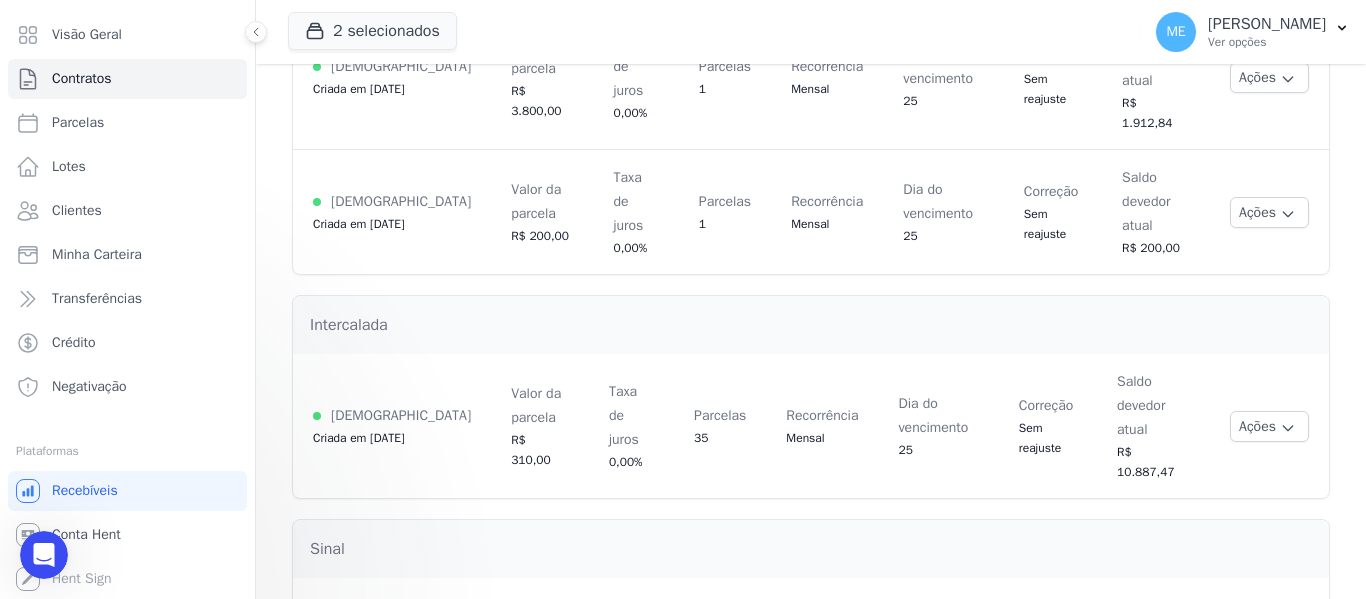 scroll, scrollTop: 0, scrollLeft: 0, axis: both 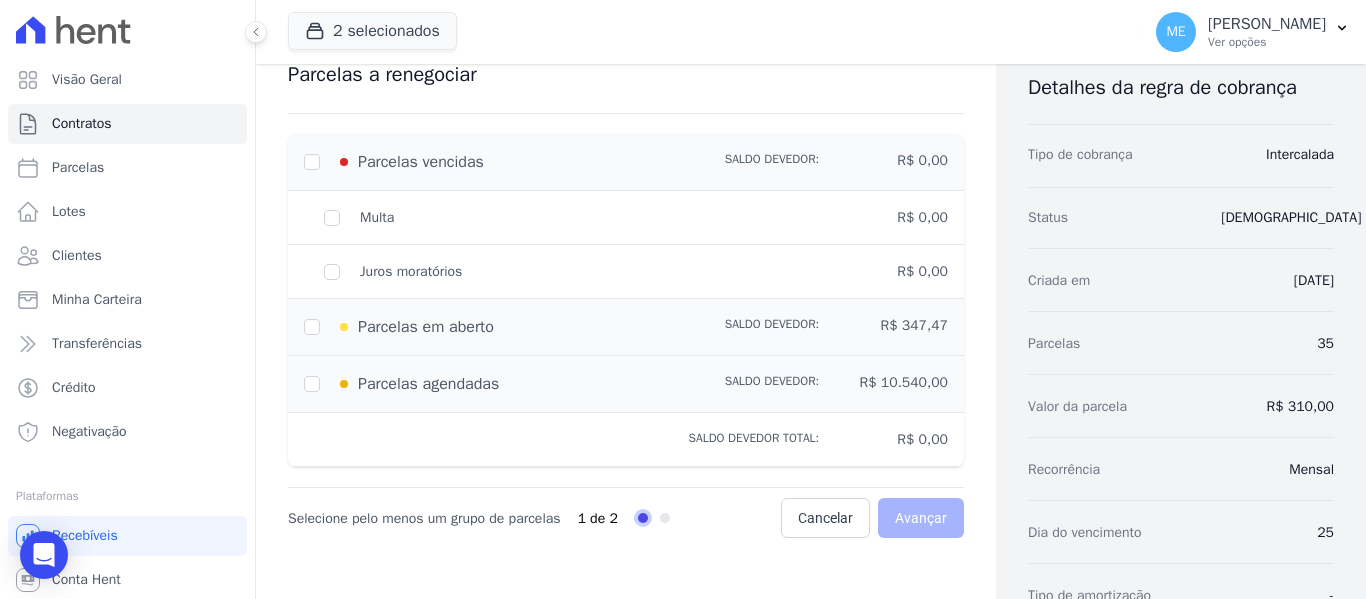 click on "Parcelas em aberto" at bounding box center [426, 327] 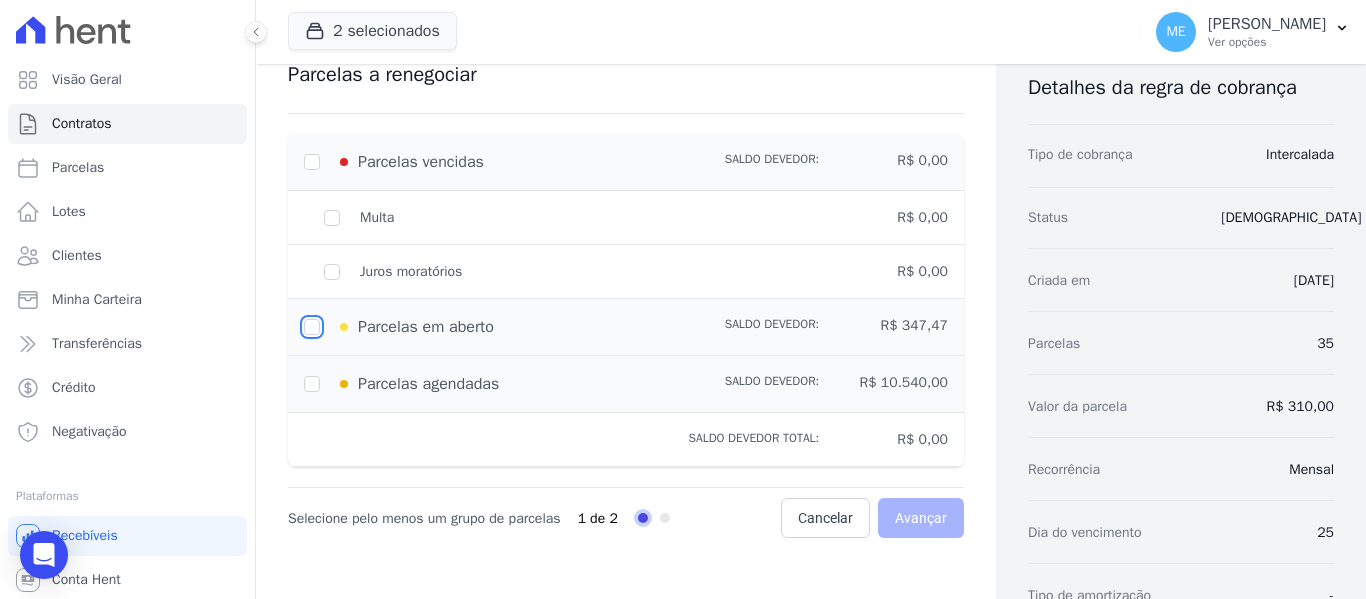 click at bounding box center (312, 327) 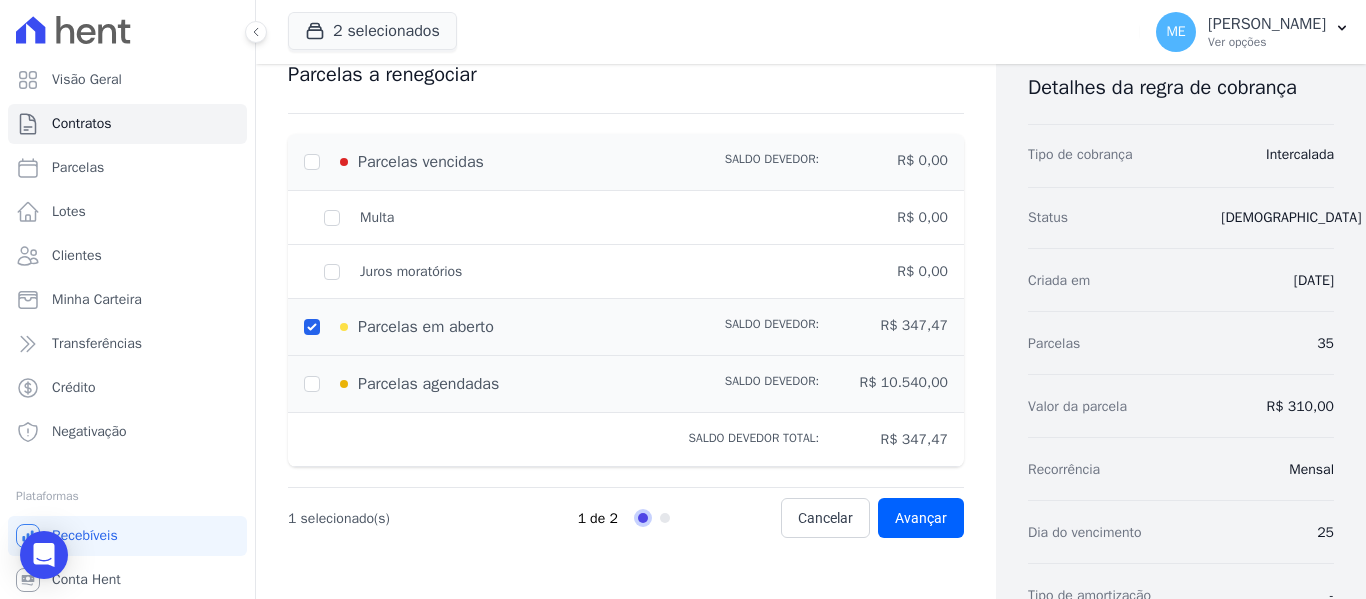 click on "Parcelas em aberto" at bounding box center (497, 327) 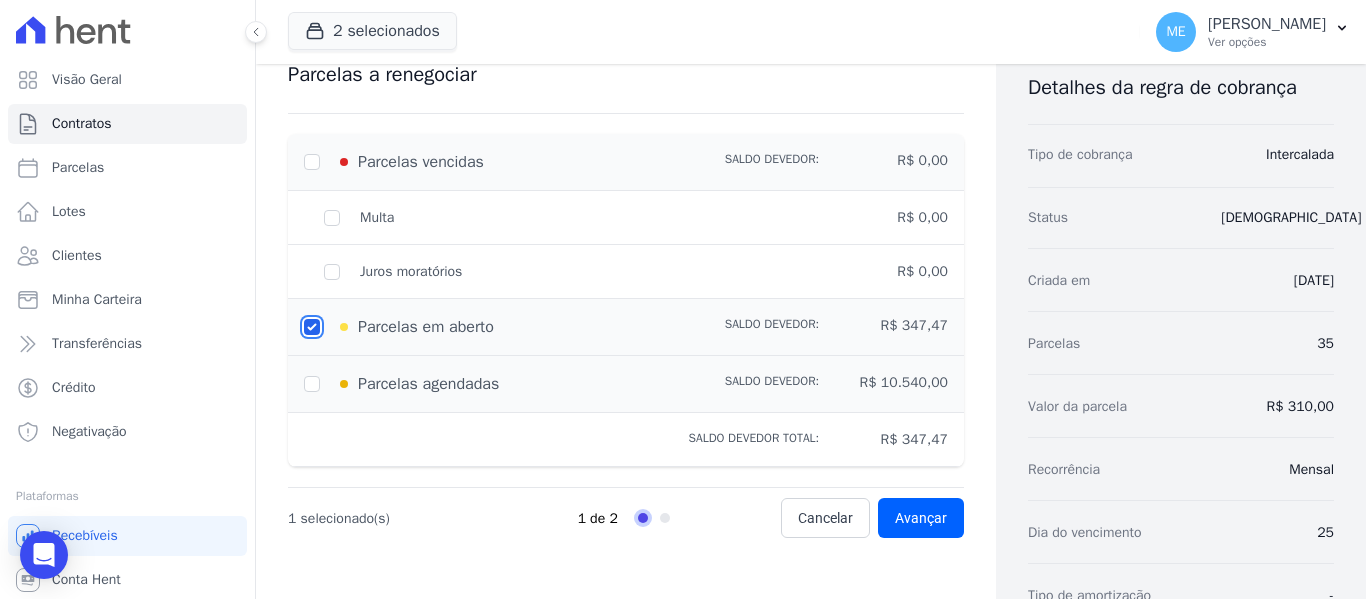 click at bounding box center (312, 327) 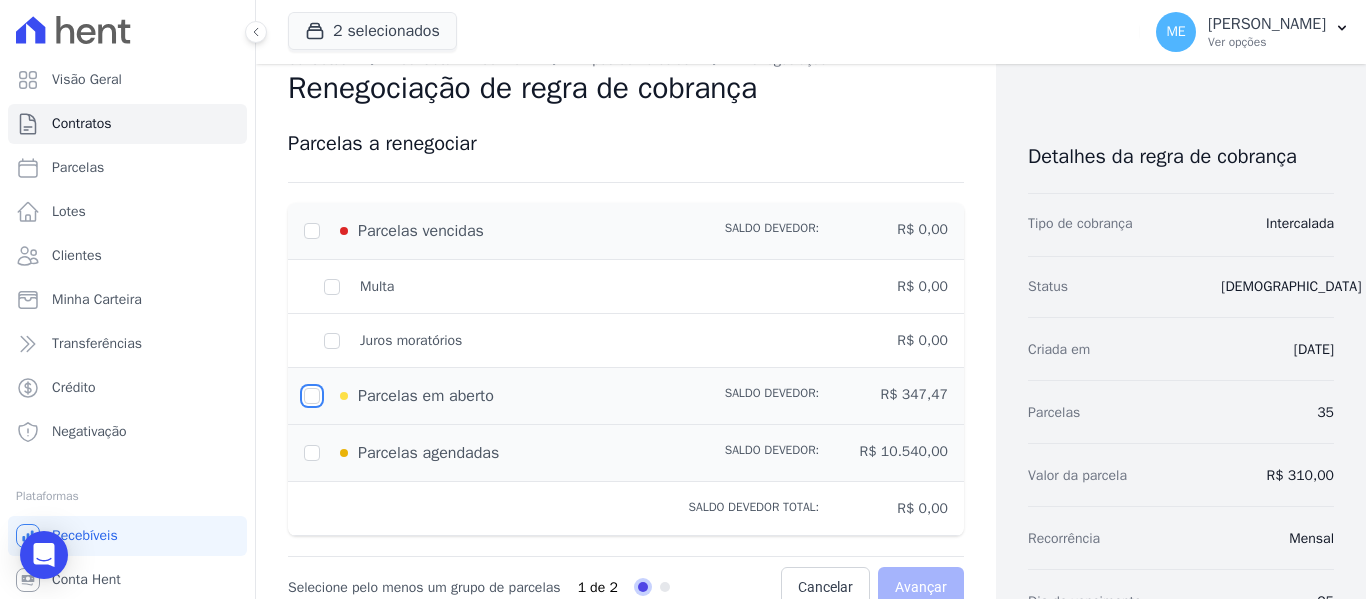 scroll, scrollTop: 0, scrollLeft: 0, axis: both 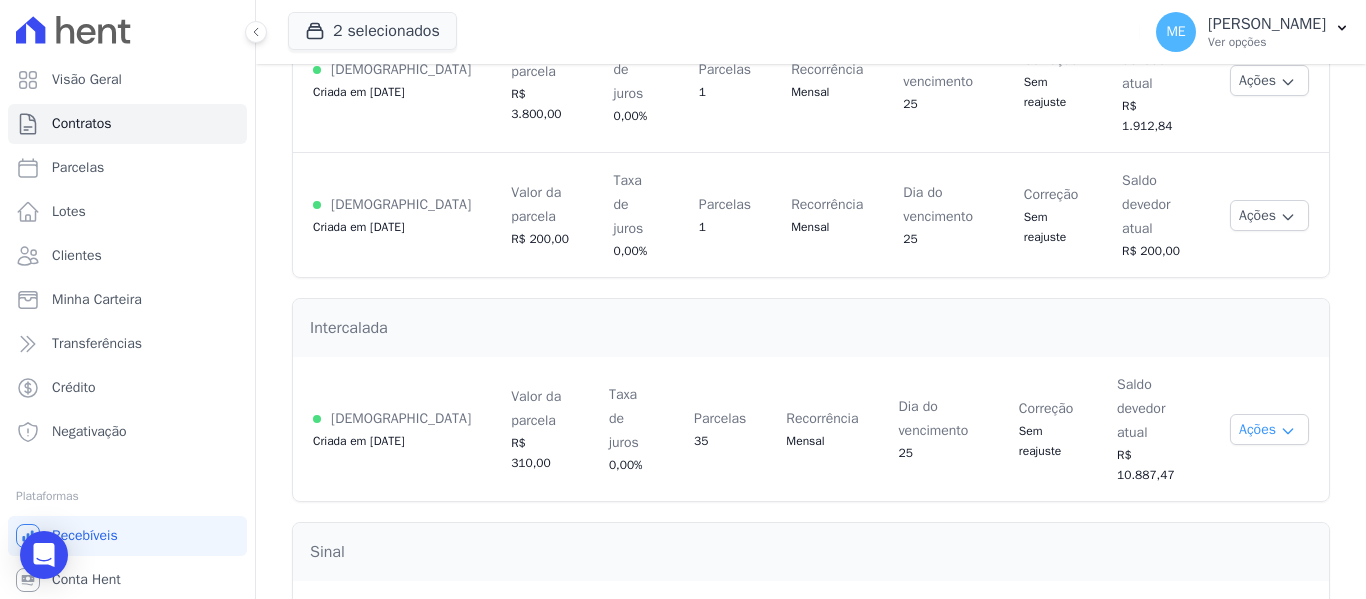 click 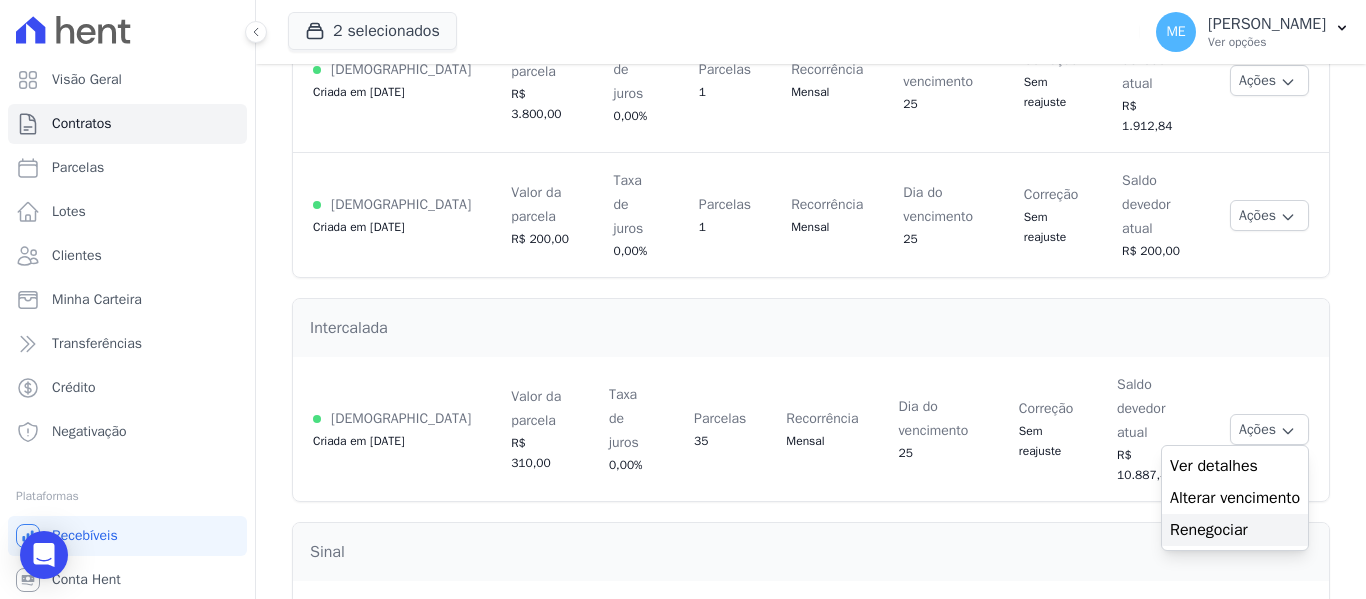 click on "Renegociar" at bounding box center (1235, 530) 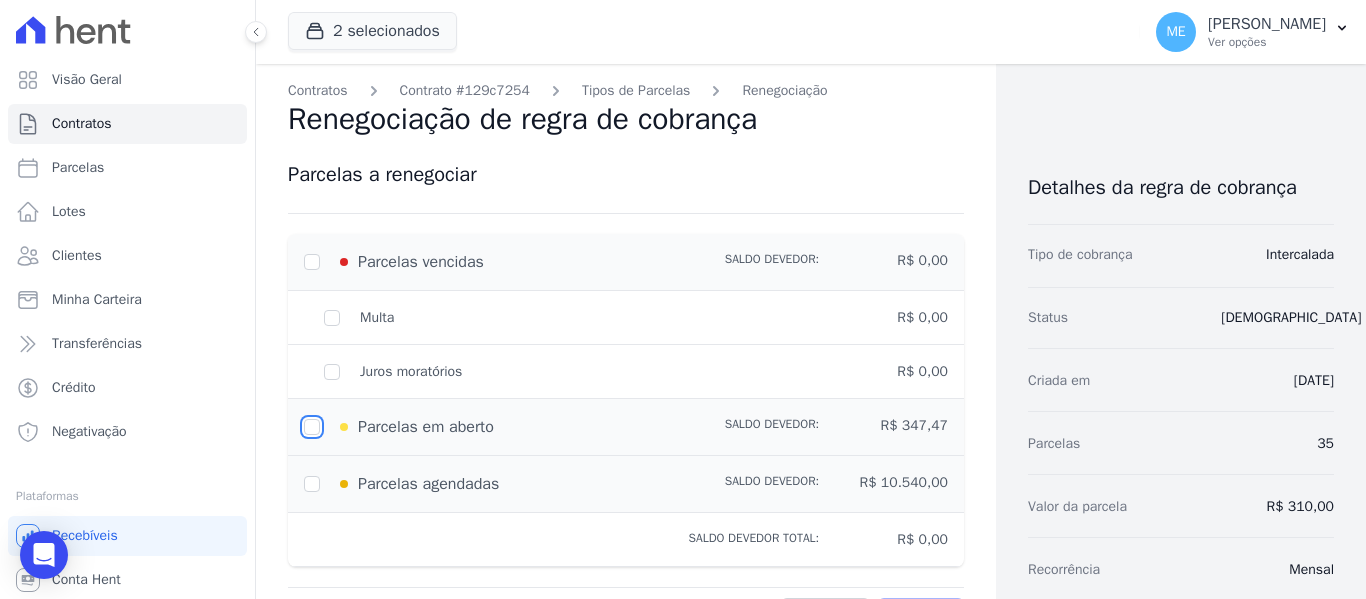 click at bounding box center (312, 427) 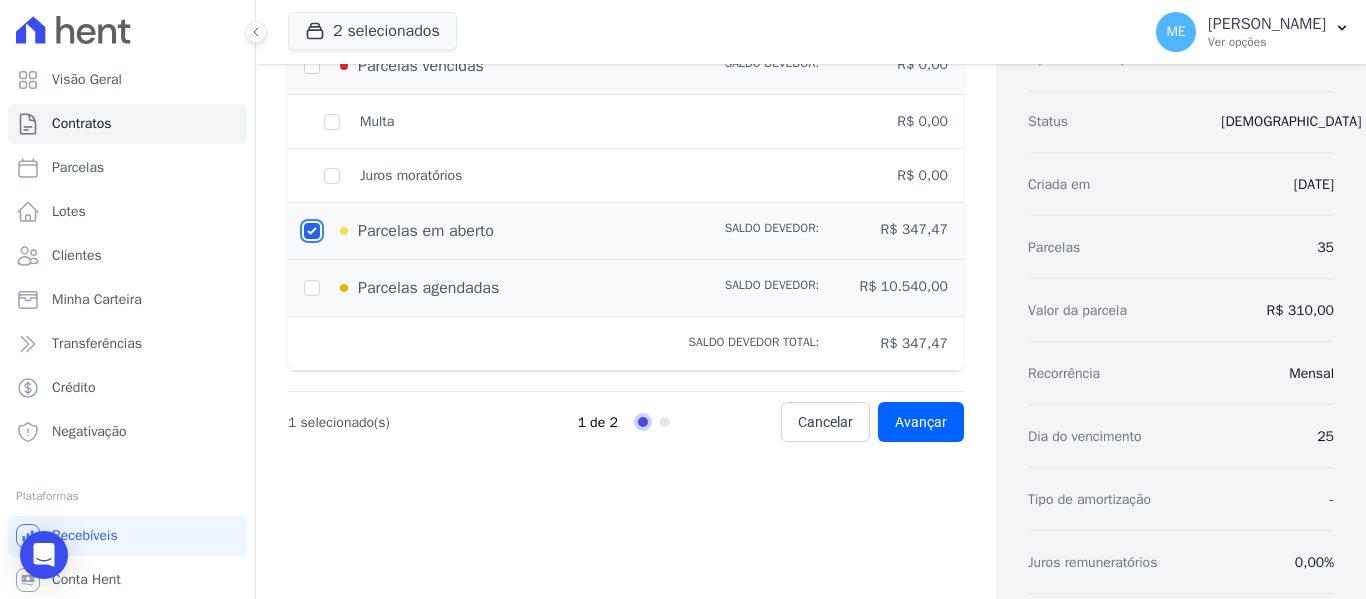 scroll, scrollTop: 200, scrollLeft: 0, axis: vertical 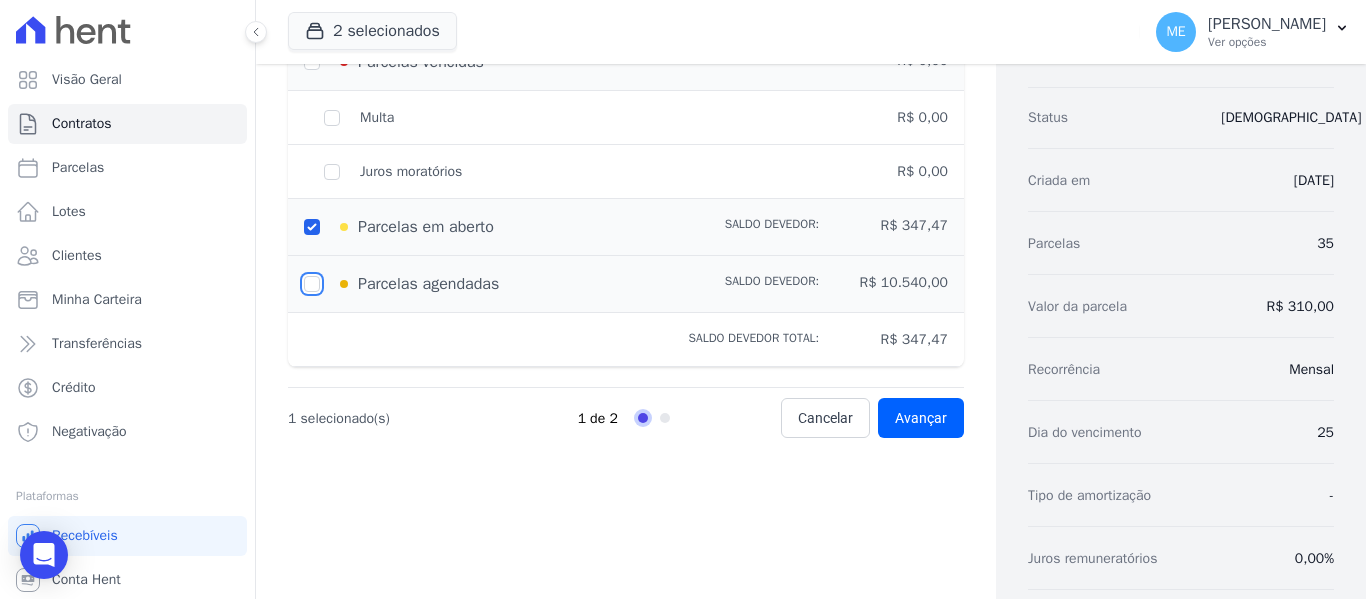 click at bounding box center (312, 284) 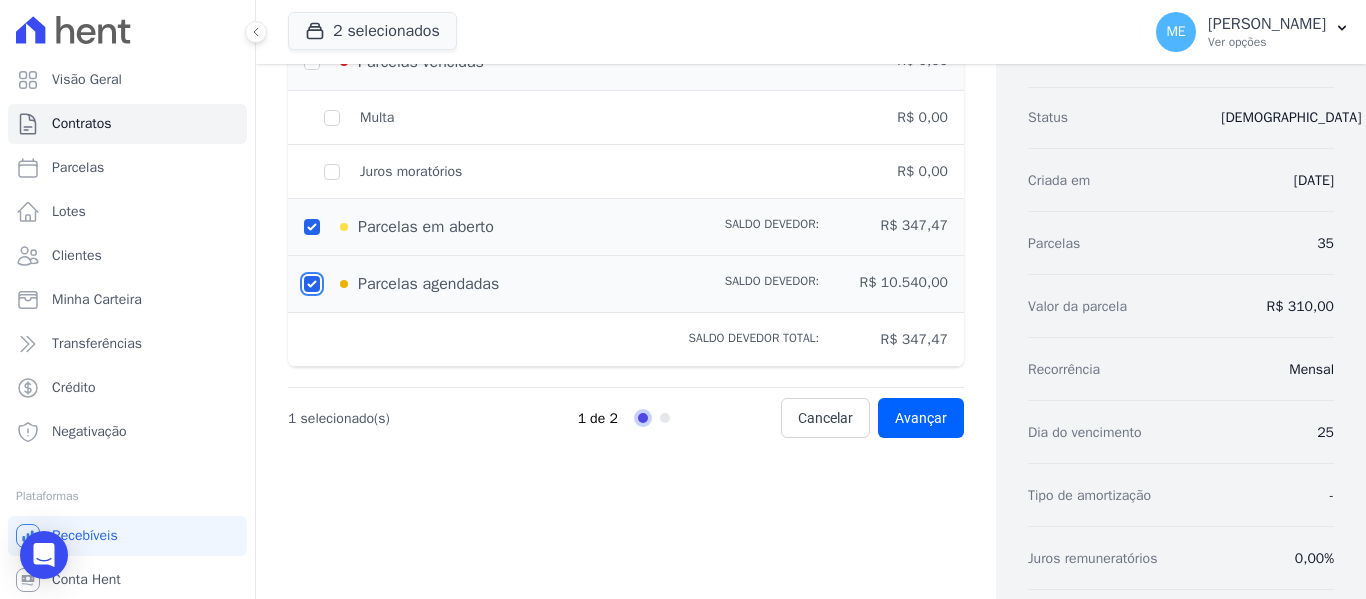 checkbox on "true" 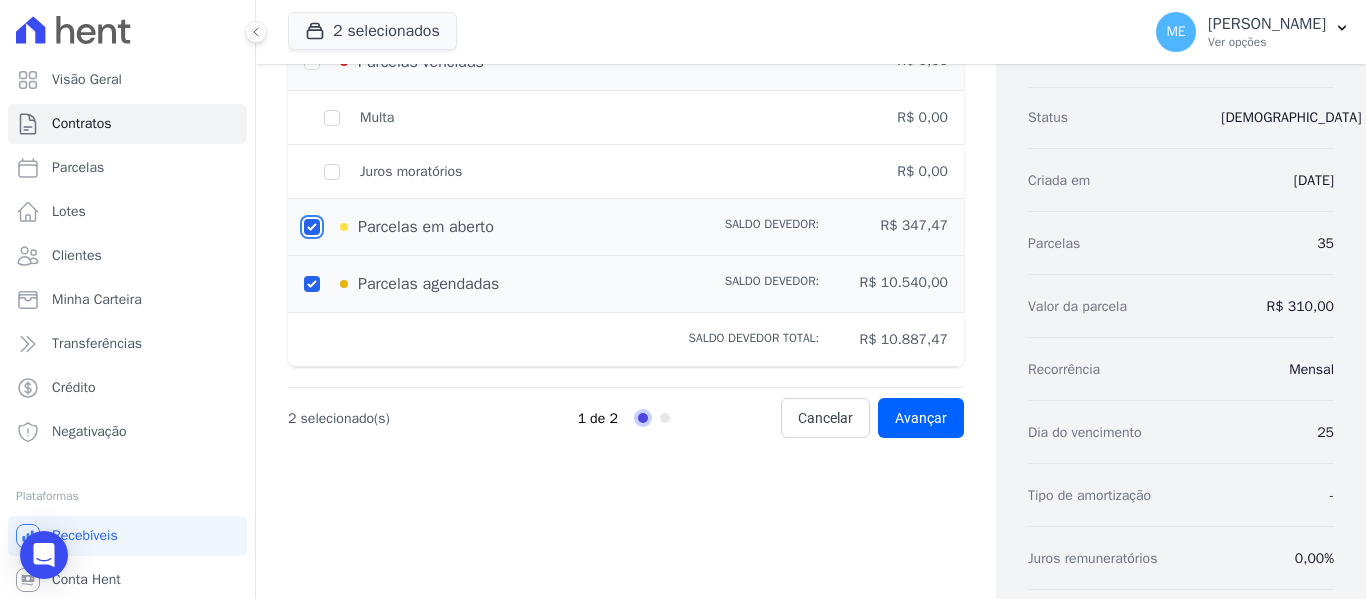 click at bounding box center [312, 227] 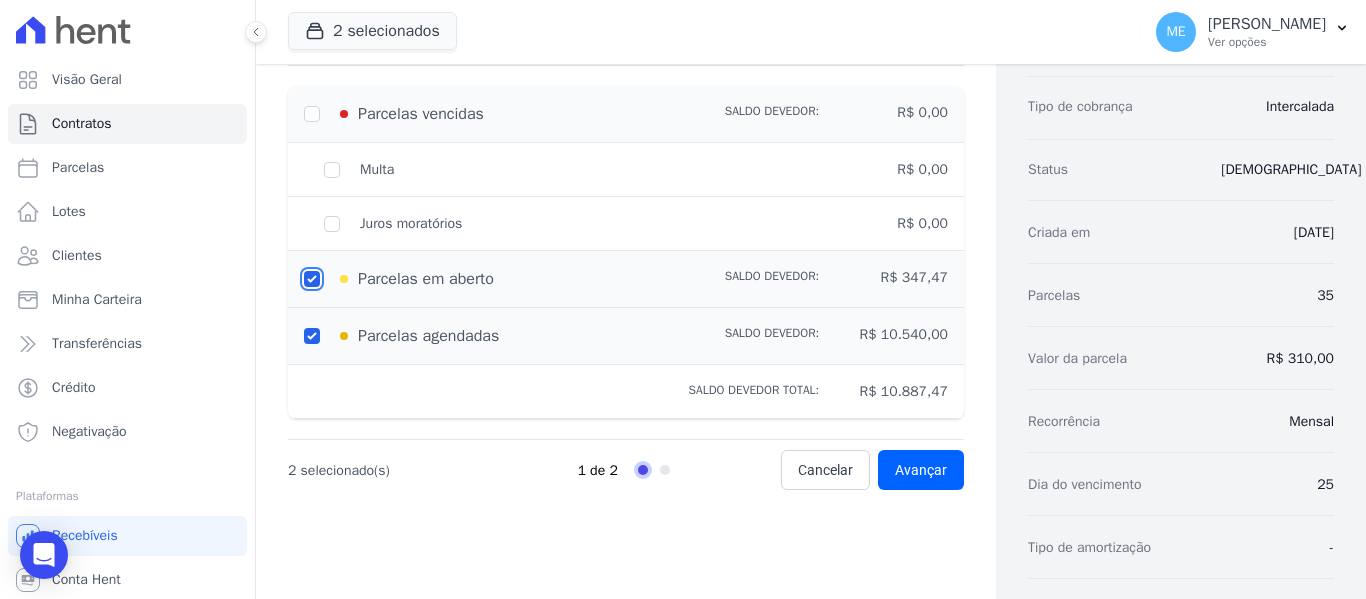 scroll, scrollTop: 100, scrollLeft: 0, axis: vertical 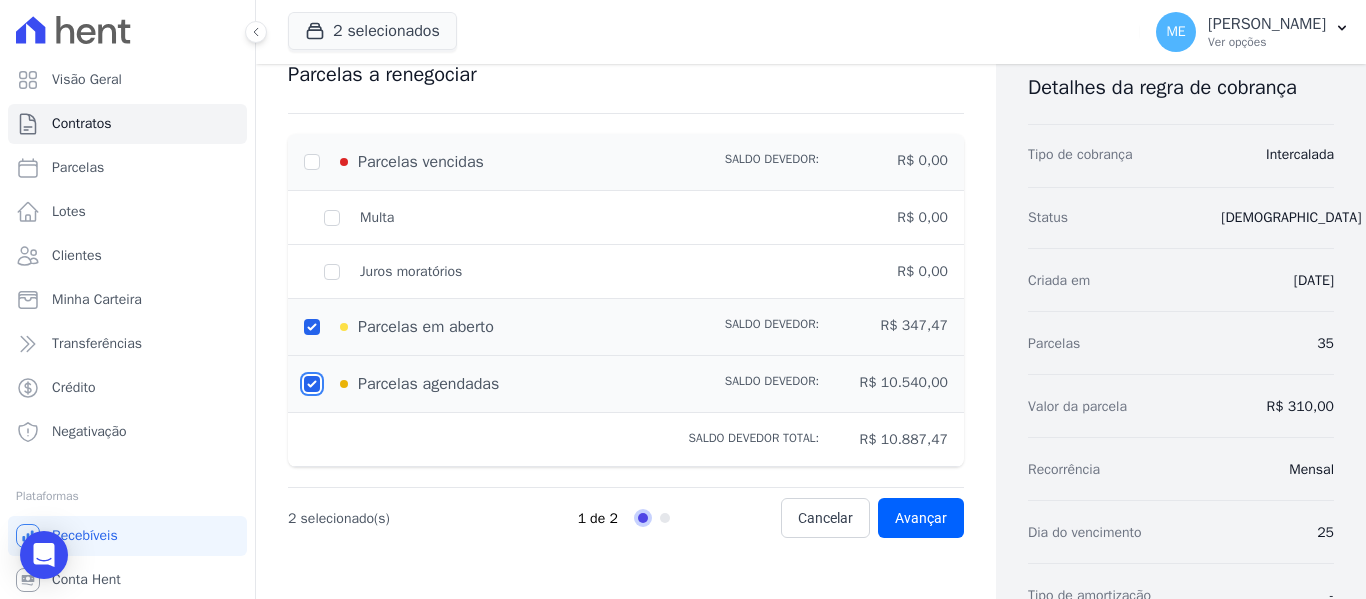 click at bounding box center [312, 384] 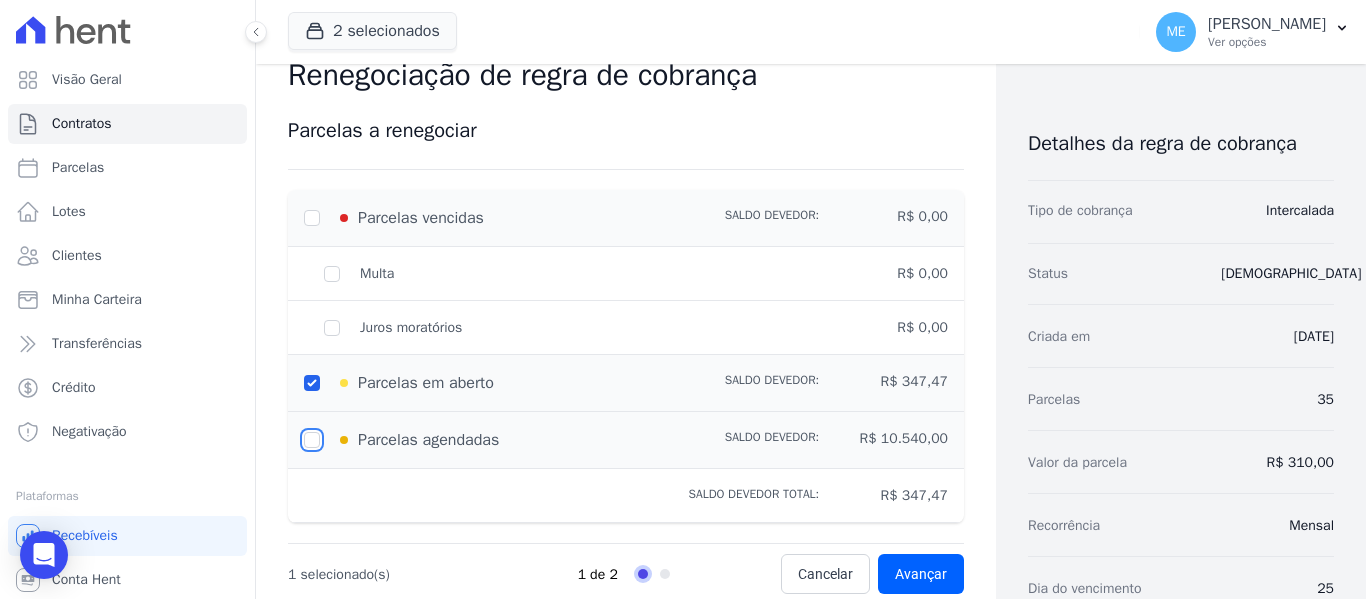scroll, scrollTop: 0, scrollLeft: 0, axis: both 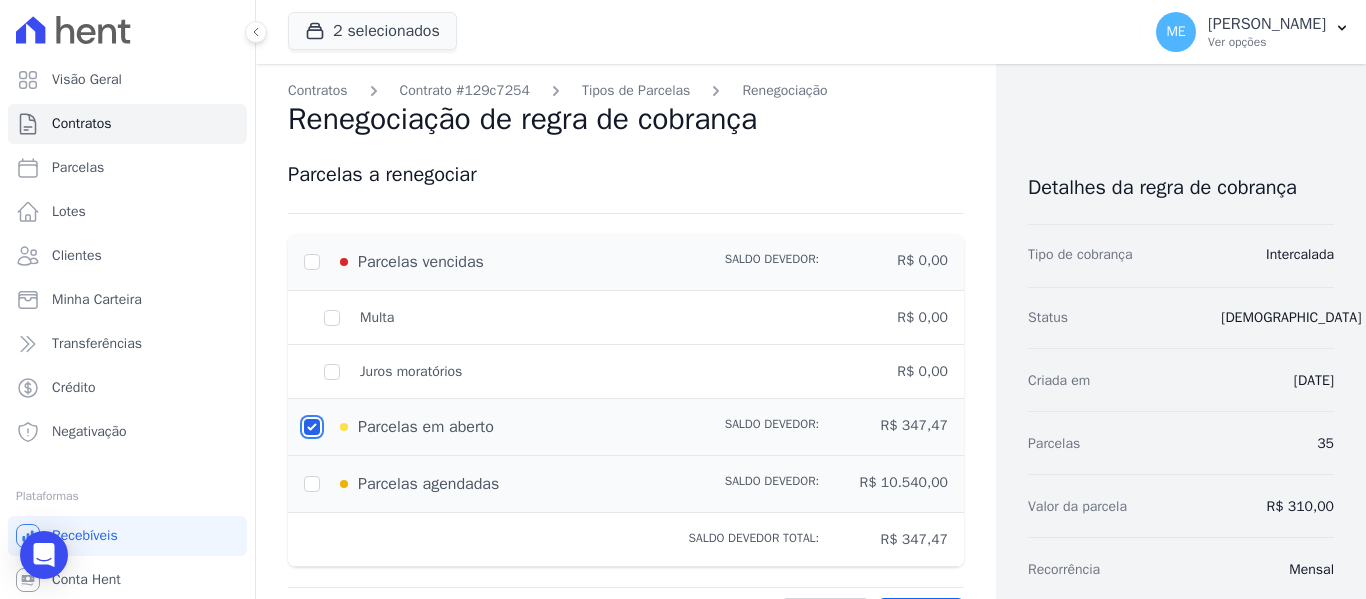 click at bounding box center [312, 427] 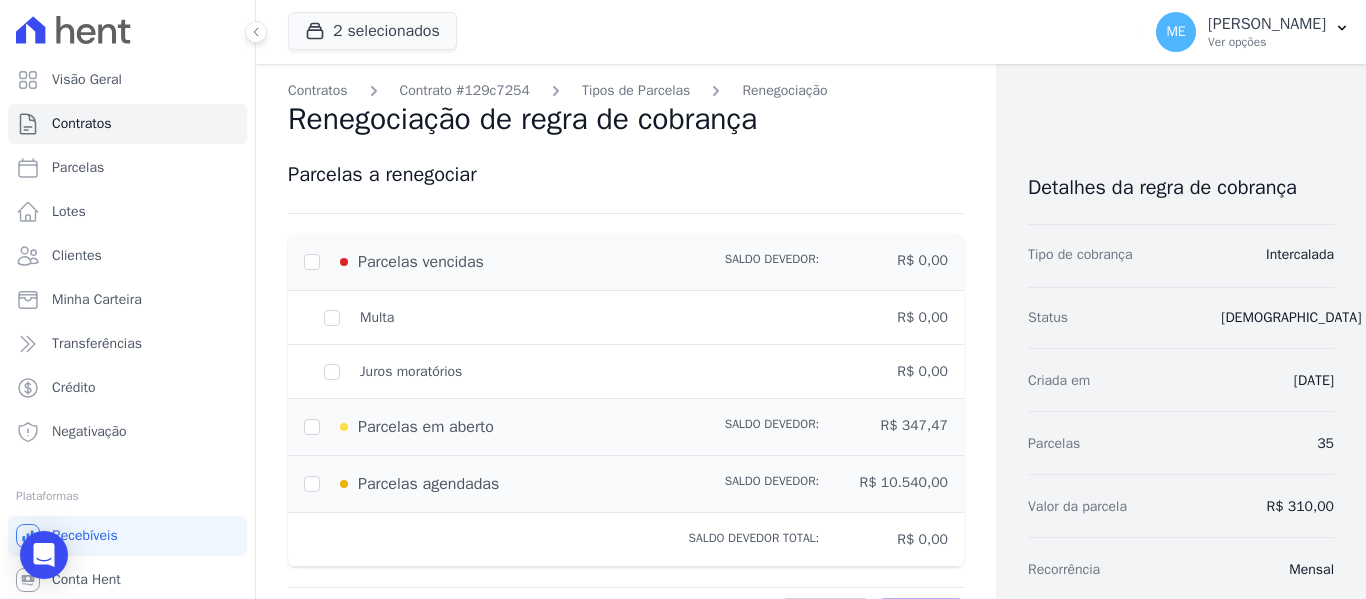 click on "Parcelas vencidas" at bounding box center (497, 262) 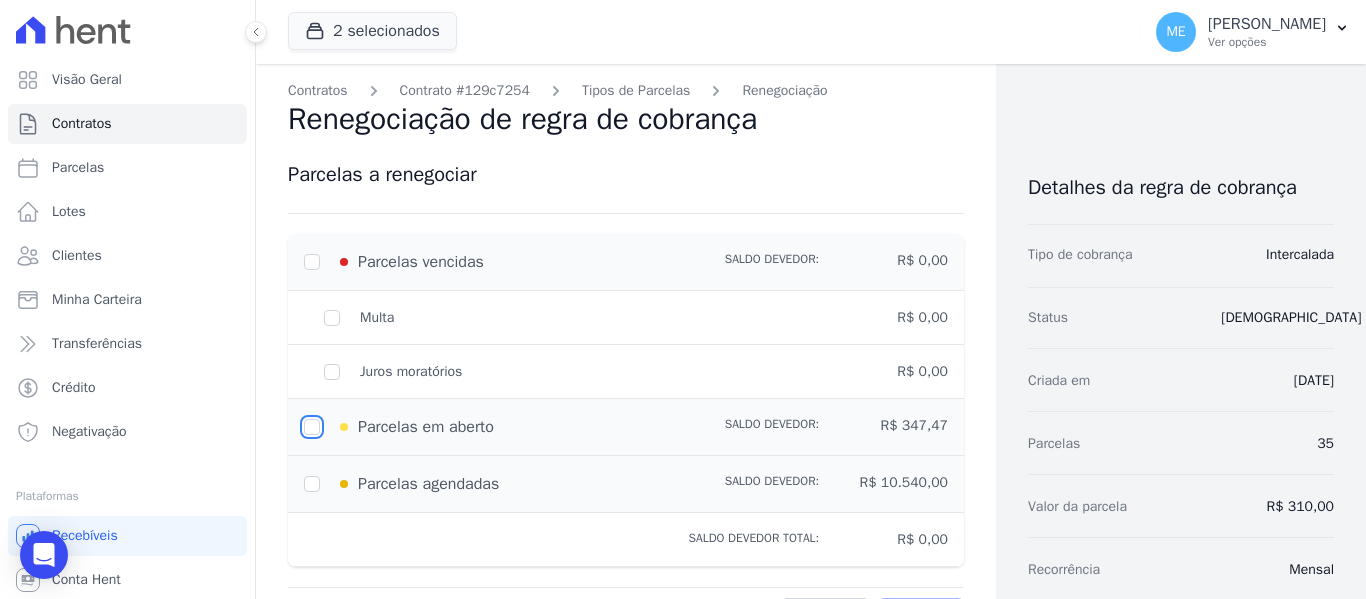 click at bounding box center [312, 427] 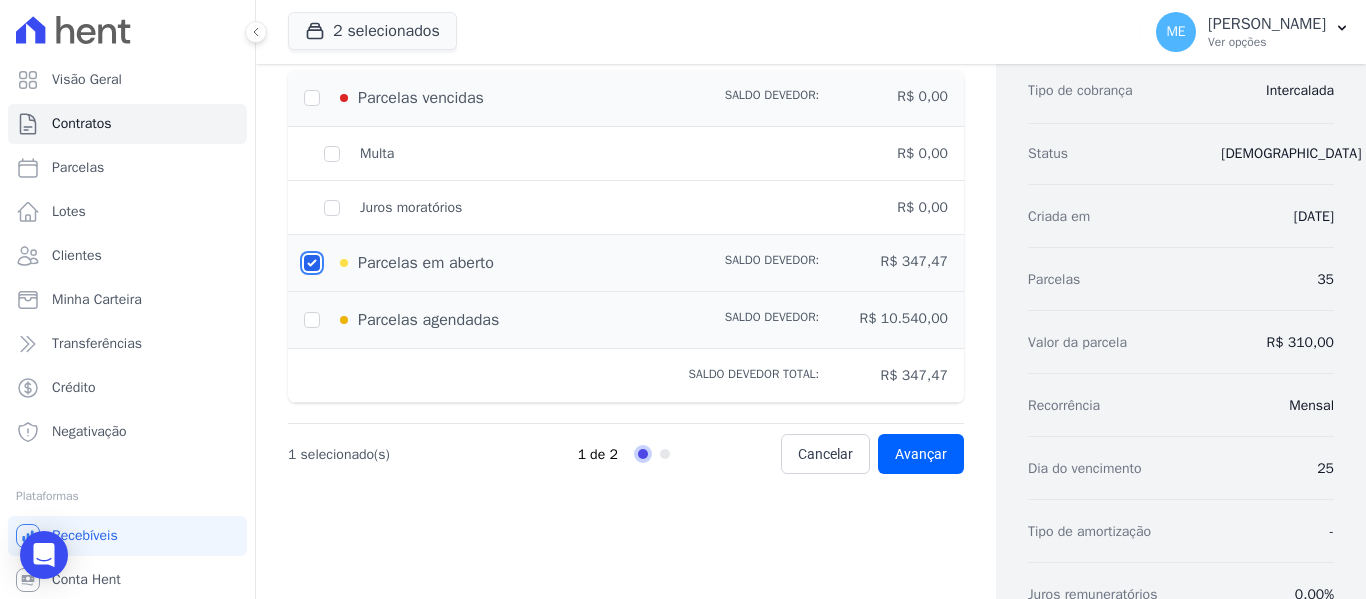 scroll, scrollTop: 200, scrollLeft: 0, axis: vertical 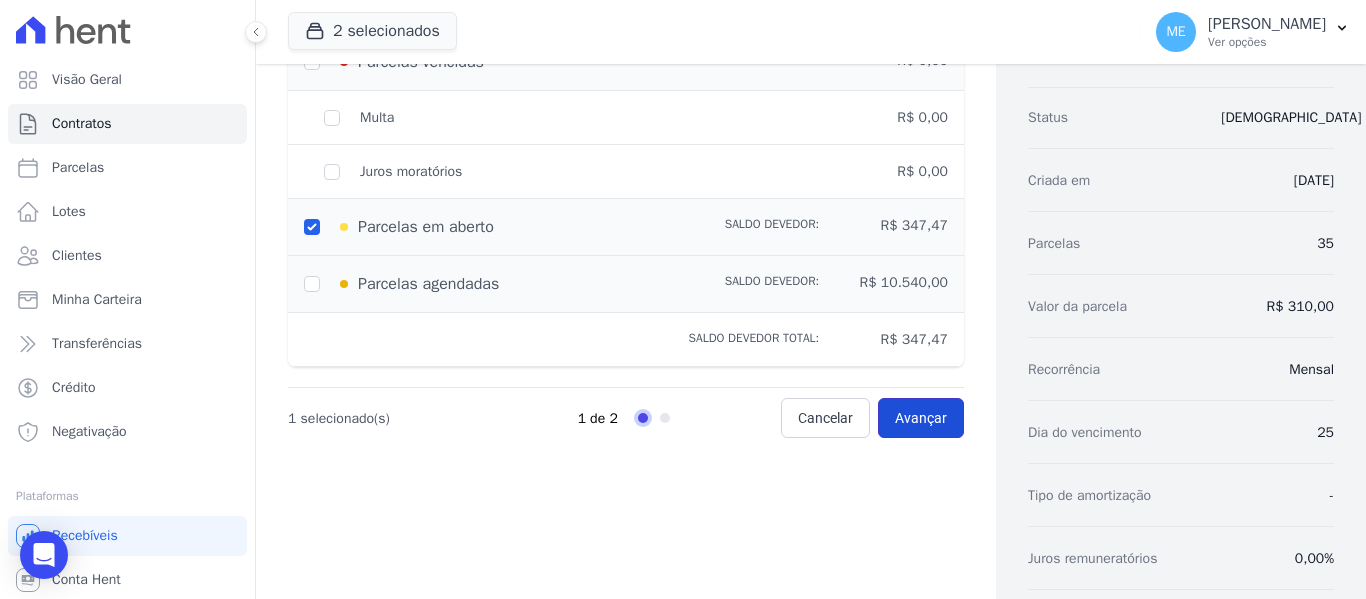 click on "Avançar" at bounding box center (921, 418) 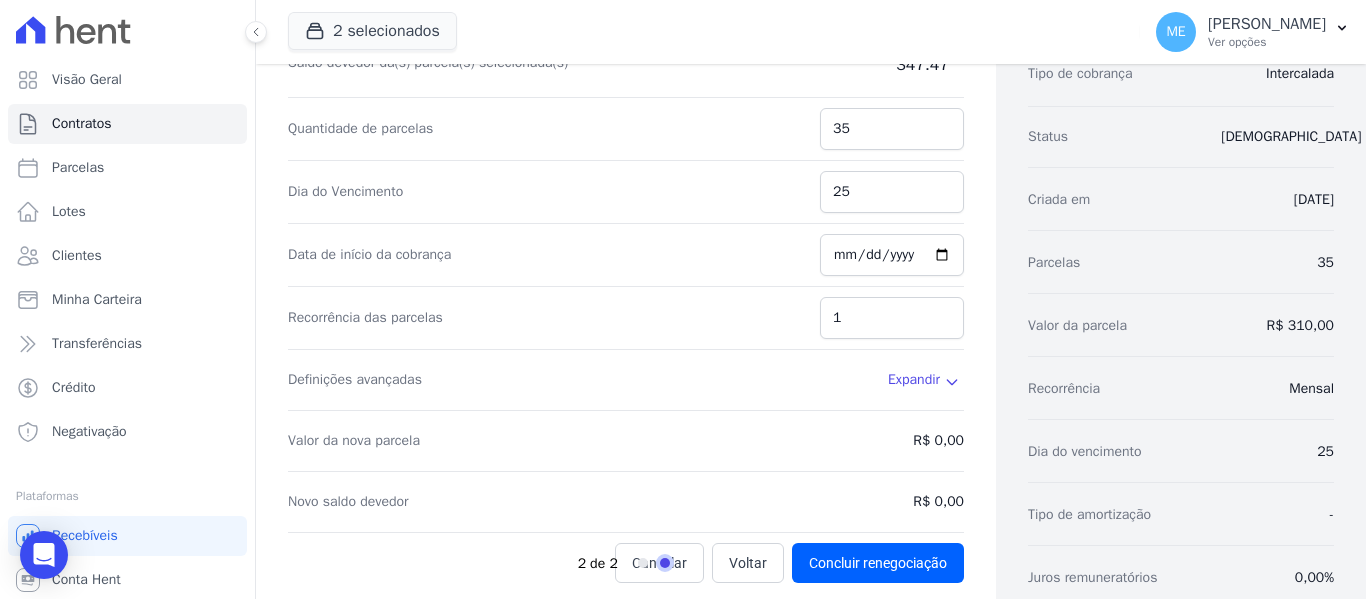 scroll, scrollTop: 200, scrollLeft: 0, axis: vertical 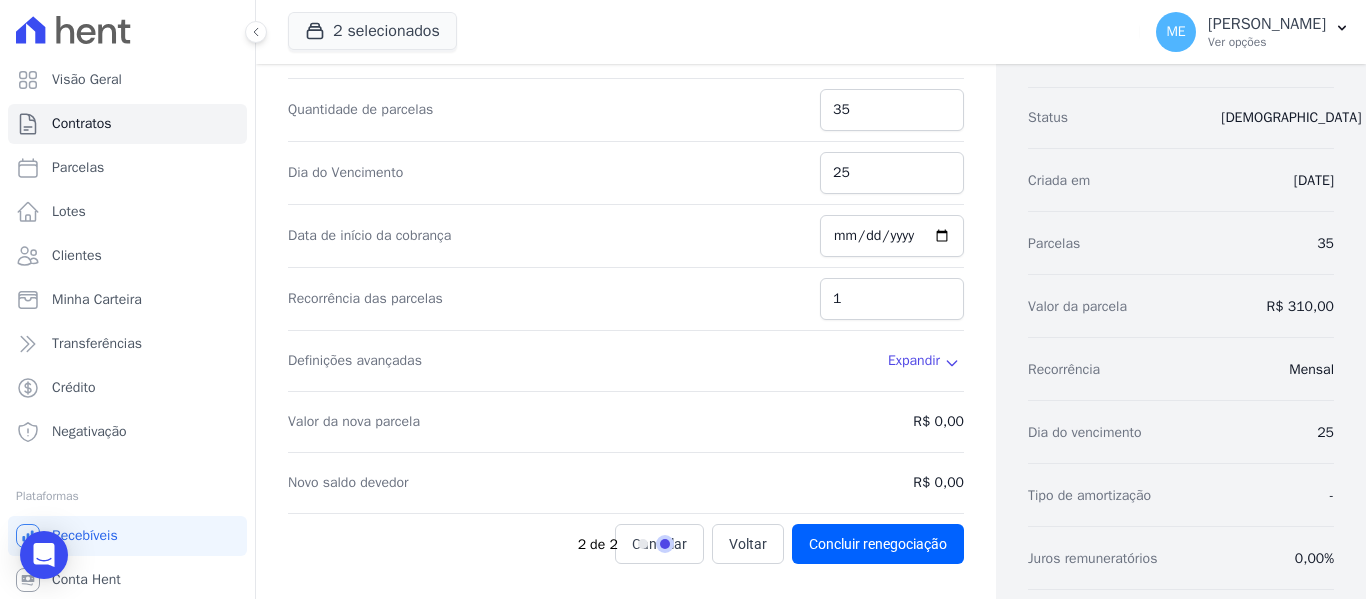 click on "2
de 2" at bounding box center (674, 544) 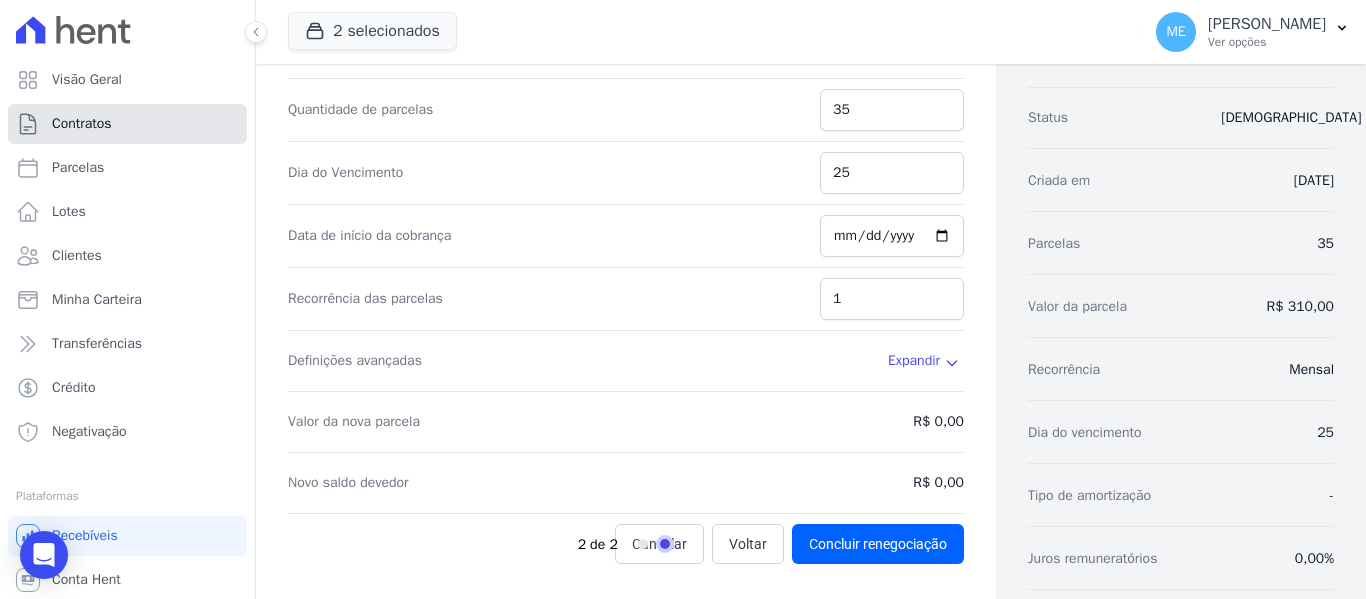click on "Contratos" at bounding box center [82, 124] 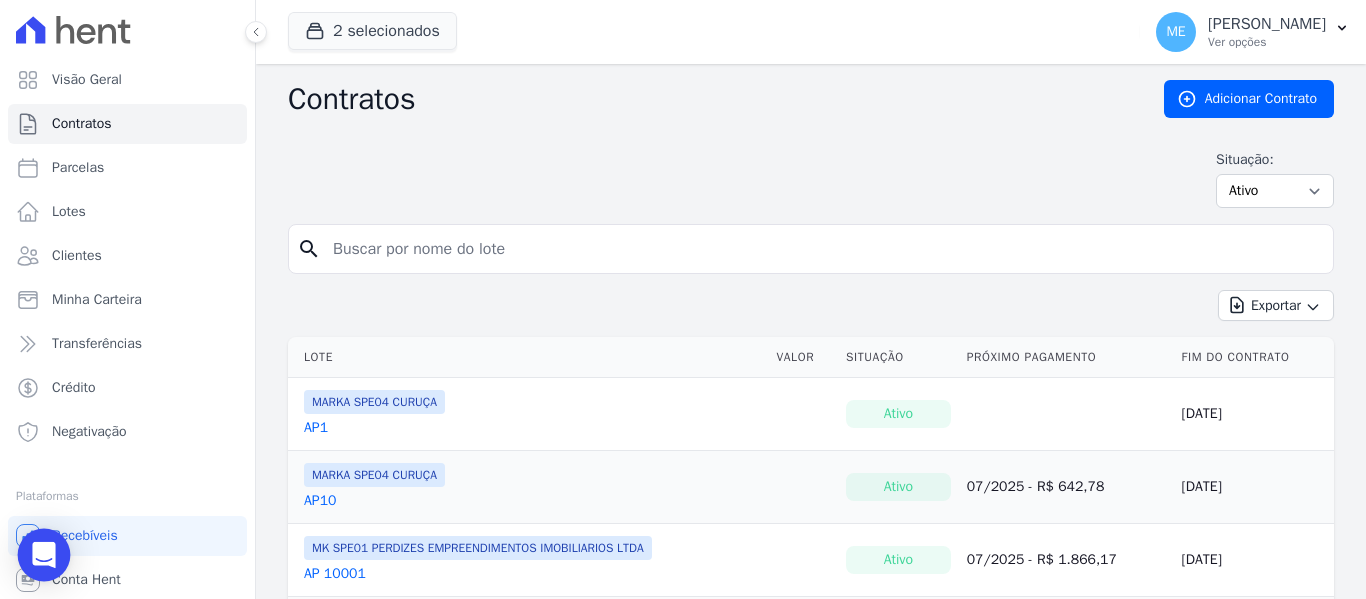 click at bounding box center [44, 555] 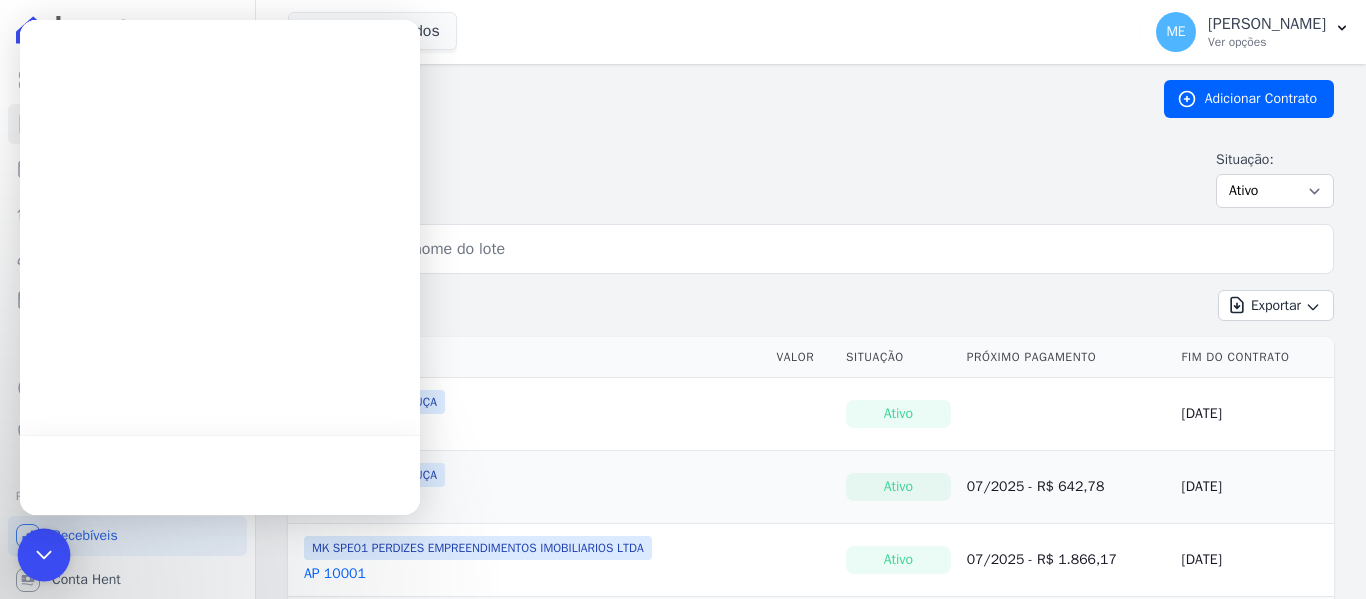 scroll, scrollTop: 0, scrollLeft: 0, axis: both 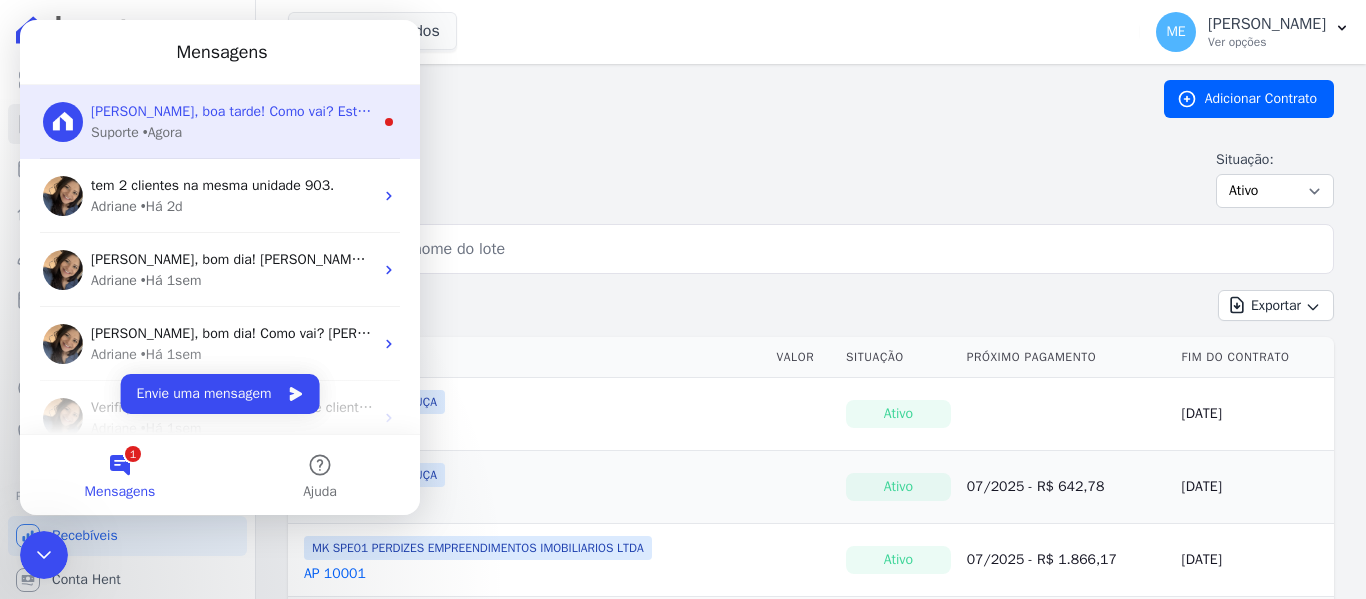 click on "[PERSON_NAME], boa tarde! Como vai? Estamos em atendimento, assim que finalizarmos iremos verificar a sua solicitação." at bounding box center [473, 111] 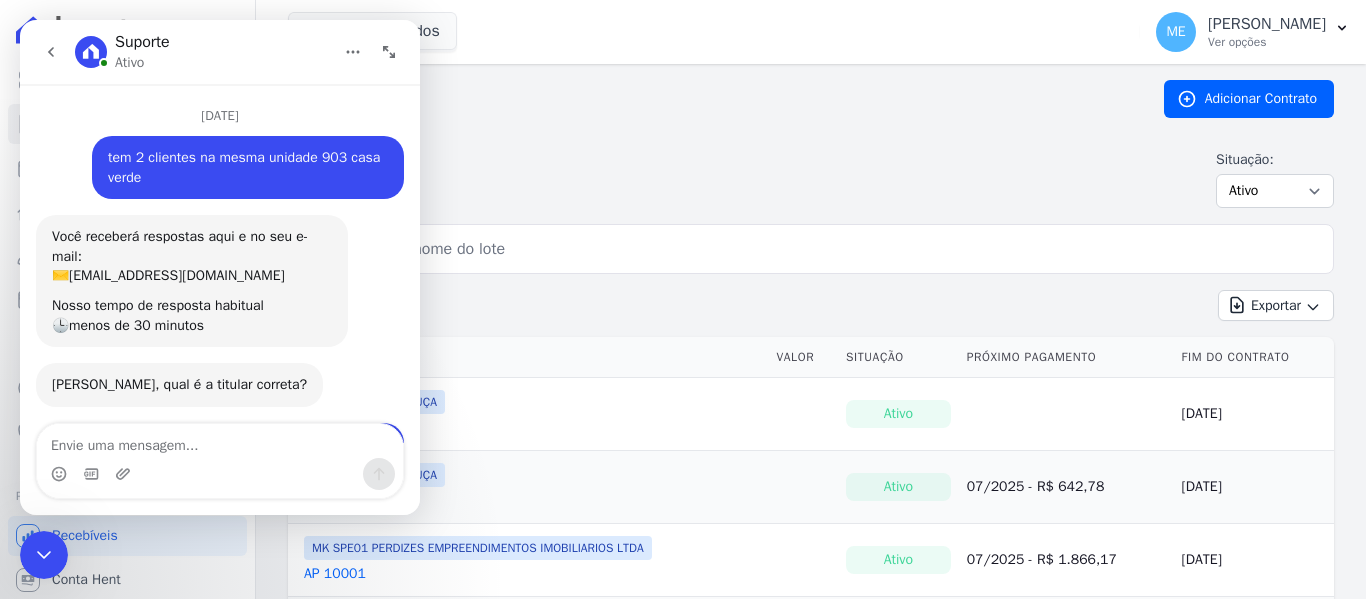 scroll, scrollTop: 3, scrollLeft: 0, axis: vertical 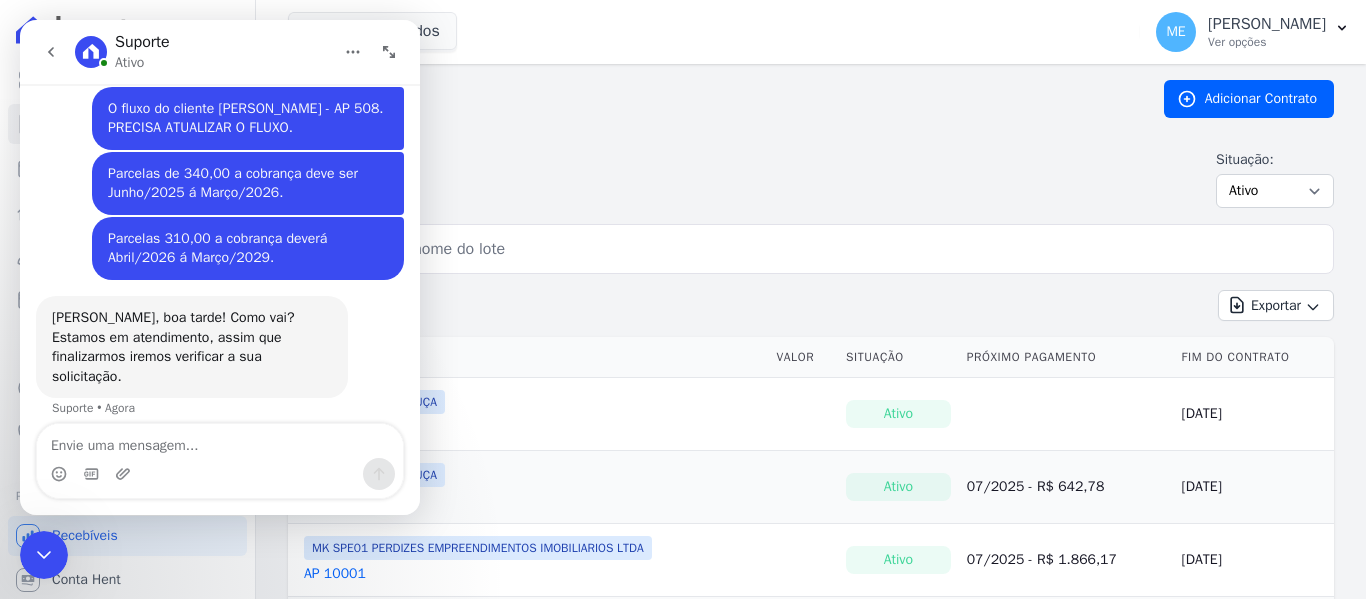click at bounding box center (220, 441) 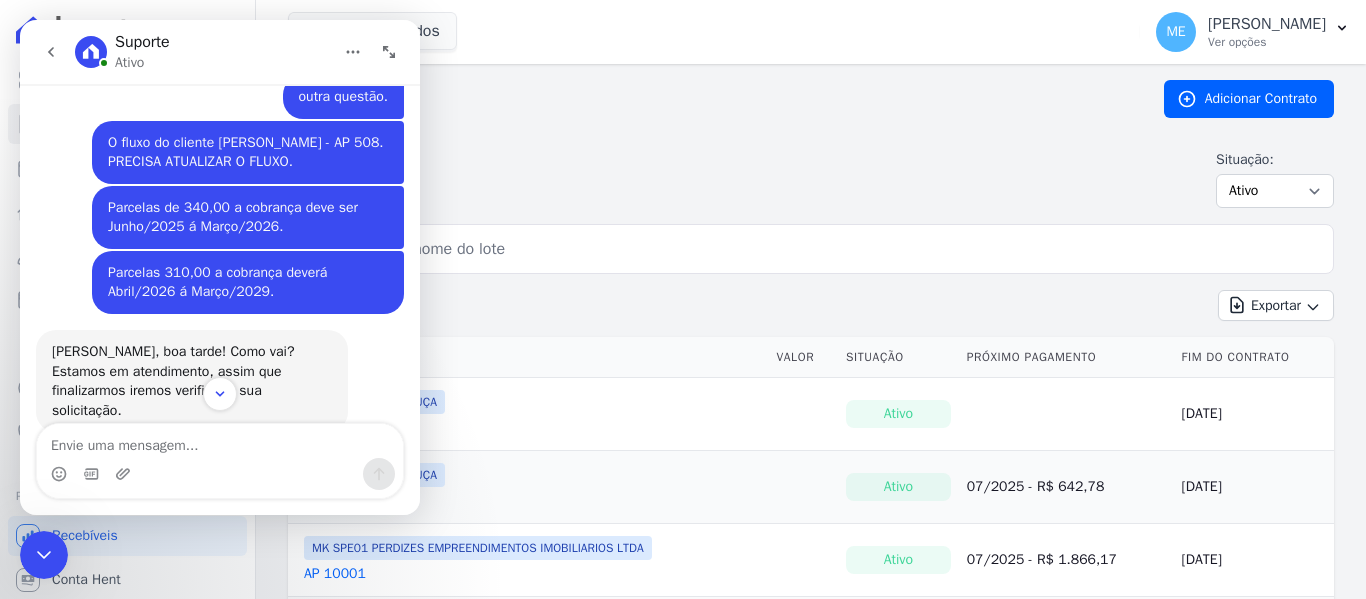 scroll, scrollTop: 967, scrollLeft: 0, axis: vertical 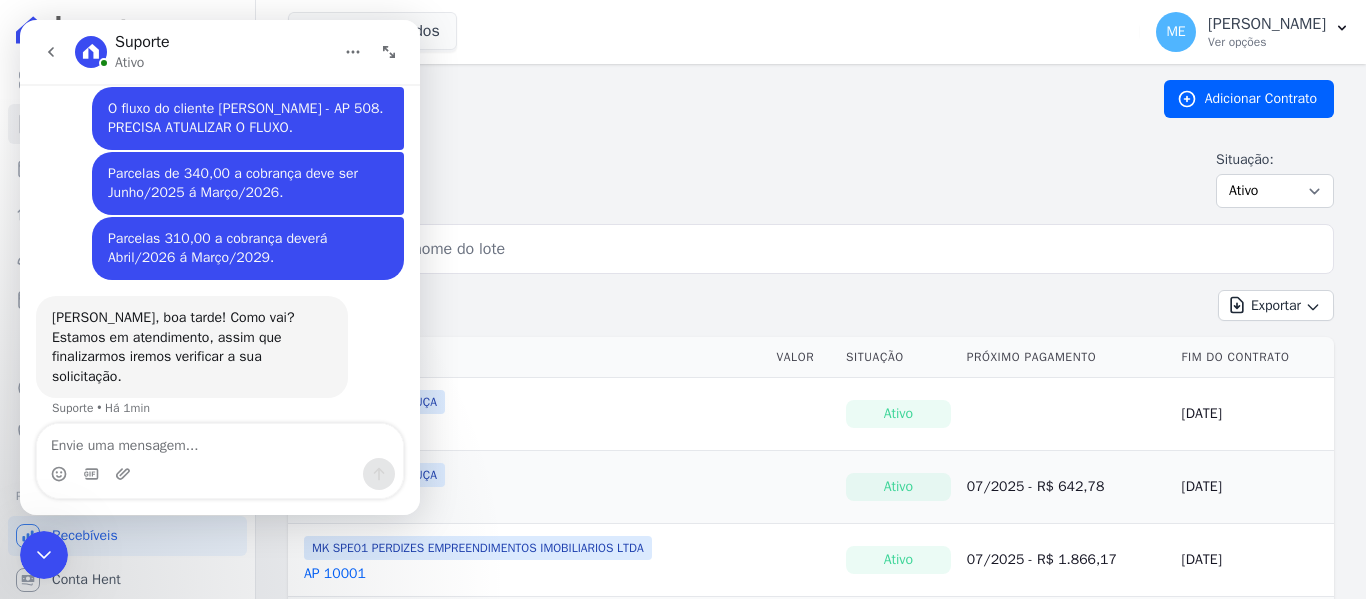 click 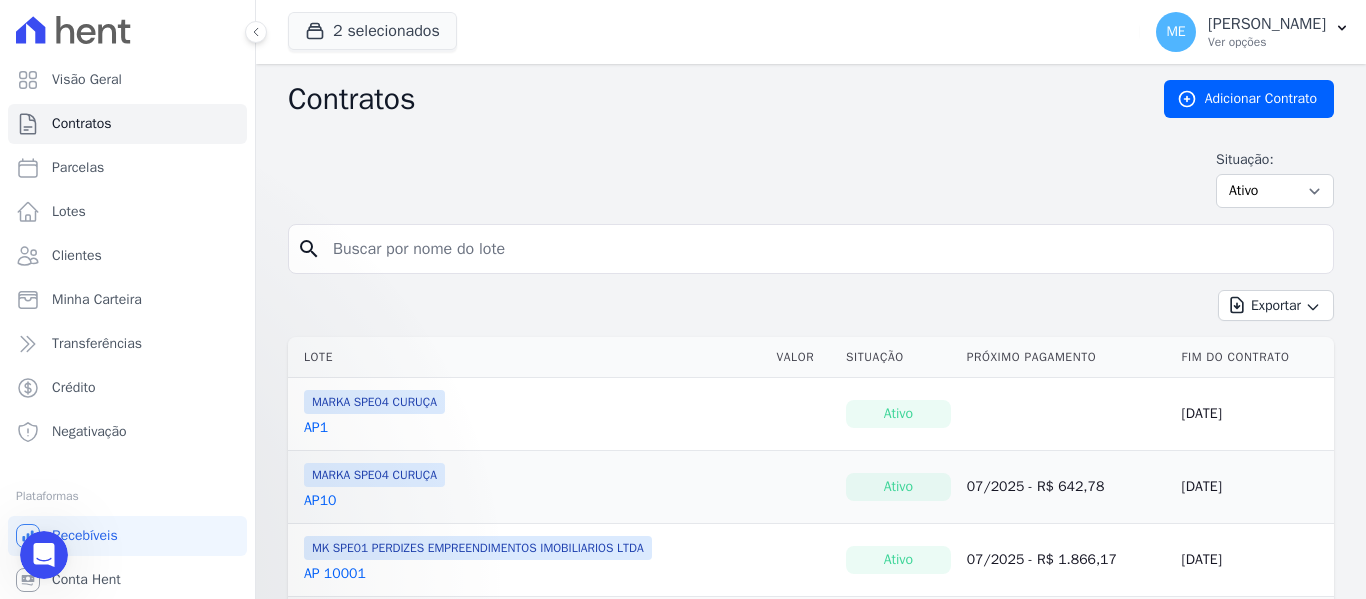 scroll, scrollTop: 0, scrollLeft: 0, axis: both 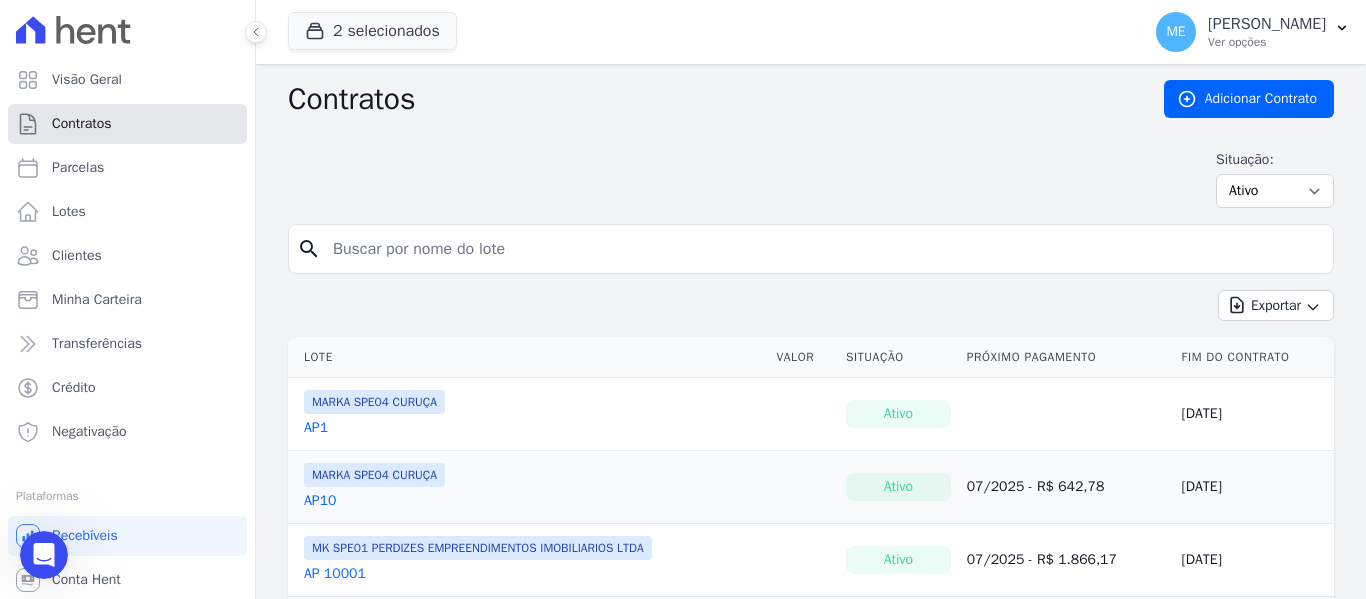 click on "Contratos" at bounding box center (82, 124) 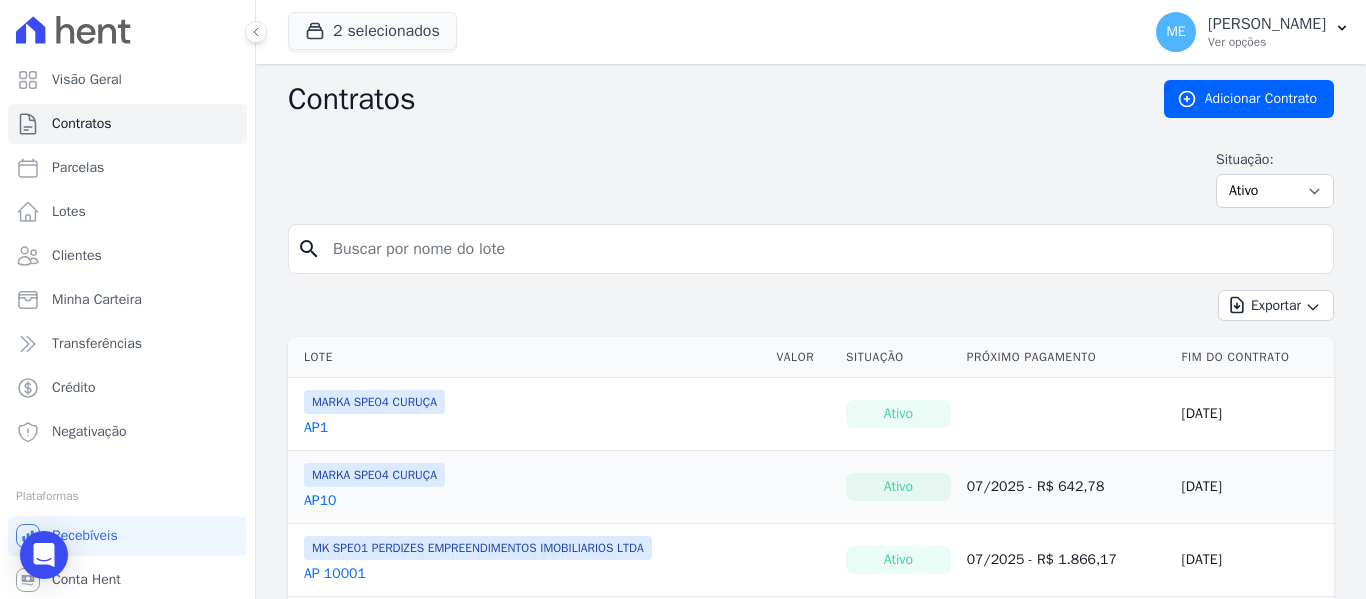 click at bounding box center (823, 249) 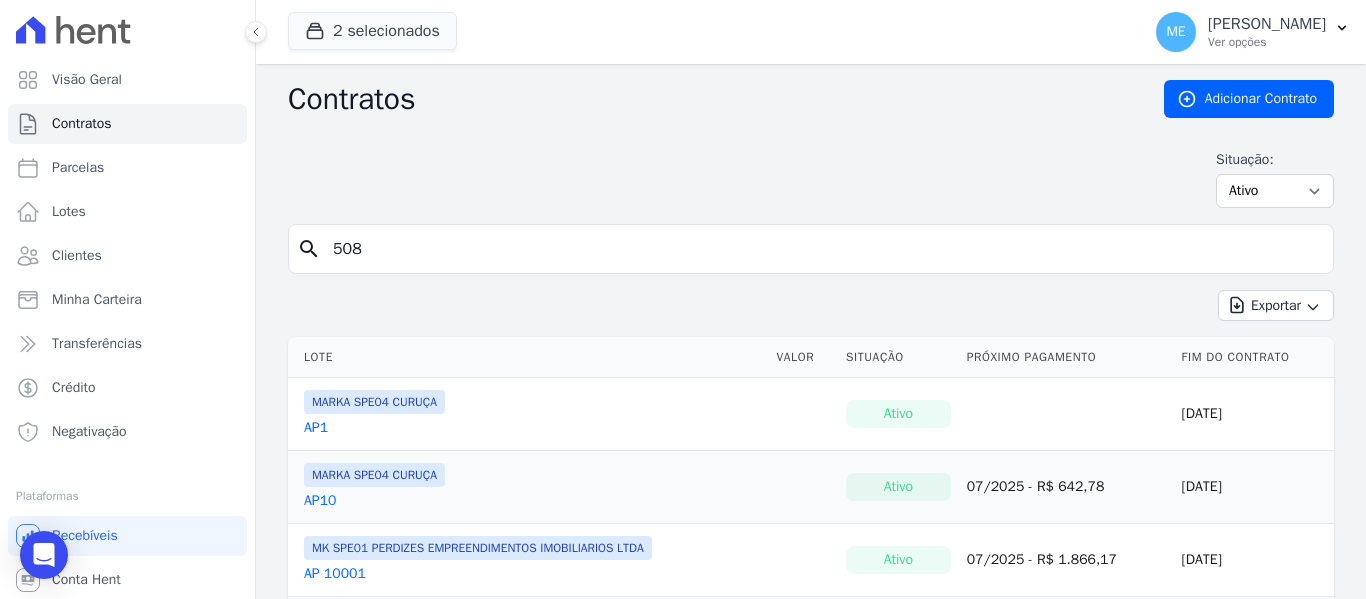 type on "508" 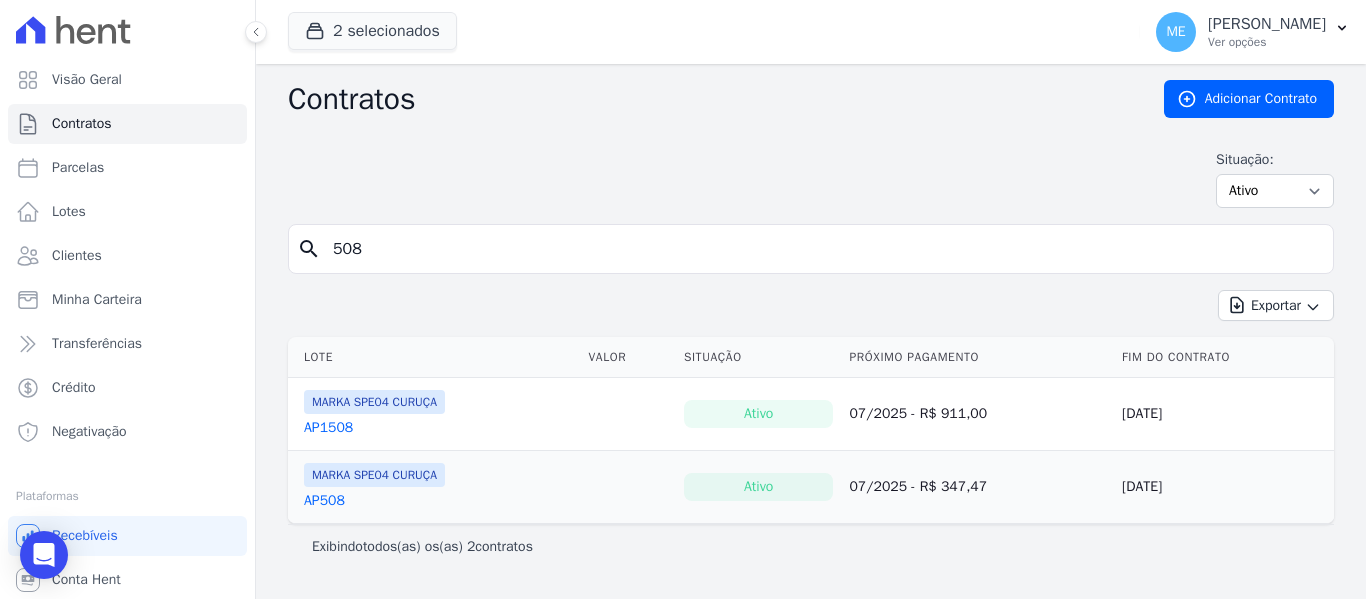 click on "AP508" at bounding box center (324, 501) 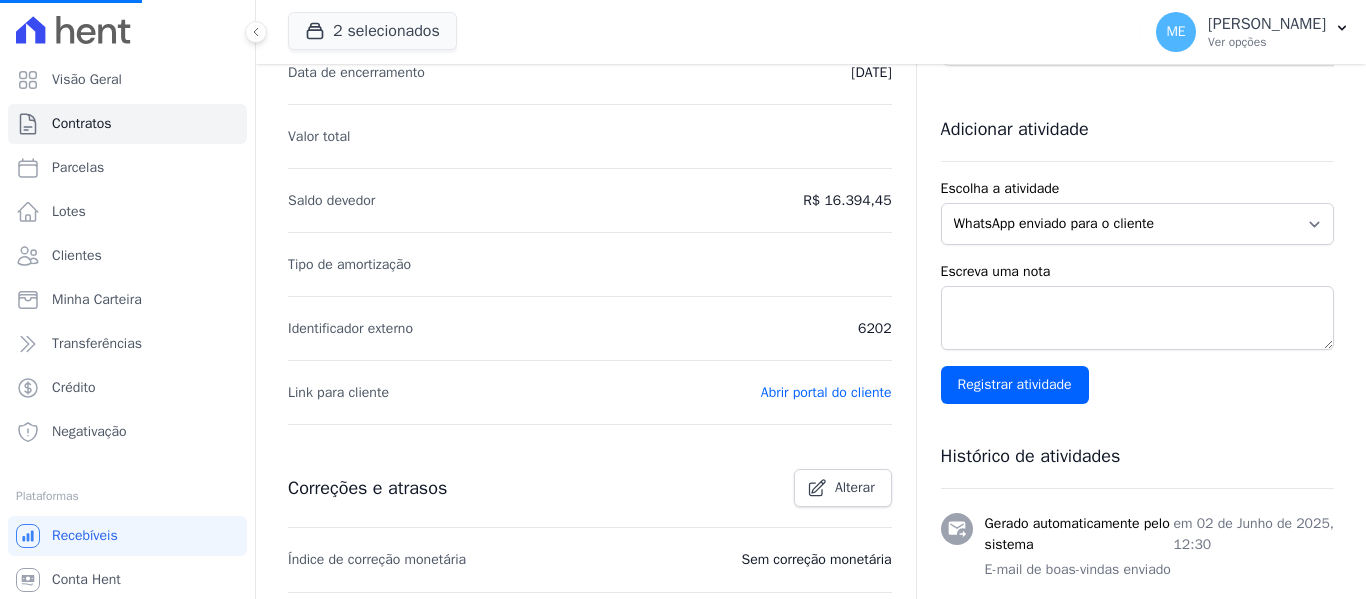 scroll, scrollTop: 0, scrollLeft: 0, axis: both 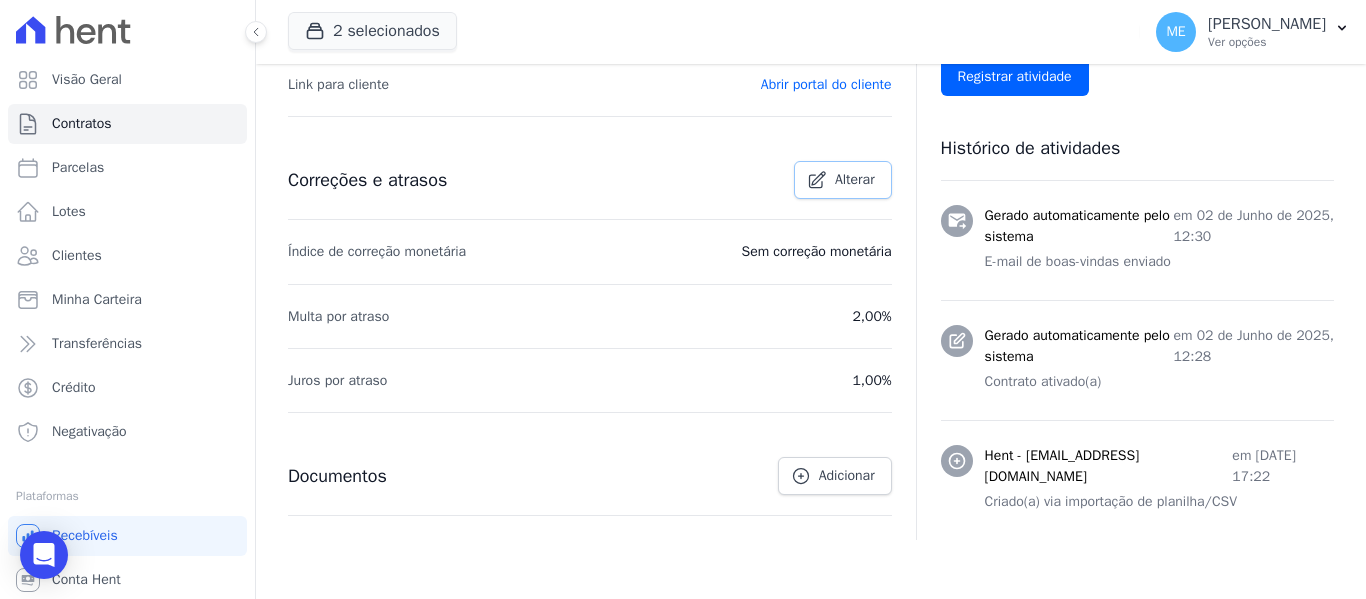 click on "Alterar" at bounding box center (855, 180) 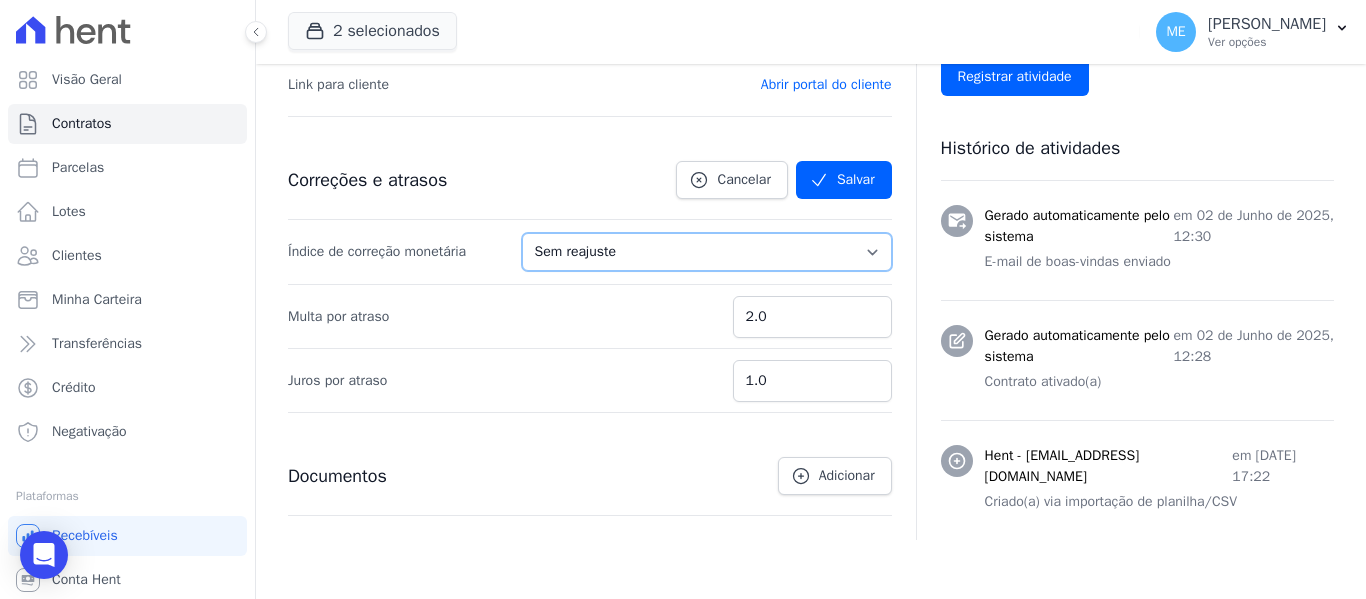 click on "Sem reajuste
Média dos últimos 12 meses acumulado de INCCM
Média dos últimos 12 meses acumulado de IPCA
DI
Reajuste fixo
ICCRJ
IGPDI
IGPM
INCCDI
INCCM
INPC
IPCA
TR" at bounding box center [707, 252] 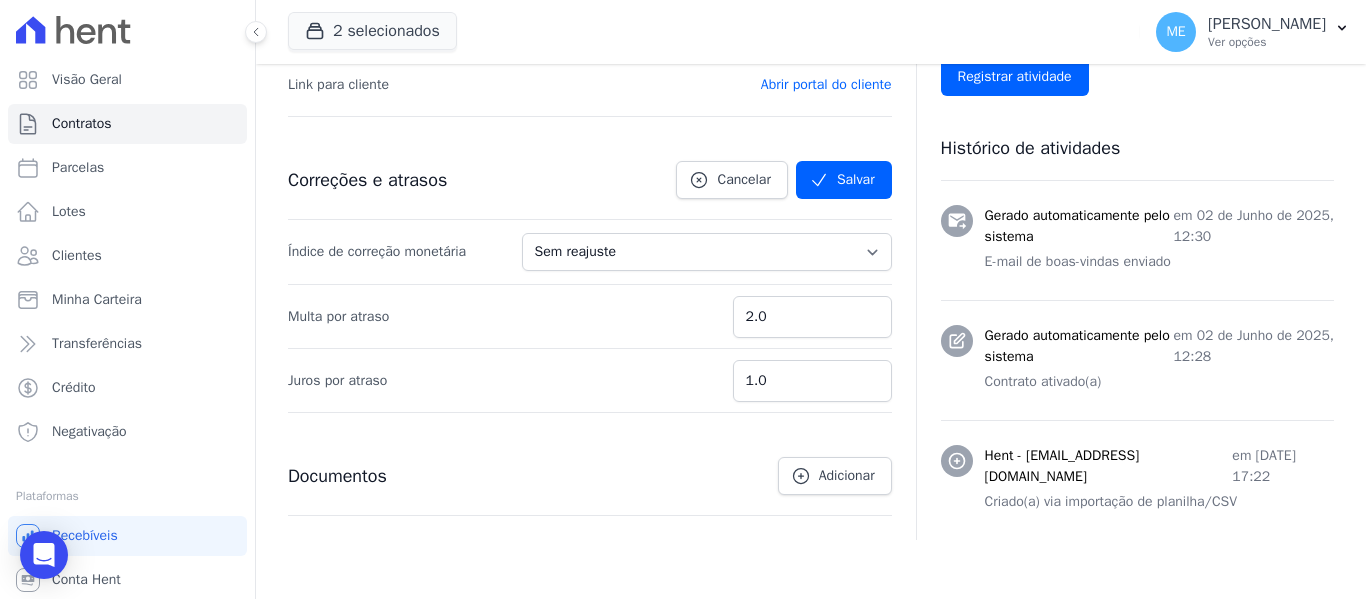 click on "Histórico de atividades" at bounding box center (1137, 148) 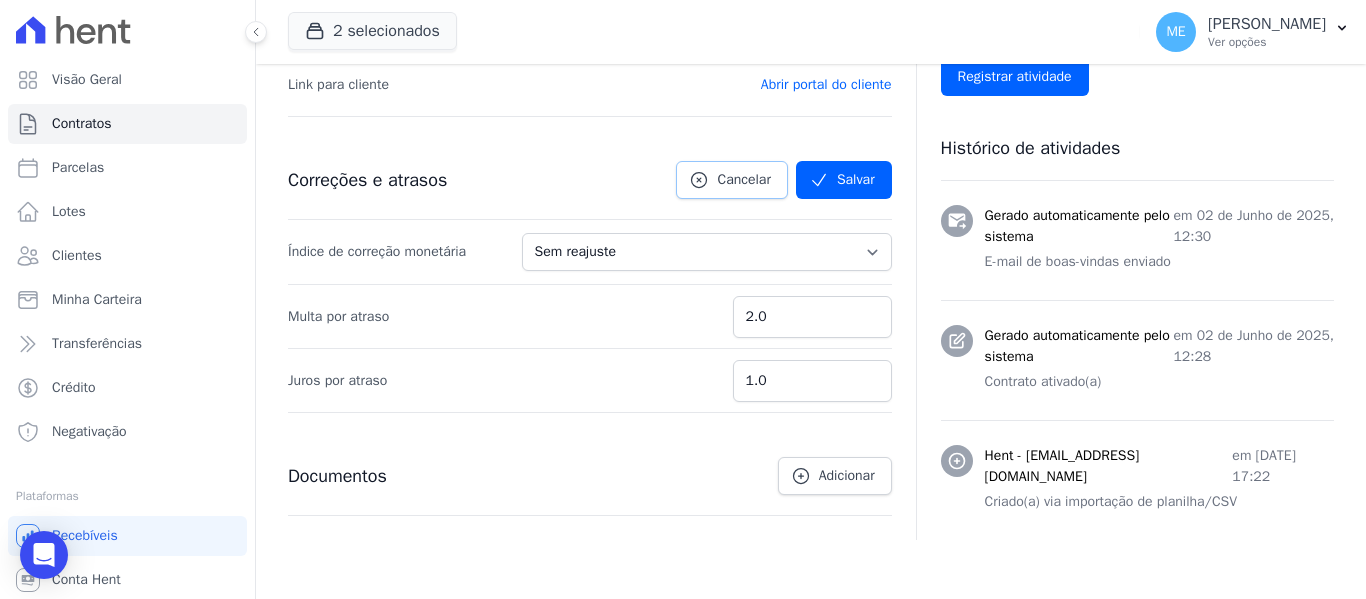 click on "Cancelar" at bounding box center (743, 180) 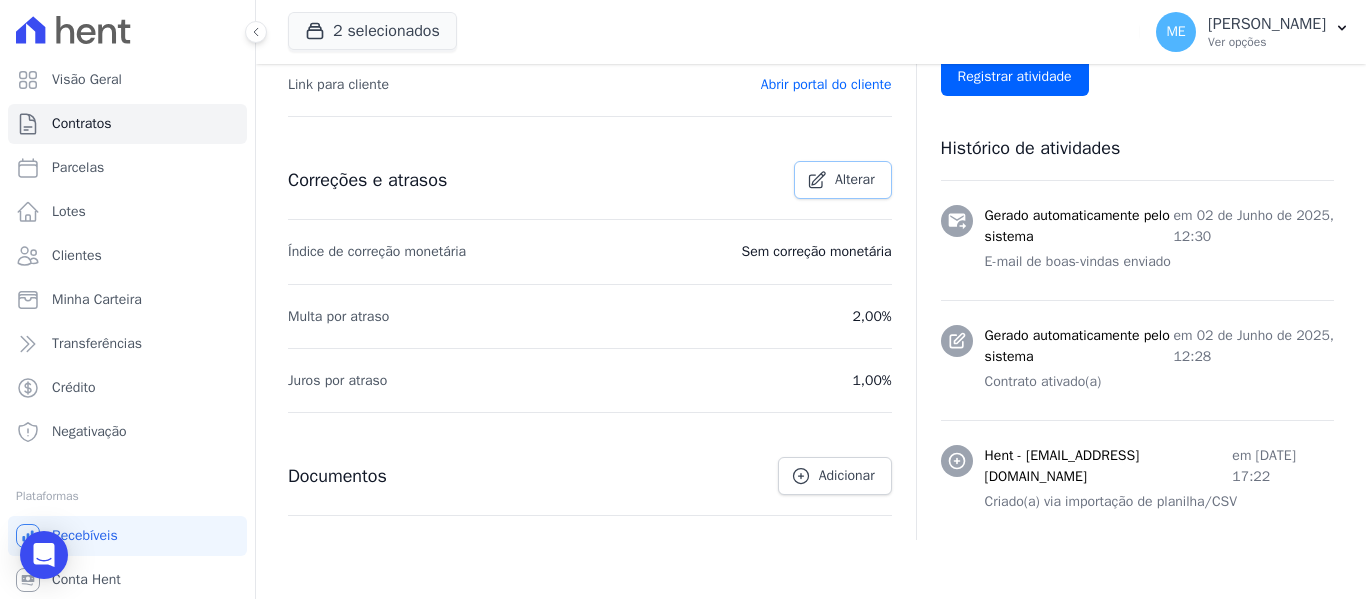 click on "Alterar" at bounding box center (855, 180) 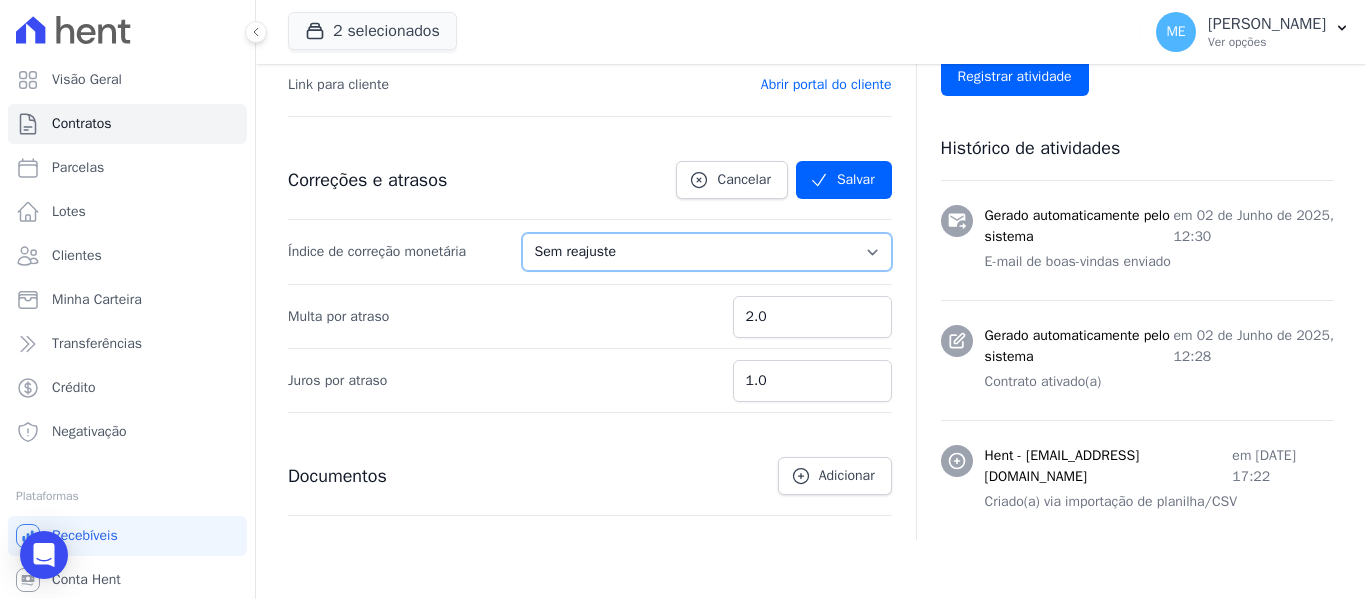 click on "Sem reajuste
Média dos últimos 12 meses acumulado de INCCM
Média dos últimos 12 meses acumulado de IPCA
DI
Reajuste fixo
ICCRJ
IGPDI
IGPM
INCCDI
INCCM
INPC
IPCA
TR" at bounding box center [707, 252] 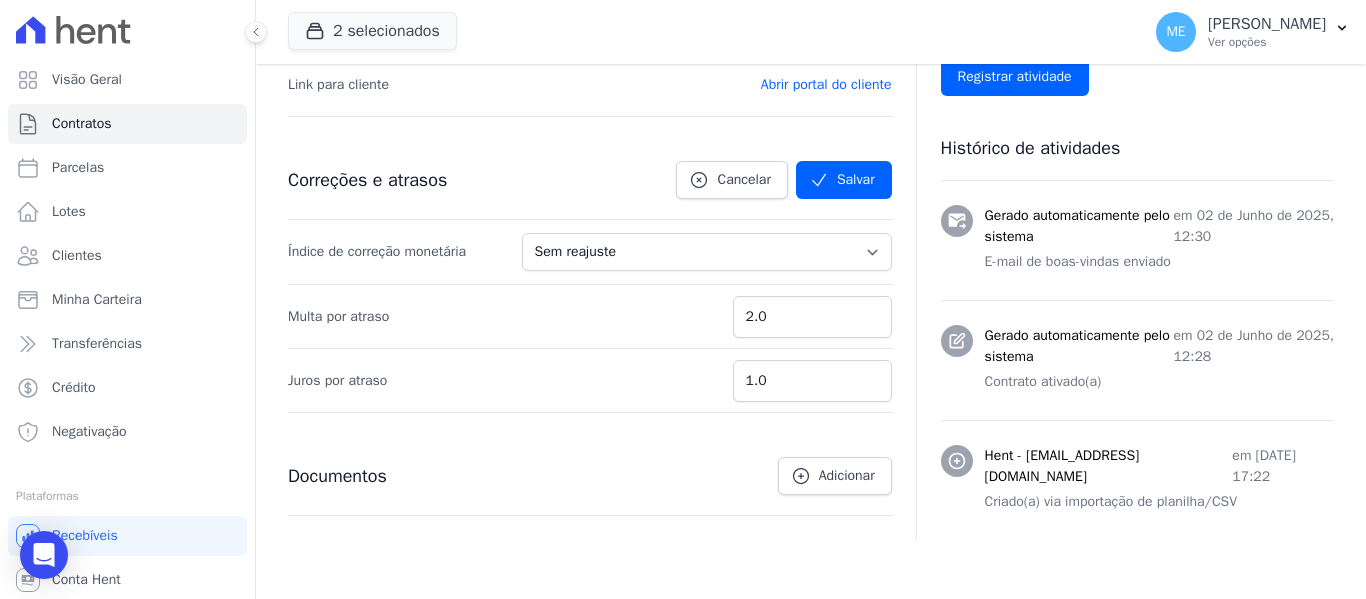 click on "2 selecionados
MARKA DO BRASIL EMPREENDIMENTOS E PARTICIPACOES LTDA
MARKA SPE04 CURUÇA
MARKA SPE06 EMPREENDIMENTOS E PARTICIPACOES LTDA
MK SPE01 PERDIZES EMPREENDIMENTOS IMOBILIARIOS LTDA
MK SPE08 TUCURUVI EMPREENDIMENTOS IMOBILIARIOS LTDA" at bounding box center [710, 32] 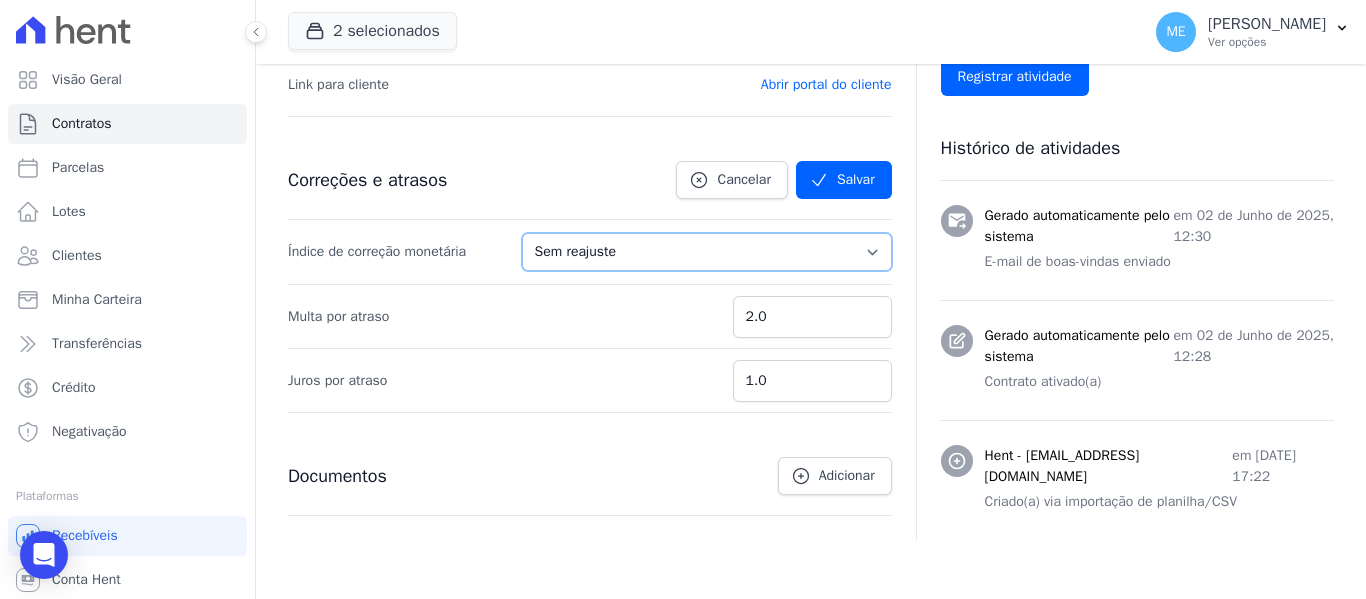 click on "Sem reajuste
Média dos últimos 12 meses acumulado de INCCM
Média dos últimos 12 meses acumulado de IPCA
DI
Reajuste fixo
ICCRJ
IGPDI
IGPM
INCCDI
INCCM
INPC
IPCA
TR" at bounding box center [707, 252] 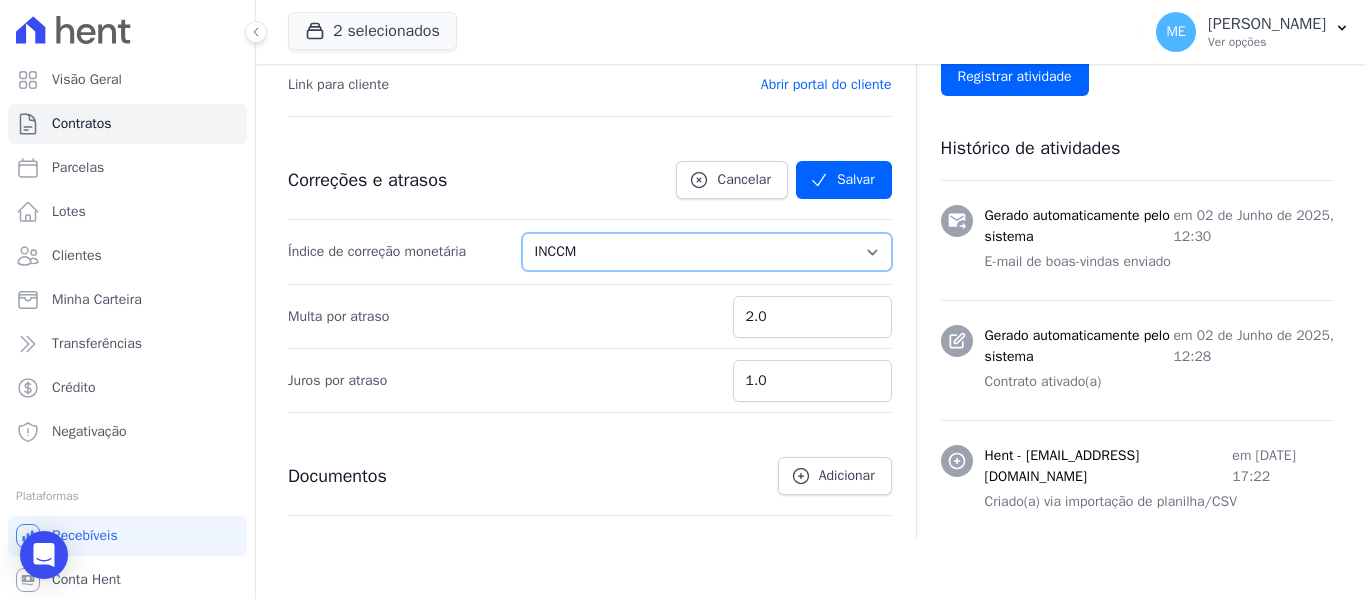 click on "Sem reajuste
Média dos últimos 12 meses acumulado de INCCM
Média dos últimos 12 meses acumulado de IPCA
DI
Reajuste fixo
ICCRJ
IGPDI
IGPM
INCCDI
INCCM
INPC
IPCA
TR" at bounding box center [707, 252] 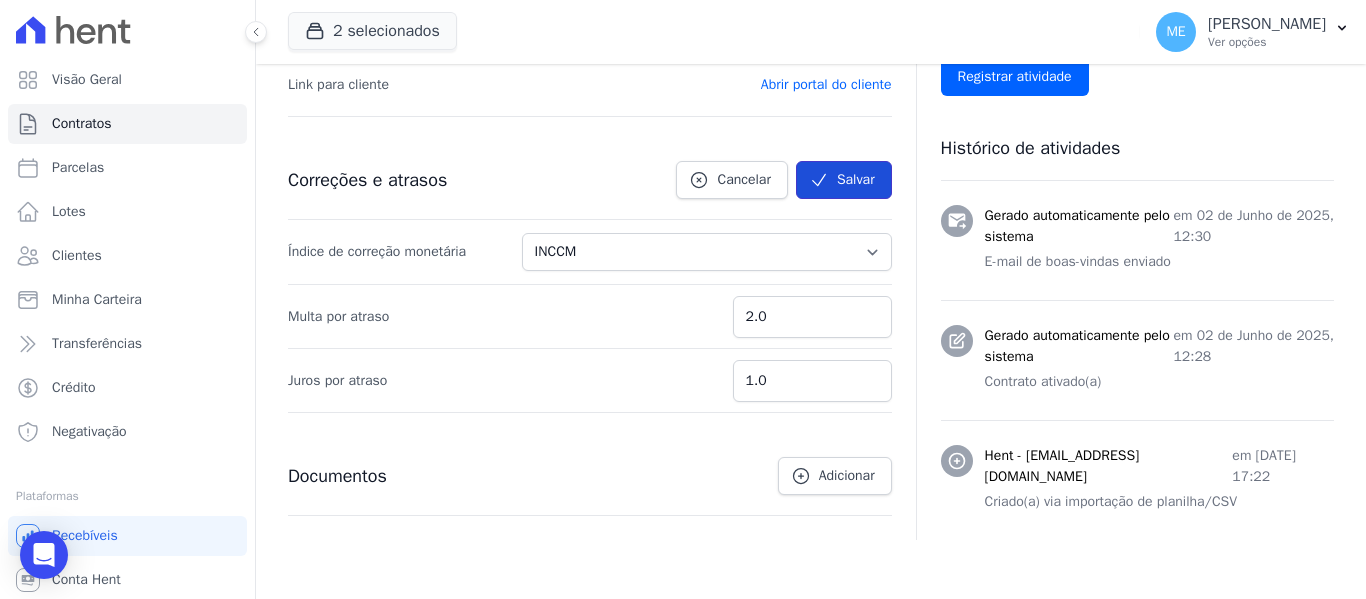 click on "Salvar" at bounding box center (844, 180) 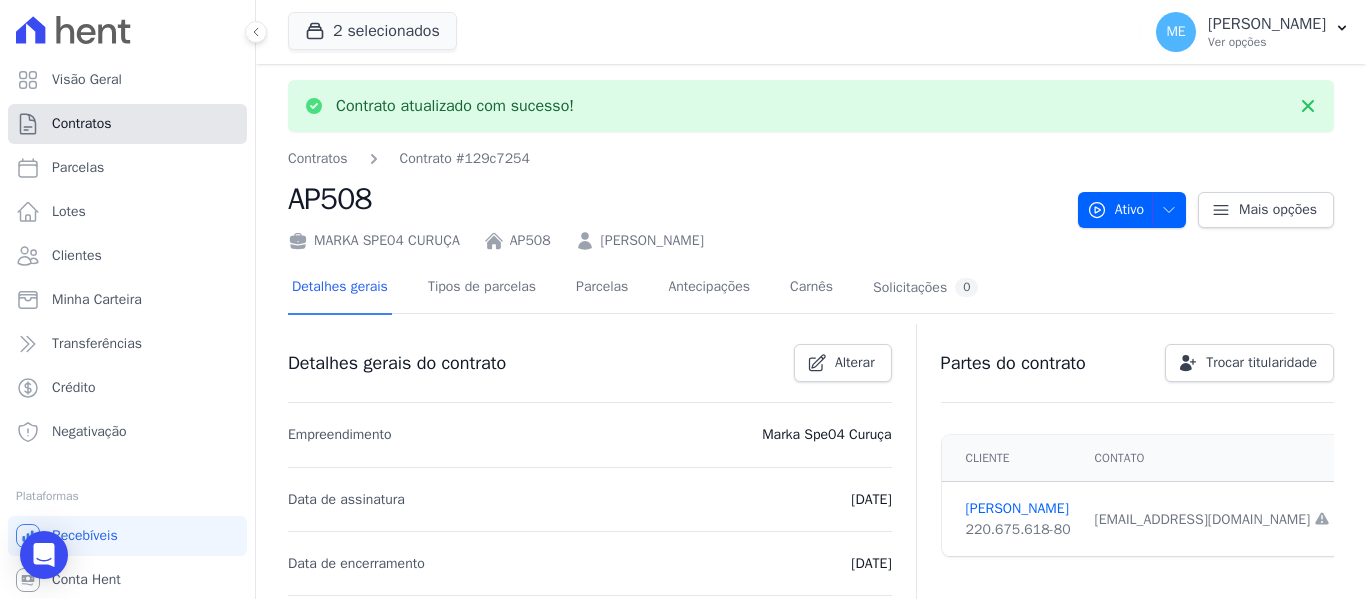 click on "Contratos" at bounding box center [82, 124] 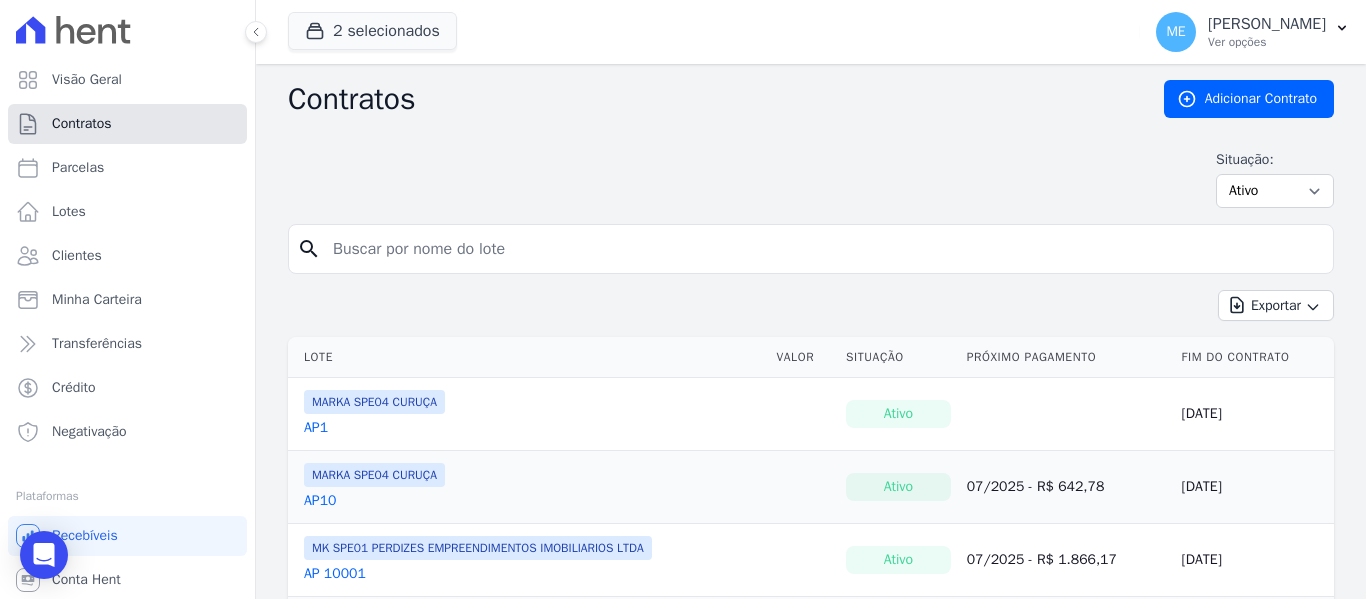 click on "Contratos" at bounding box center [82, 124] 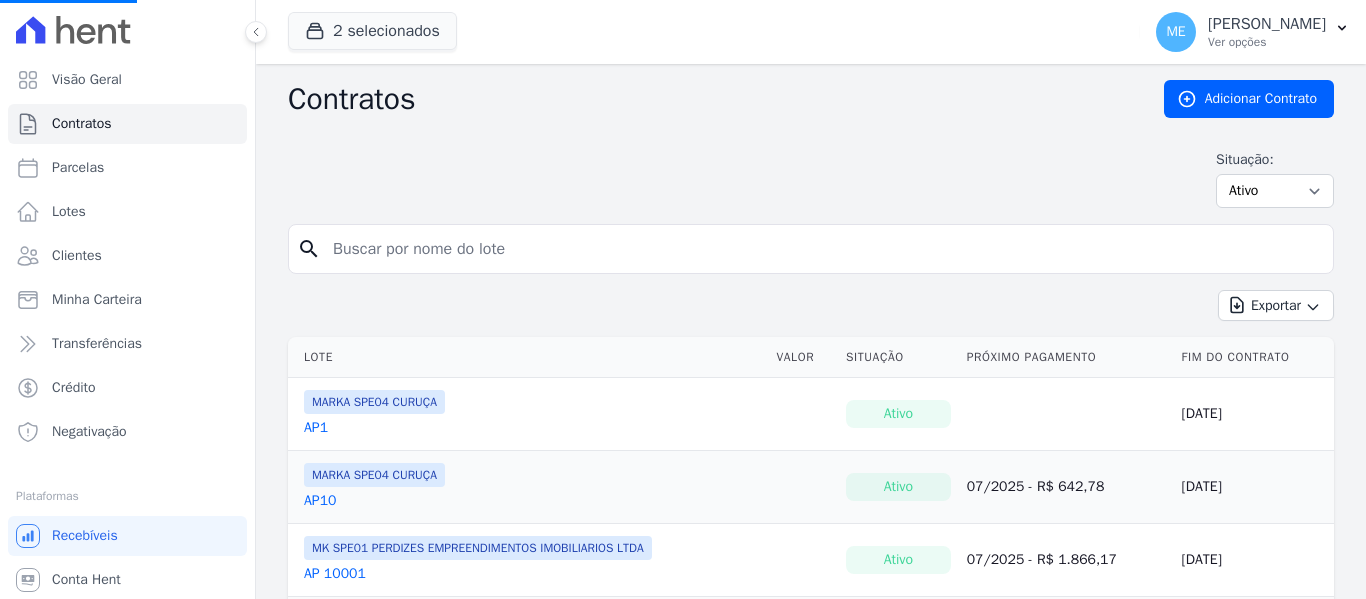 click at bounding box center [823, 249] 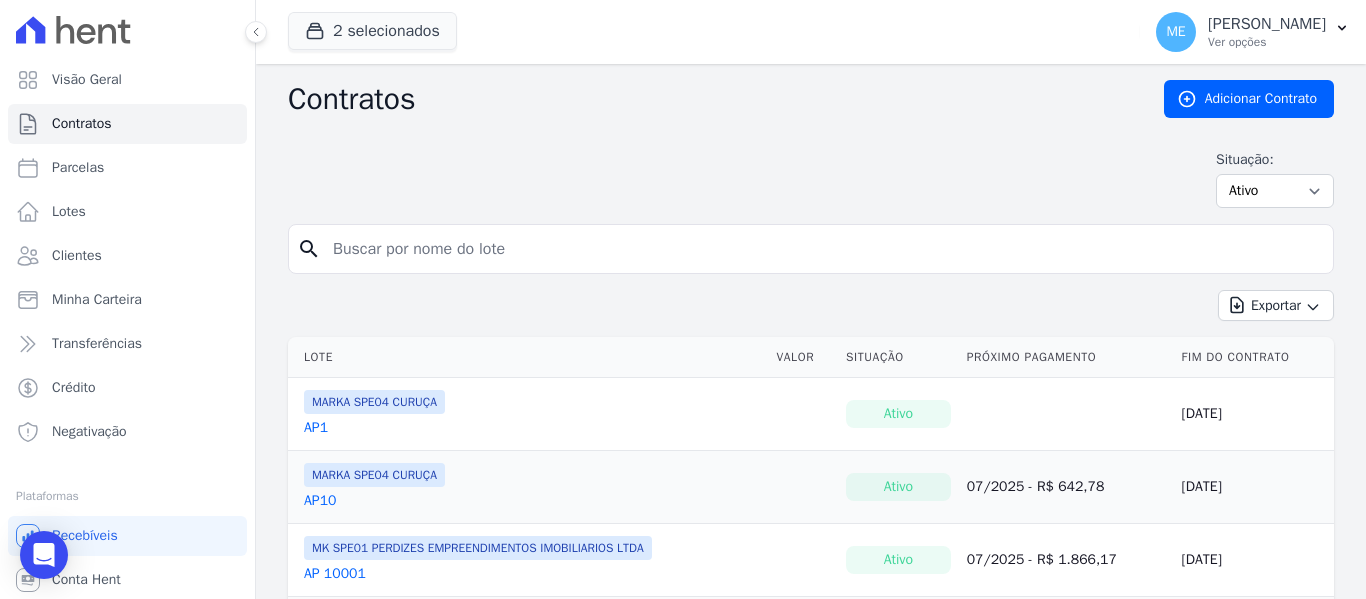 click at bounding box center [823, 249] 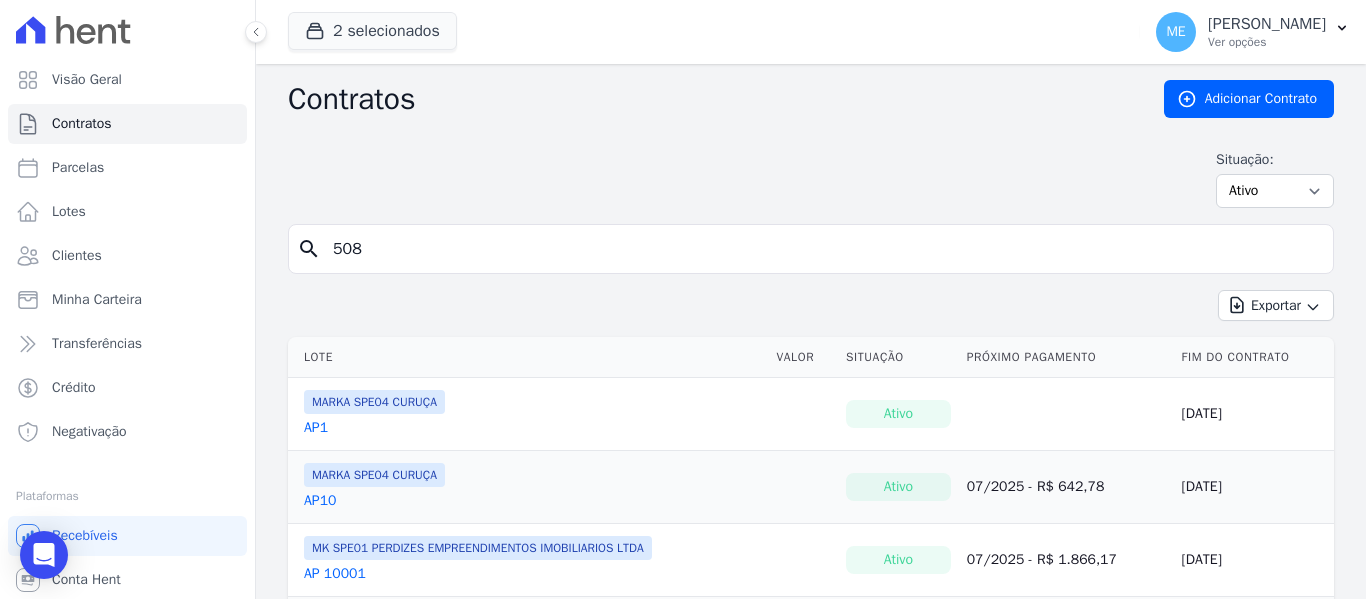 type on "508" 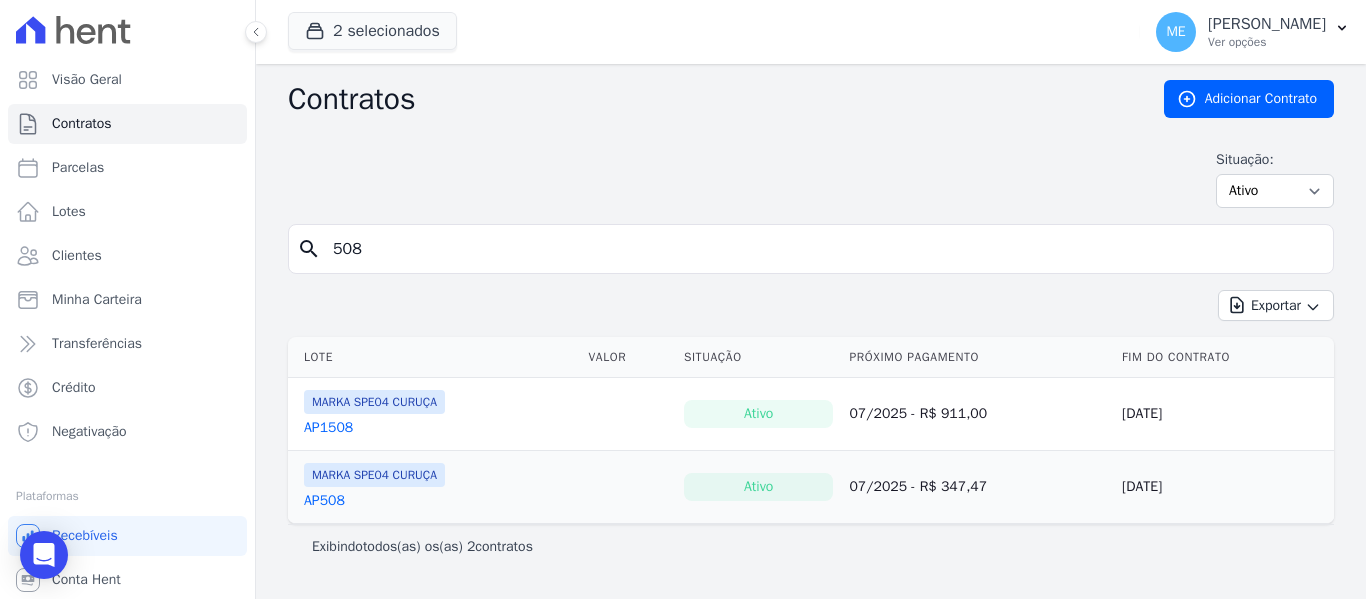 click on "AP508" at bounding box center (324, 501) 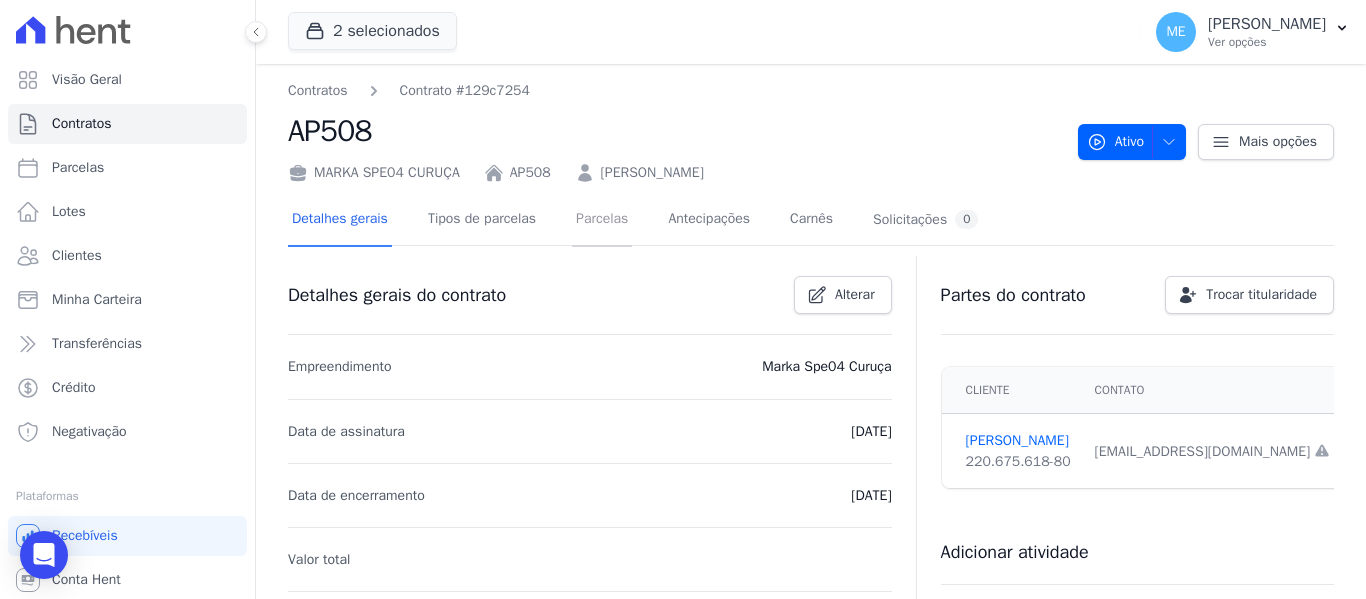 click on "Parcelas" at bounding box center [602, 220] 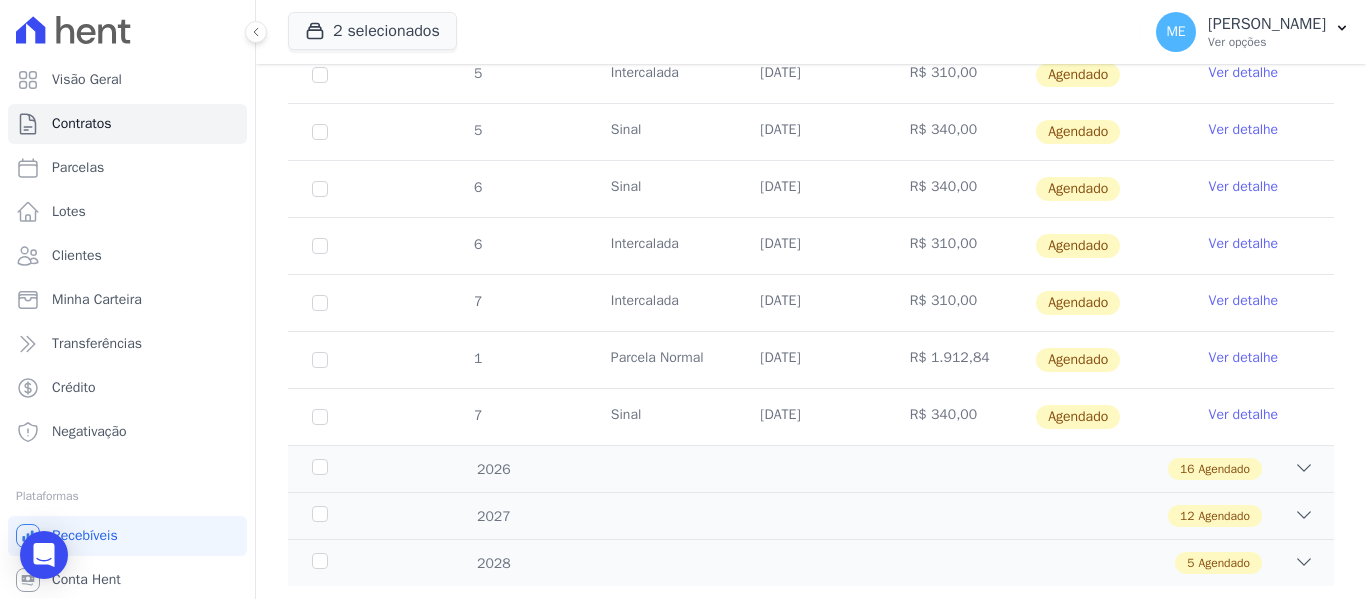 scroll, scrollTop: 878, scrollLeft: 0, axis: vertical 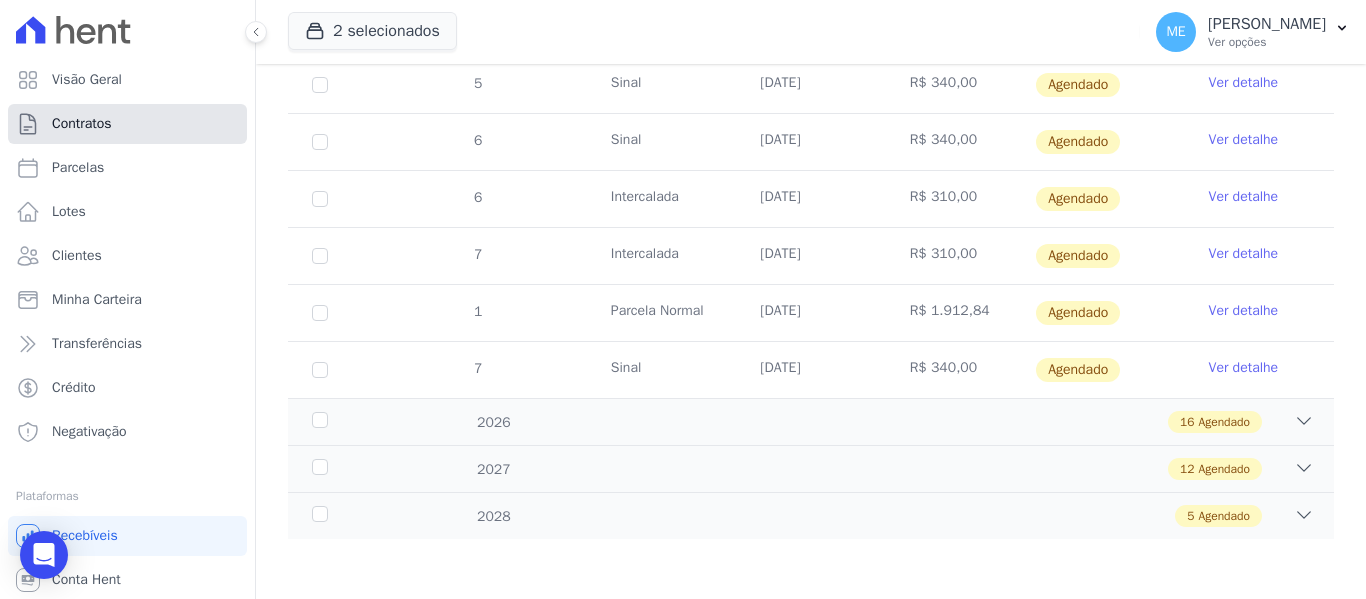 click on "Contratos" at bounding box center (82, 124) 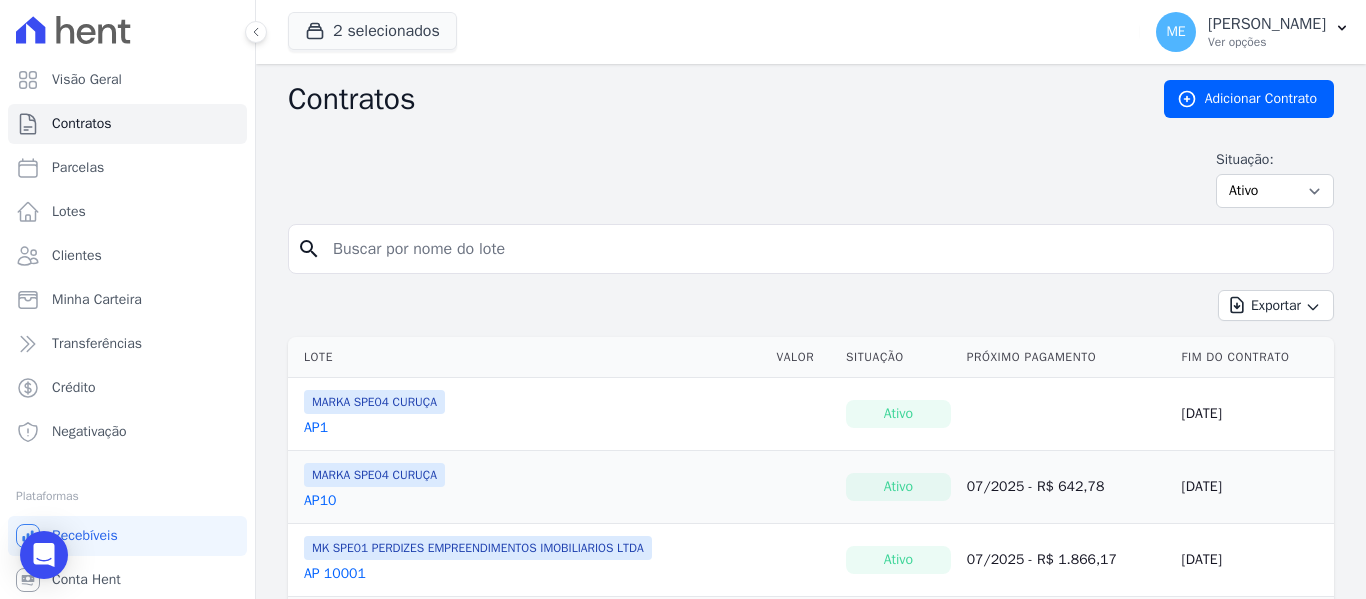 click at bounding box center [823, 249] 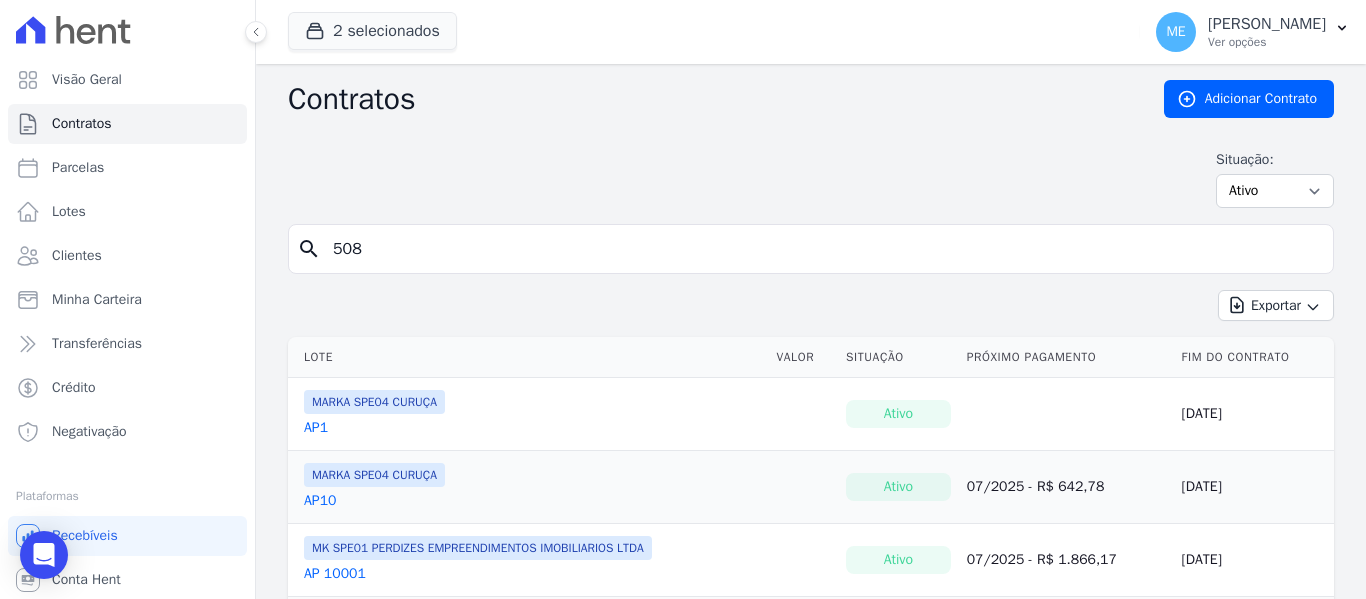 type on "508" 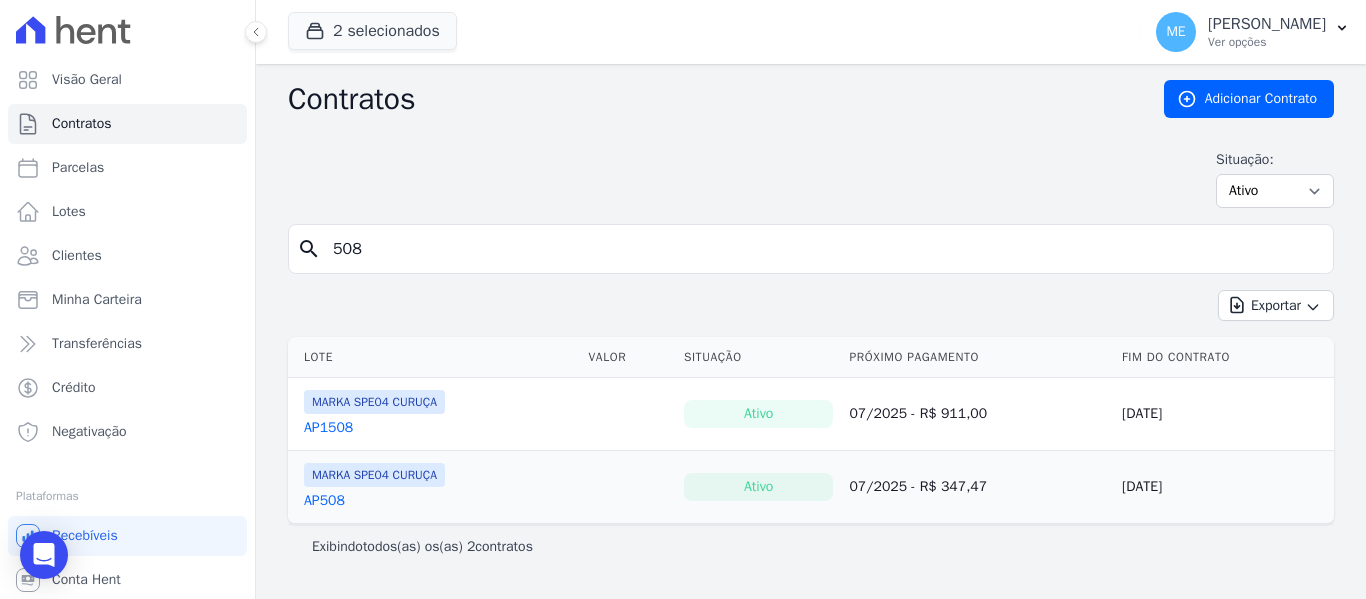 click on "AP508" at bounding box center [324, 501] 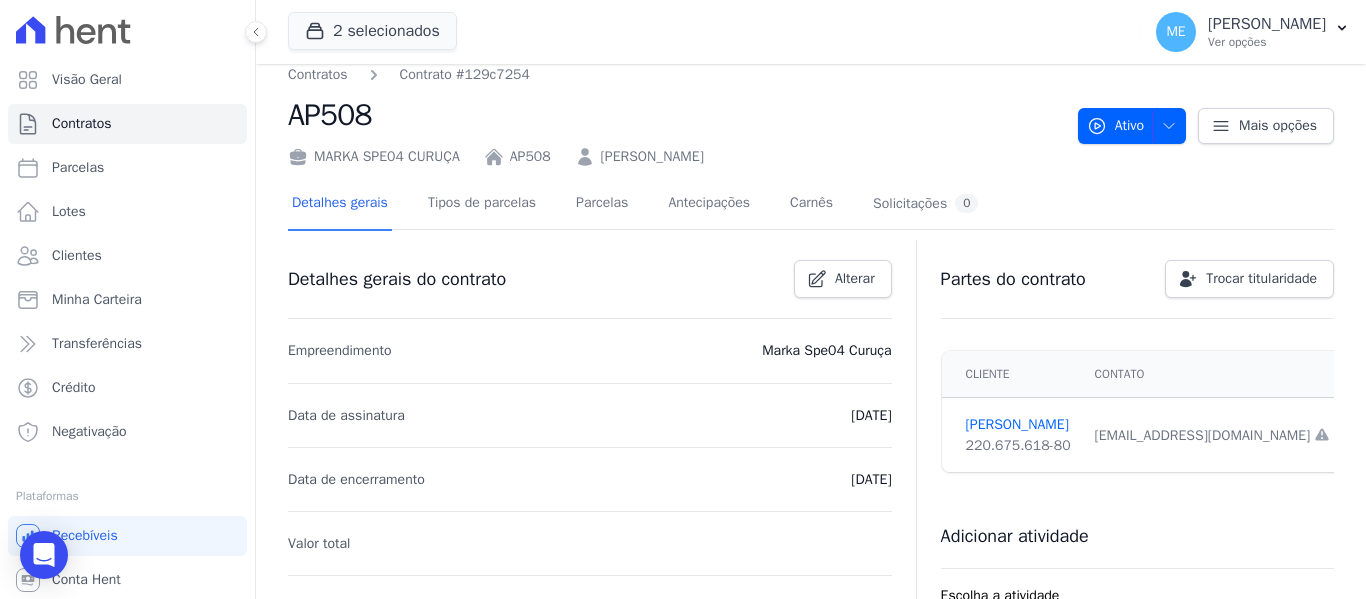 scroll, scrollTop: 0, scrollLeft: 0, axis: both 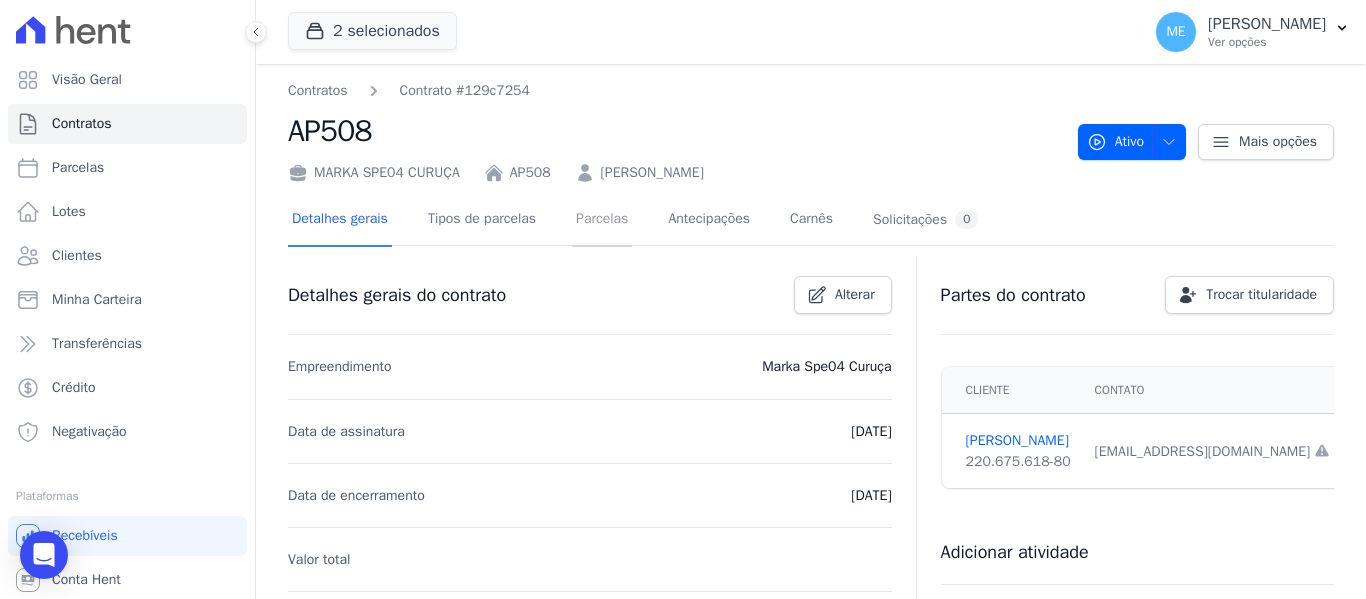 click on "Parcelas" at bounding box center (602, 220) 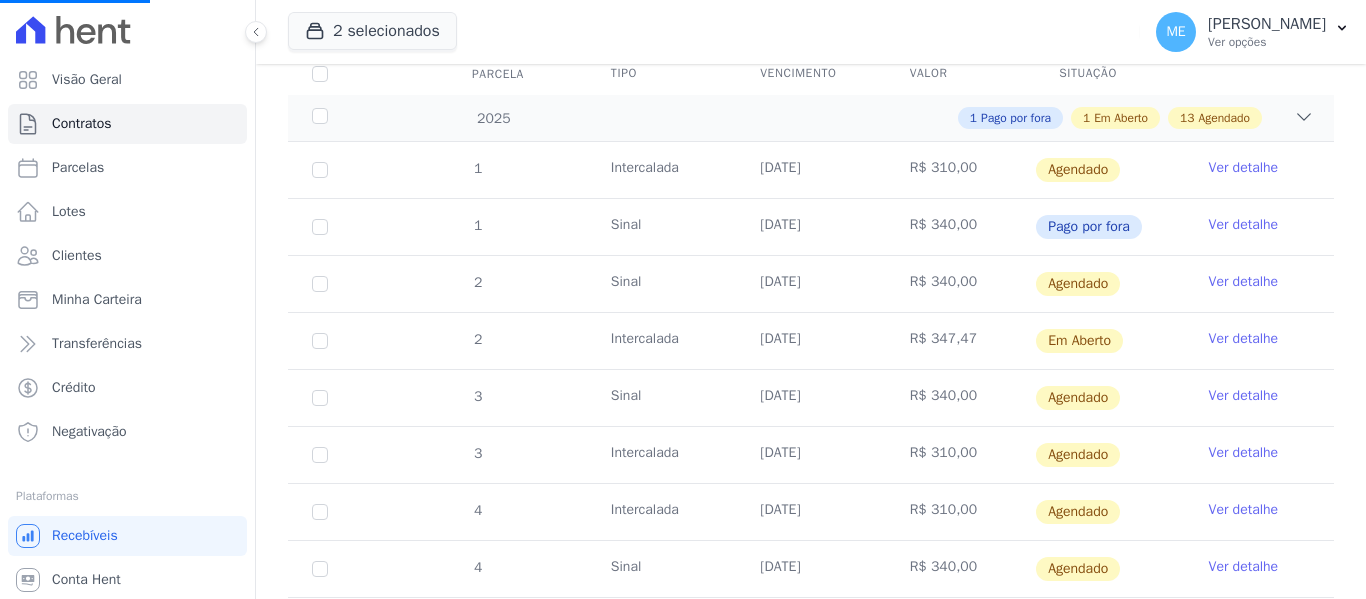 scroll, scrollTop: 0, scrollLeft: 0, axis: both 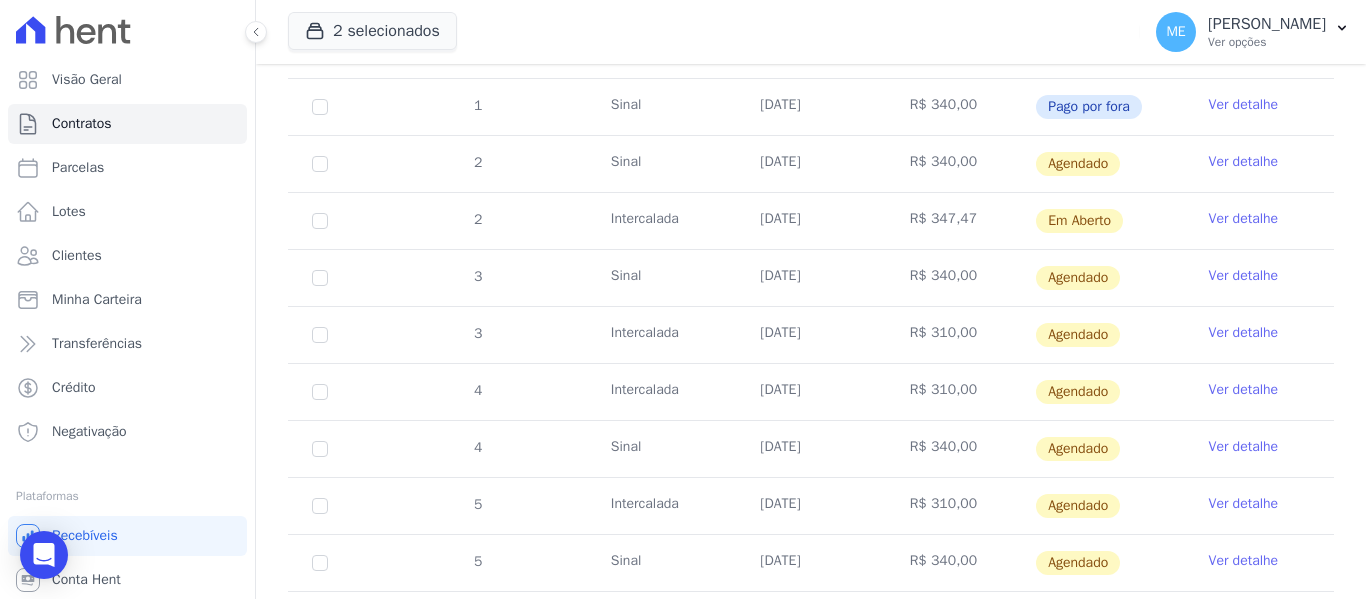 click on "Ver detalhe" at bounding box center [1244, 333] 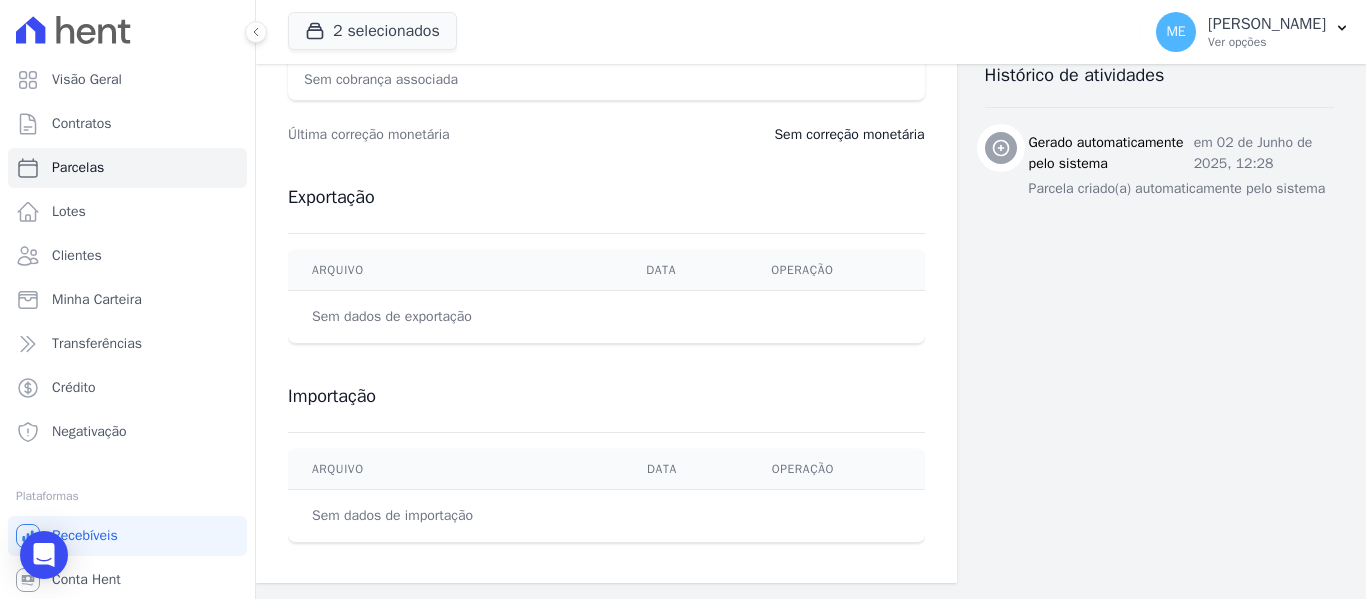 scroll, scrollTop: 0, scrollLeft: 0, axis: both 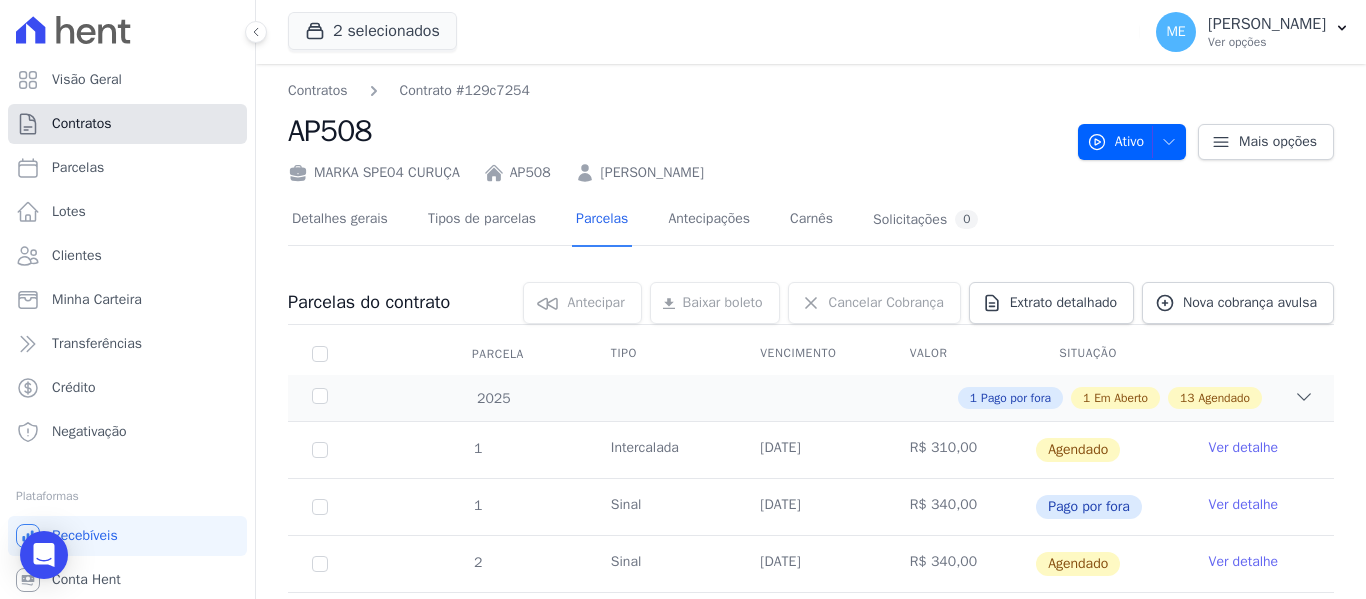 click on "Contratos" at bounding box center [82, 124] 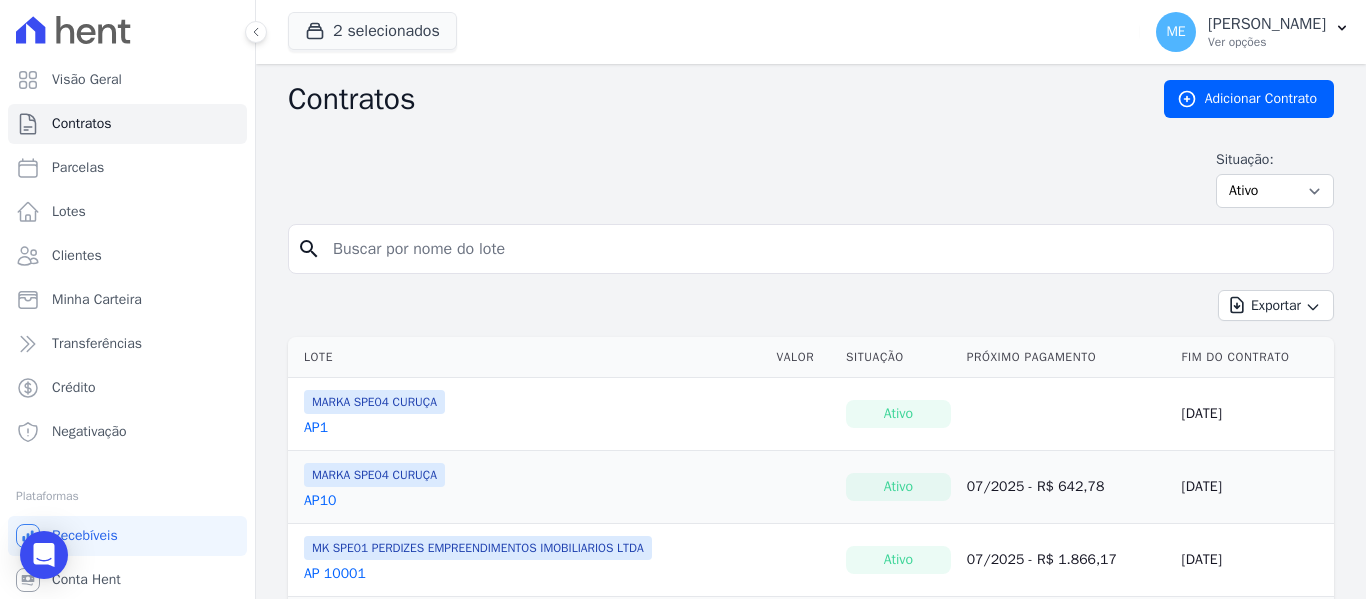 click at bounding box center [823, 249] 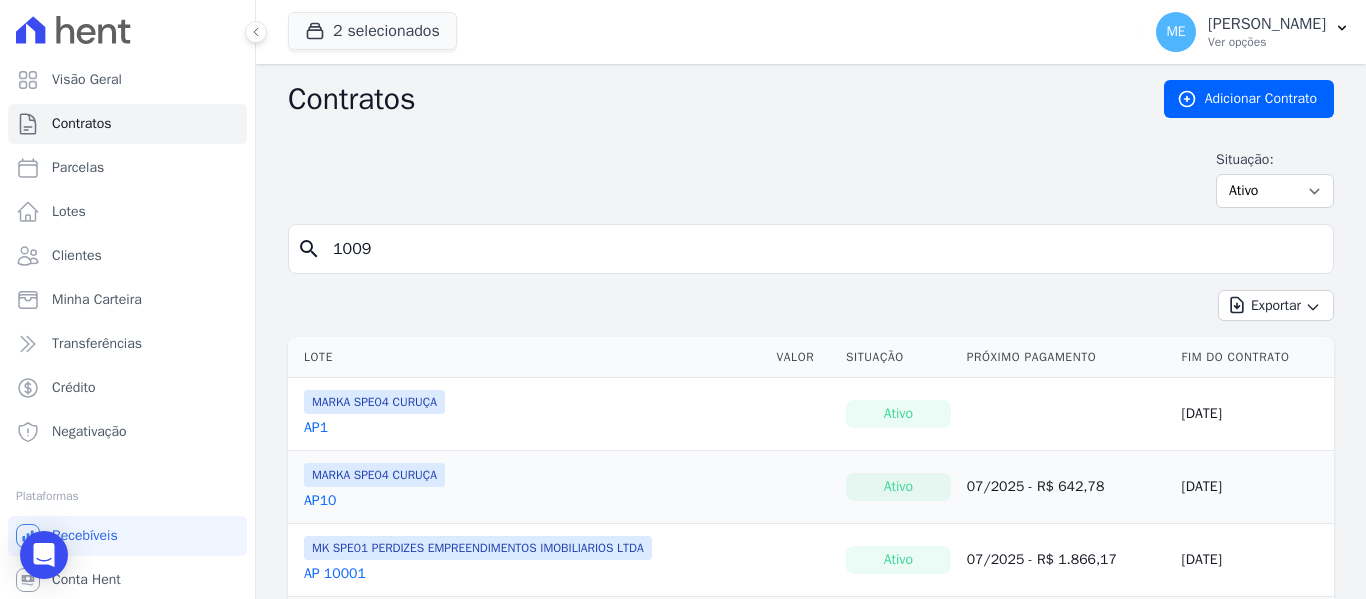 type on "1009" 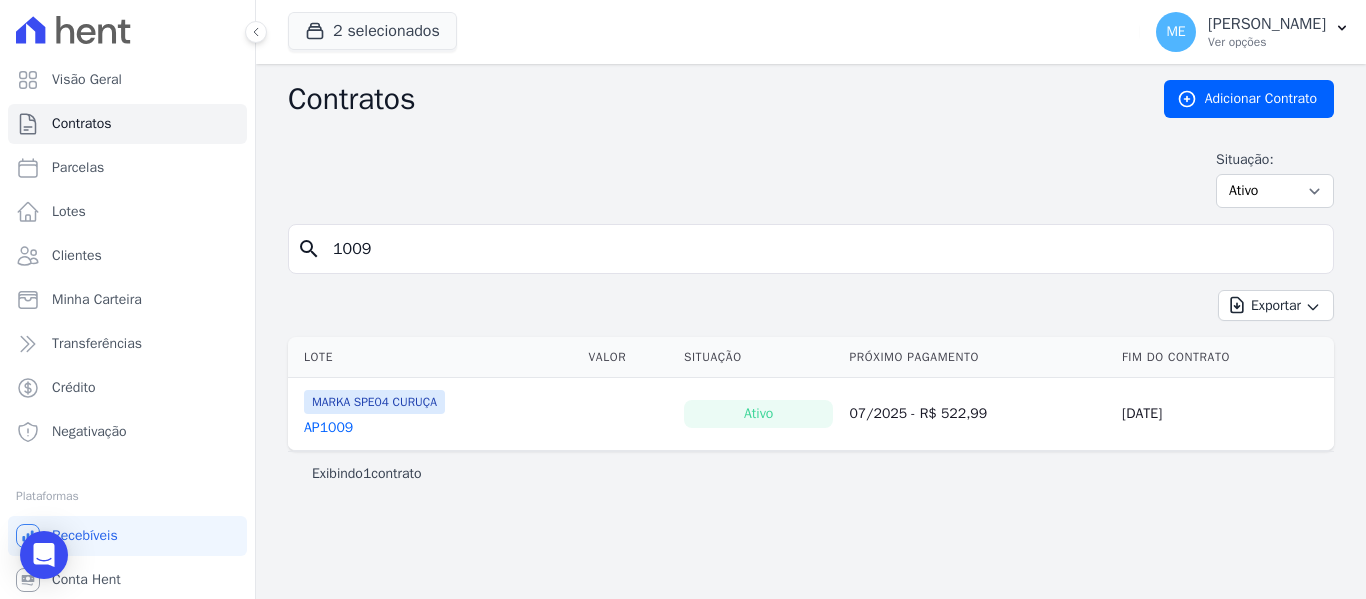 click on "AP1009" at bounding box center (328, 428) 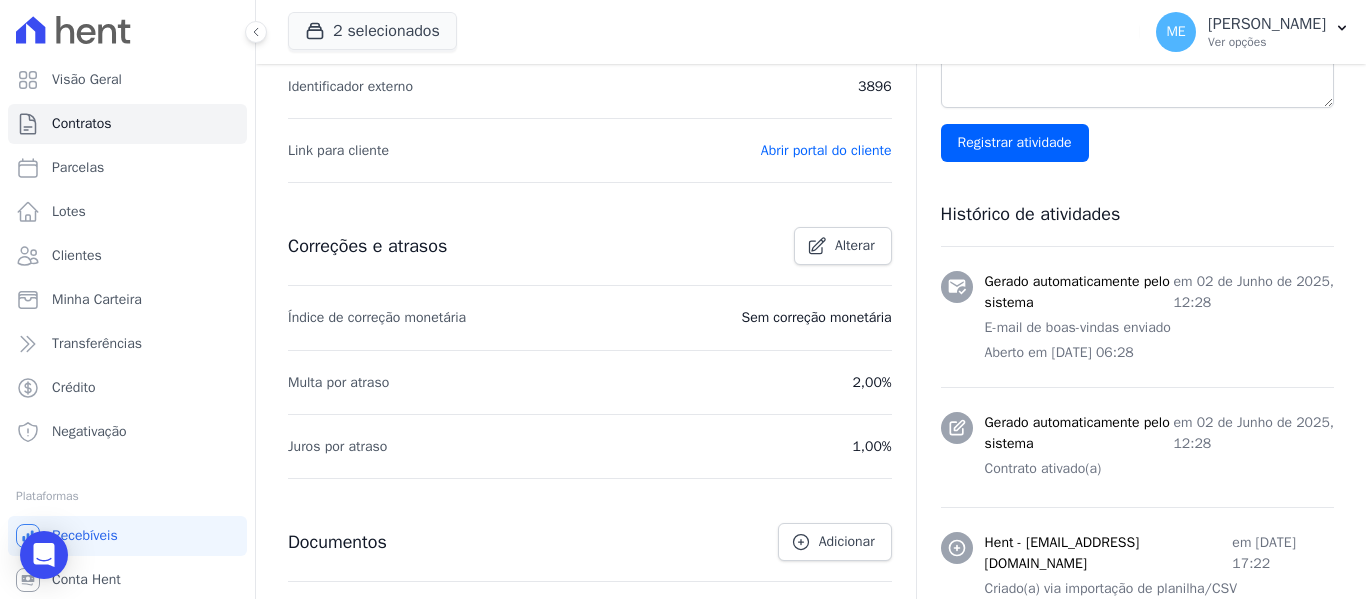 scroll, scrollTop: 652, scrollLeft: 0, axis: vertical 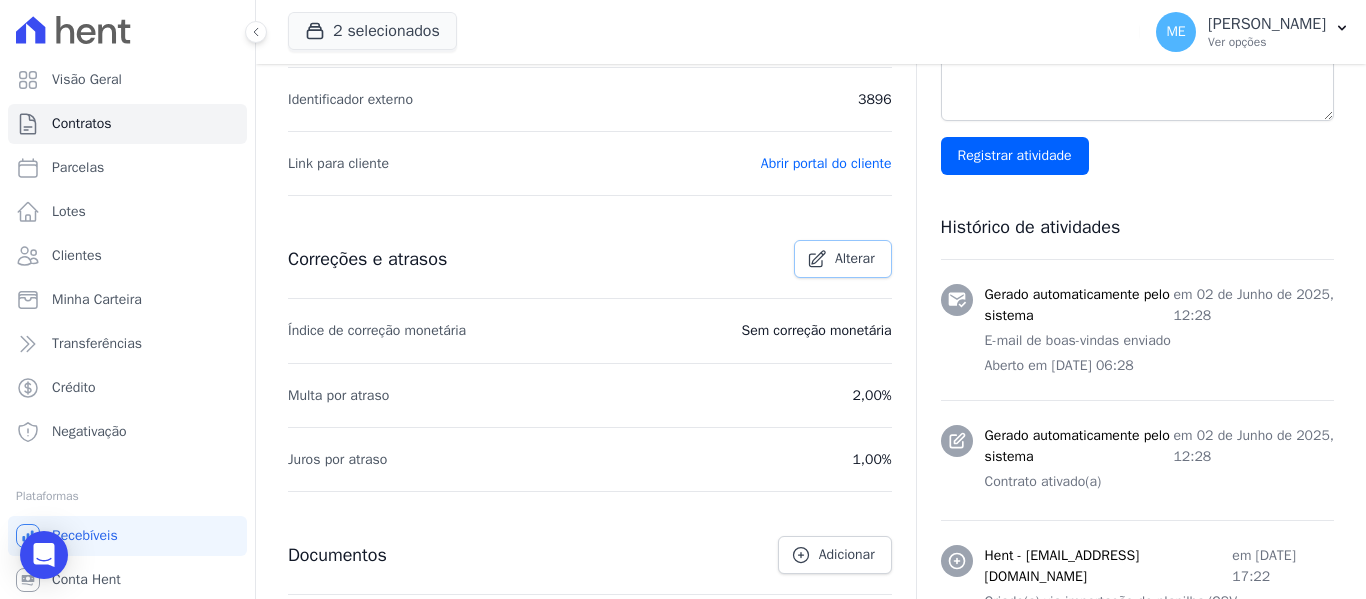 click on "Alterar" at bounding box center (855, 259) 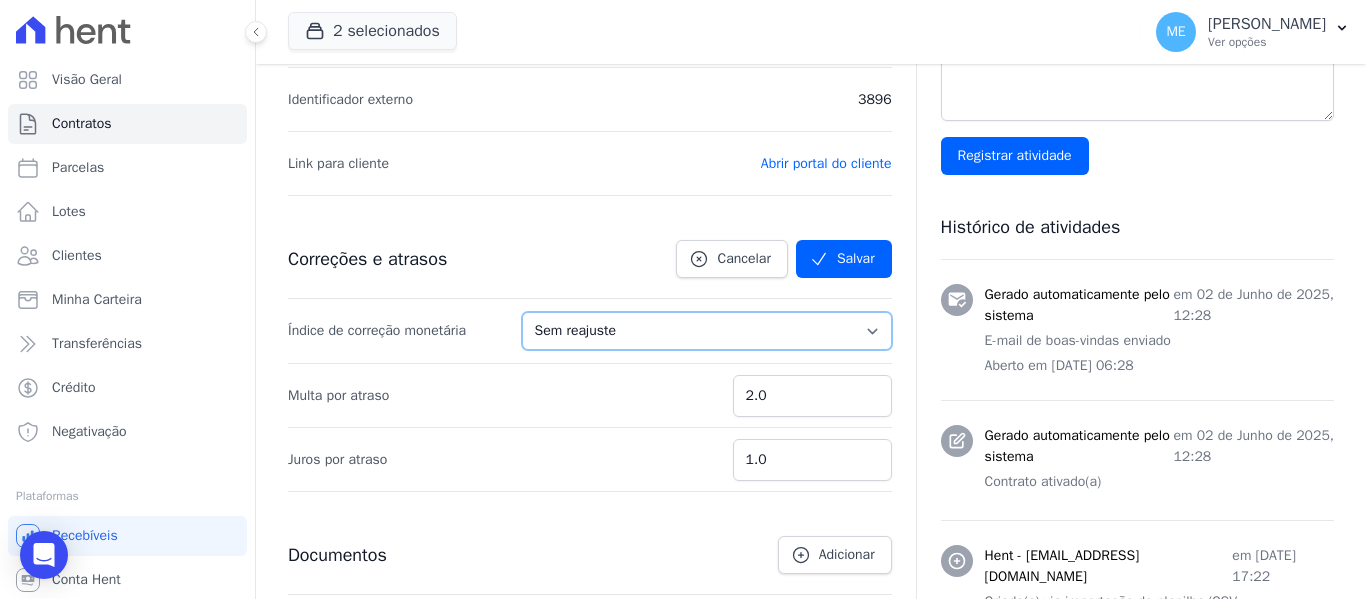 click on "Sem reajuste
Média dos últimos 12 meses acumulado de INCCM
Média dos últimos 12 meses acumulado de IPCA
DI
Reajuste fixo
ICCRJ
IGPDI
IGPM
INCCDI
INCCM
INPC
IPCA
TR" at bounding box center [707, 331] 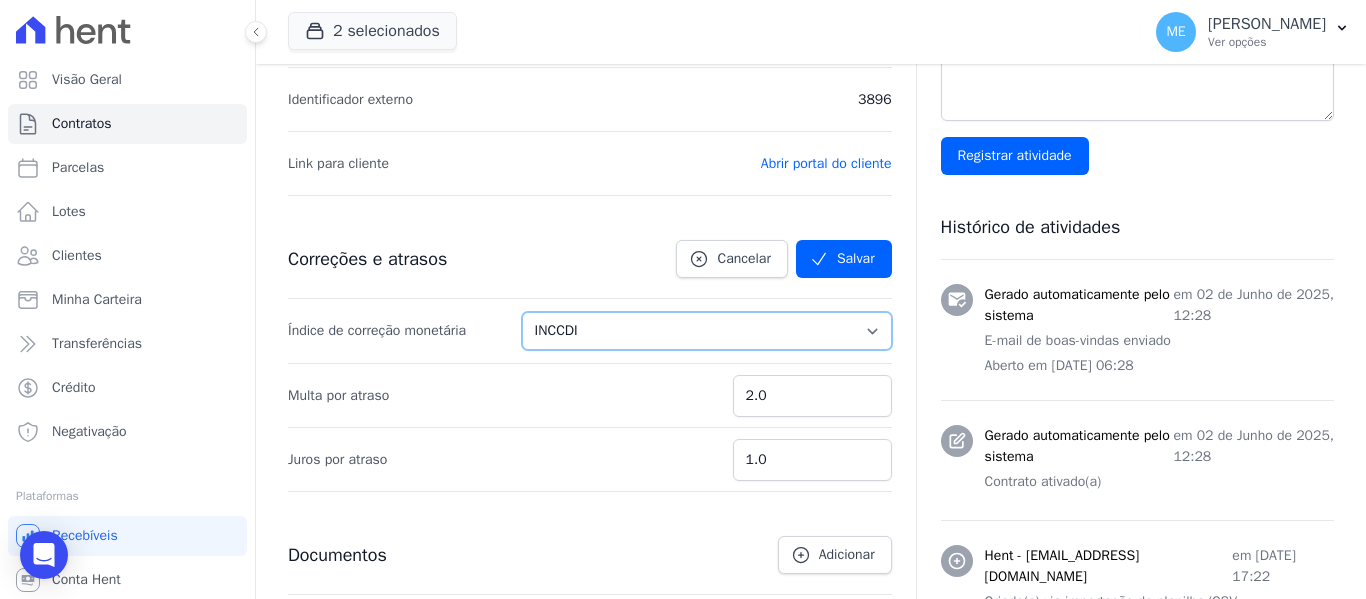 click on "Sem reajuste
Média dos últimos 12 meses acumulado de INCCM
Média dos últimos 12 meses acumulado de IPCA
DI
Reajuste fixo
ICCRJ
IGPDI
IGPM
INCCDI
INCCM
INPC
IPCA
TR" at bounding box center [707, 331] 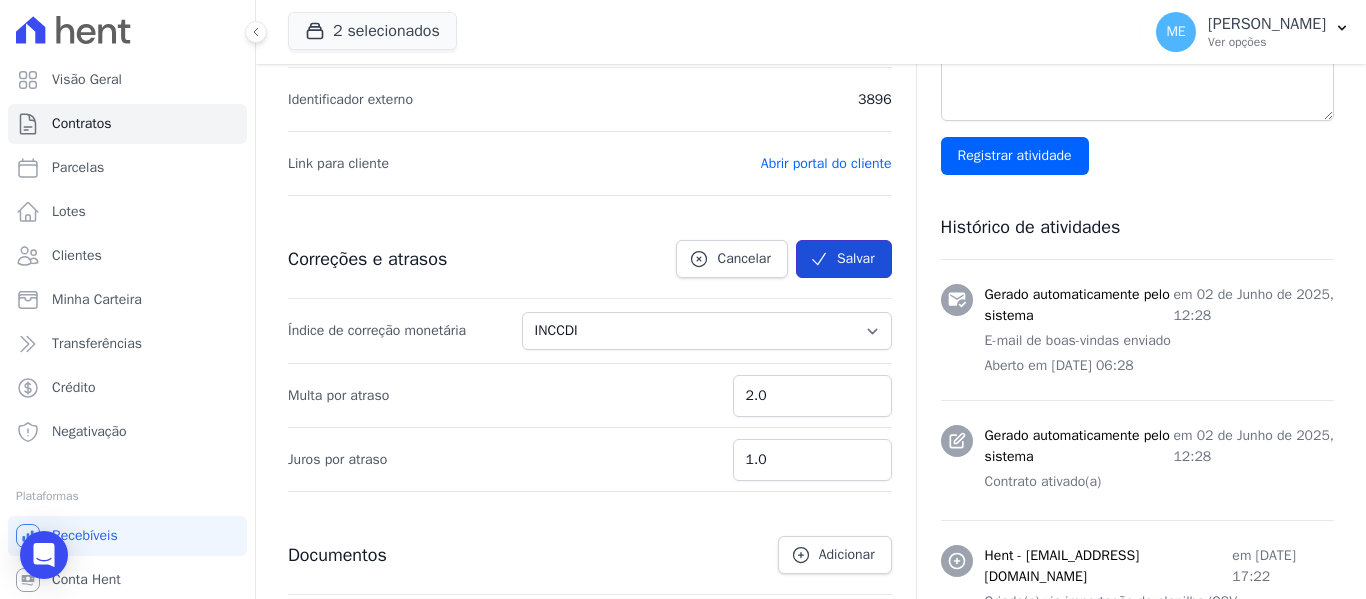 click on "Salvar" at bounding box center [844, 259] 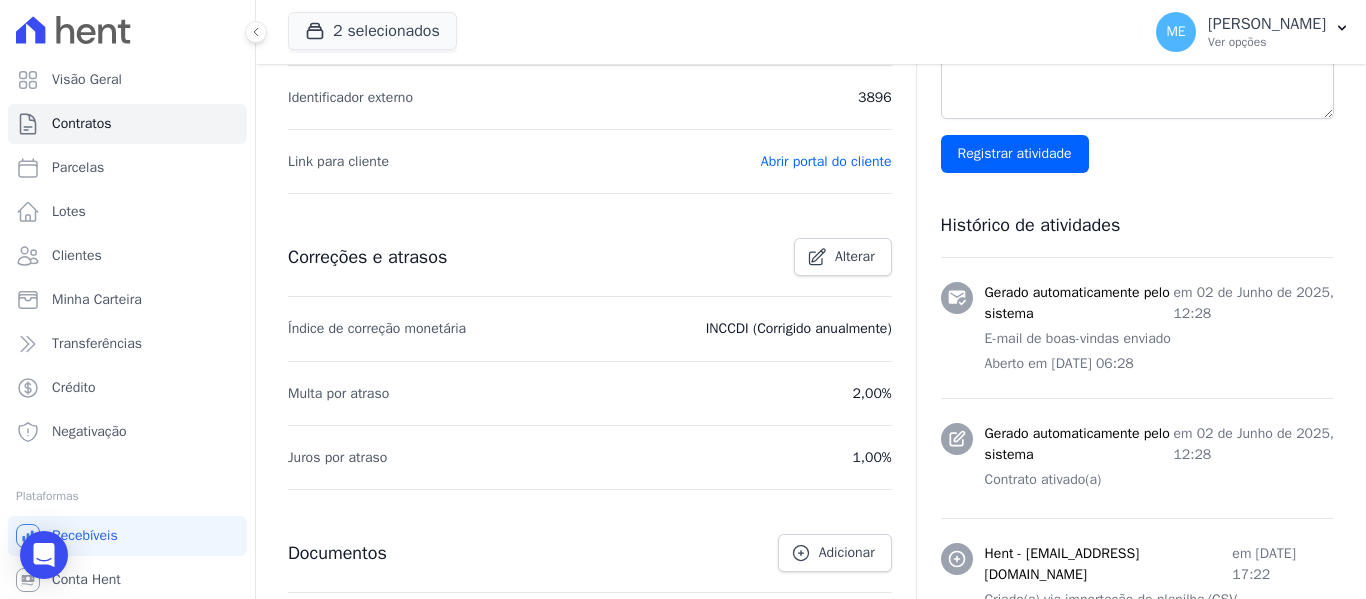 scroll, scrollTop: 720, scrollLeft: 0, axis: vertical 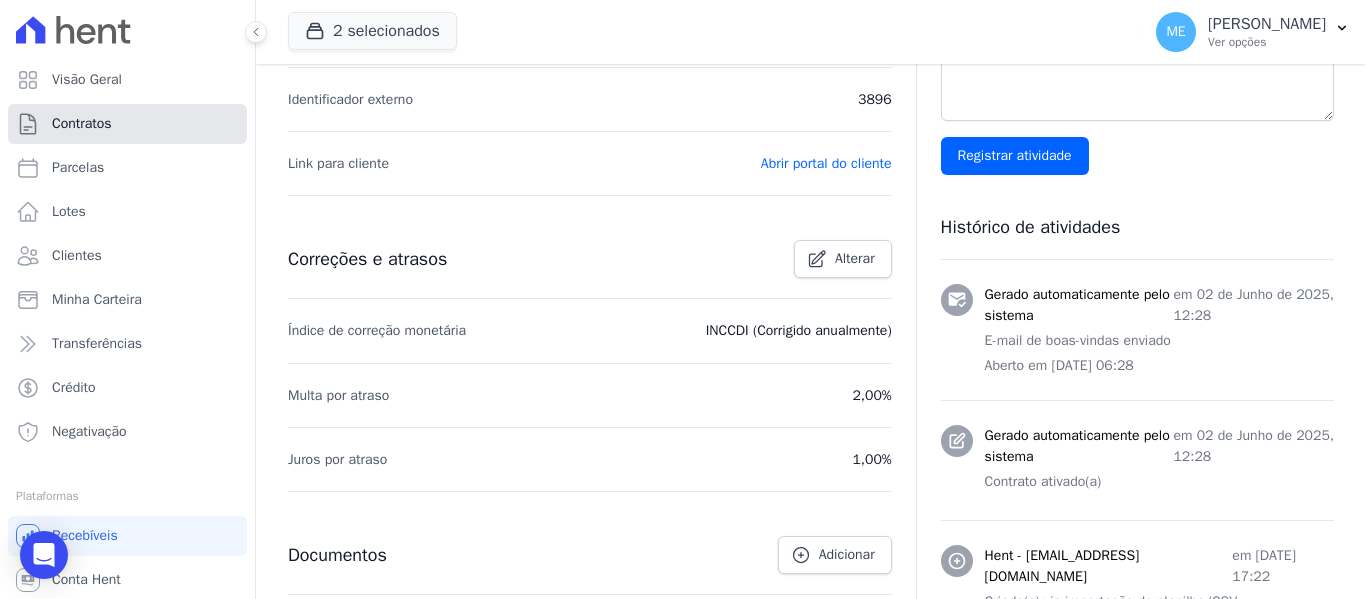 click on "Contratos" at bounding box center (82, 124) 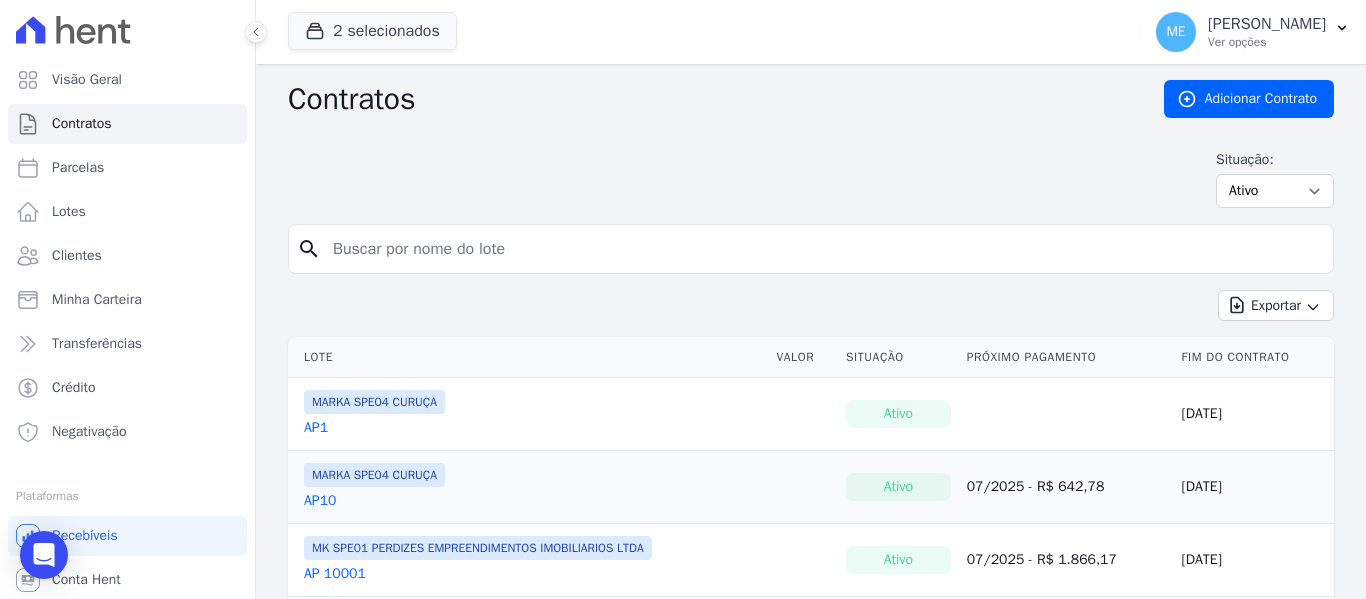 click at bounding box center (823, 249) 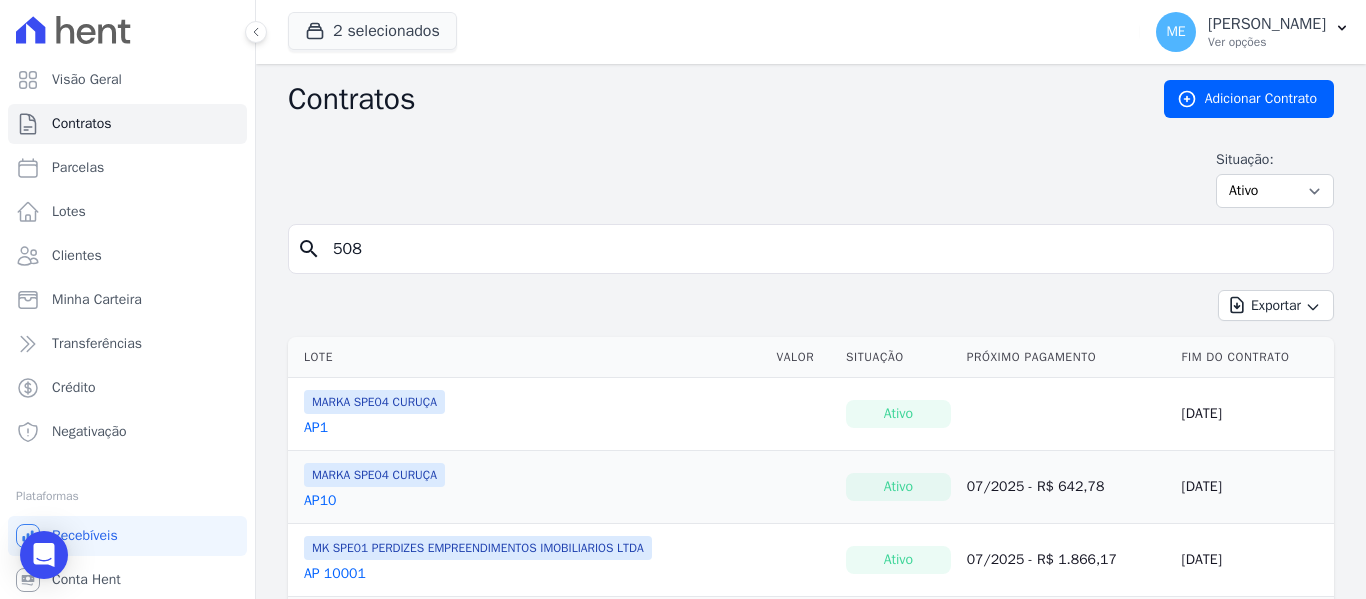 type on "508" 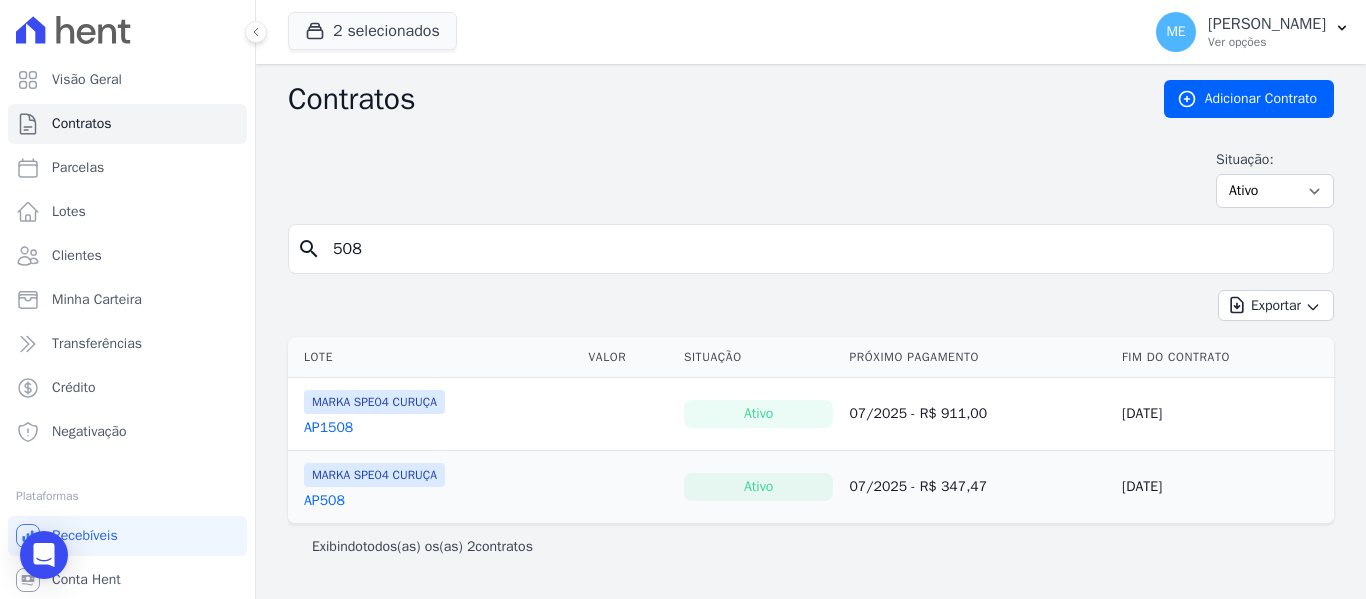 click on "AP508" at bounding box center [324, 501] 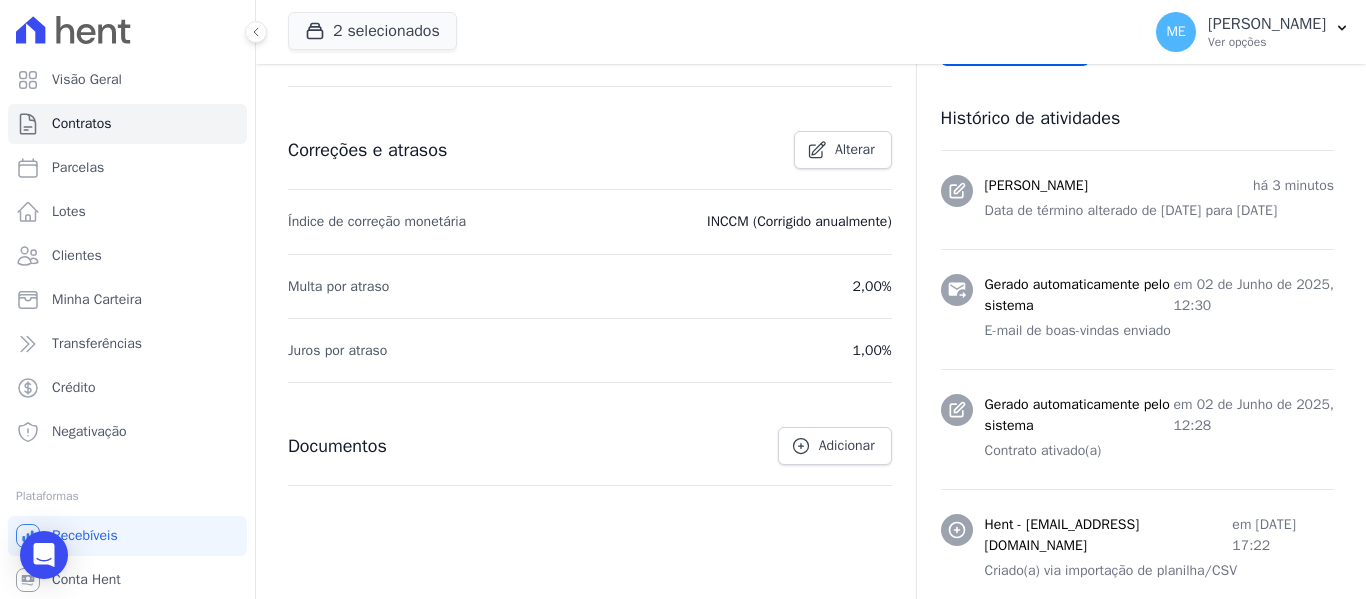 scroll, scrollTop: 800, scrollLeft: 0, axis: vertical 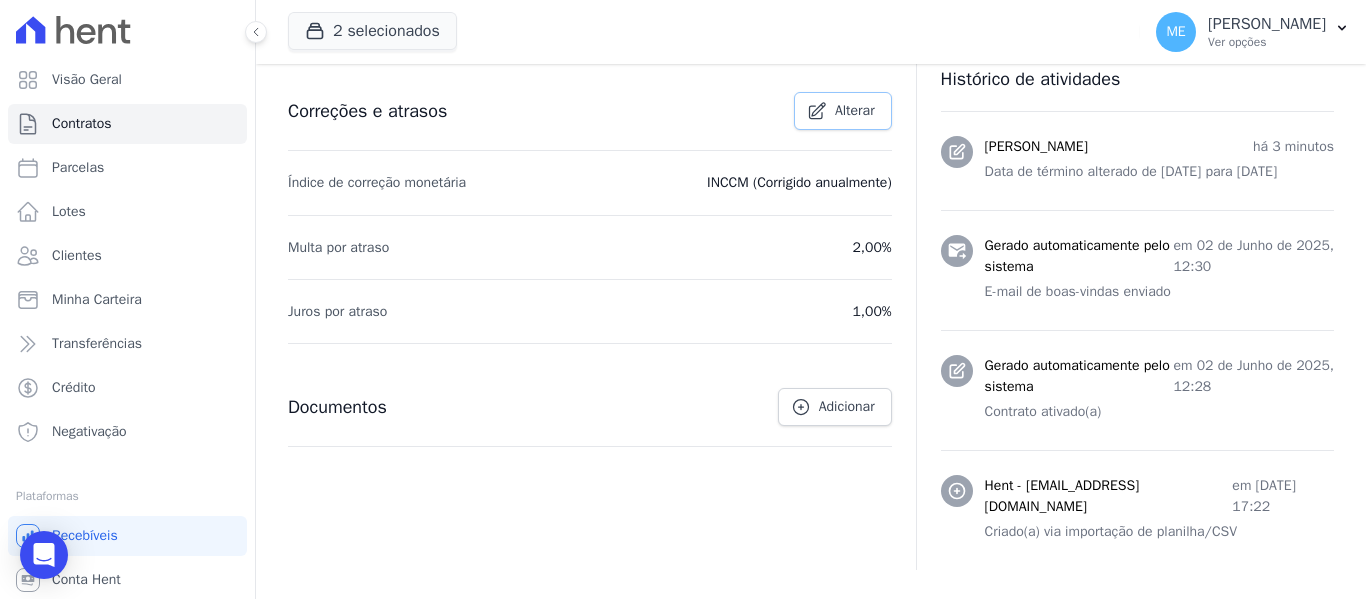 click on "Alterar" at bounding box center (855, 111) 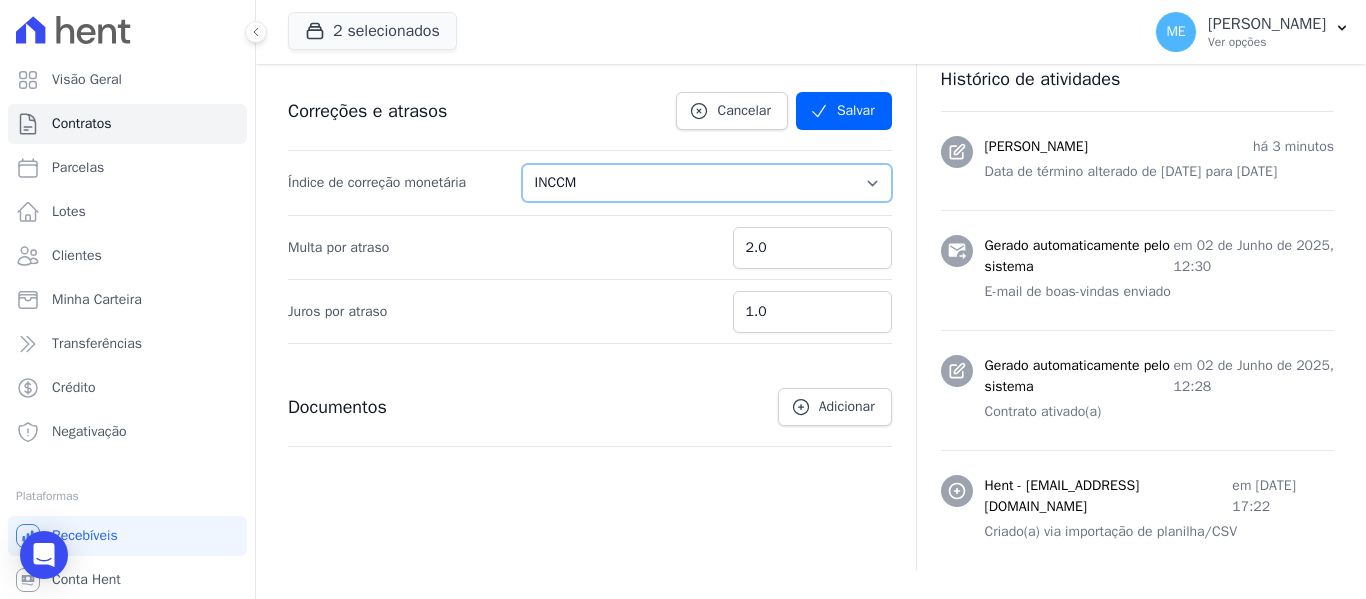 click on "Sem reajuste
Média dos últimos 12 meses acumulado de INCCM
Média dos últimos 12 meses acumulado de IPCA
DI
Reajuste fixo
ICCRJ
IGPDI
IGPM
INCCDI
INCCM
INPC
IPCA
TR" at bounding box center [707, 183] 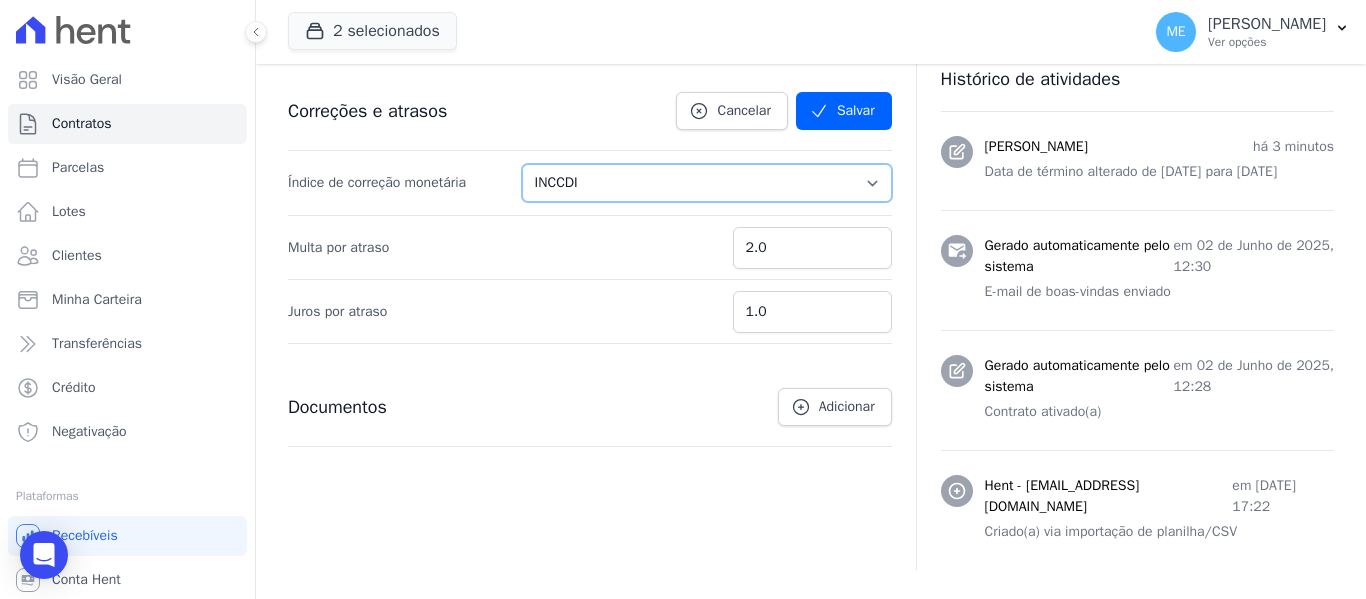 click on "Sem reajuste
Média dos últimos 12 meses acumulado de INCCM
Média dos últimos 12 meses acumulado de IPCA
DI
Reajuste fixo
ICCRJ
IGPDI
IGPM
INCCDI
INCCM
INPC
IPCA
TR" at bounding box center (707, 183) 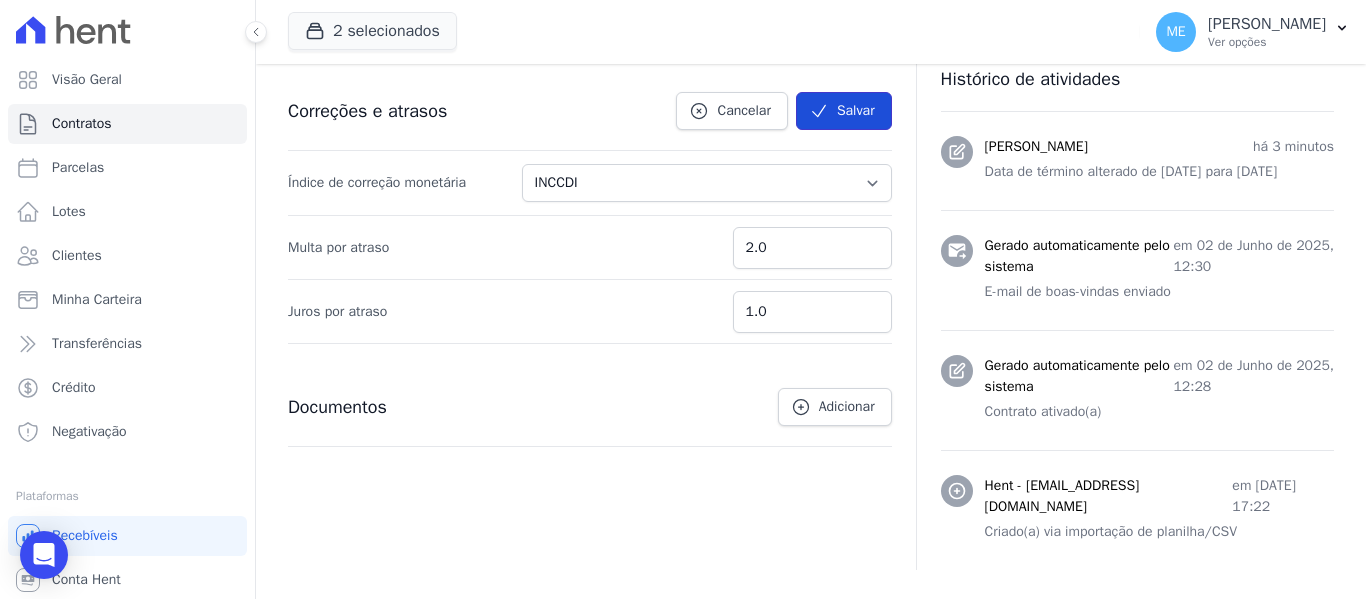 click on "Salvar" at bounding box center (844, 111) 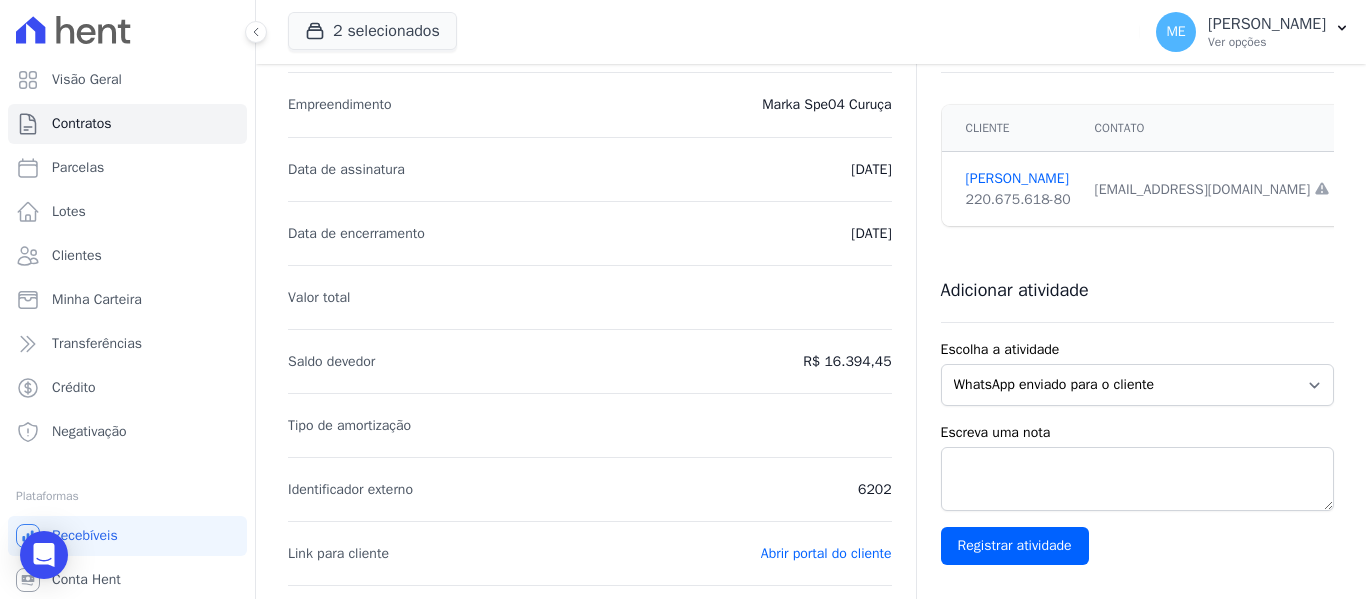 scroll, scrollTop: 151, scrollLeft: 0, axis: vertical 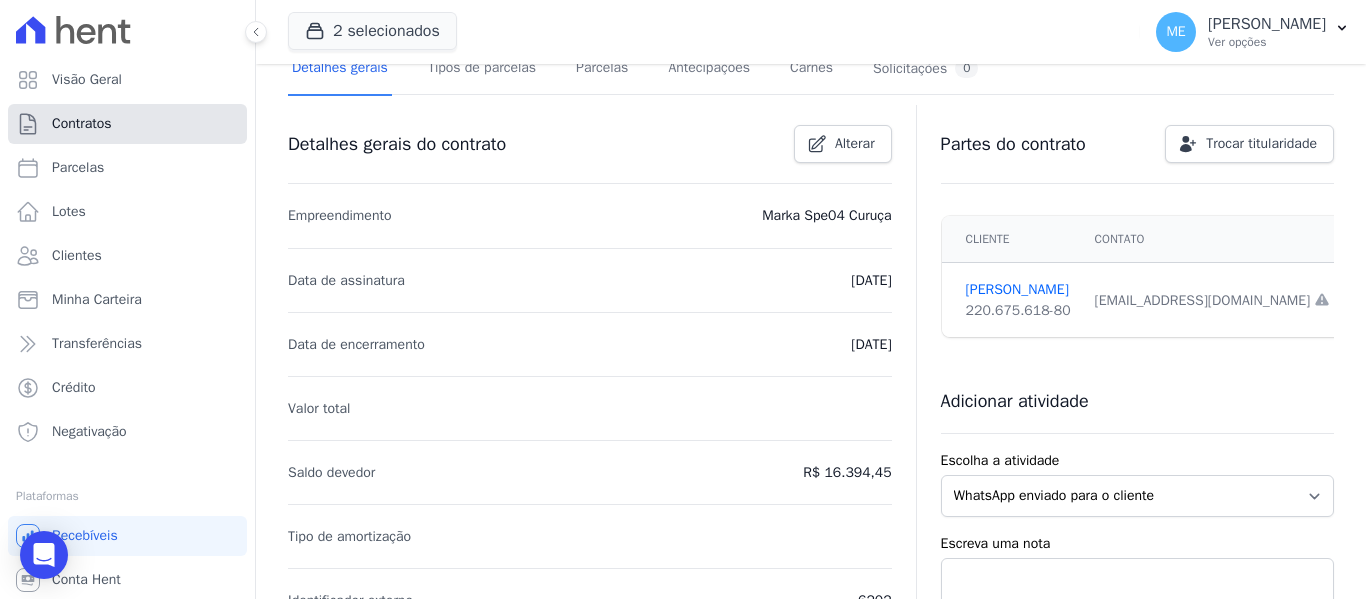 click on "Contratos" at bounding box center [82, 124] 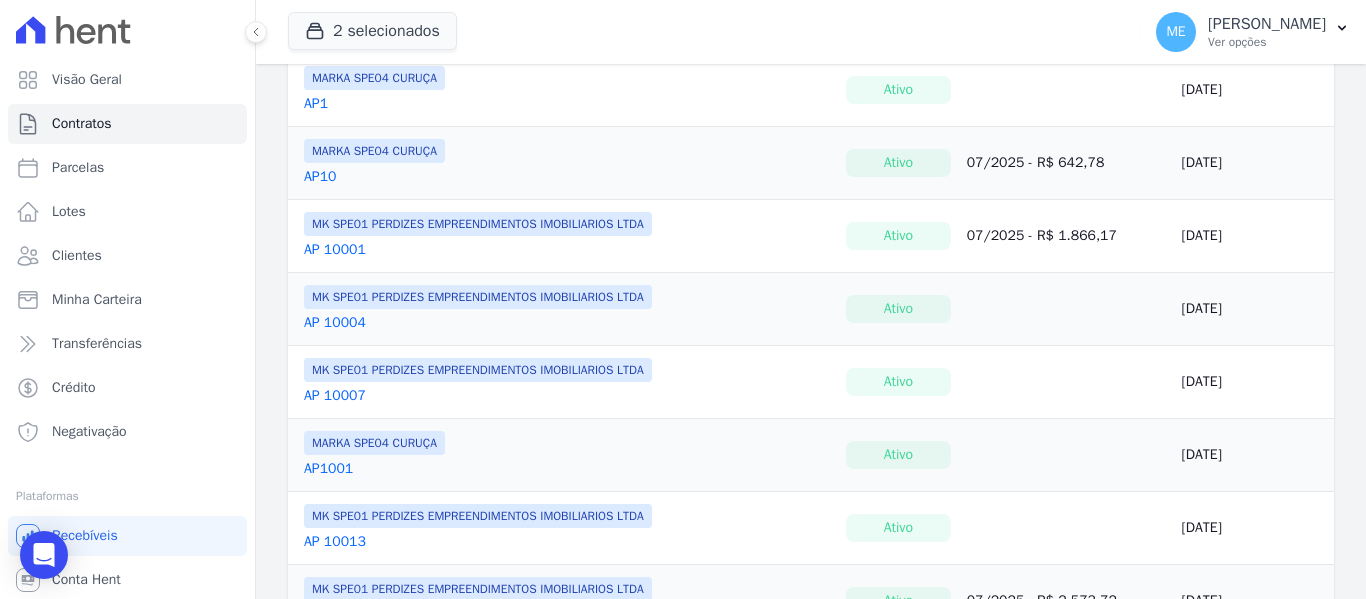 scroll, scrollTop: 0, scrollLeft: 0, axis: both 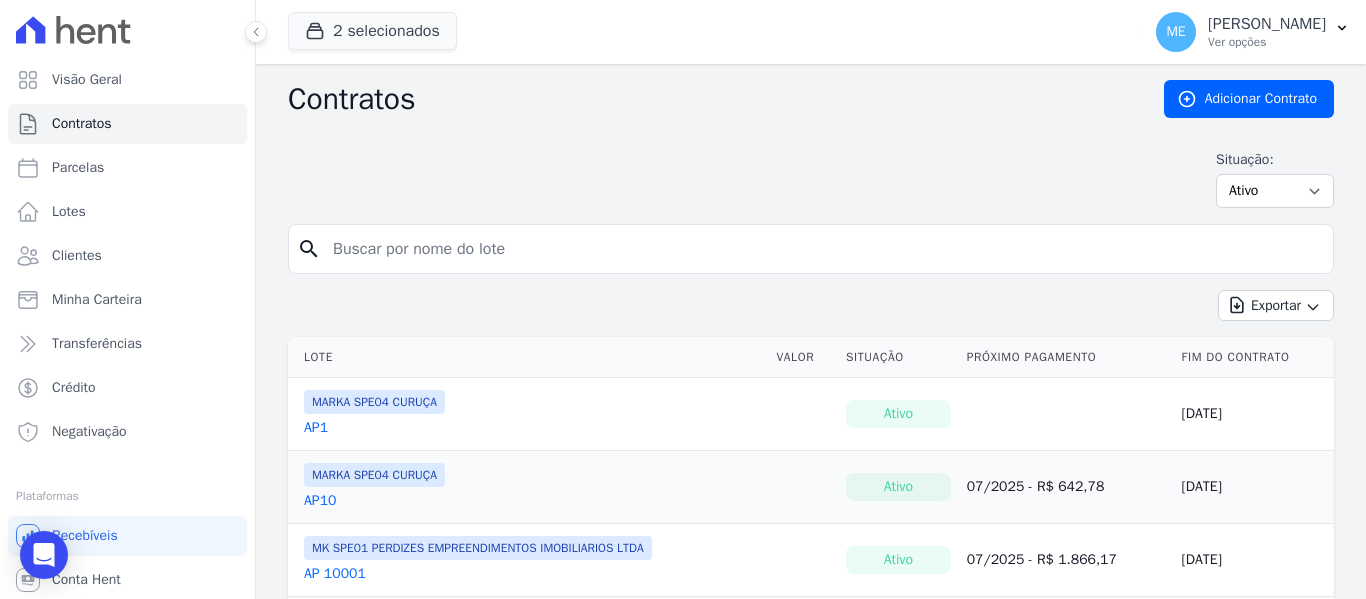 click at bounding box center (823, 249) 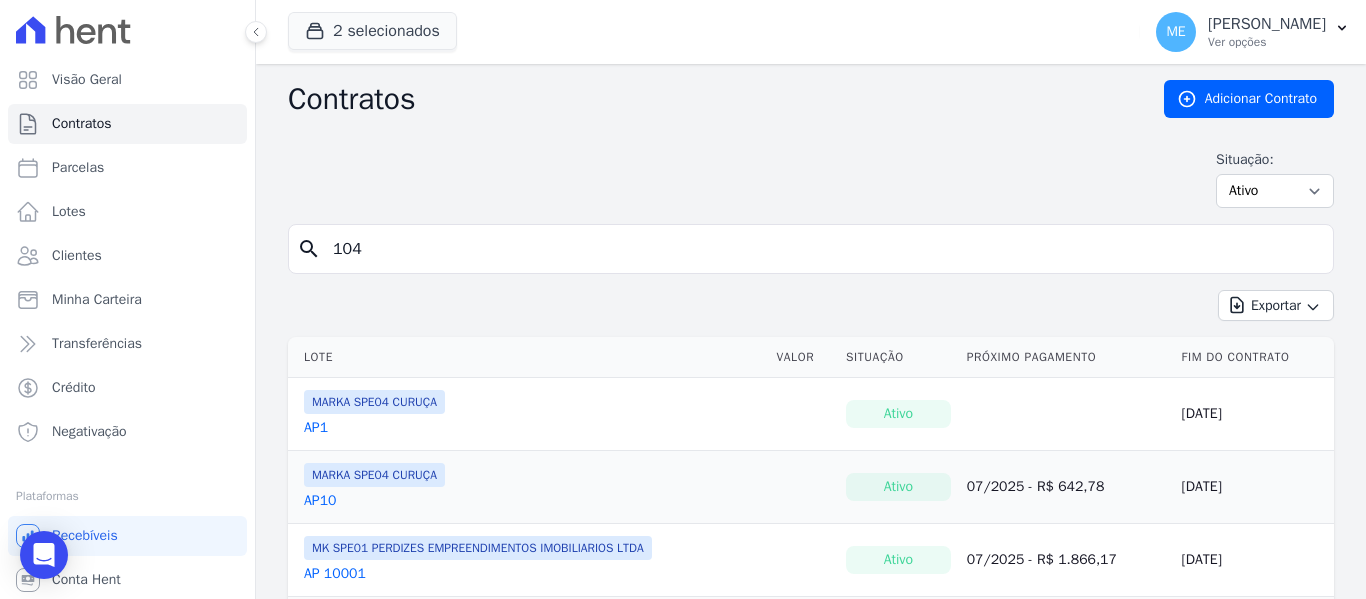 type on "104" 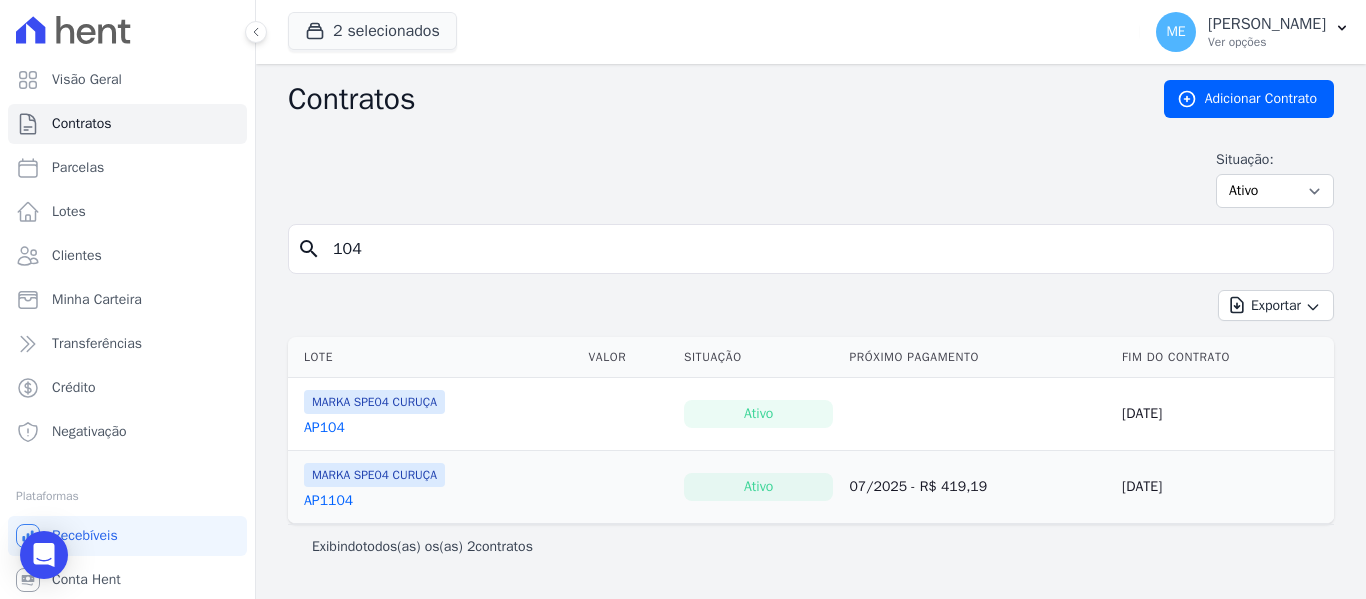 click on "AP104" at bounding box center (324, 428) 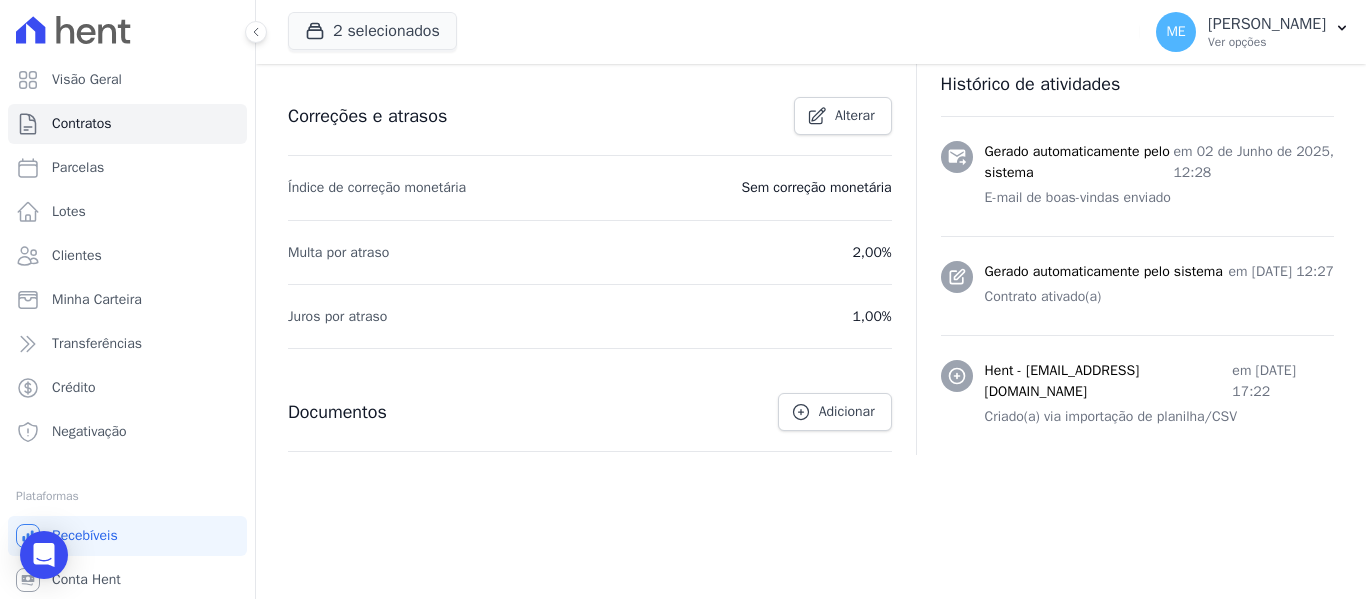 scroll, scrollTop: 700, scrollLeft: 0, axis: vertical 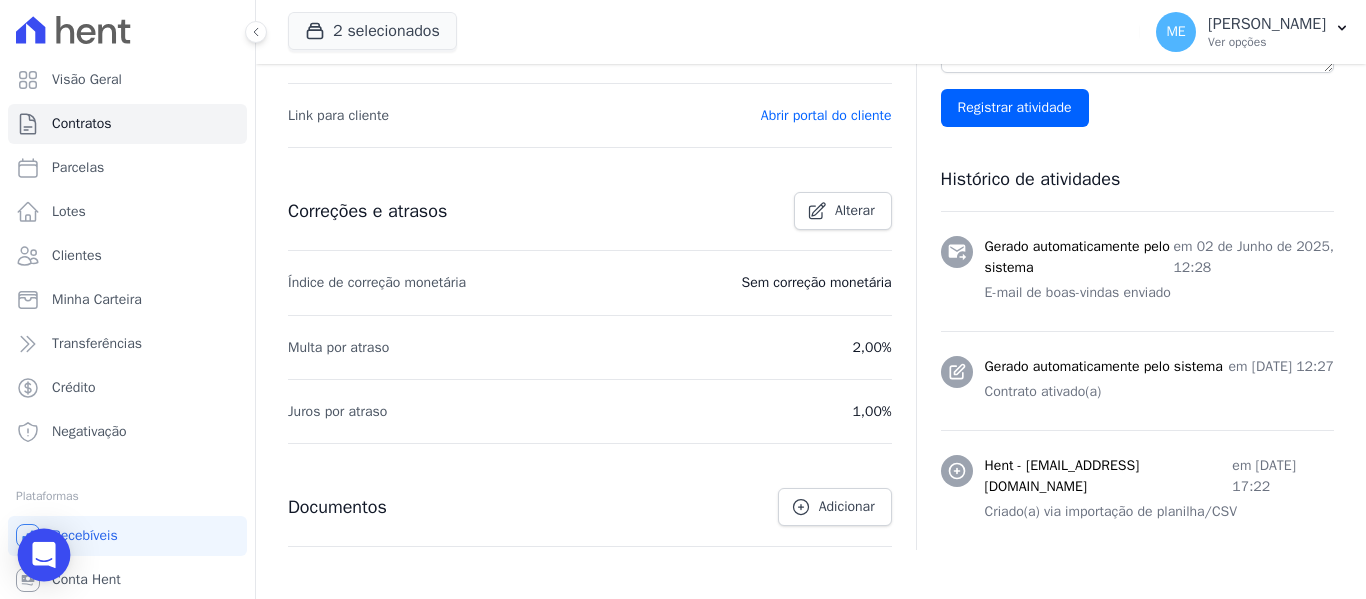 click 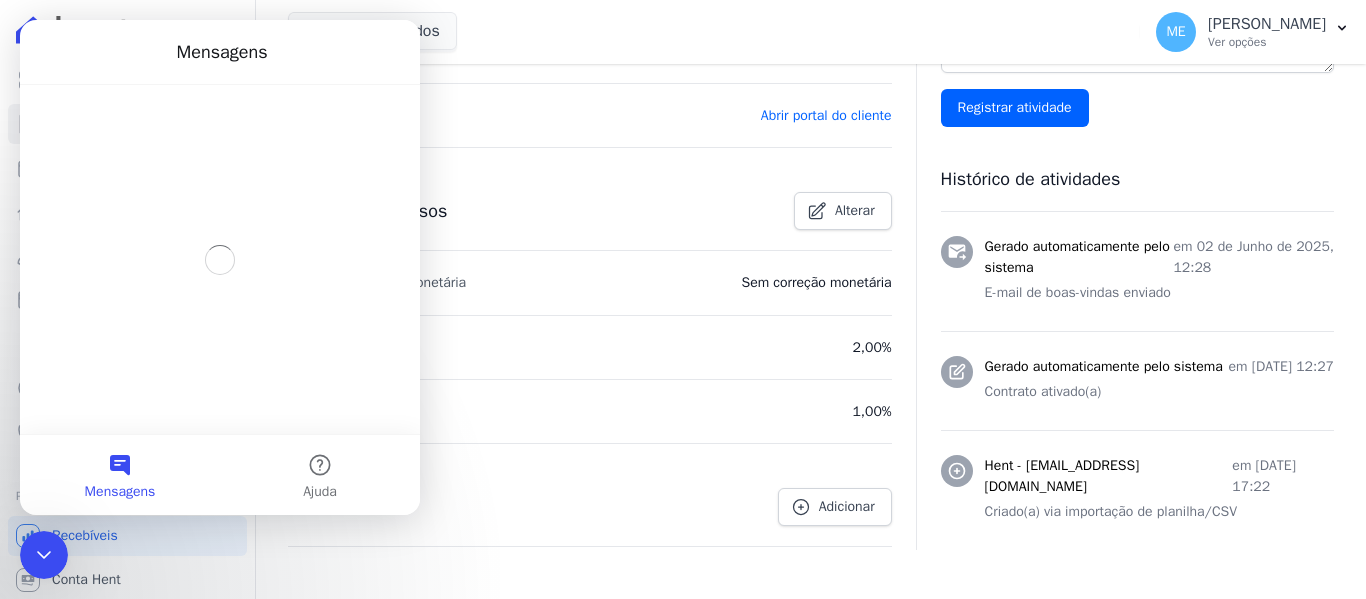 scroll, scrollTop: 0, scrollLeft: 0, axis: both 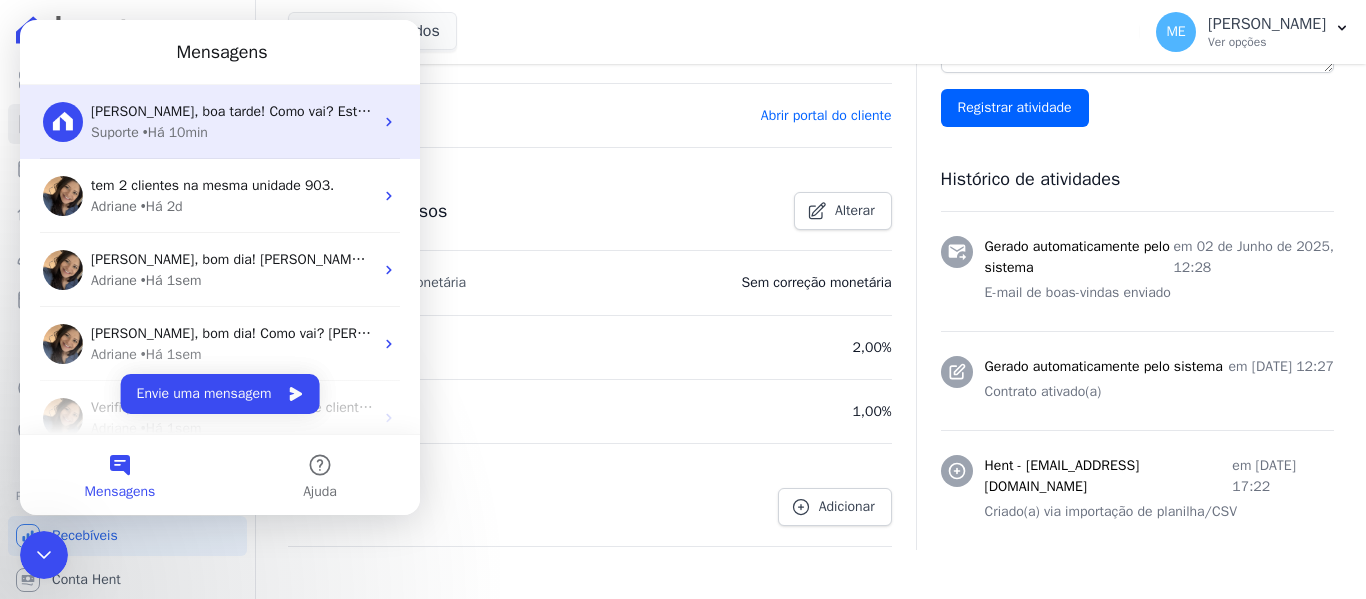 click on "Suporte •  Há 10min" at bounding box center (232, 132) 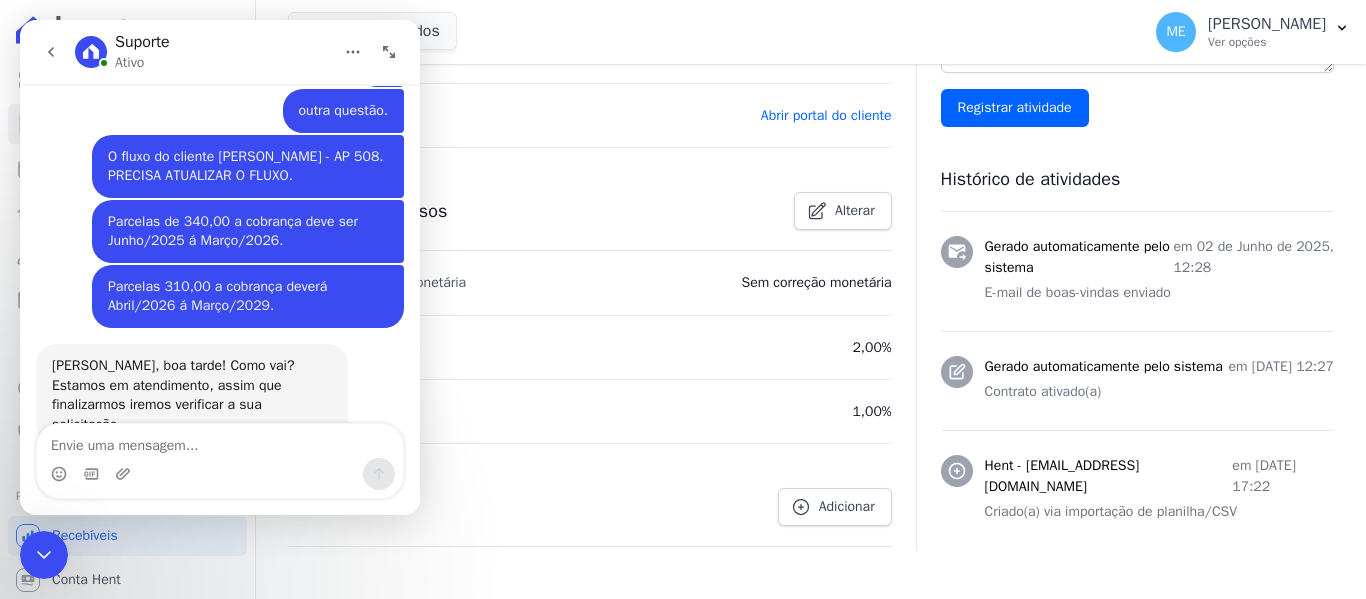 scroll, scrollTop: 967, scrollLeft: 0, axis: vertical 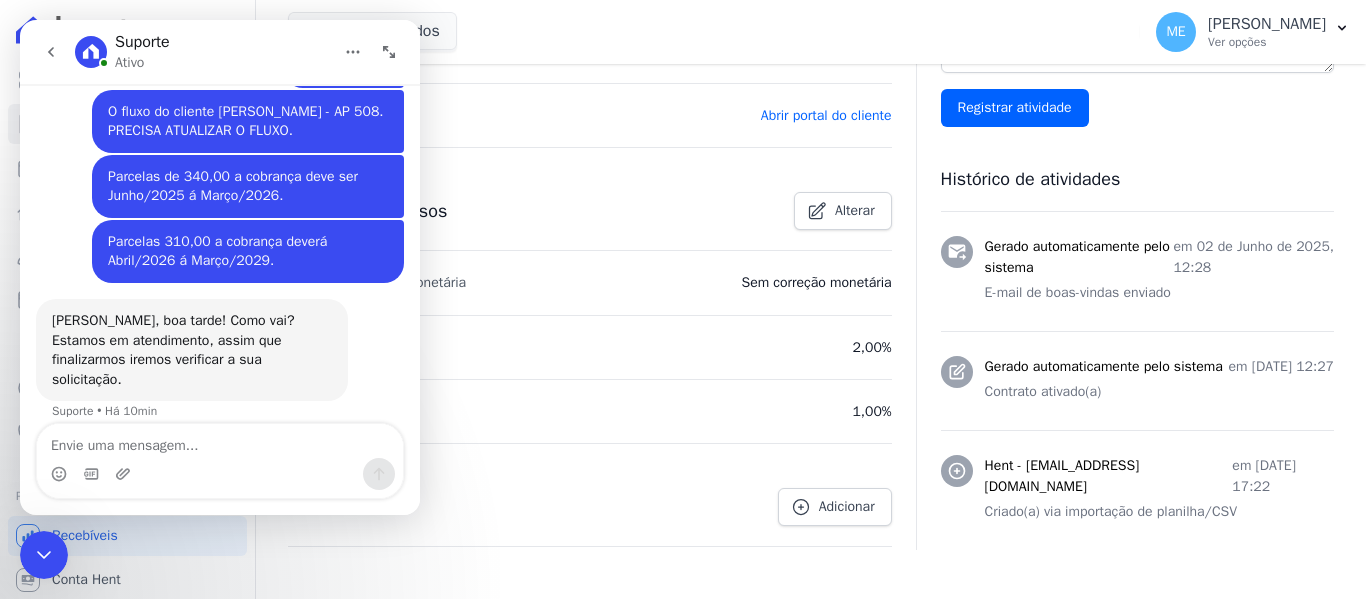 click at bounding box center (220, 441) 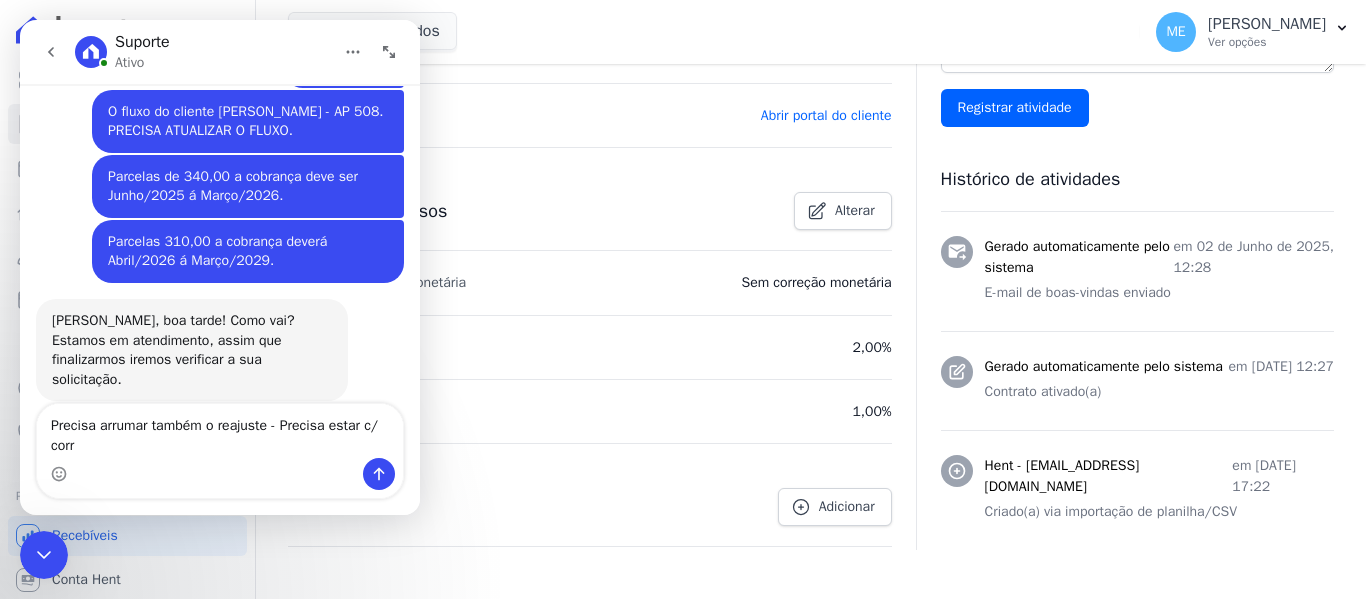 scroll, scrollTop: 987, scrollLeft: 0, axis: vertical 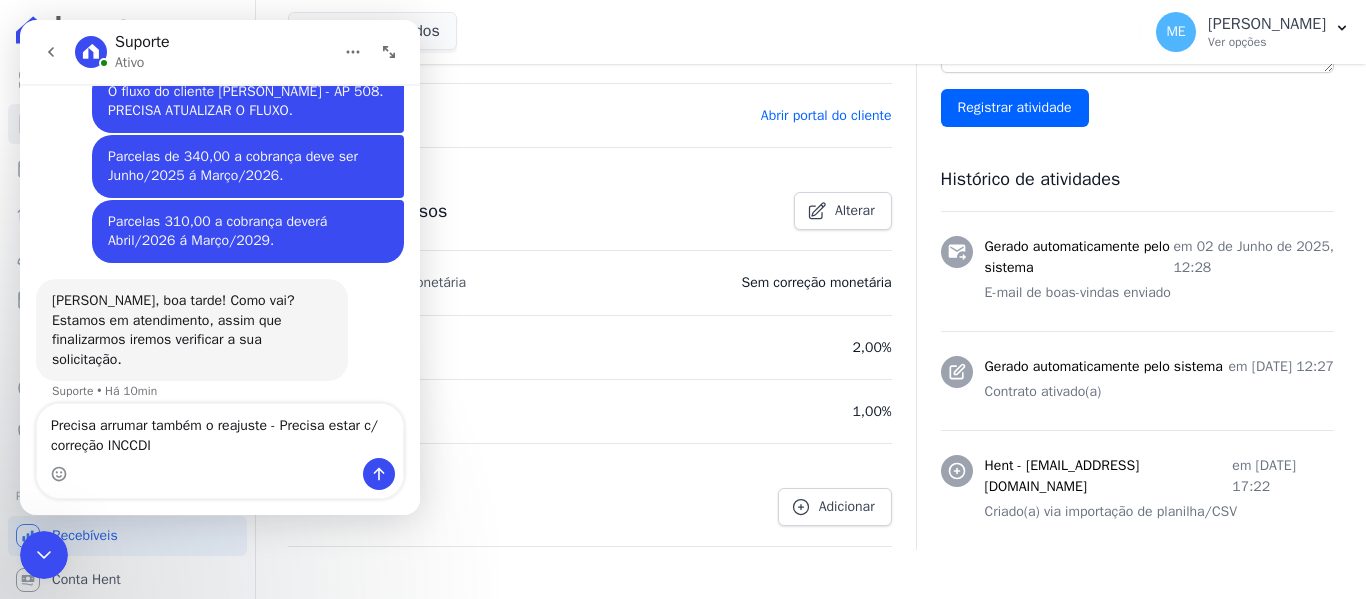 type on "Precisa arrumar também o reajuste - Precisa estar c/ correção INCCDI." 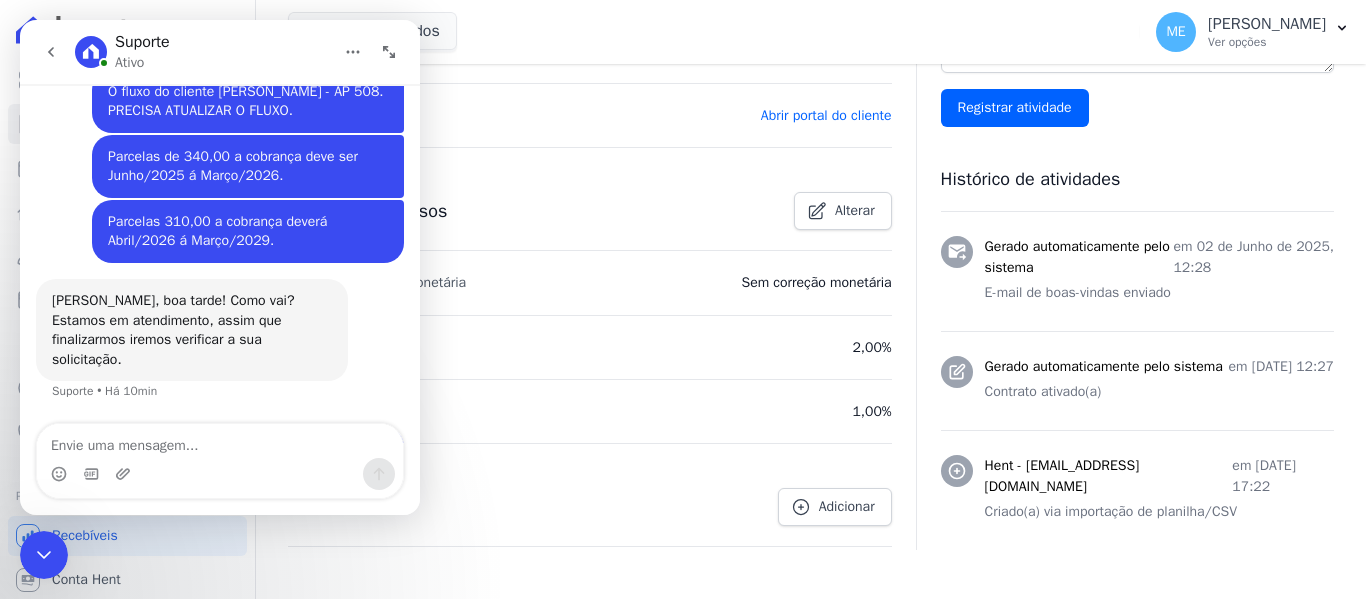 scroll, scrollTop: 1046, scrollLeft: 0, axis: vertical 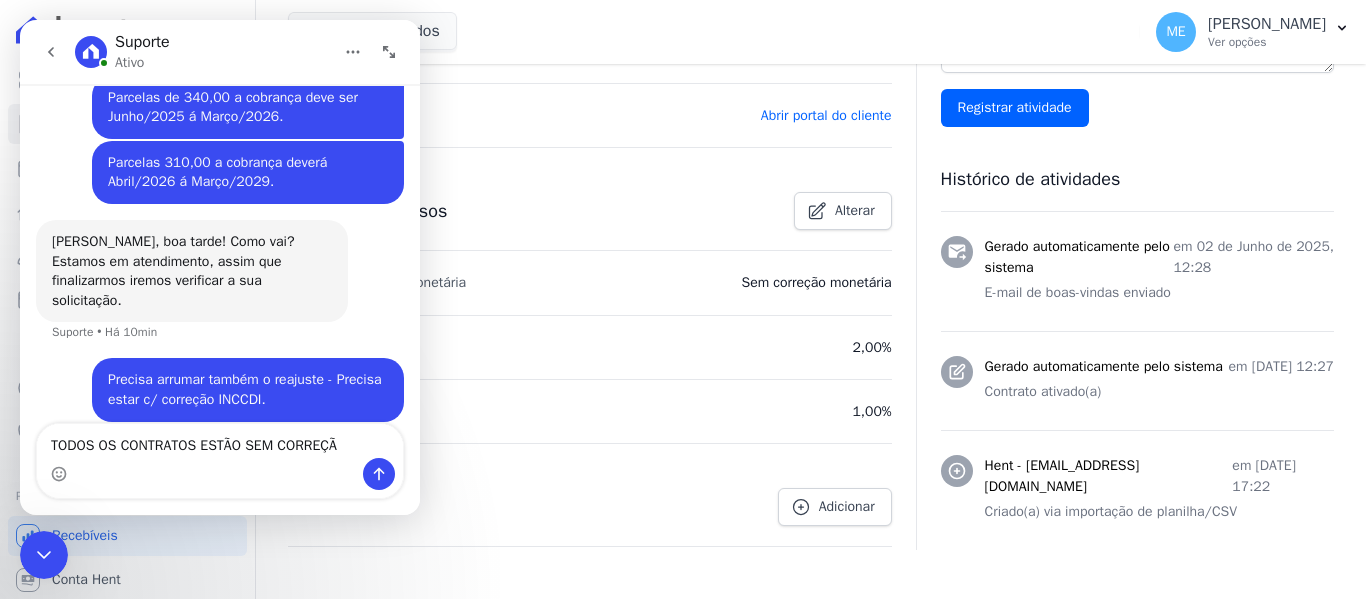 type on "TODOS OS CONTRATOS ESTÃO SEM CORREÇÃO" 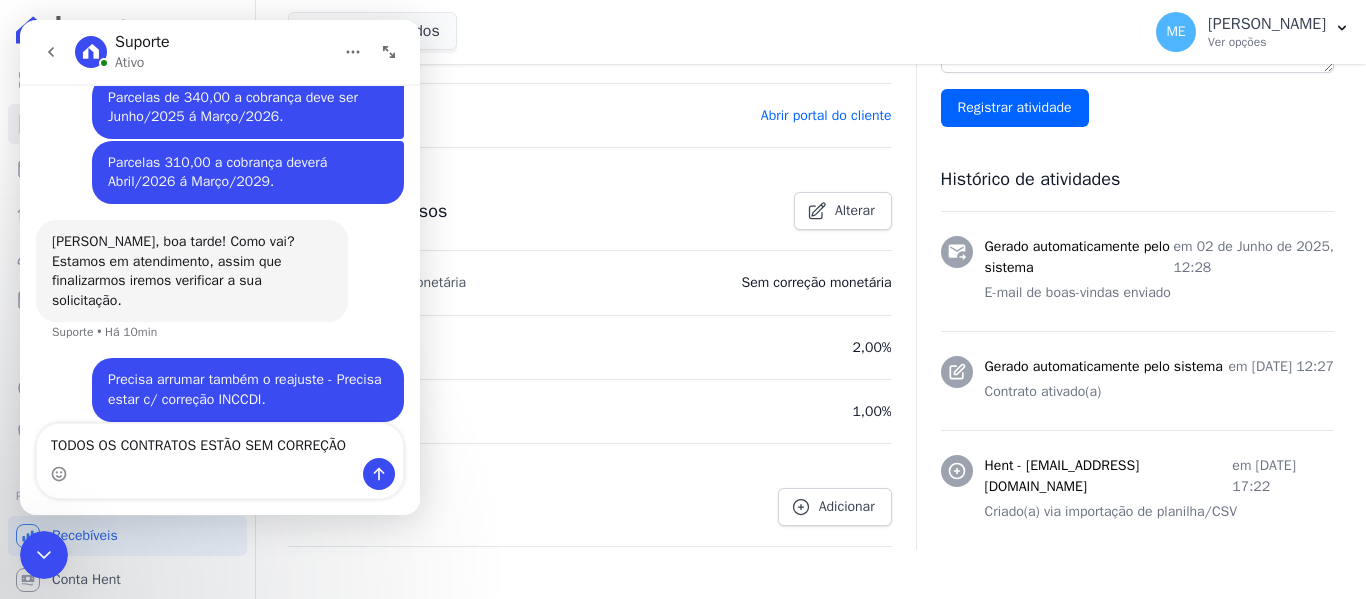 type 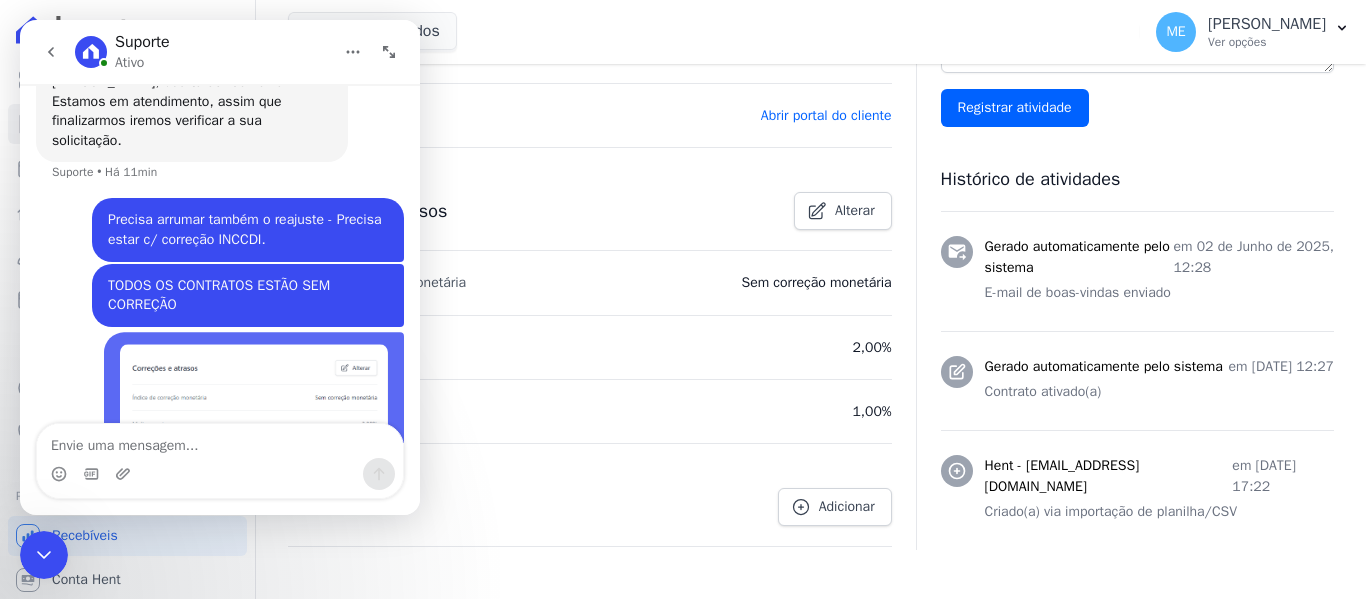 scroll, scrollTop: 1272, scrollLeft: 0, axis: vertical 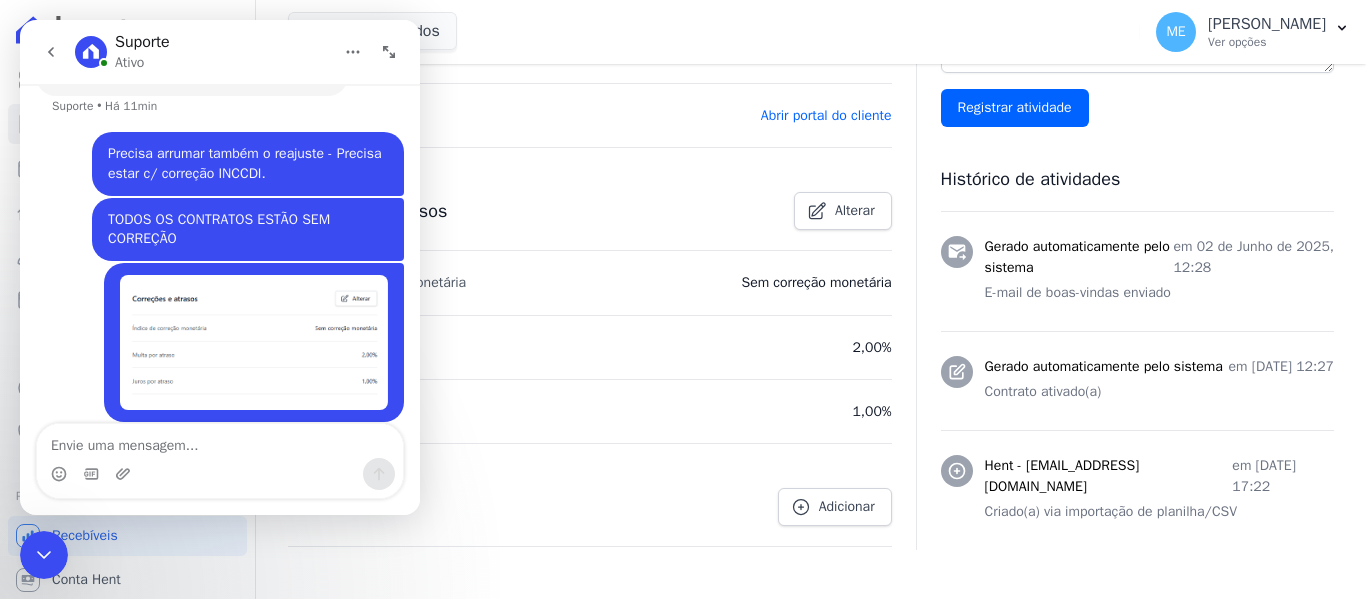 click at bounding box center [254, 342] 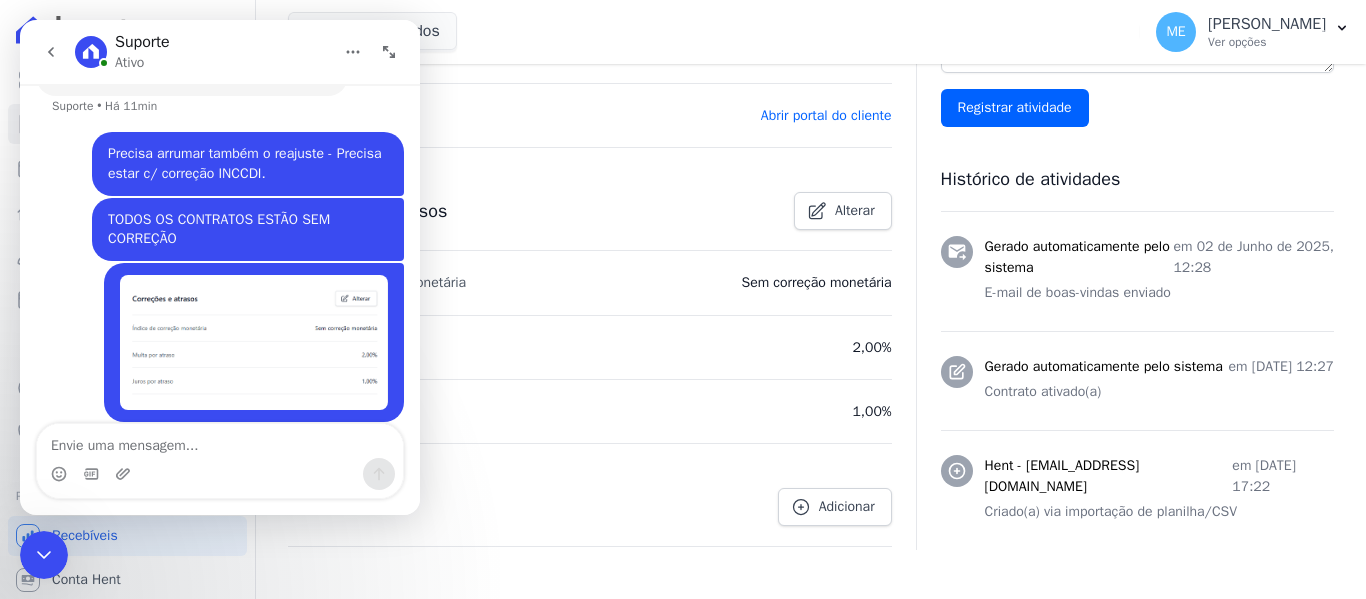 scroll, scrollTop: 0, scrollLeft: 0, axis: both 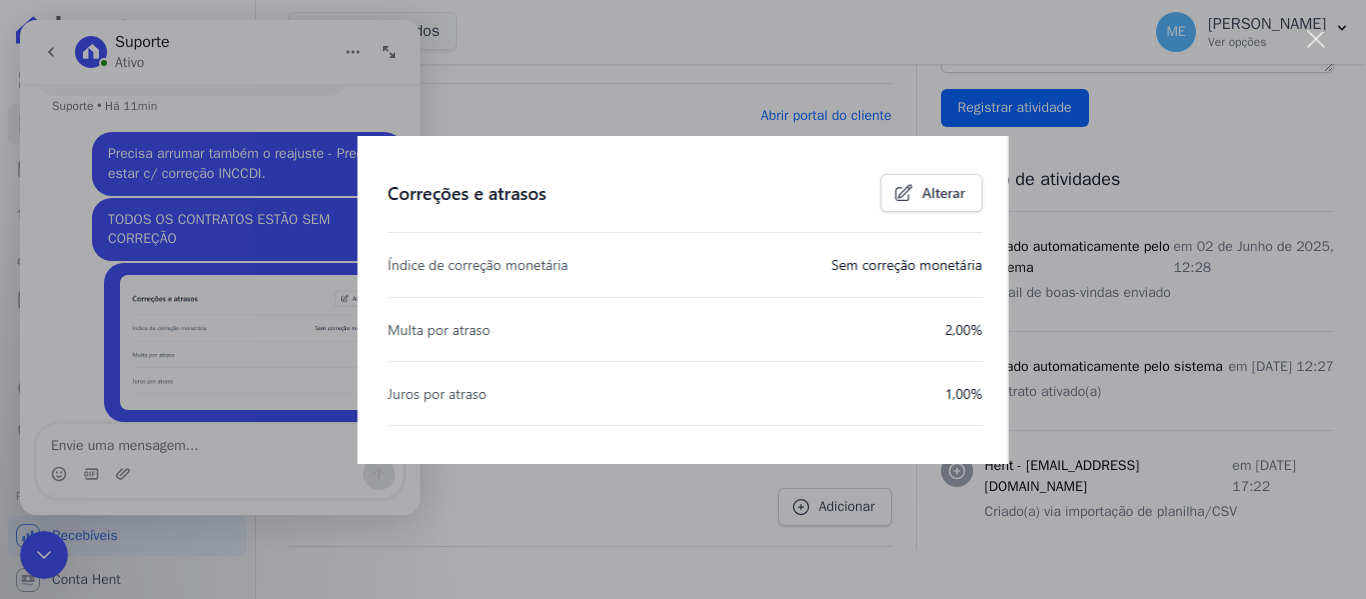 click at bounding box center (1316, 39) 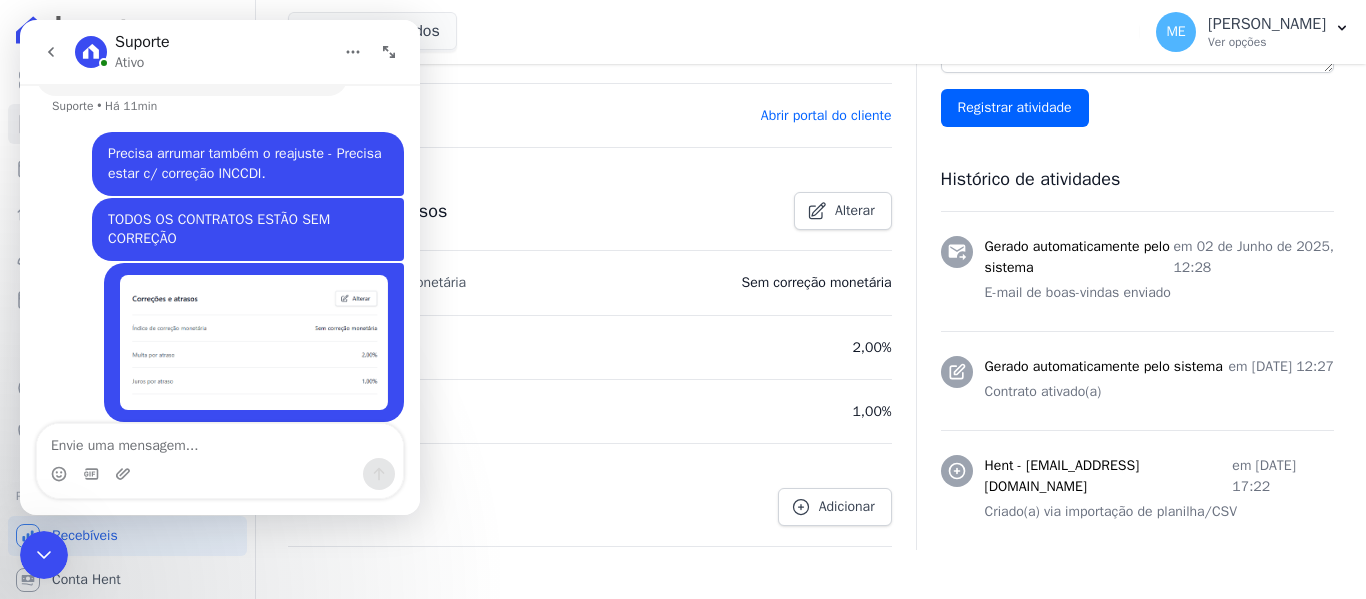 click 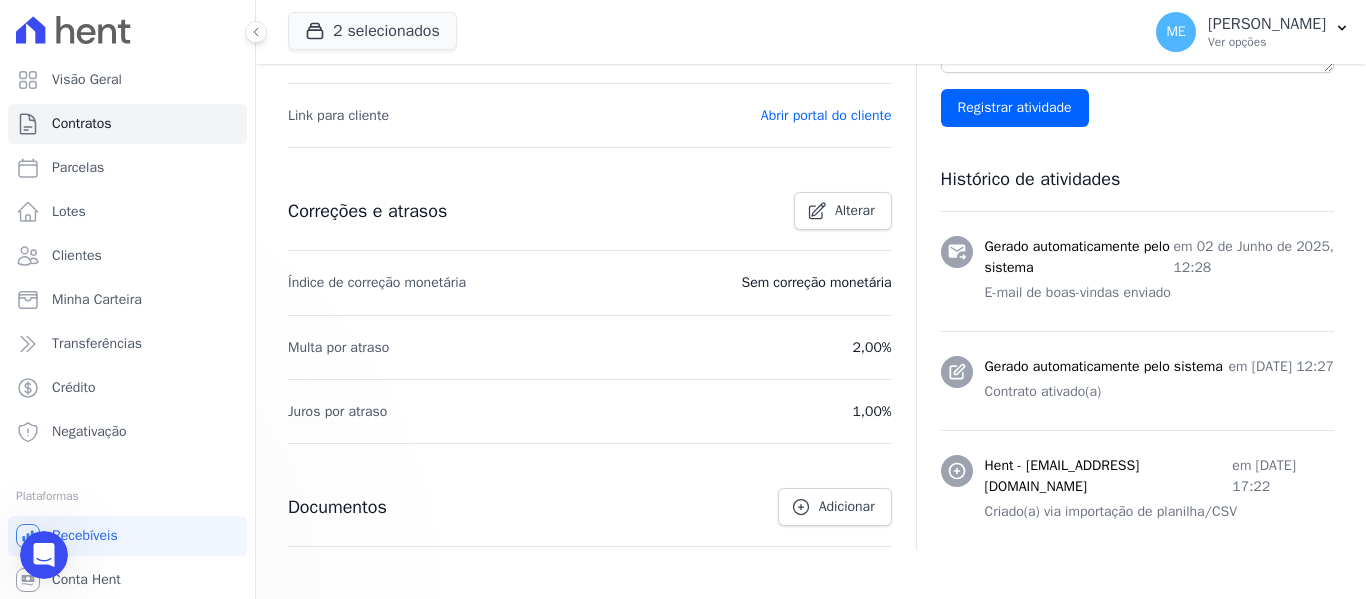 scroll, scrollTop: 0, scrollLeft: 0, axis: both 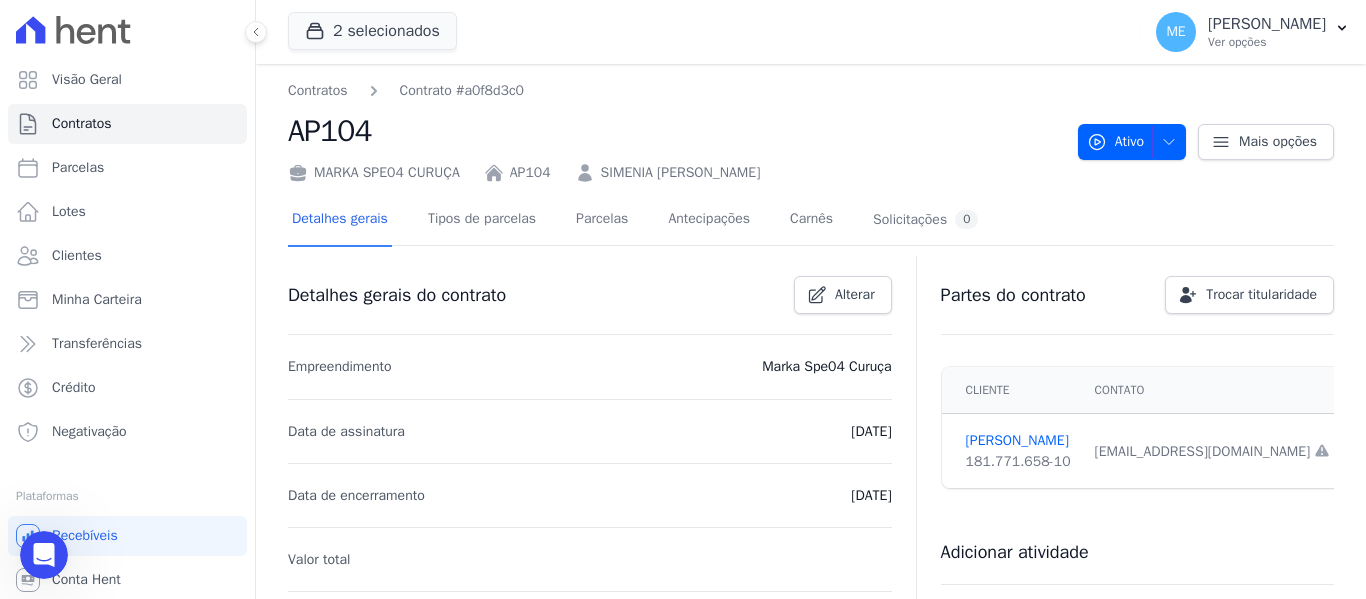 click 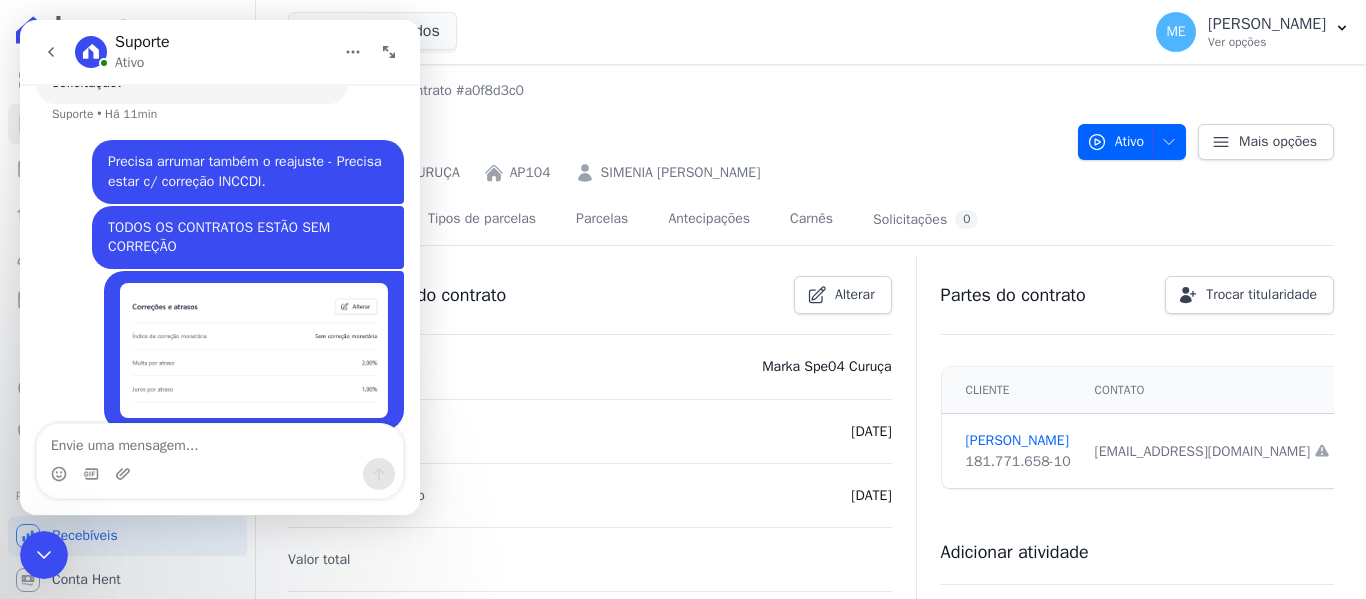 scroll, scrollTop: 1272, scrollLeft: 0, axis: vertical 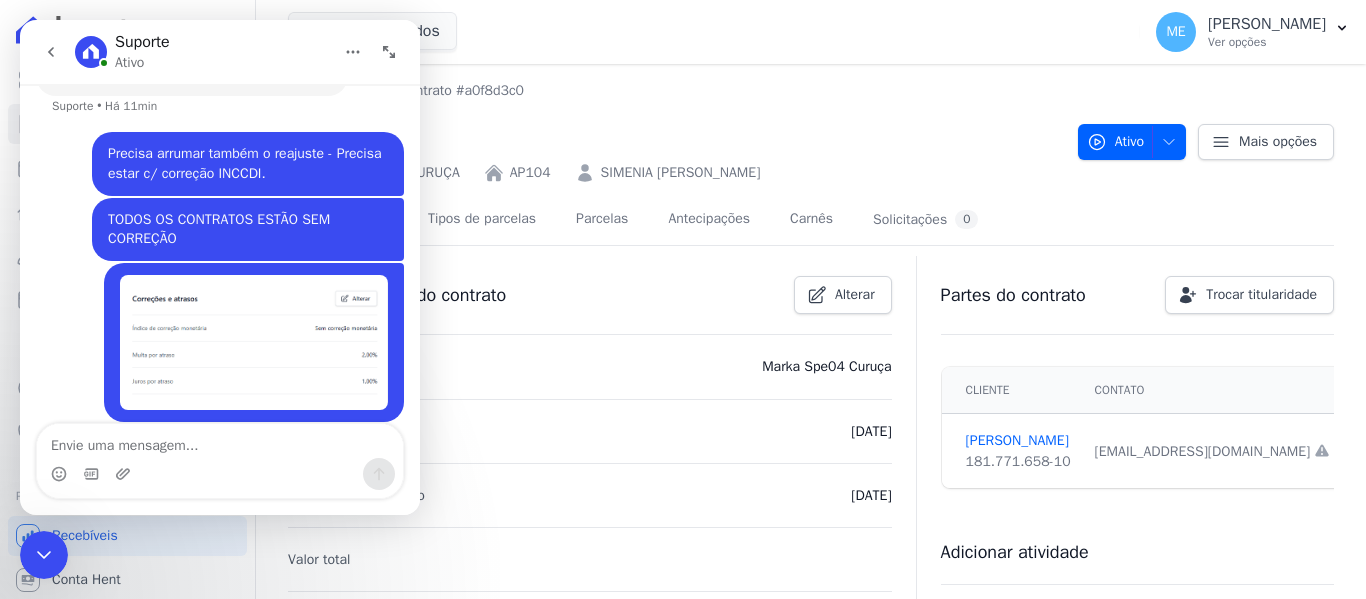 click 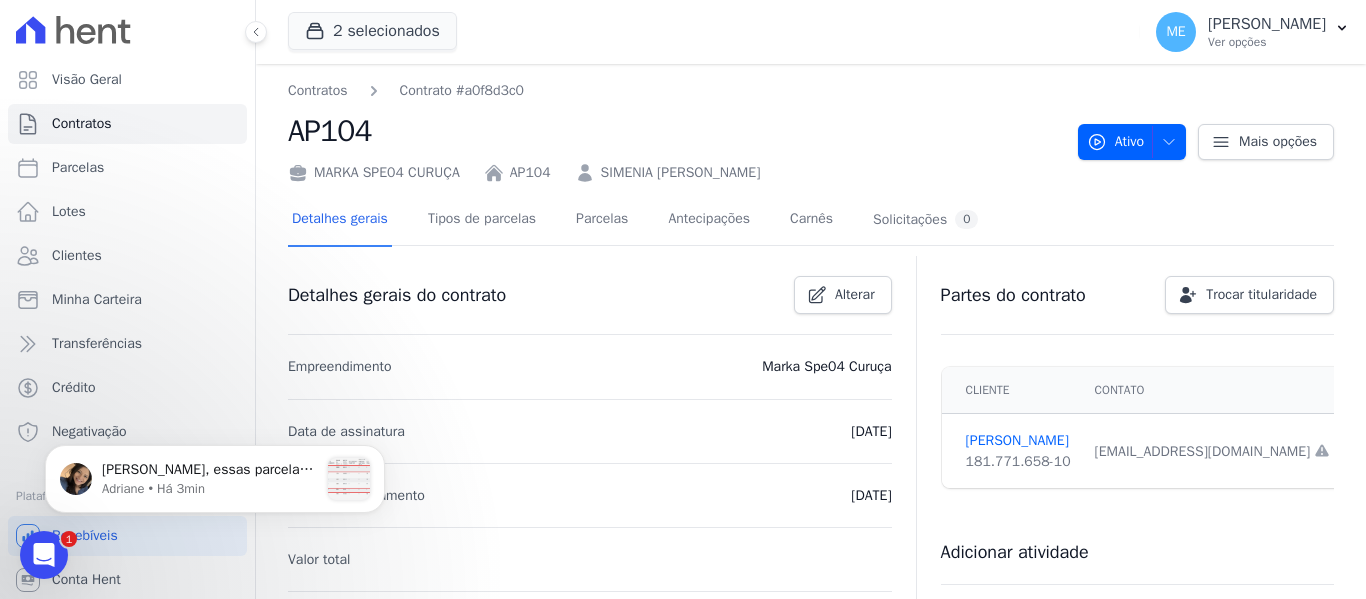 scroll, scrollTop: 0, scrollLeft: 0, axis: both 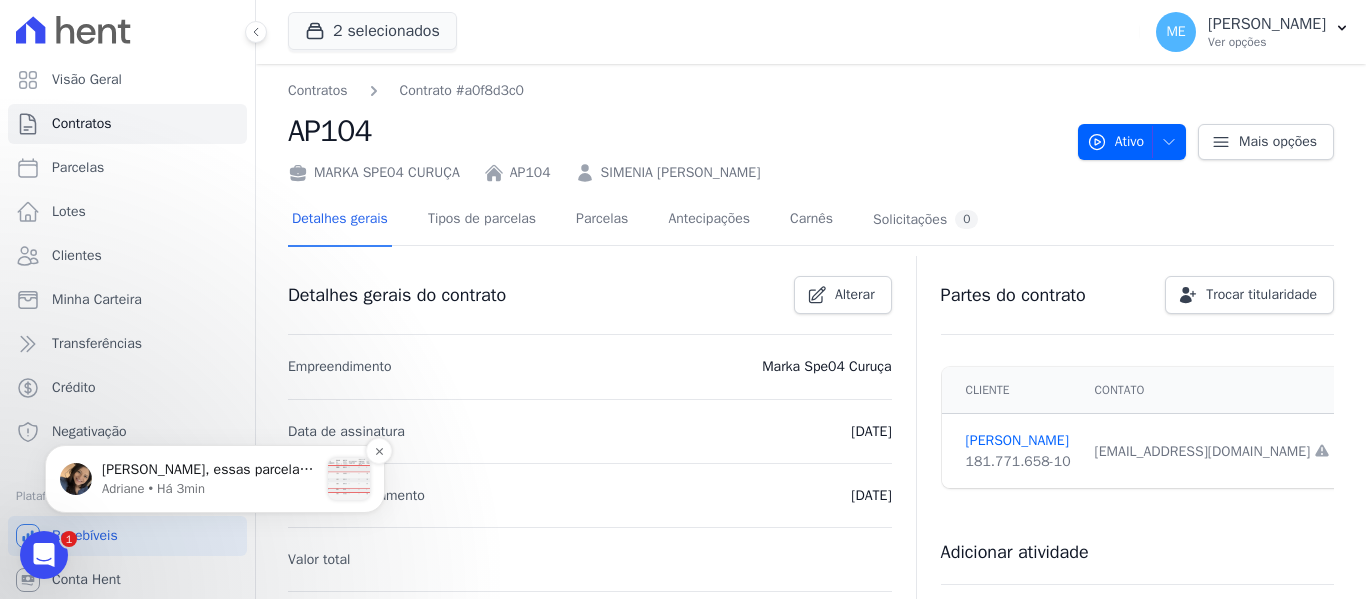 click on "[PERSON_NAME], essas parcelas permanecem no contrato:  ?" at bounding box center (210, 470) 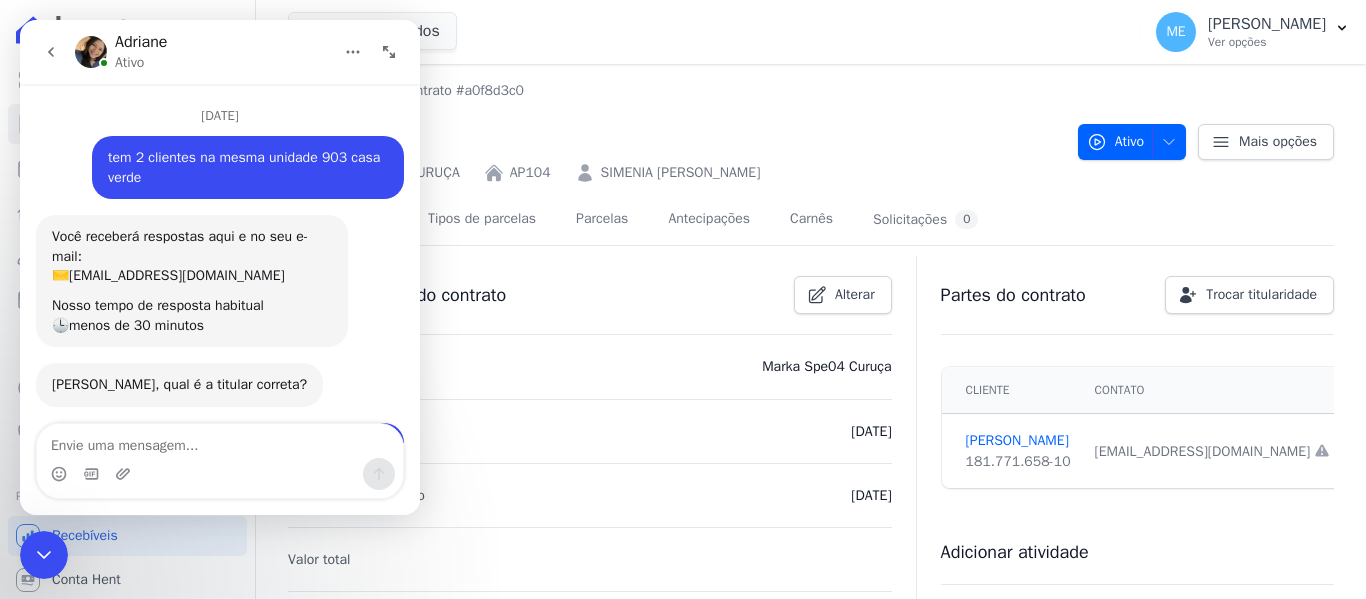 scroll, scrollTop: 458, scrollLeft: 0, axis: vertical 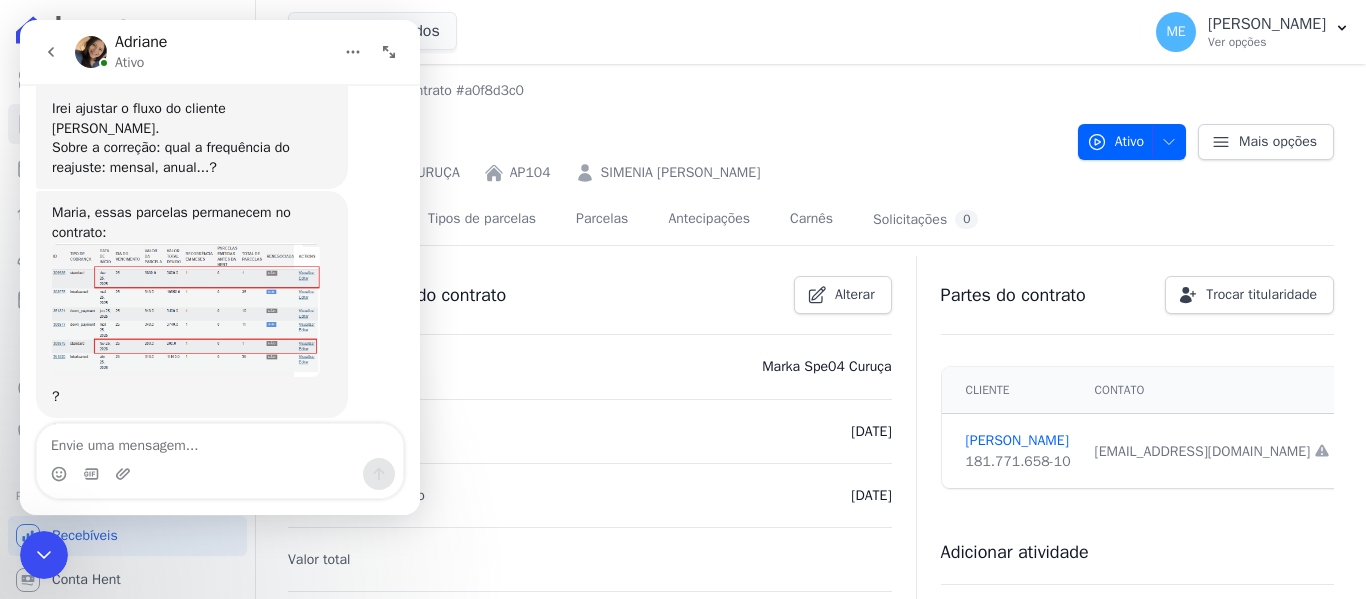 click at bounding box center (220, 441) 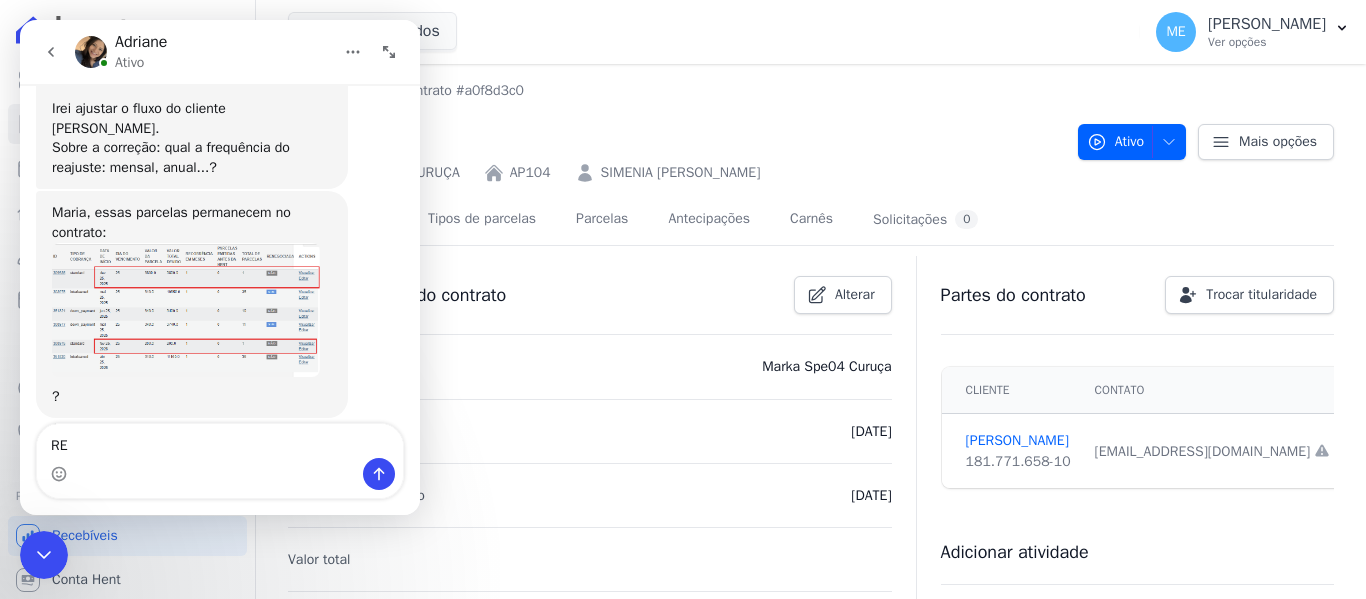 type on "R" 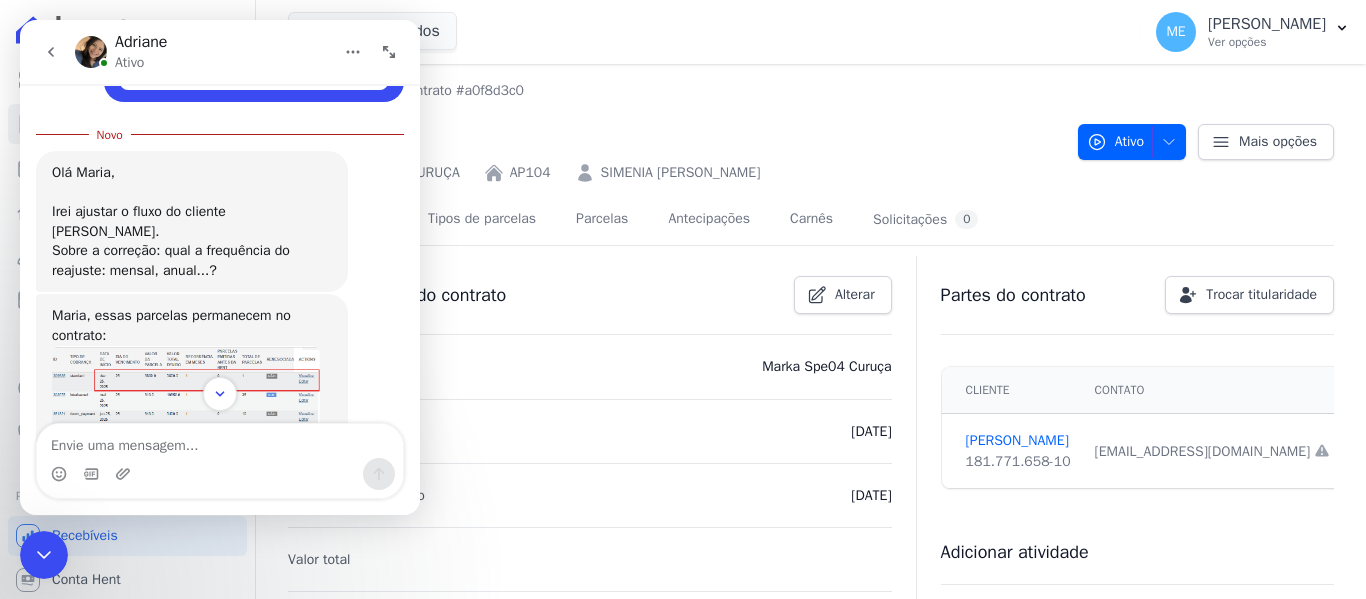 scroll, scrollTop: 1672, scrollLeft: 0, axis: vertical 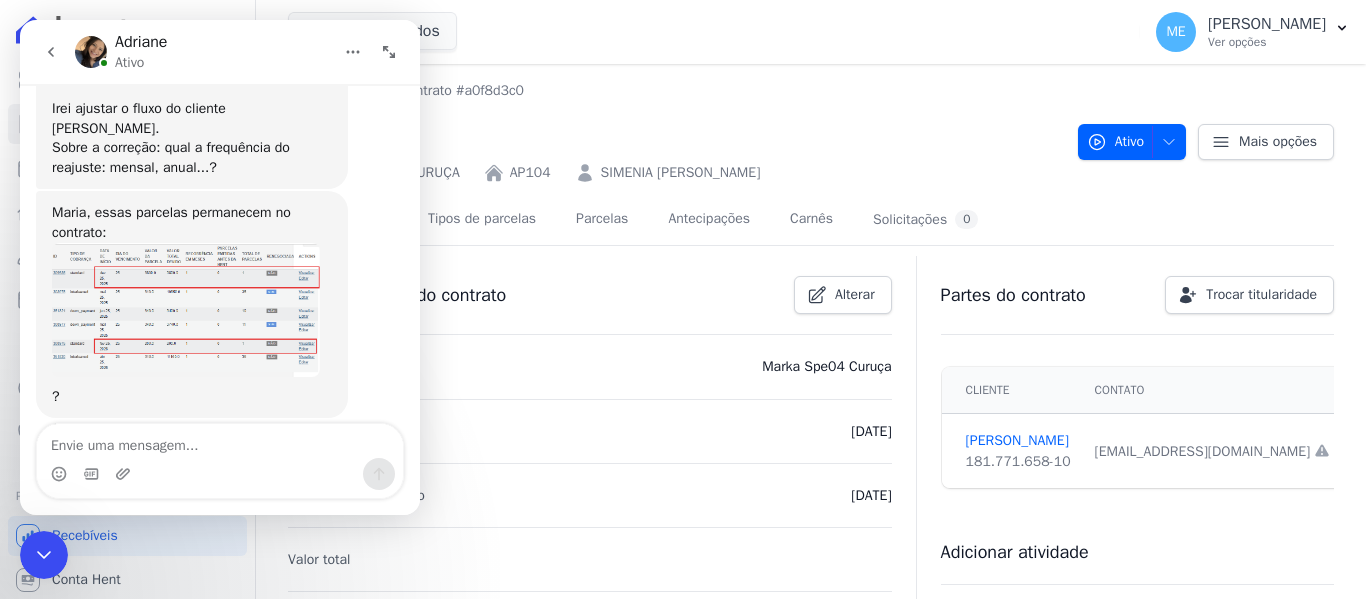 click at bounding box center (186, 310) 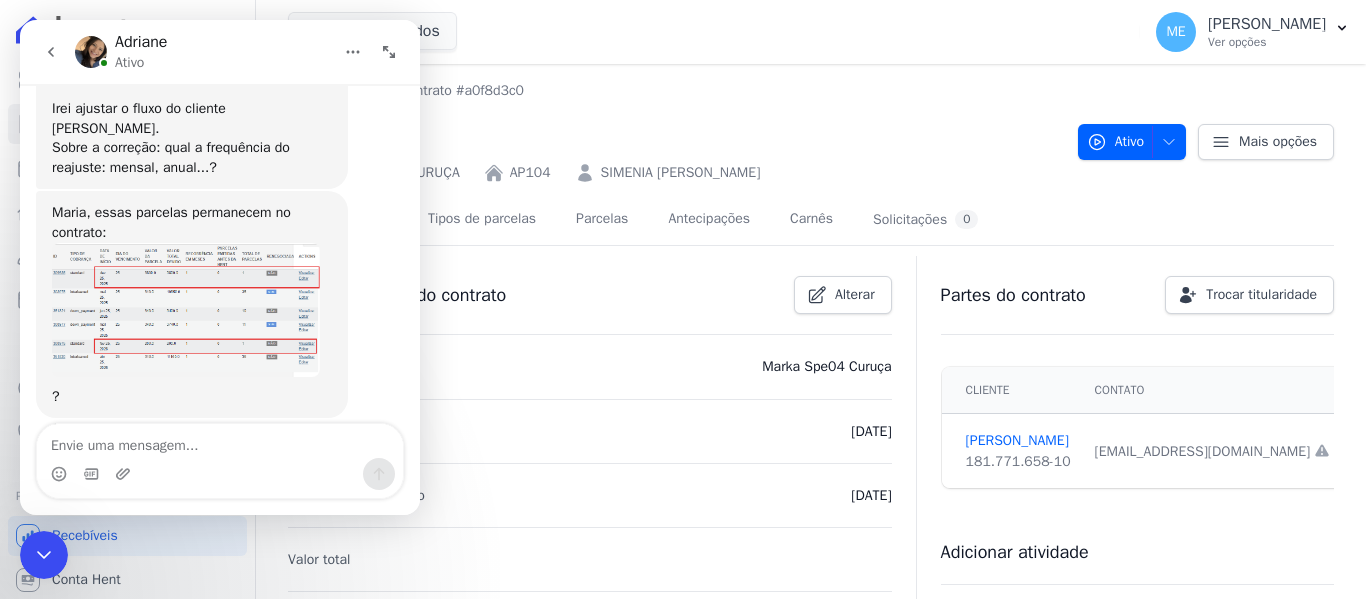 scroll, scrollTop: 0, scrollLeft: 0, axis: both 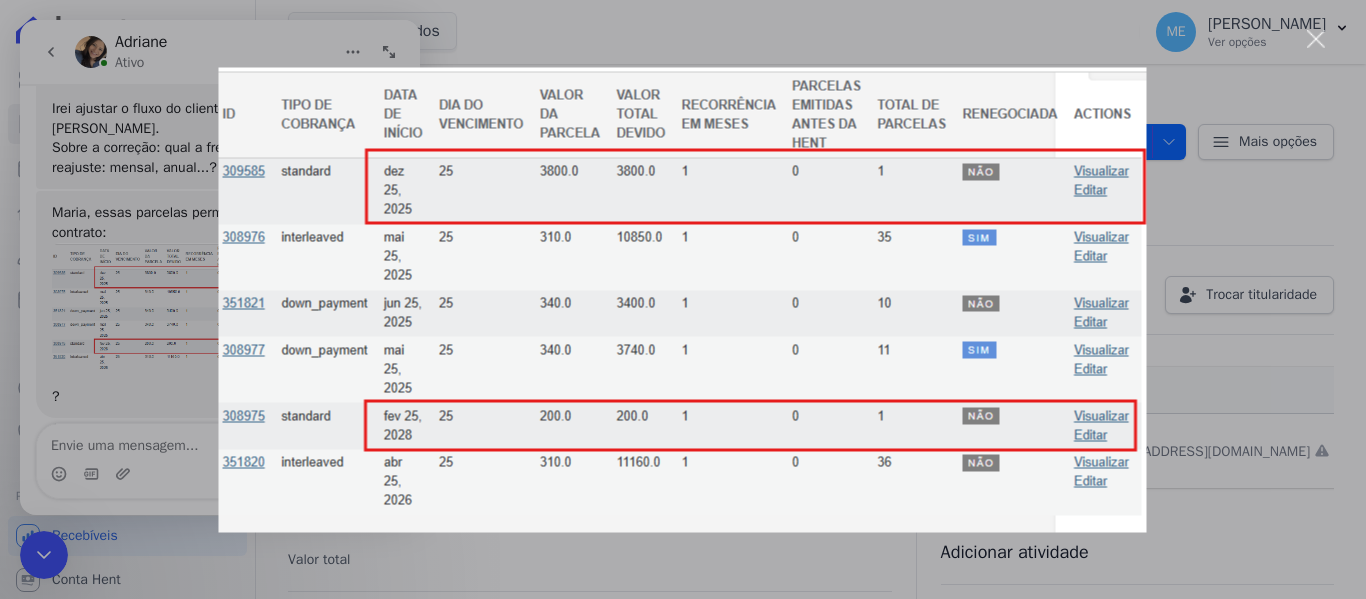 click at bounding box center (1316, 39) 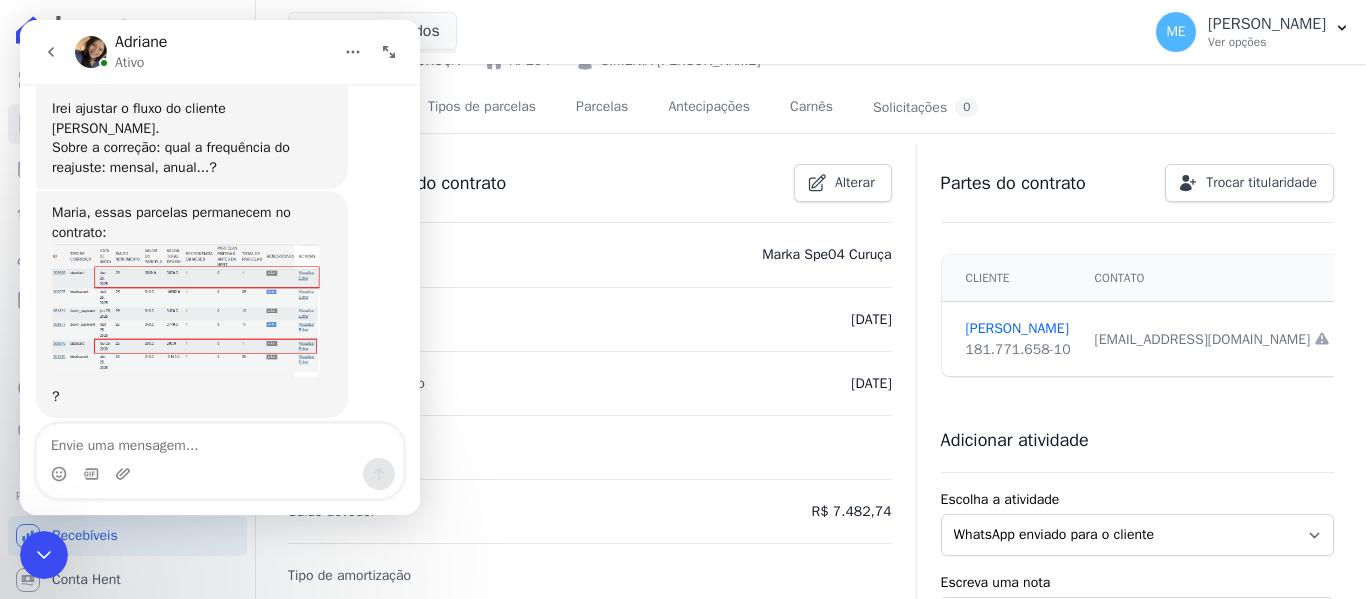 scroll, scrollTop: 300, scrollLeft: 0, axis: vertical 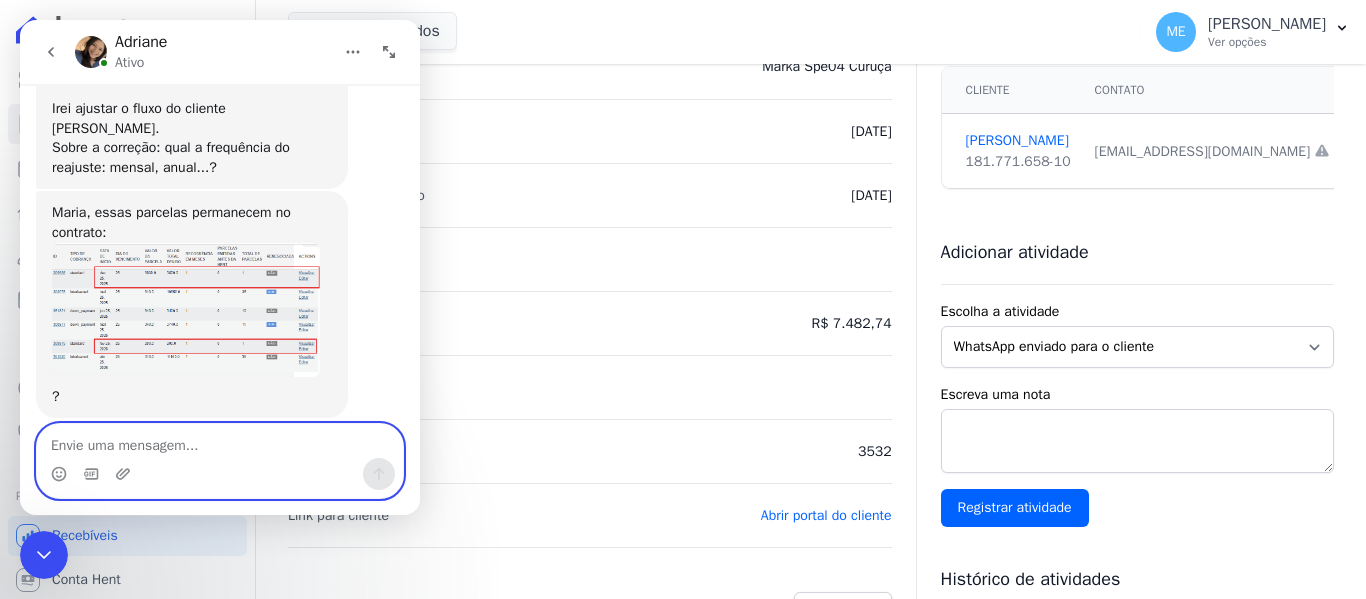 click at bounding box center (220, 441) 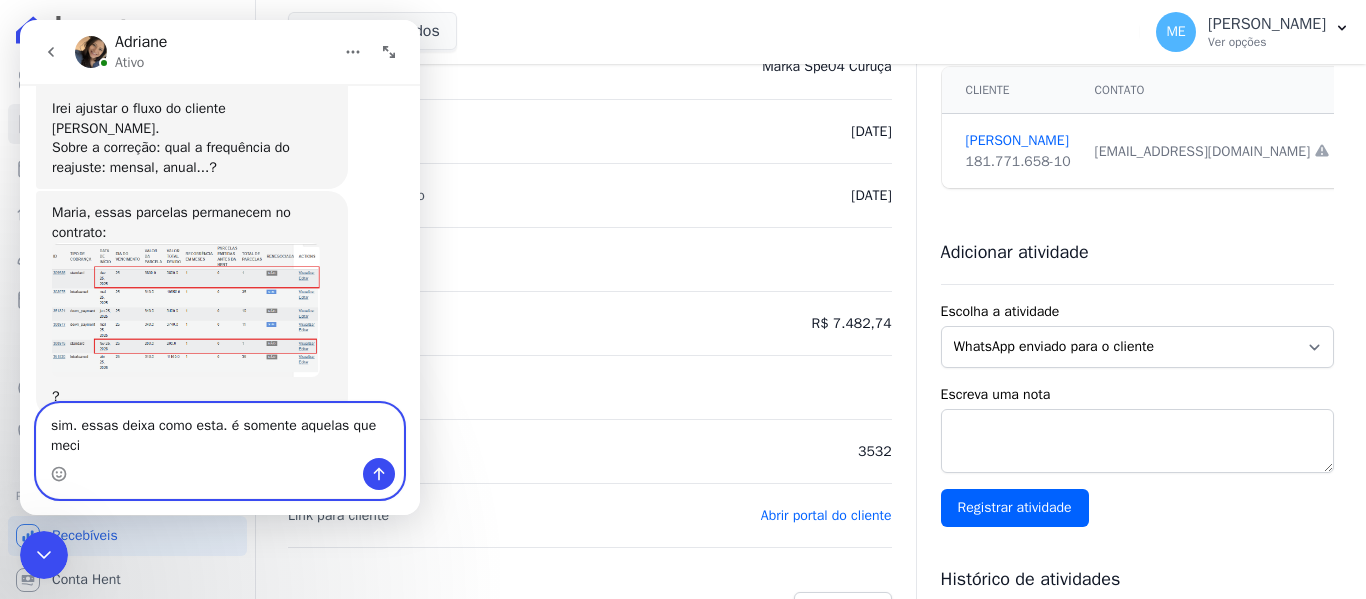 scroll, scrollTop: 1692, scrollLeft: 0, axis: vertical 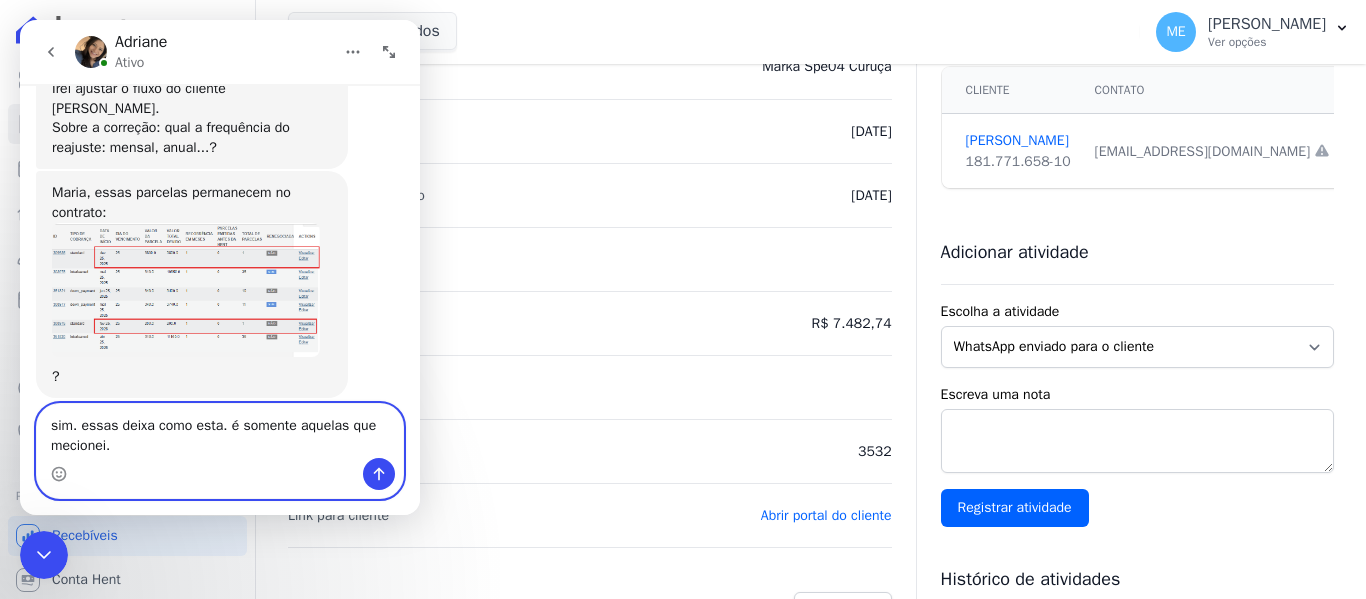 type on "sim. essas deixa como esta. é somente aquelas que mecionei." 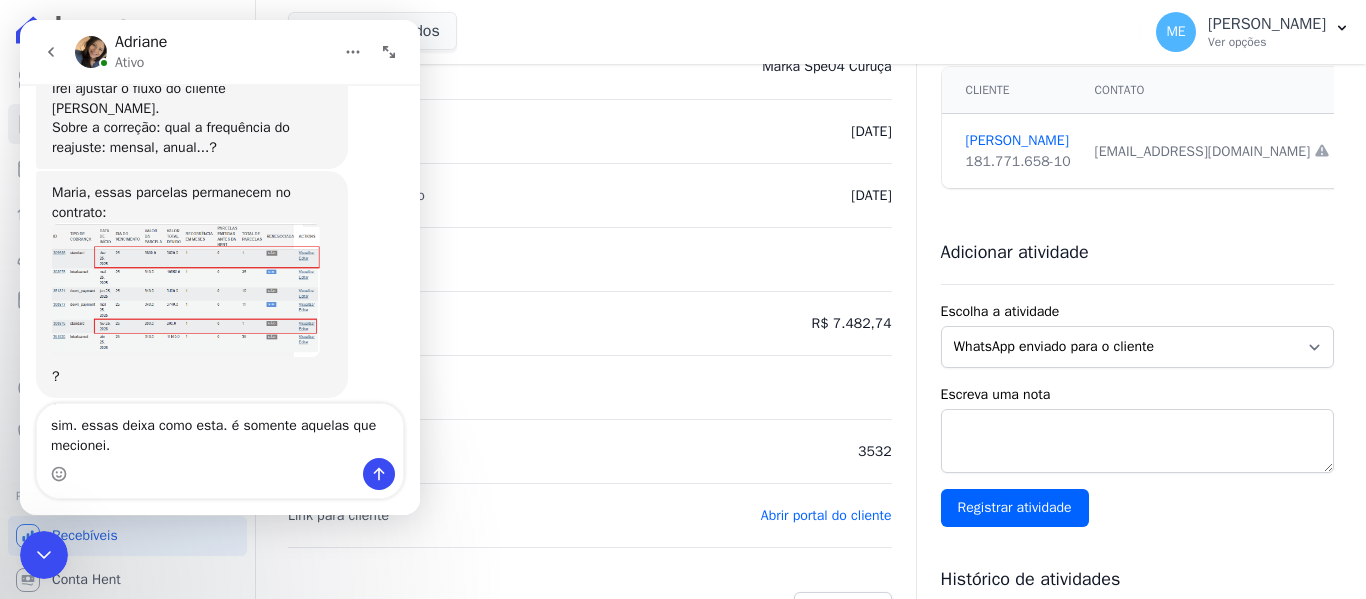 click at bounding box center [186, 290] 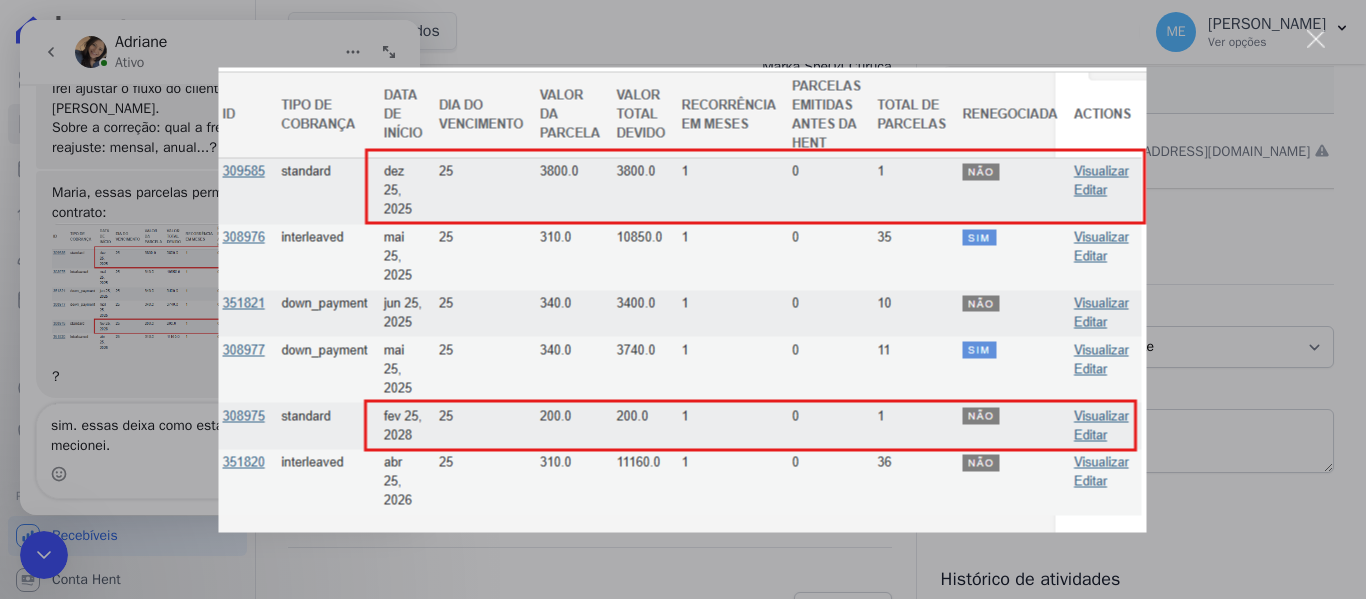 scroll, scrollTop: 0, scrollLeft: 0, axis: both 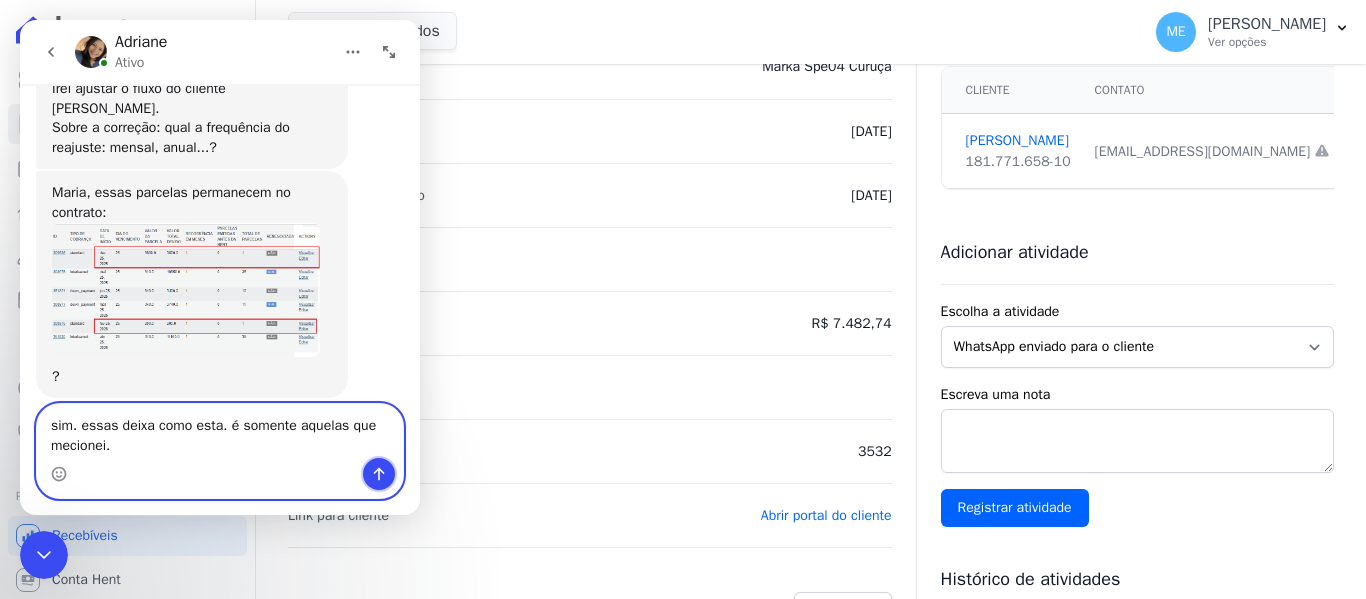 click at bounding box center [379, 474] 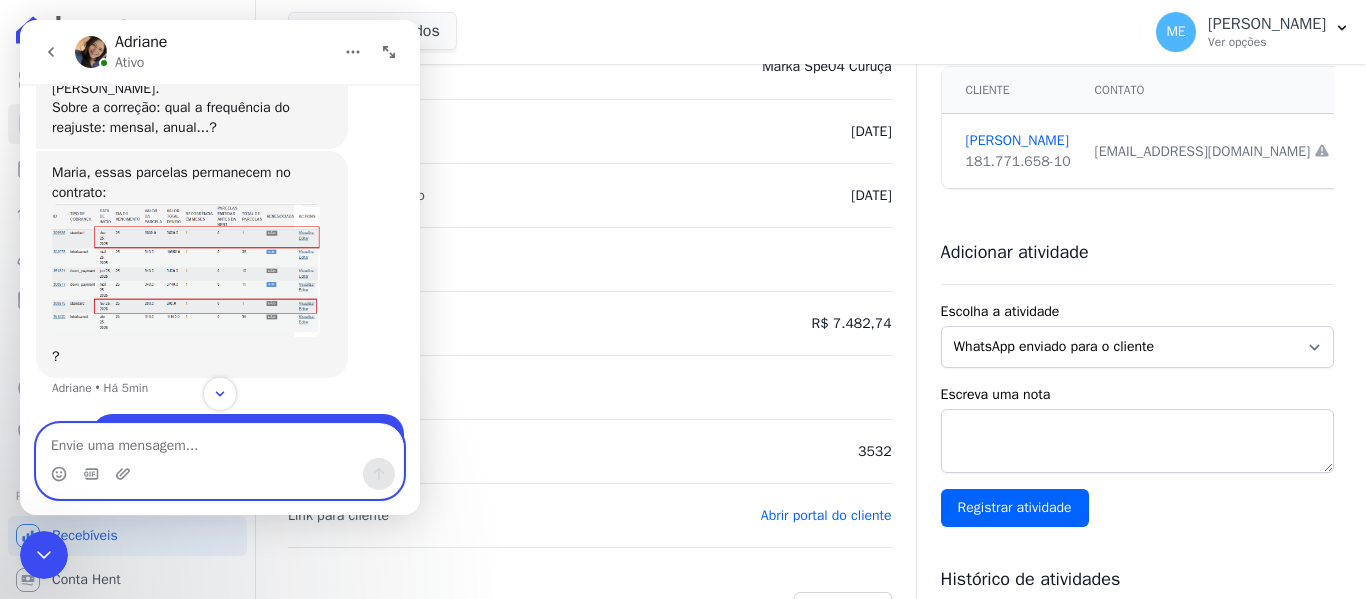 scroll, scrollTop: 1718, scrollLeft: 0, axis: vertical 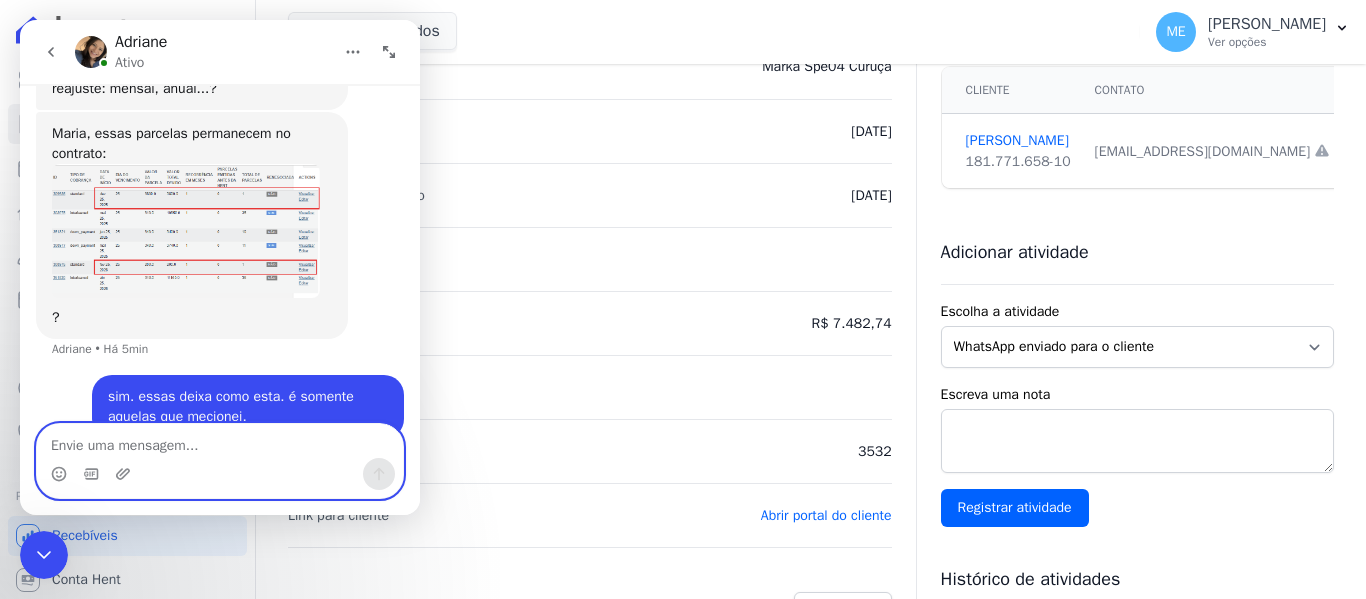 click at bounding box center (220, 441) 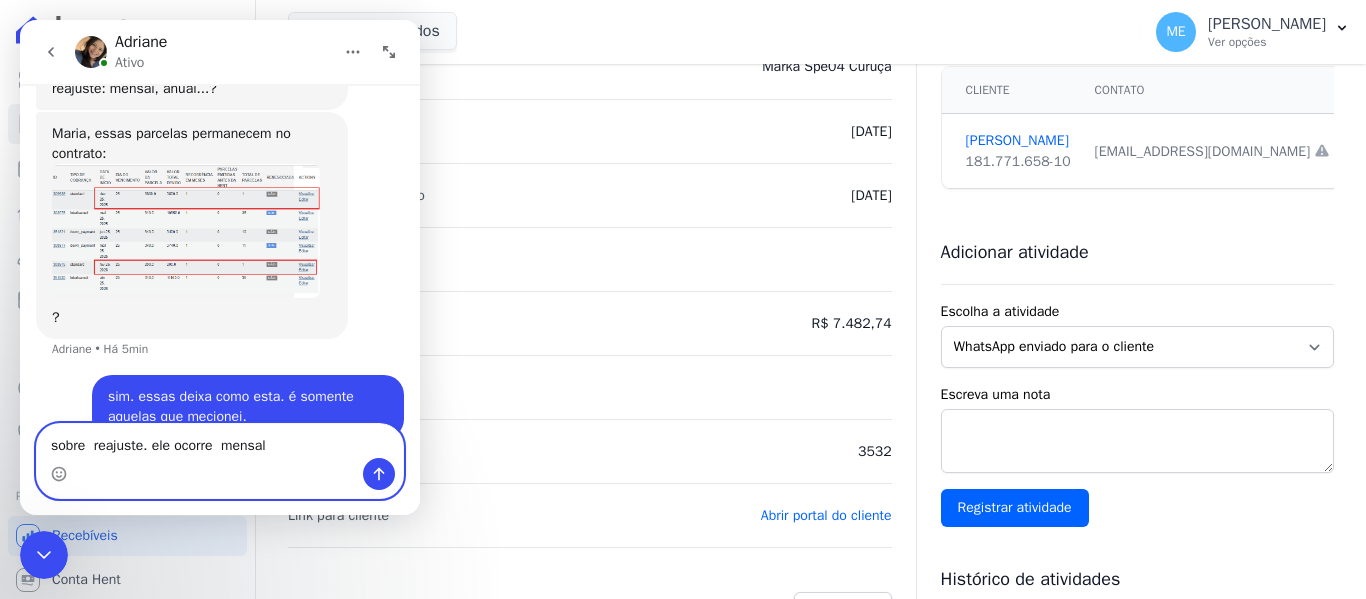 click on "sobre  reajuste. ele ocorre  mensal" at bounding box center (220, 441) 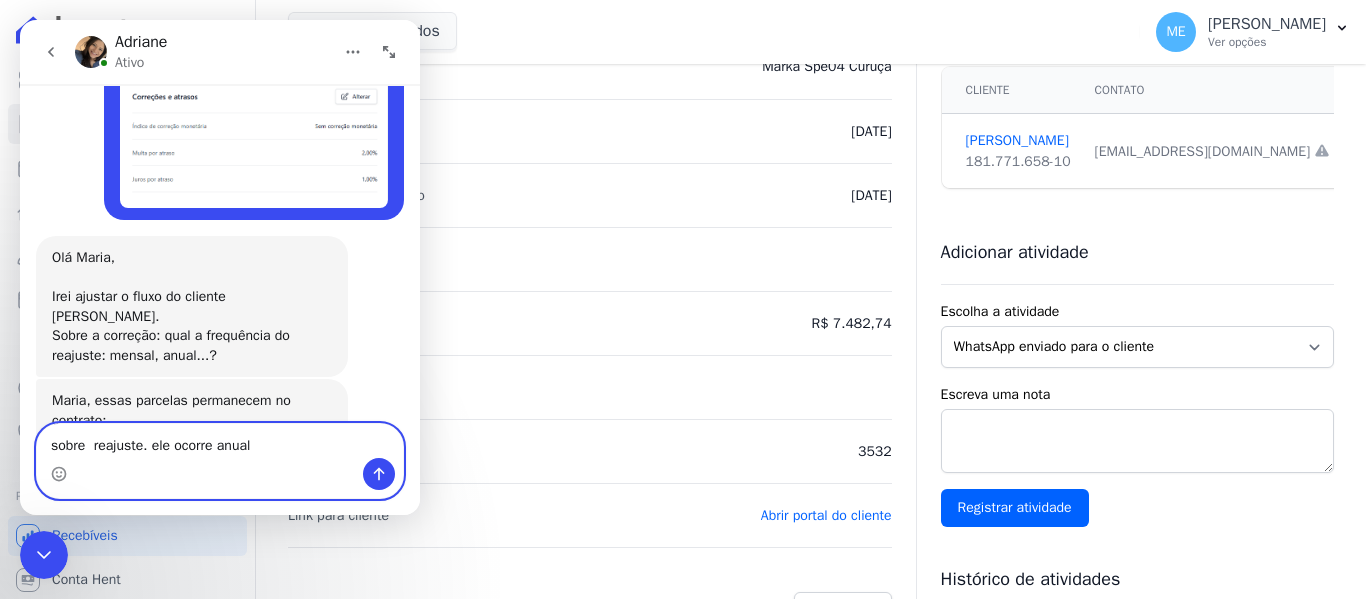 scroll, scrollTop: 1418, scrollLeft: 0, axis: vertical 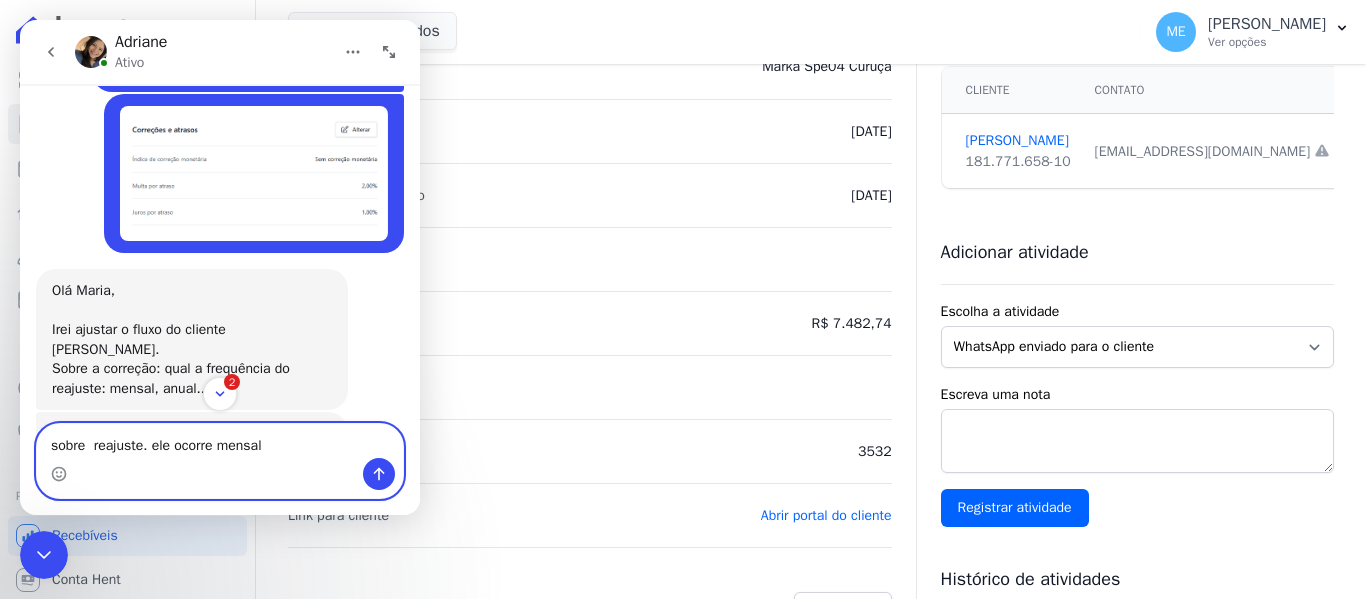 type on "sobre  reajuste. ele ocorre mensal." 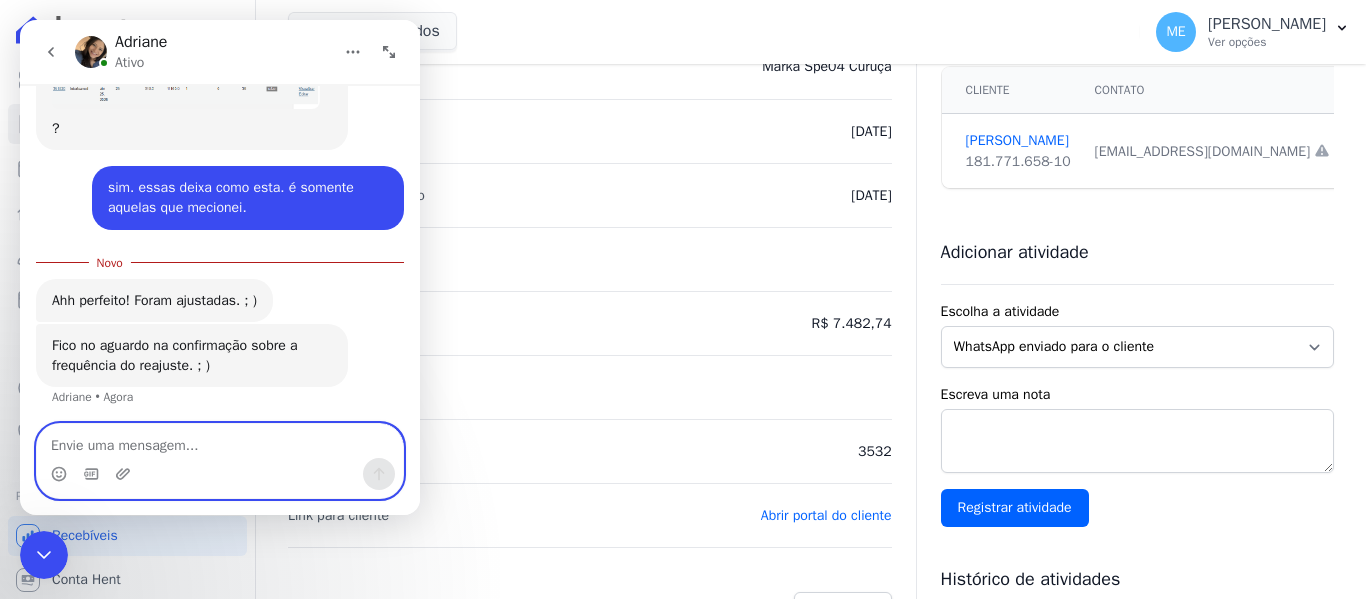 scroll, scrollTop: 1936, scrollLeft: 0, axis: vertical 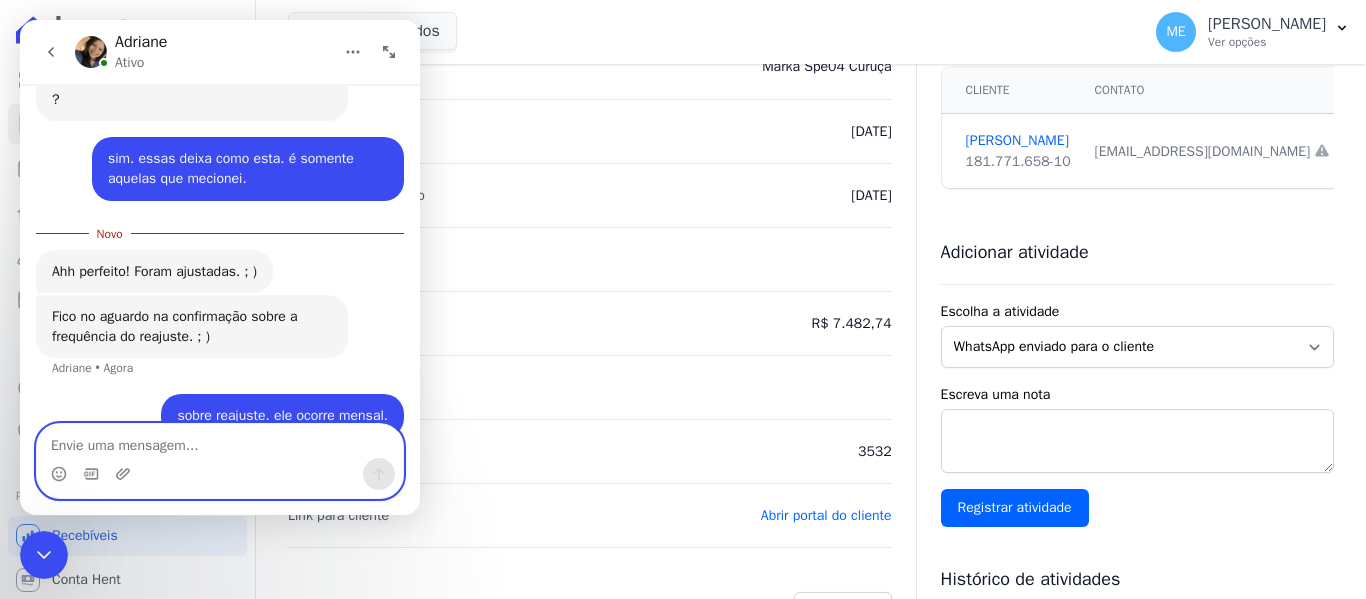 click at bounding box center (220, 441) 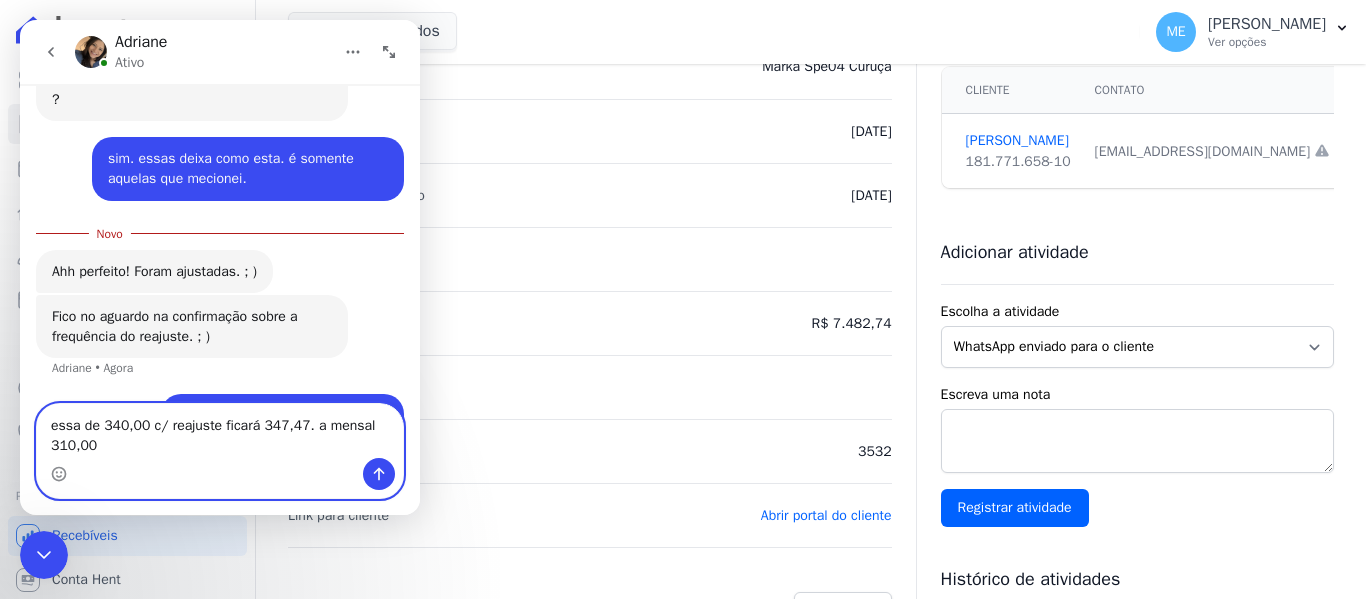 scroll, scrollTop: 1956, scrollLeft: 0, axis: vertical 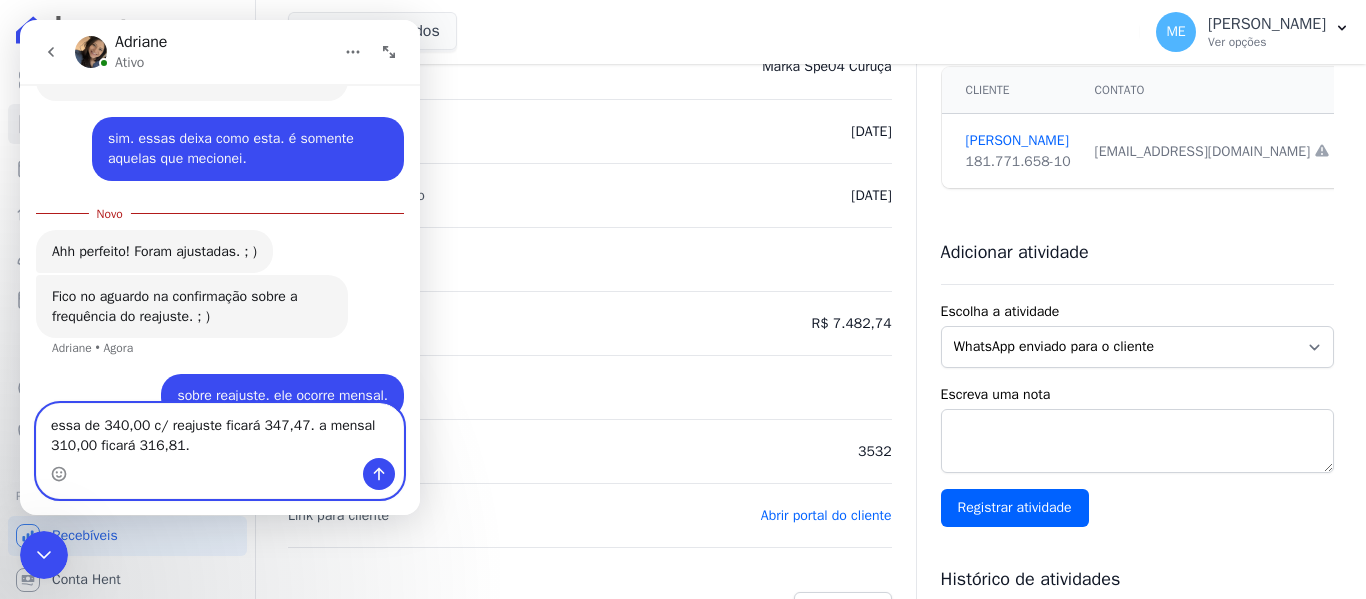 click on "essa de 340,00 c/ reajuste ficará 347,47. a mensal 310,00 ficará 316,81." at bounding box center (220, 431) 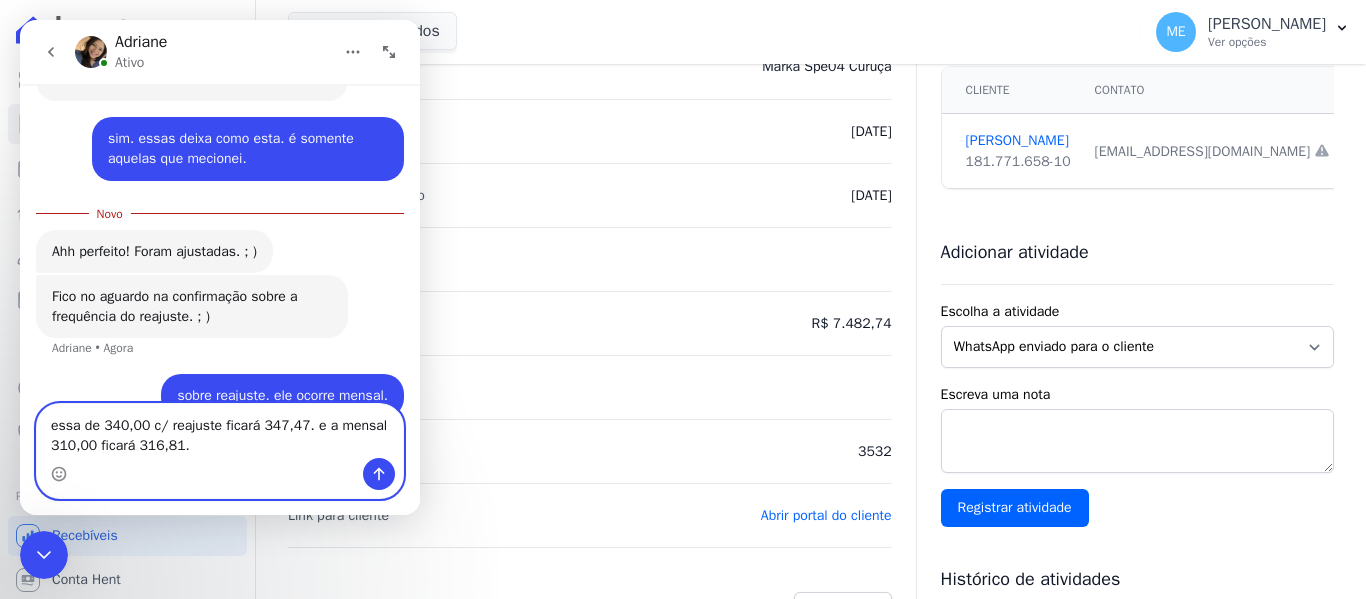 click on "essa de 340,00 c/ reajuste ficará 347,47. e a mensal 310,00 ficará 316,81." at bounding box center (220, 431) 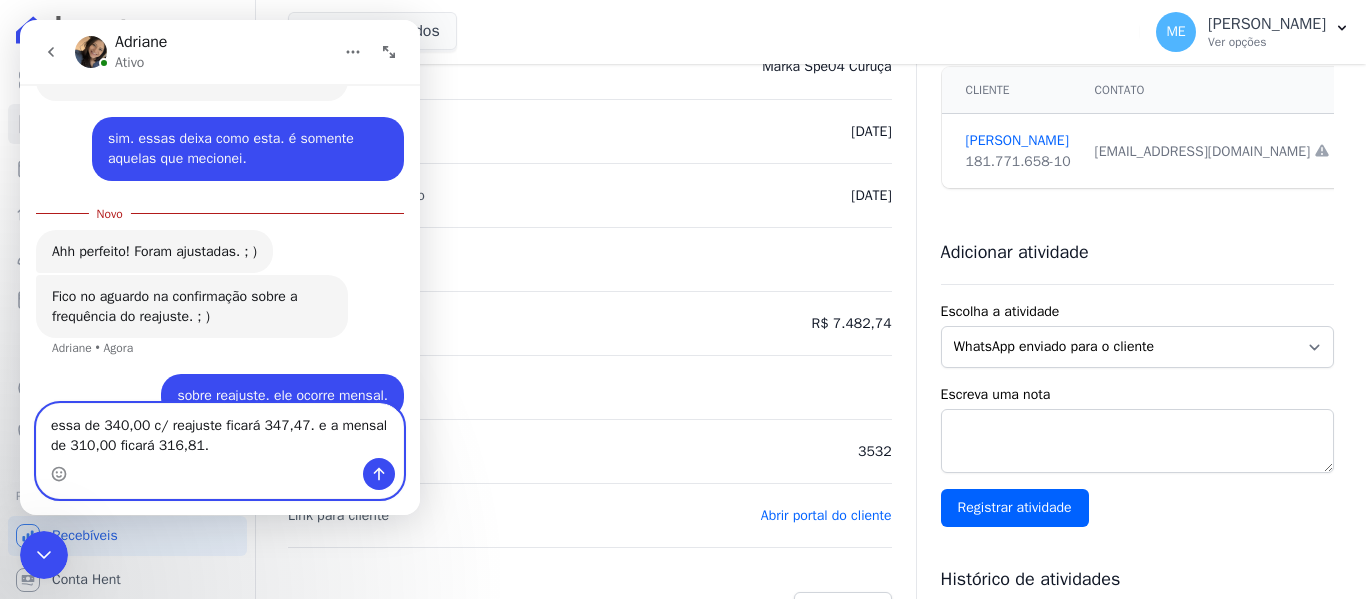 click on "essa de 340,00 c/ reajuste ficará 347,47. e a mensal de 310,00 ficará 316,81." at bounding box center (220, 431) 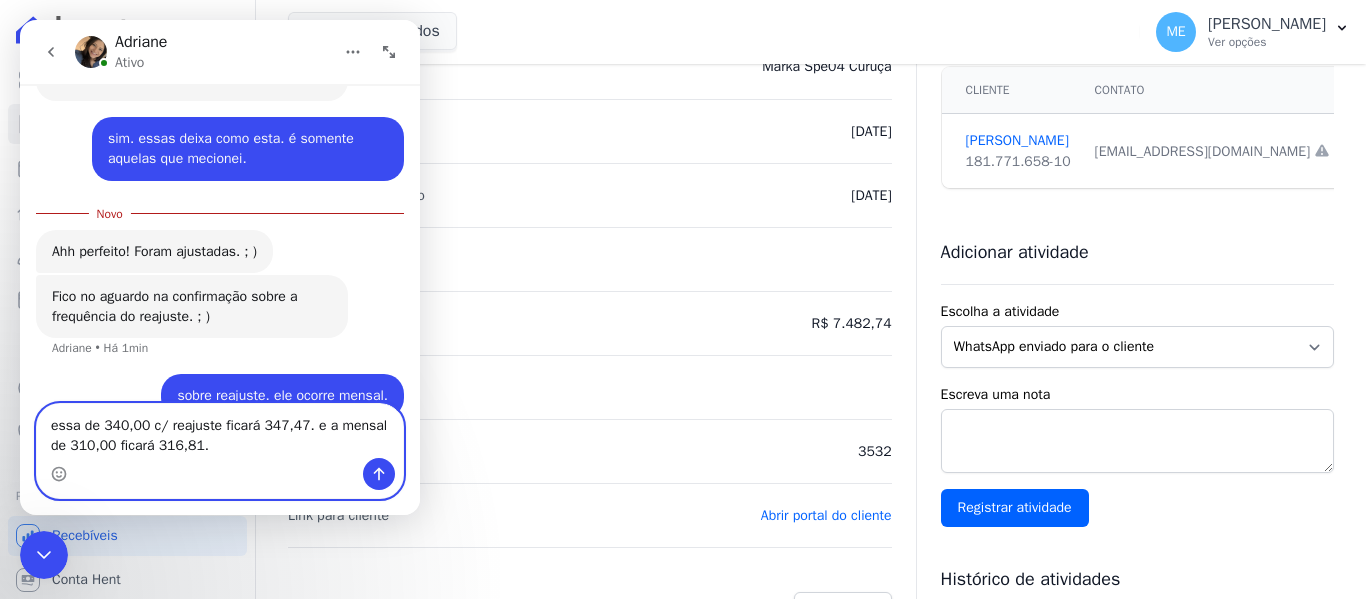 type on "essa de 340,00 c/ reajuste ficará 347,47. e a mensal de 310,00 ficará 316,81." 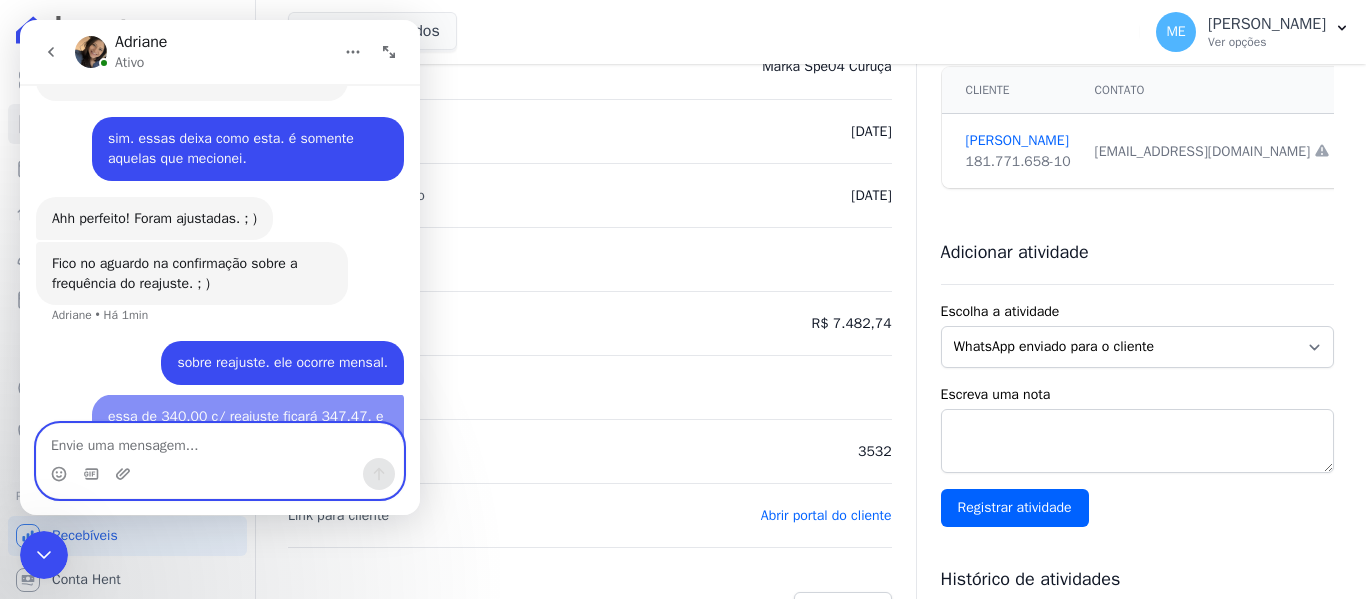 scroll, scrollTop: 1968, scrollLeft: 0, axis: vertical 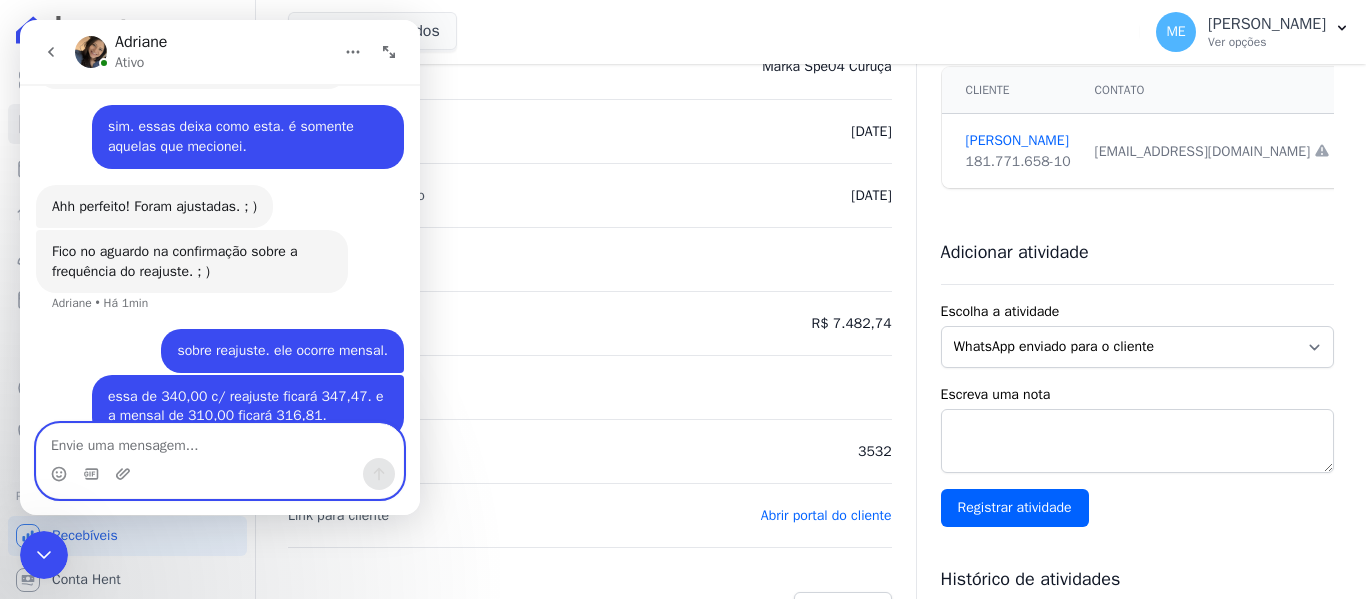 click at bounding box center [220, 441] 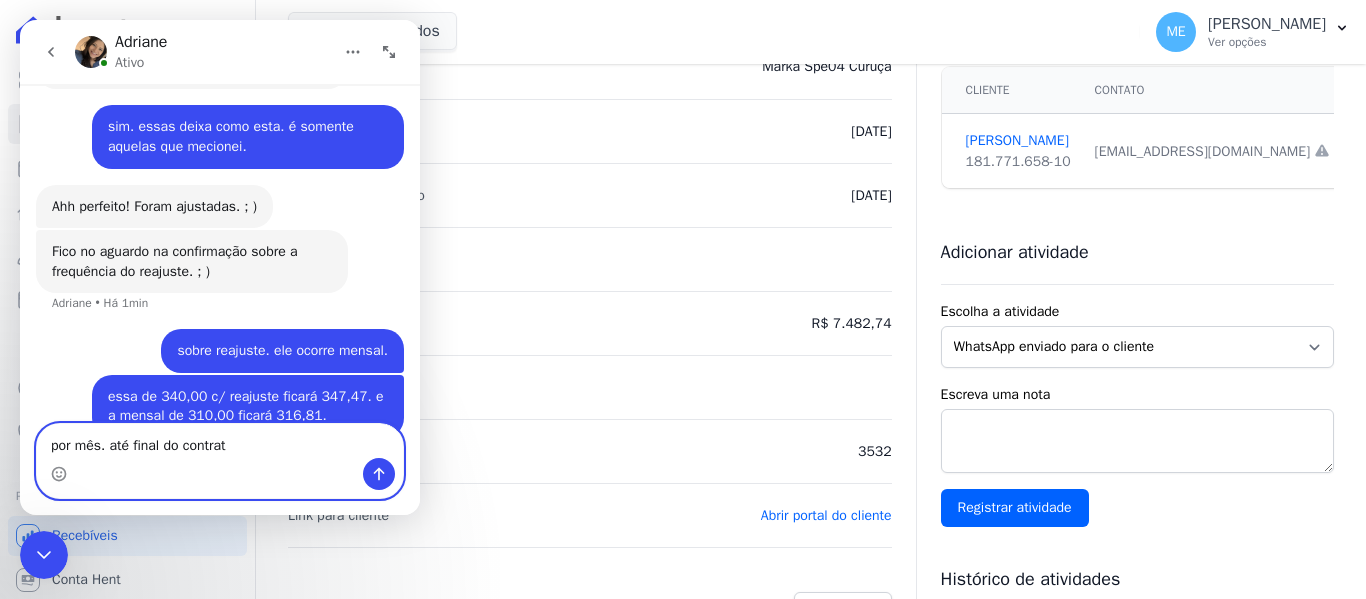 type on "por mês. até final do contrato" 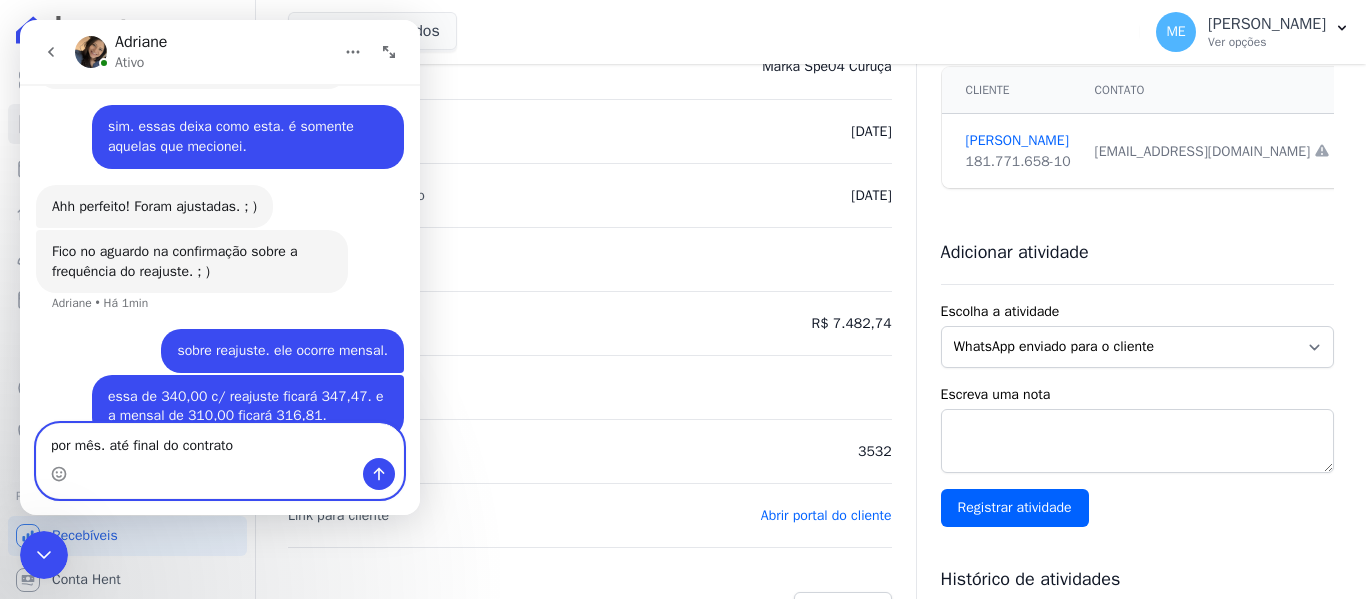 drag, startPoint x: -43, startPoint y: 438, endPoint x: -604, endPoint y: 355, distance: 567.1067 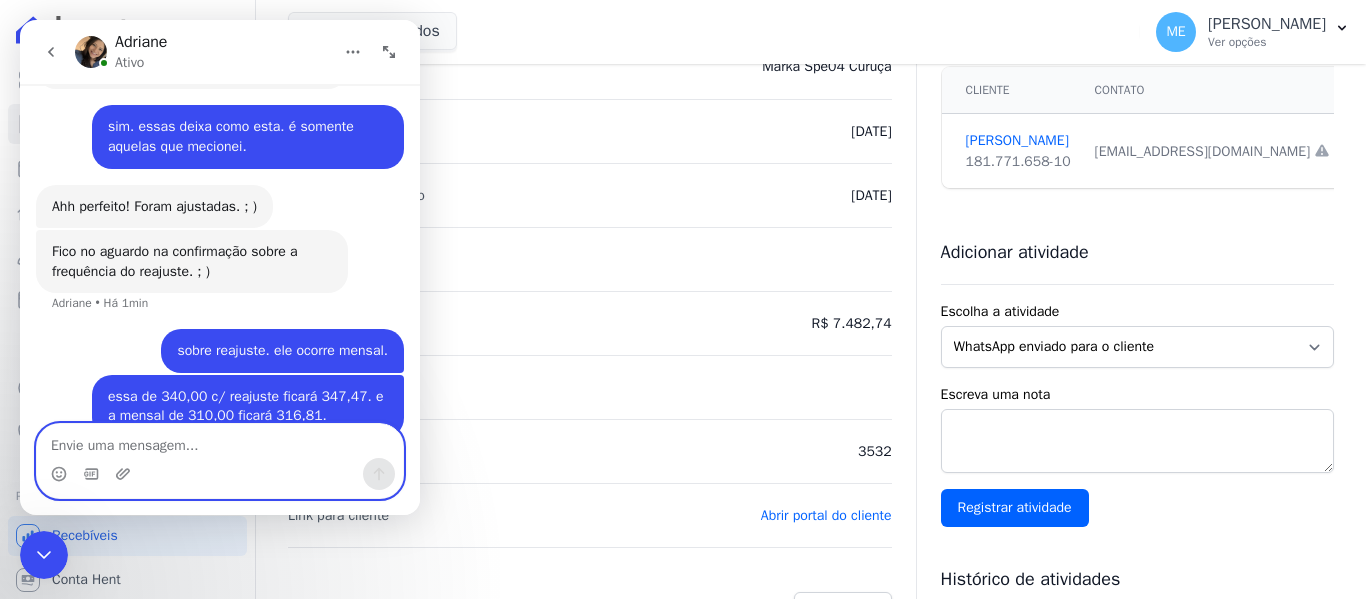 click at bounding box center (220, 441) 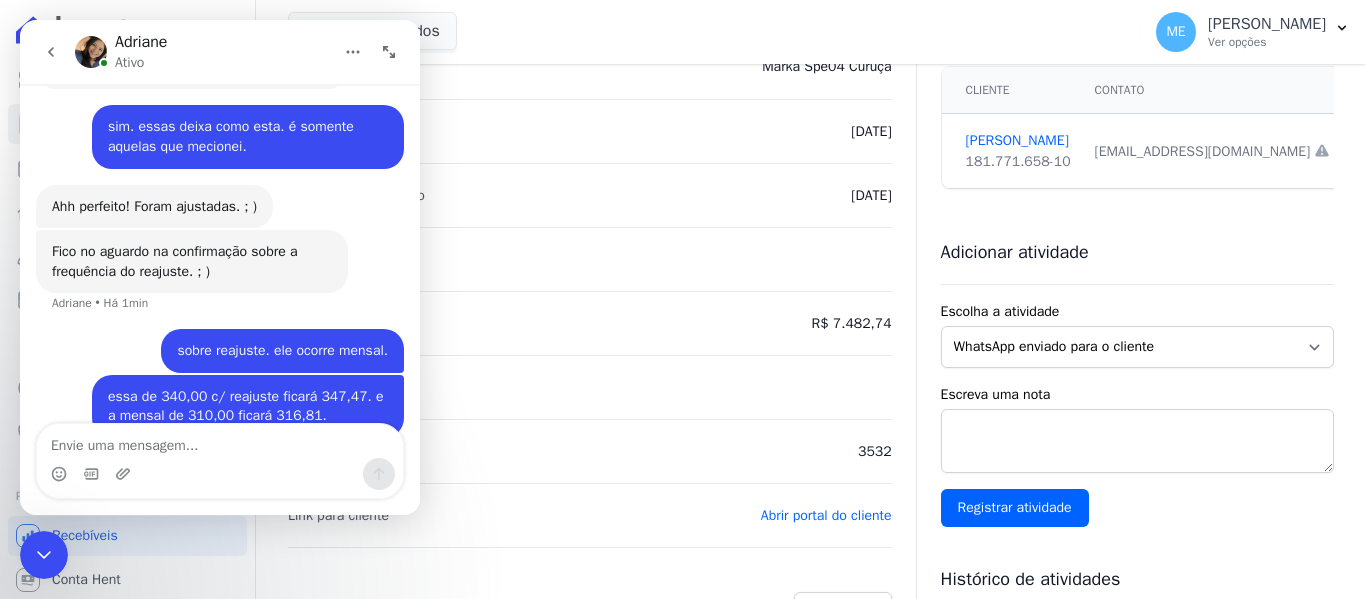 click 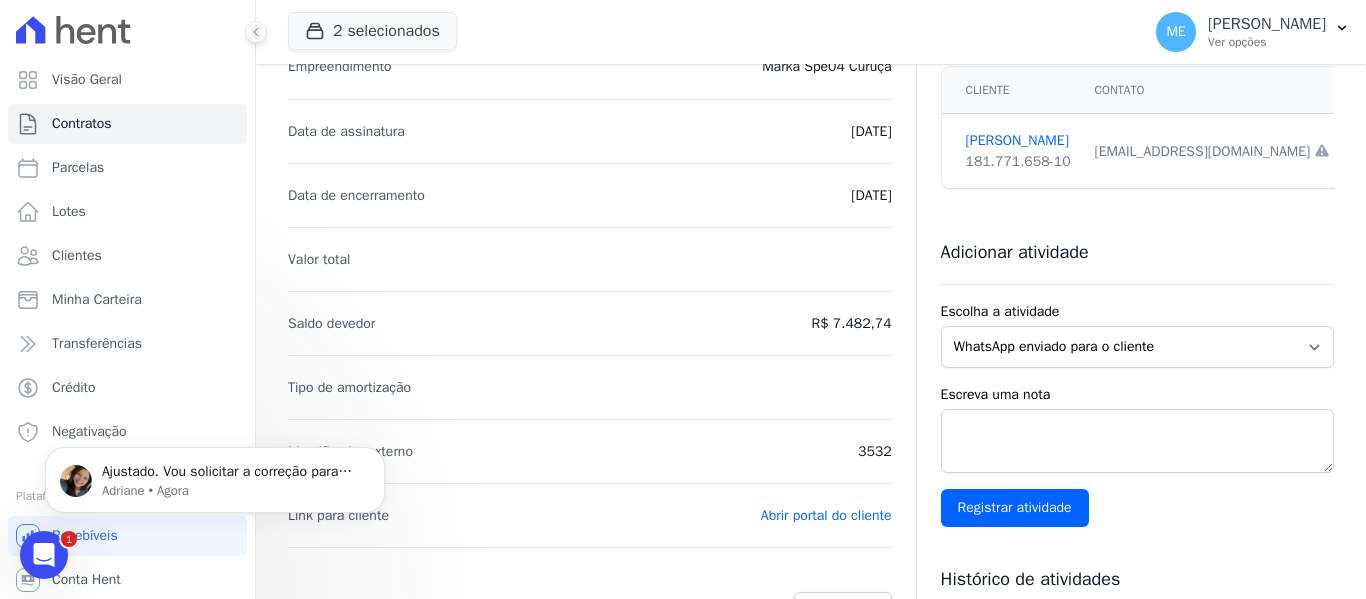 scroll, scrollTop: 2111, scrollLeft: 0, axis: vertical 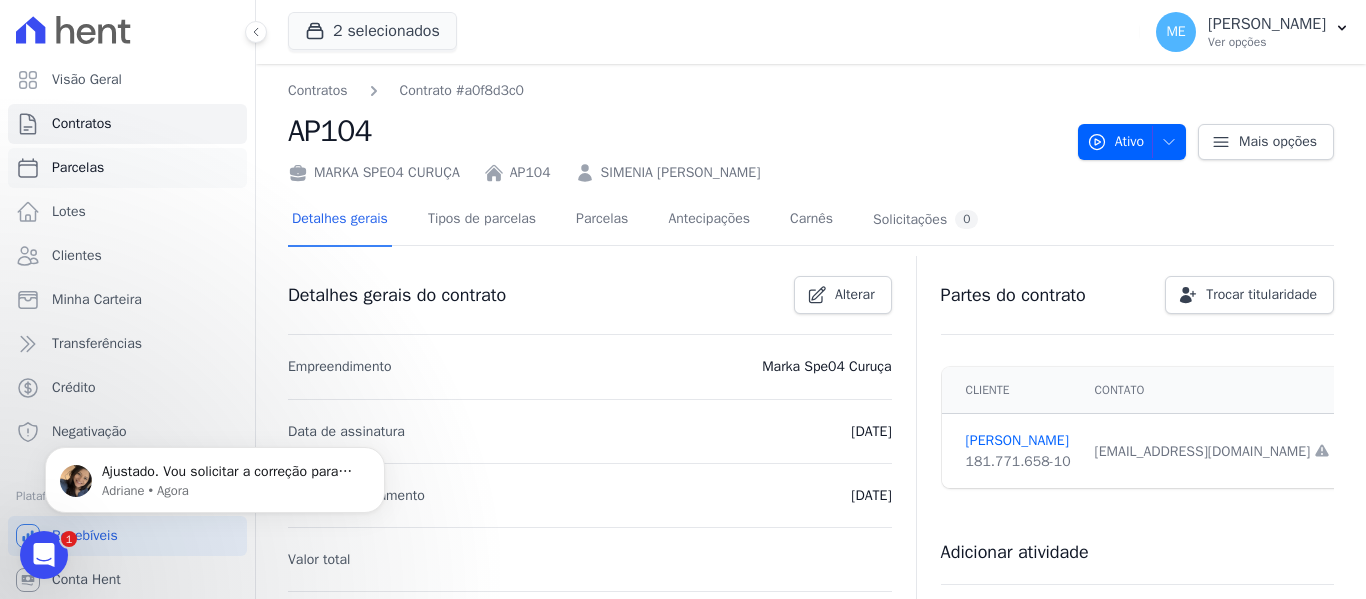 click on "Parcelas" at bounding box center [78, 168] 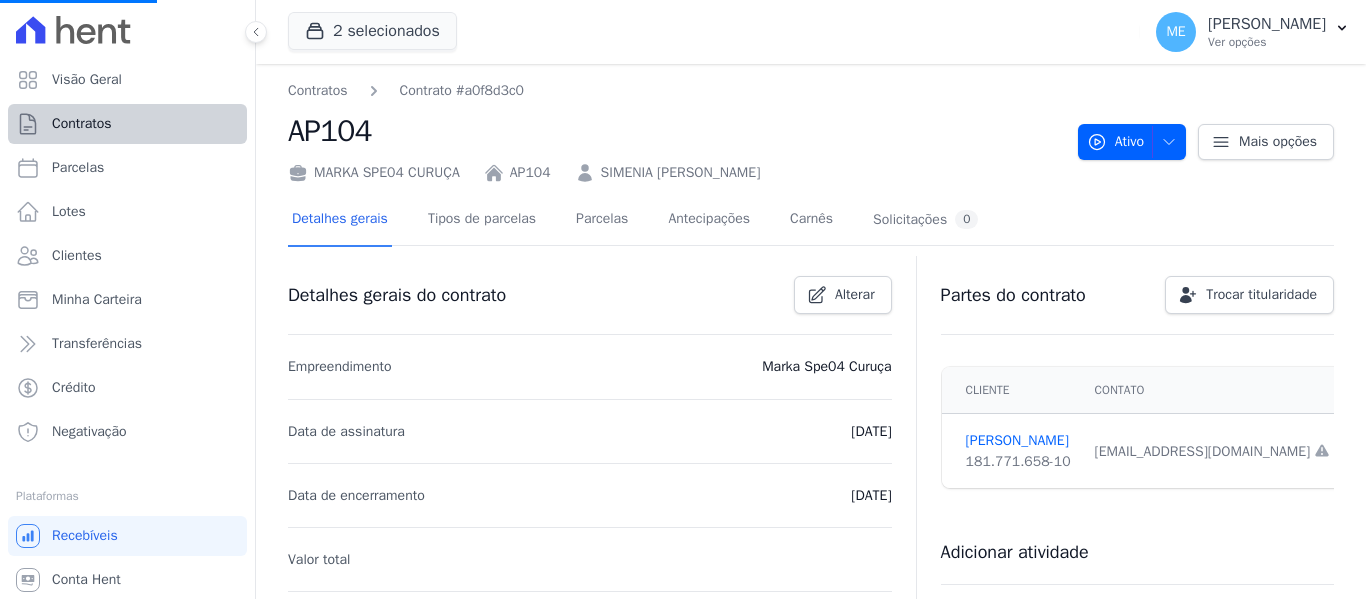 select 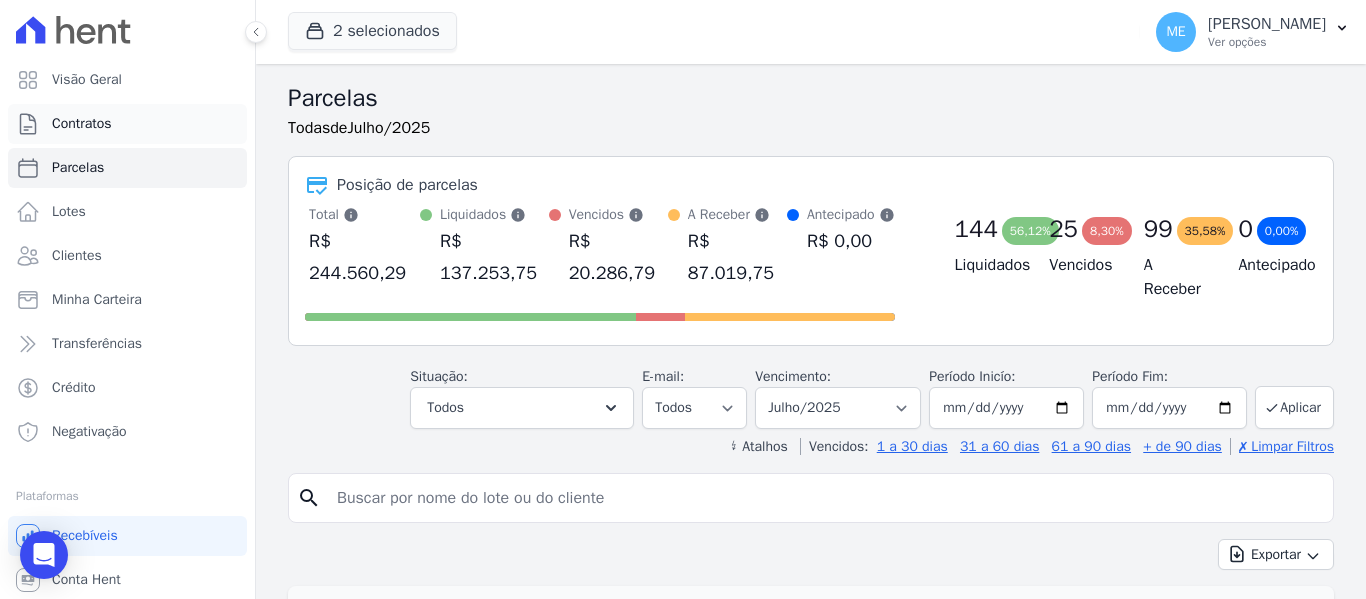 click on "Contratos" at bounding box center (82, 124) 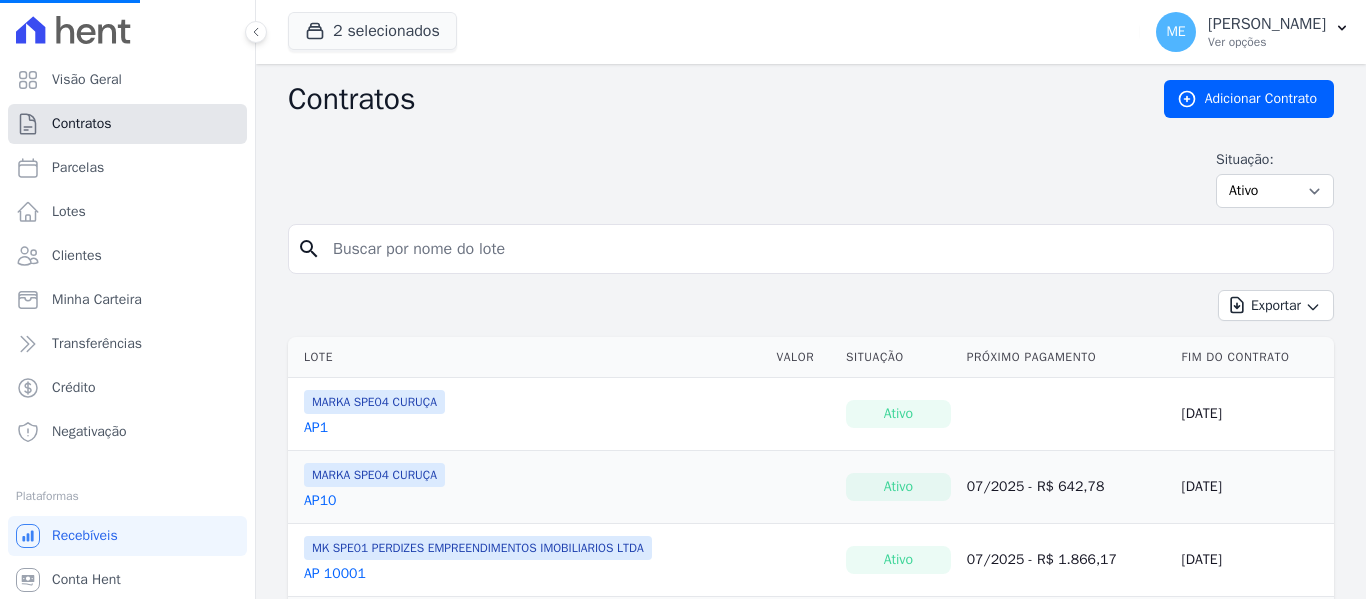 click on "Contratos" at bounding box center (82, 124) 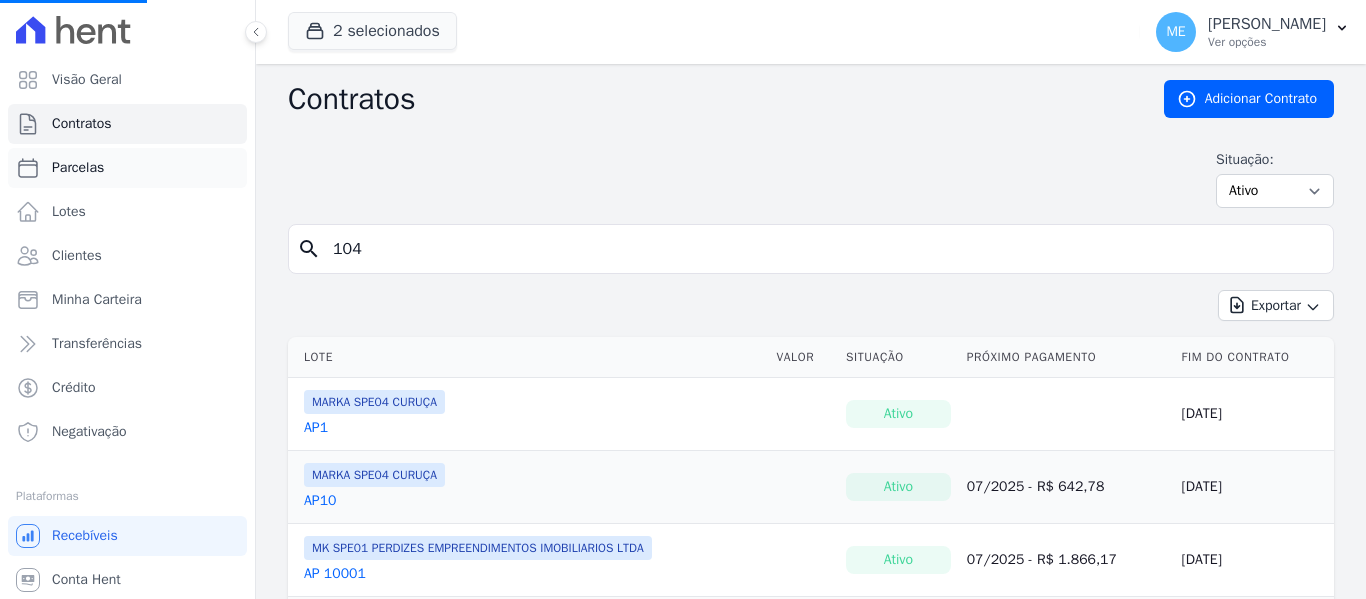 click on "Parcelas" at bounding box center [78, 168] 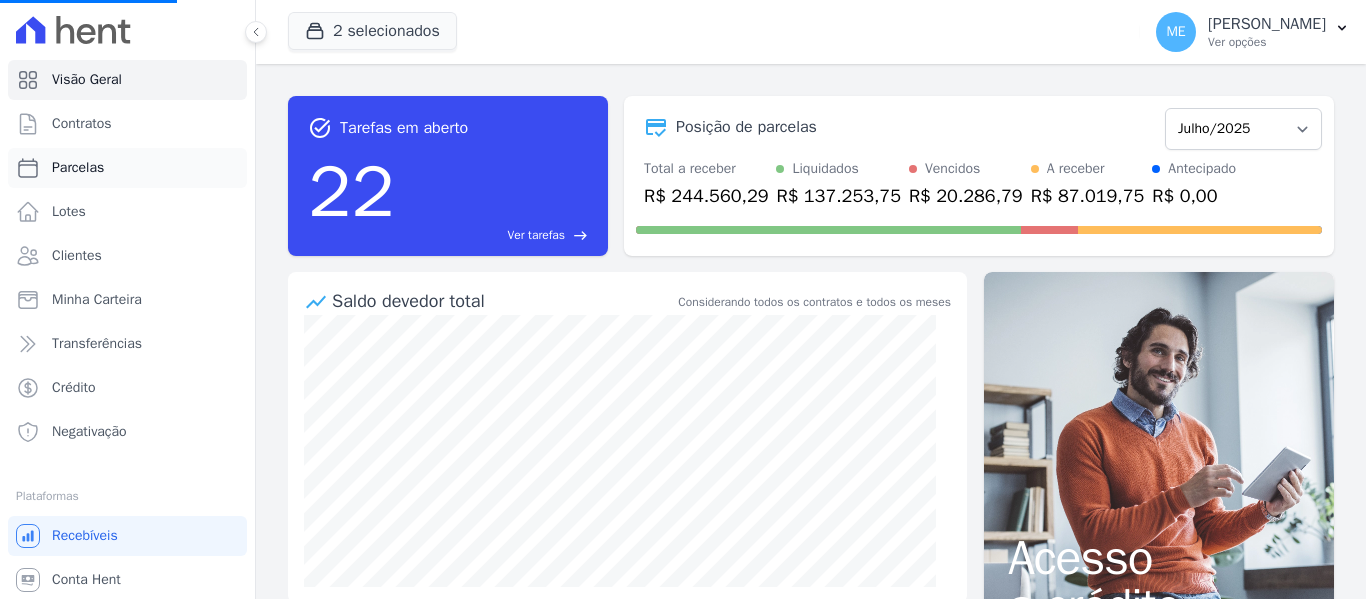 click on "Parcelas" at bounding box center [78, 168] 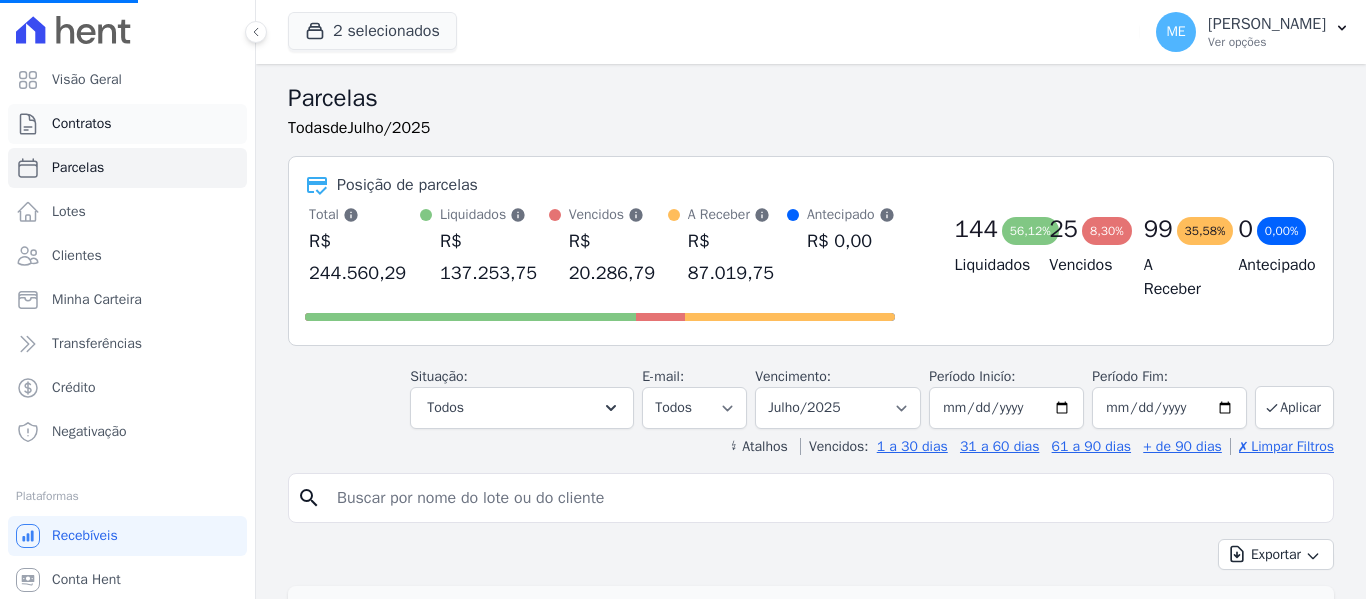 click on "Contratos" at bounding box center [82, 124] 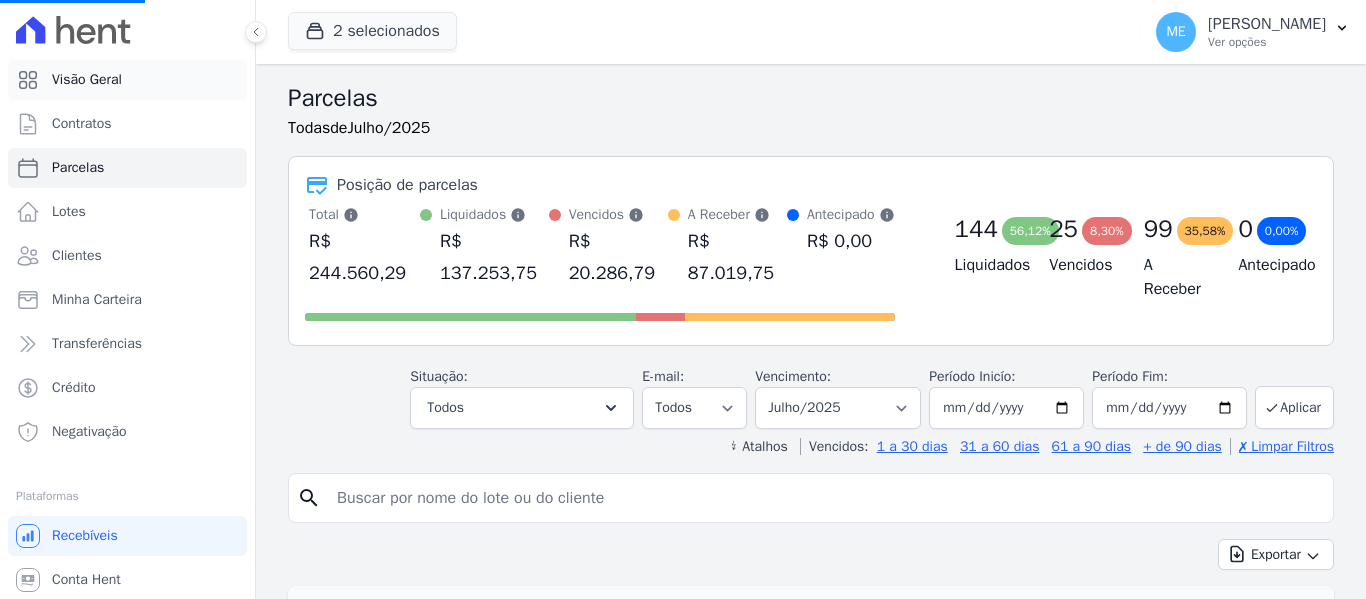 click on "Visão Geral" at bounding box center (87, 80) 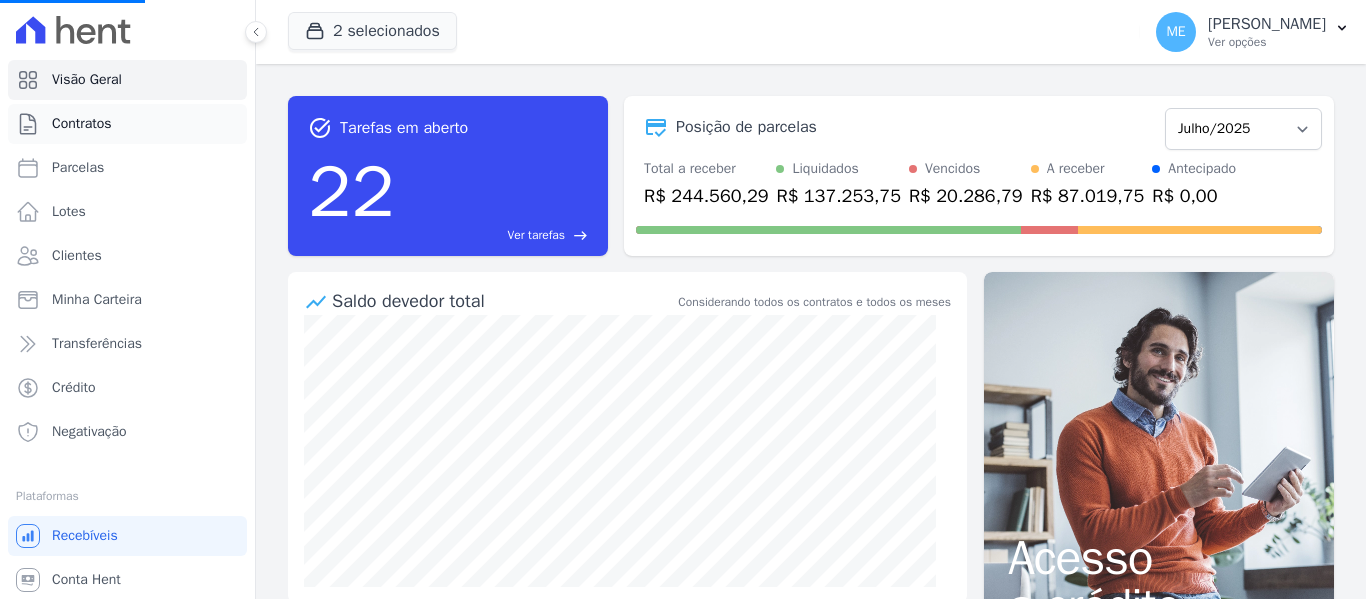 click on "Contratos" at bounding box center [82, 124] 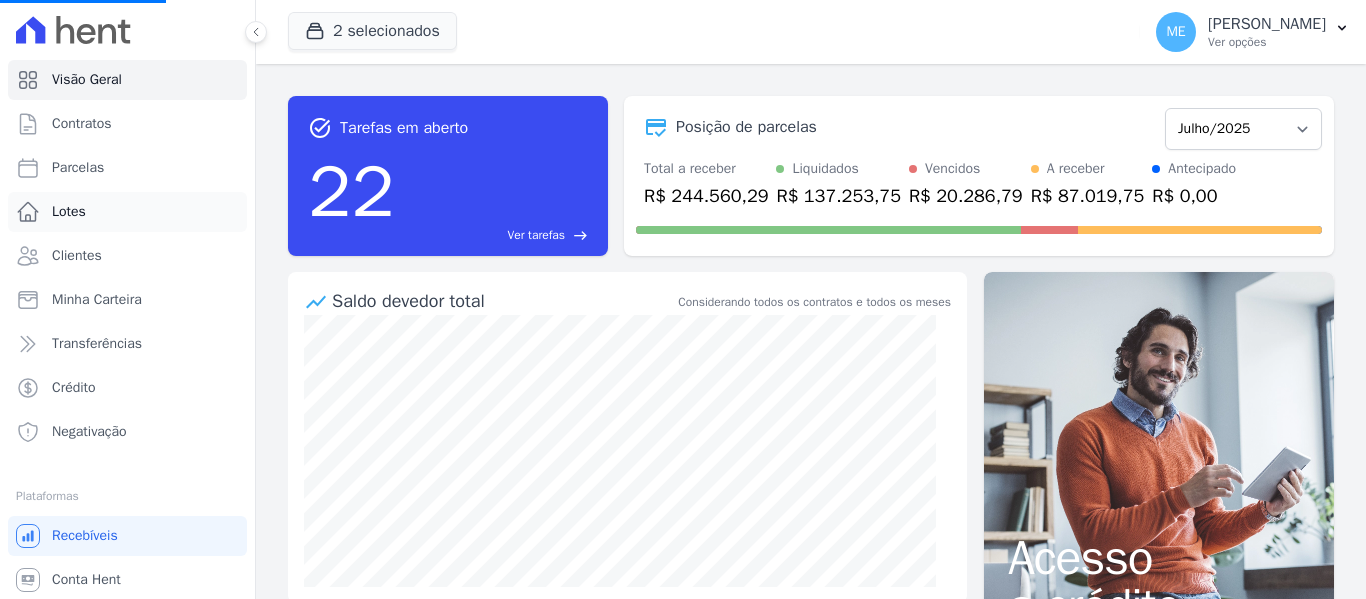 click on "Lotes" at bounding box center (127, 212) 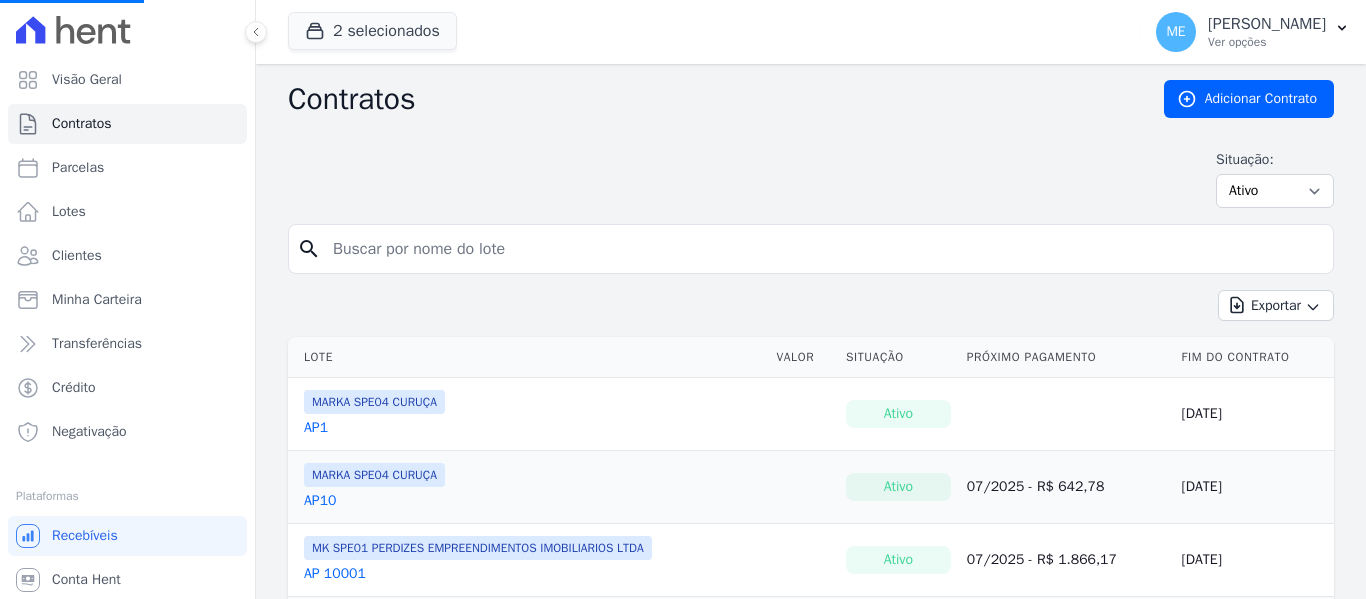 click on "Parcelas" at bounding box center (127, 168) 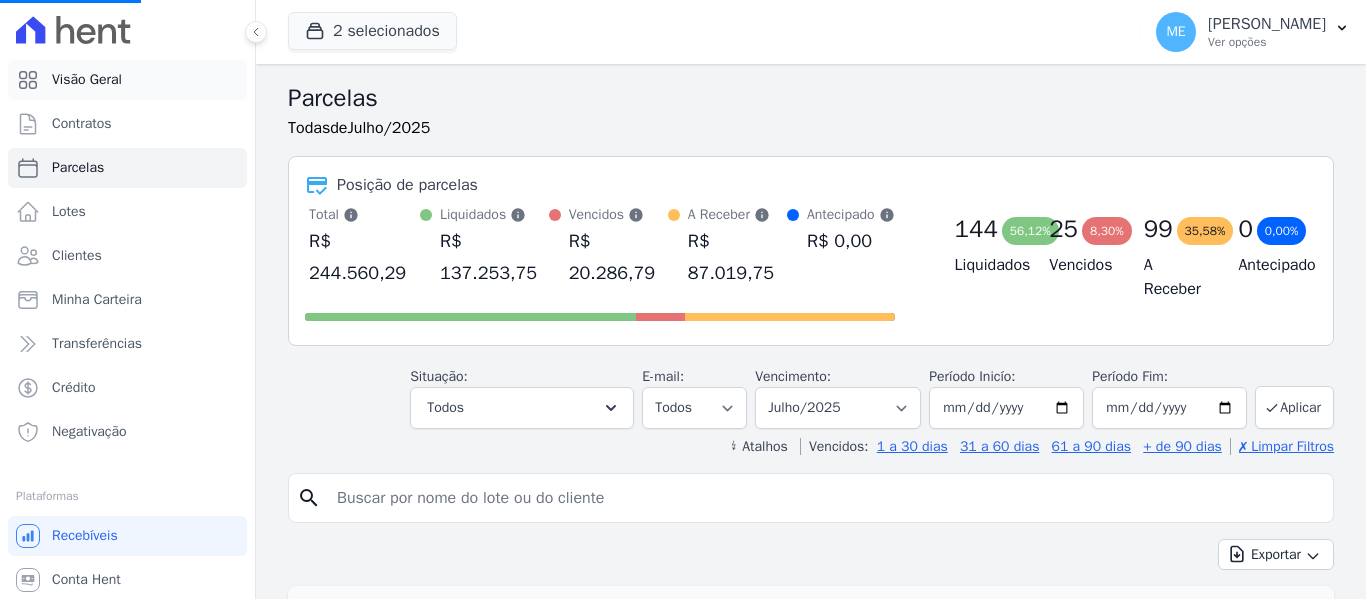 select 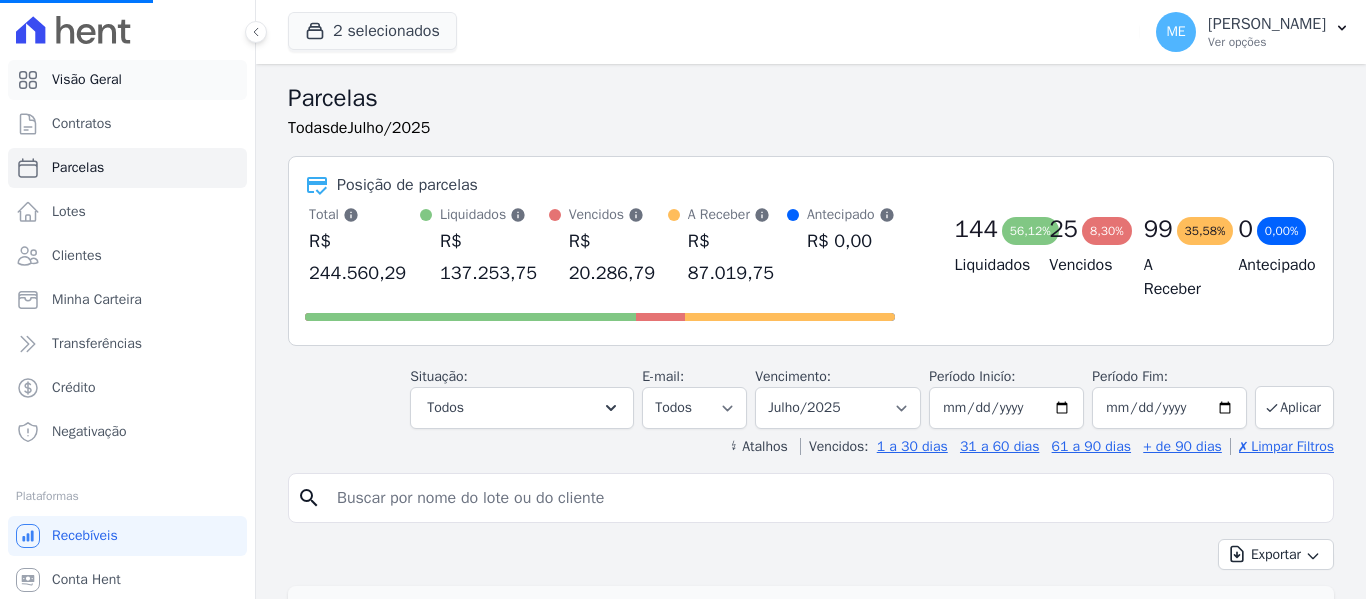 click on "Visão Geral" at bounding box center [87, 80] 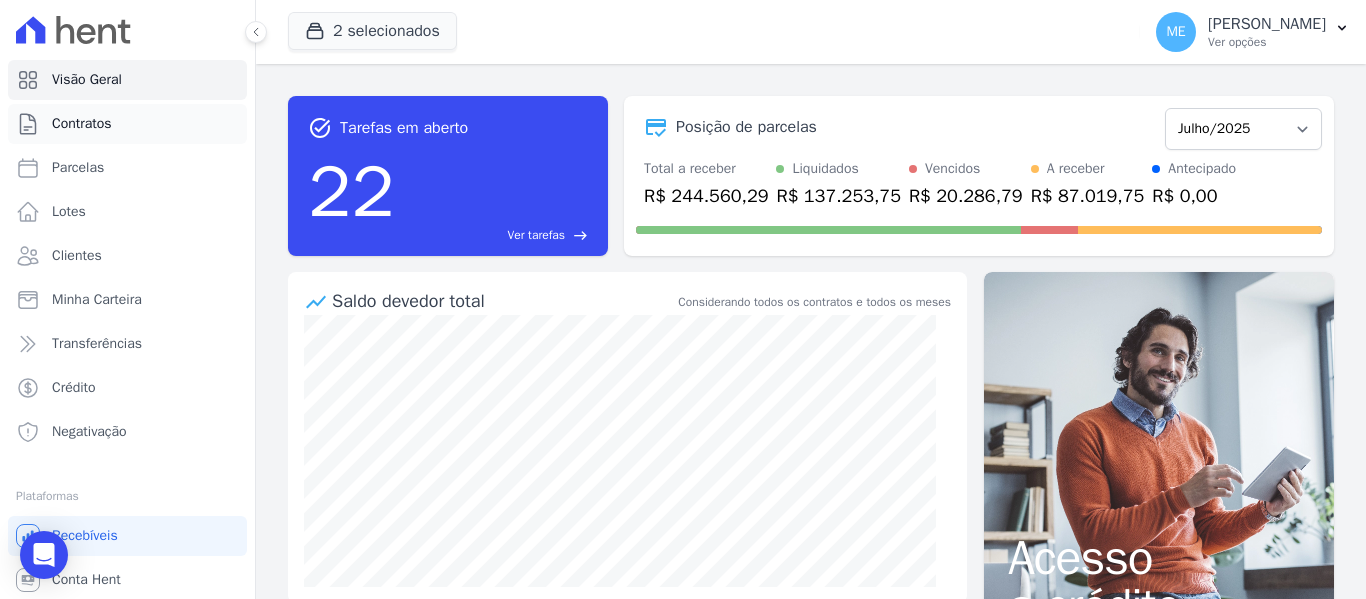 select 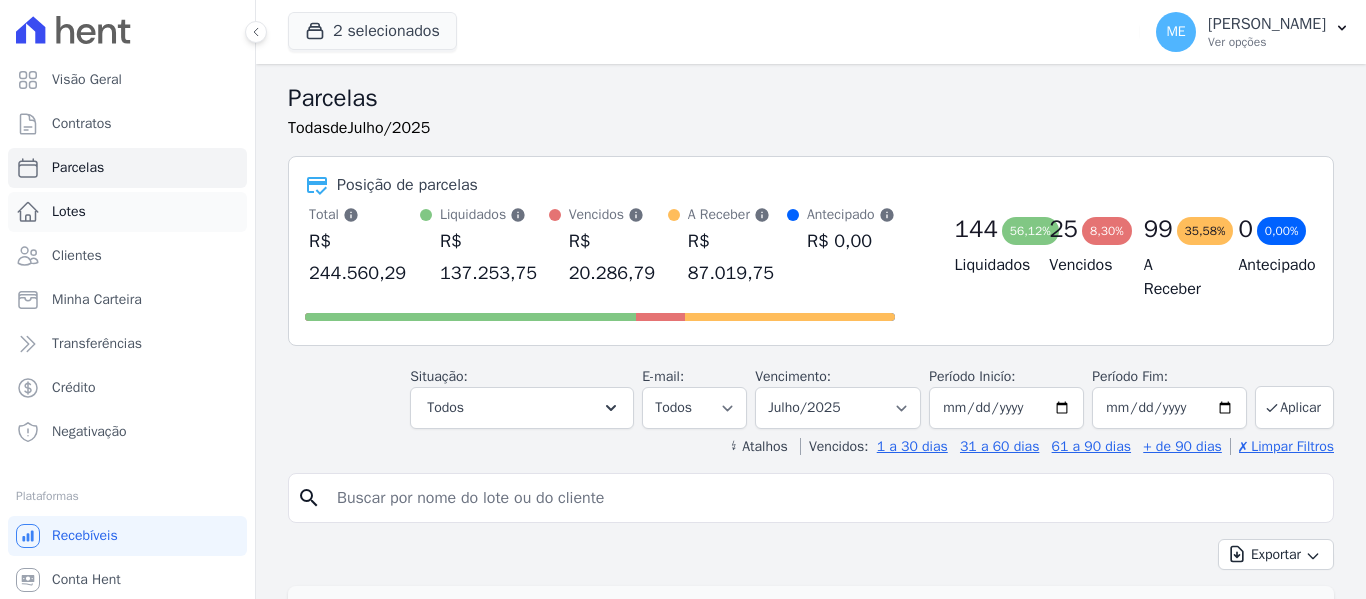 click on "Lotes" at bounding box center [69, 212] 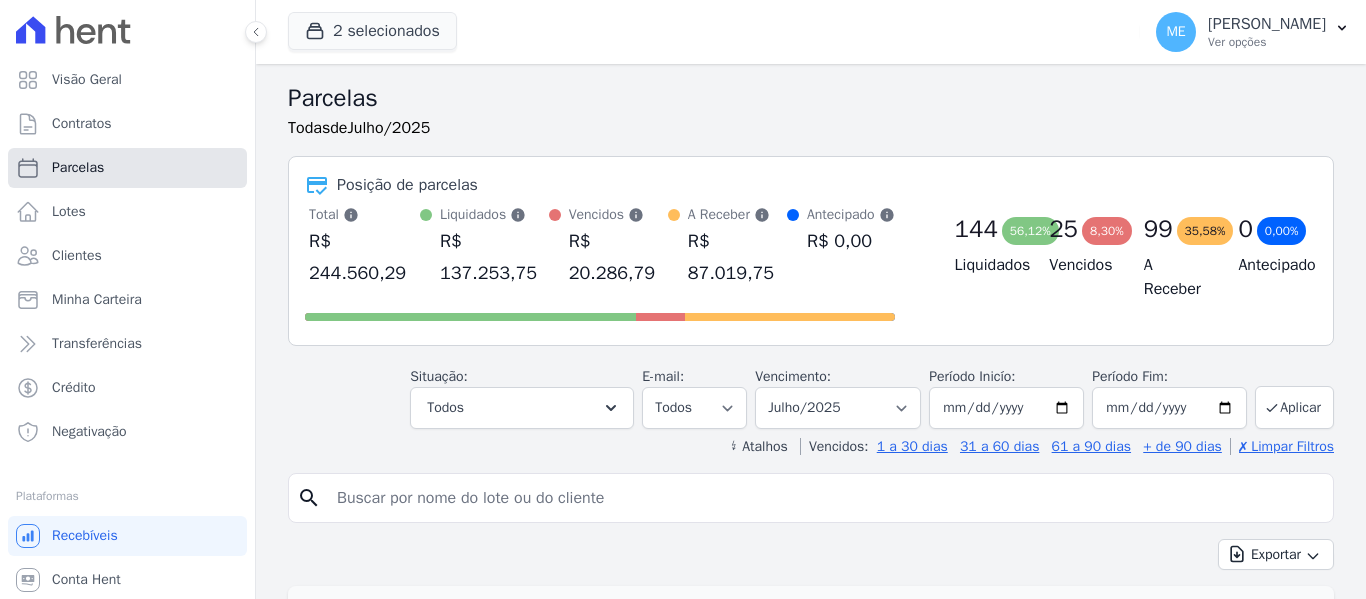 click on "Parcelas" at bounding box center (78, 168) 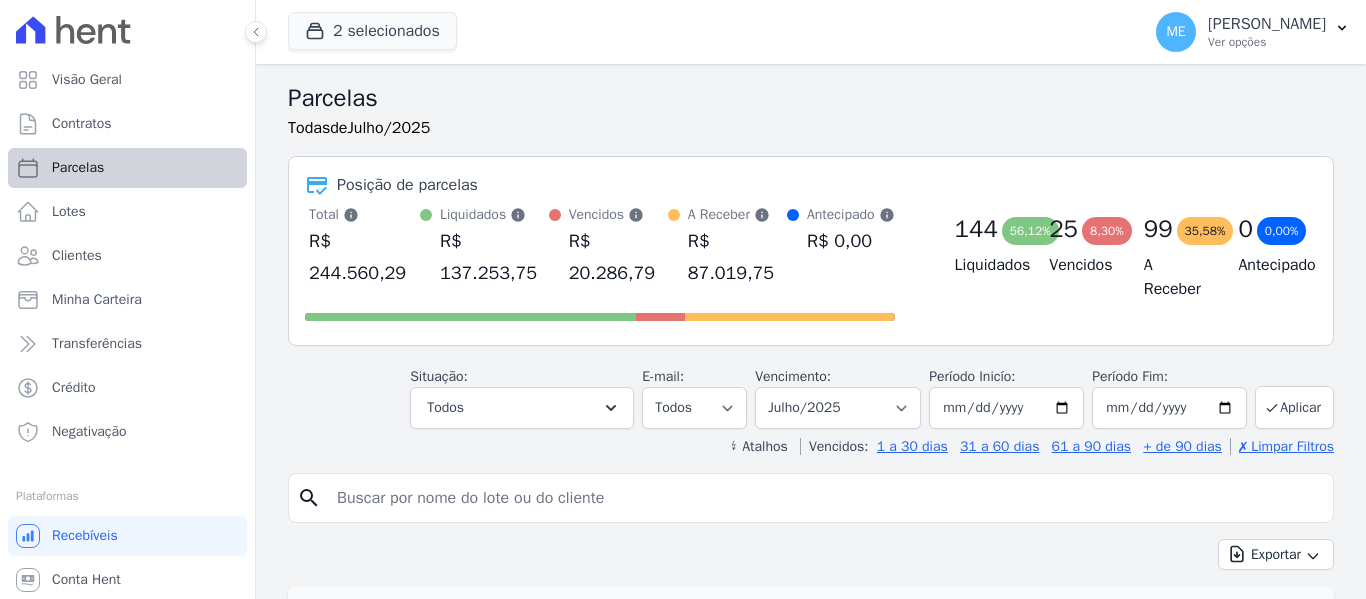 select 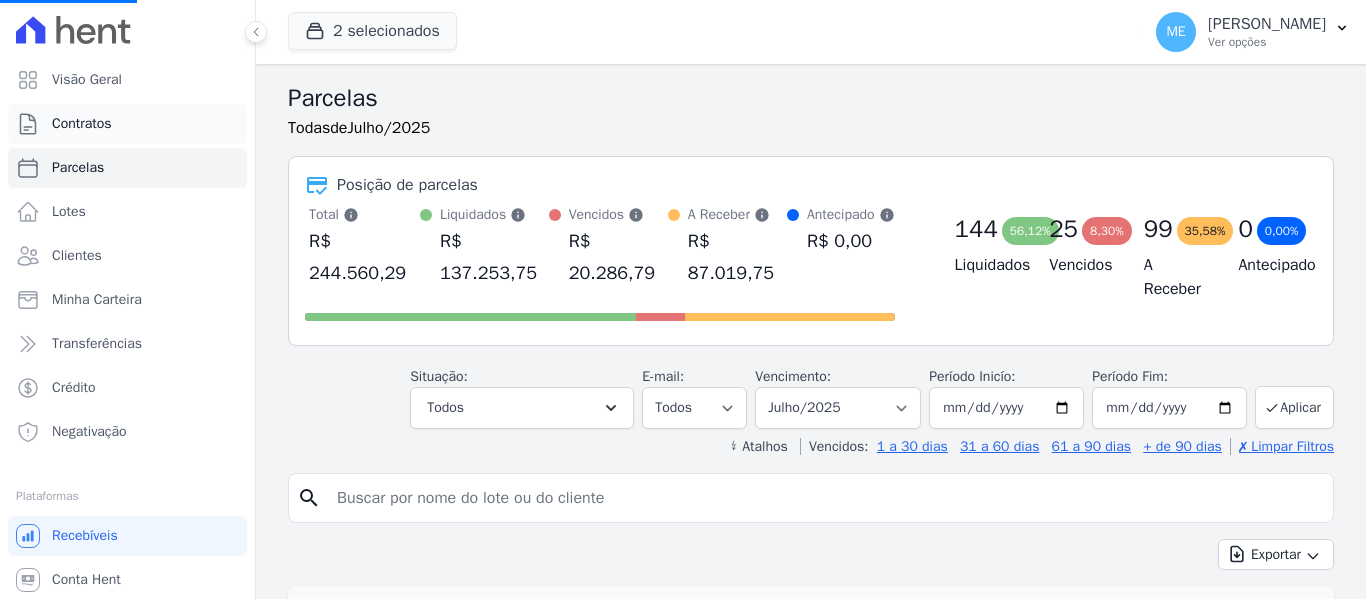 click on "Contratos" at bounding box center (127, 124) 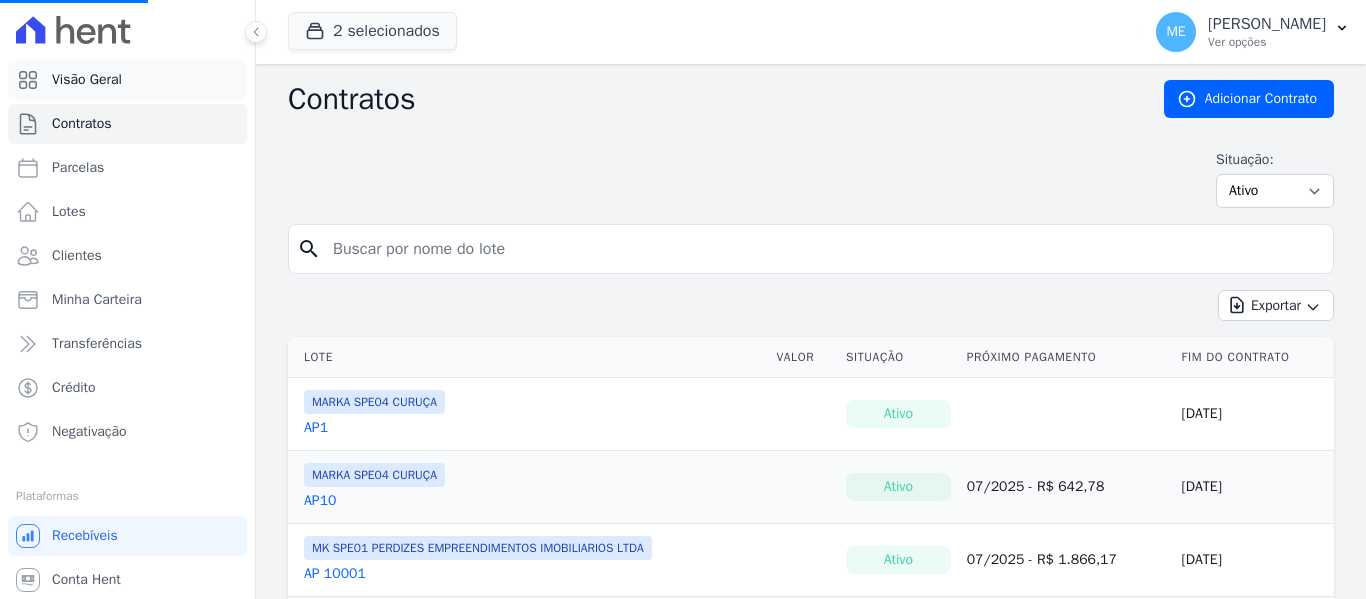 click on "Visão Geral" at bounding box center [87, 80] 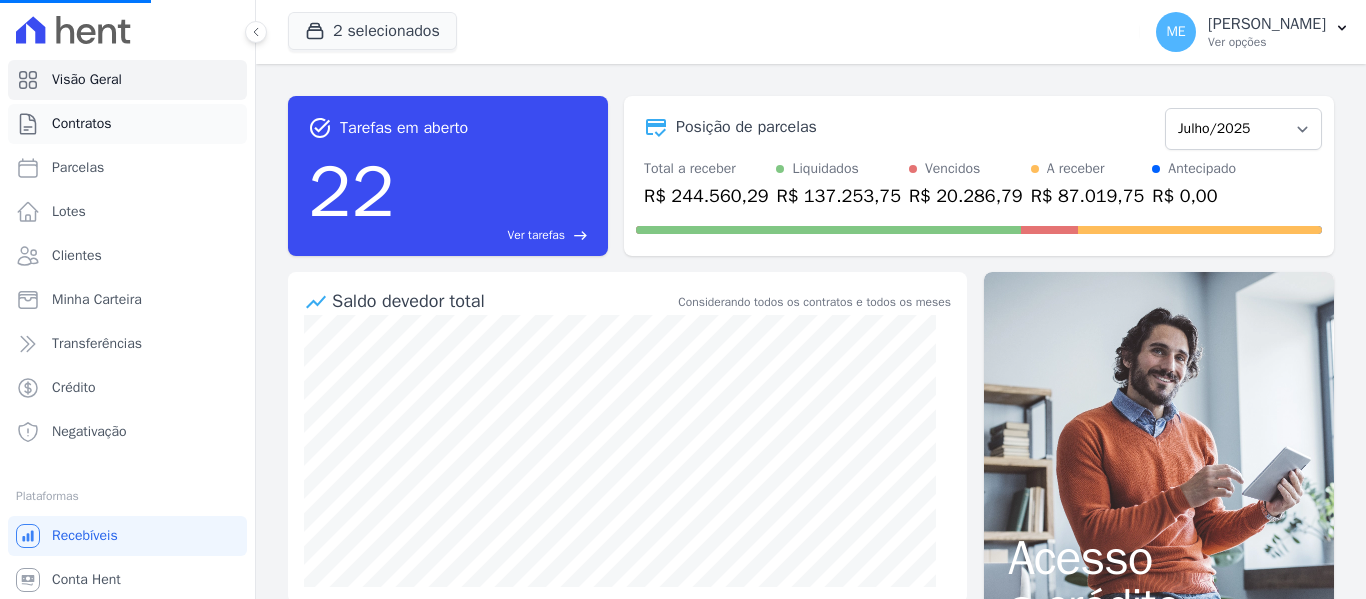 click on "Contratos" at bounding box center [127, 124] 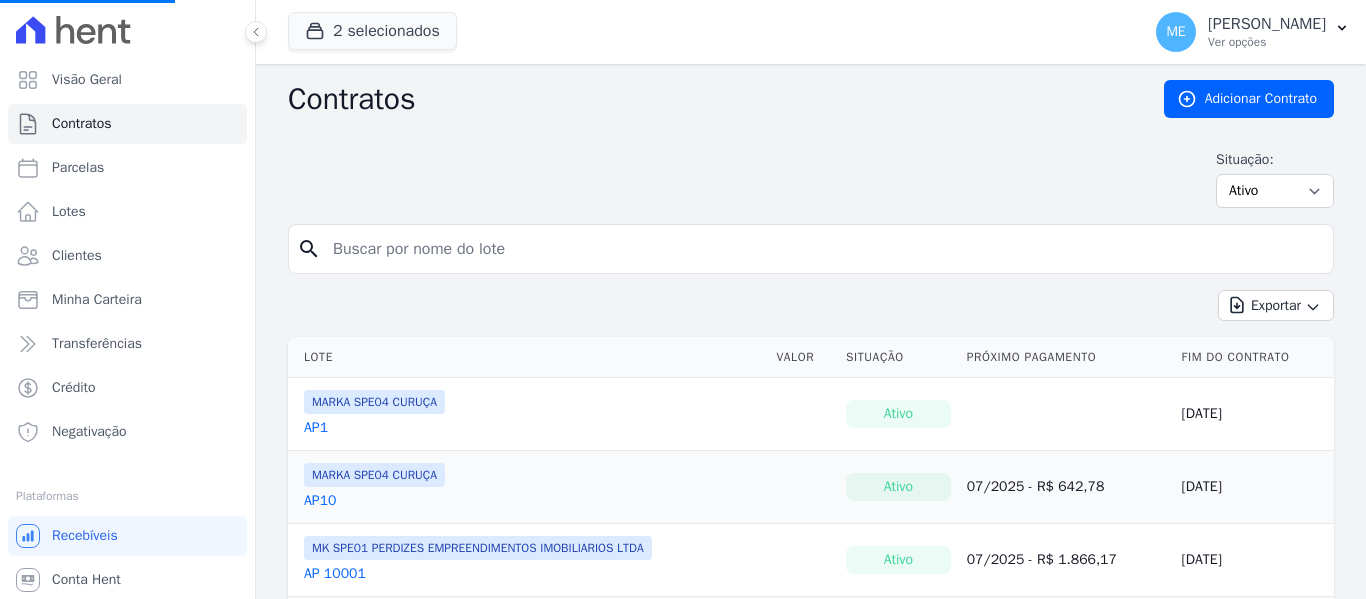 select 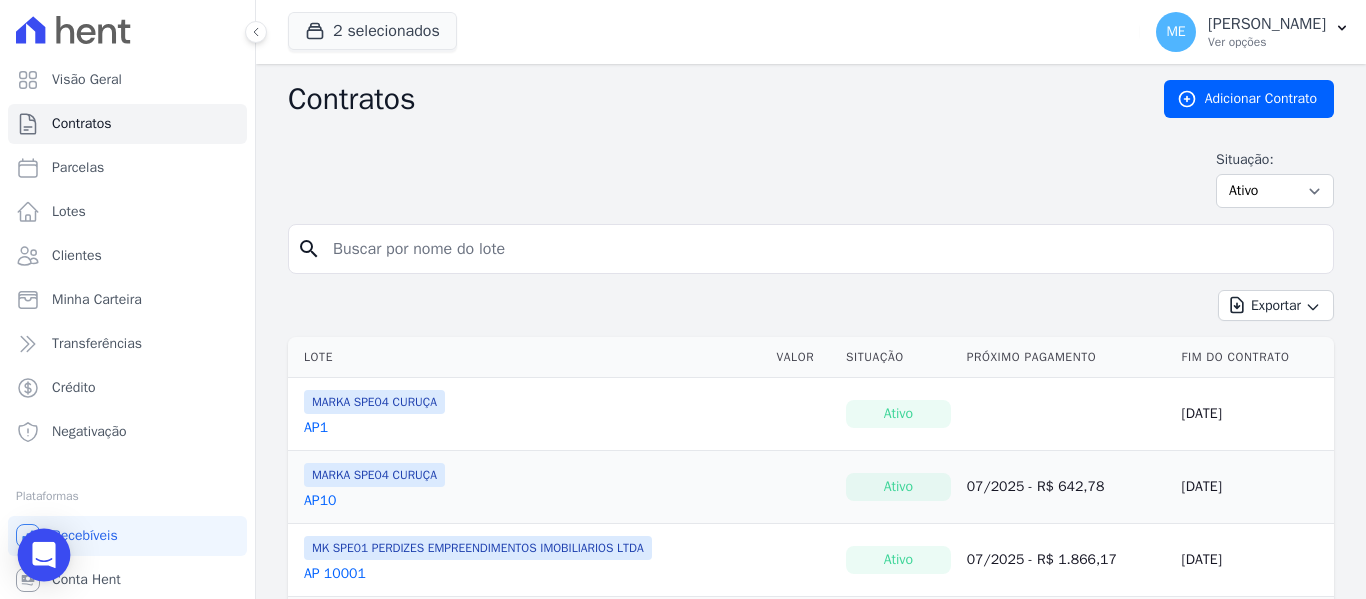 click 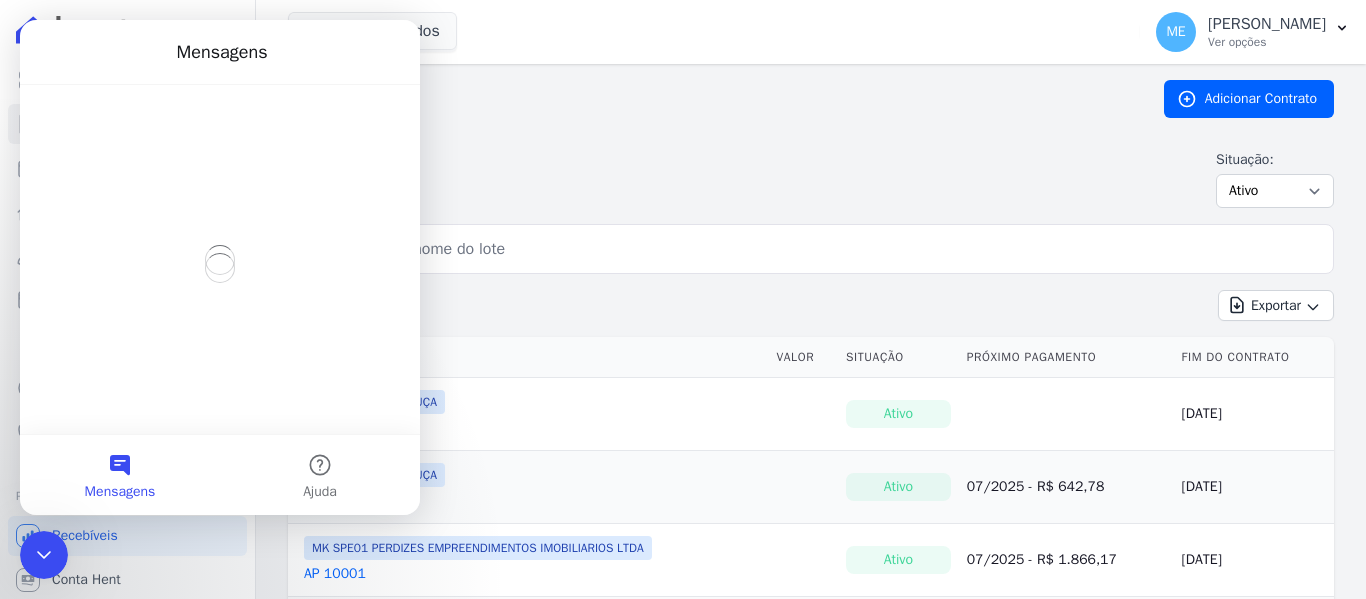 scroll, scrollTop: 0, scrollLeft: 0, axis: both 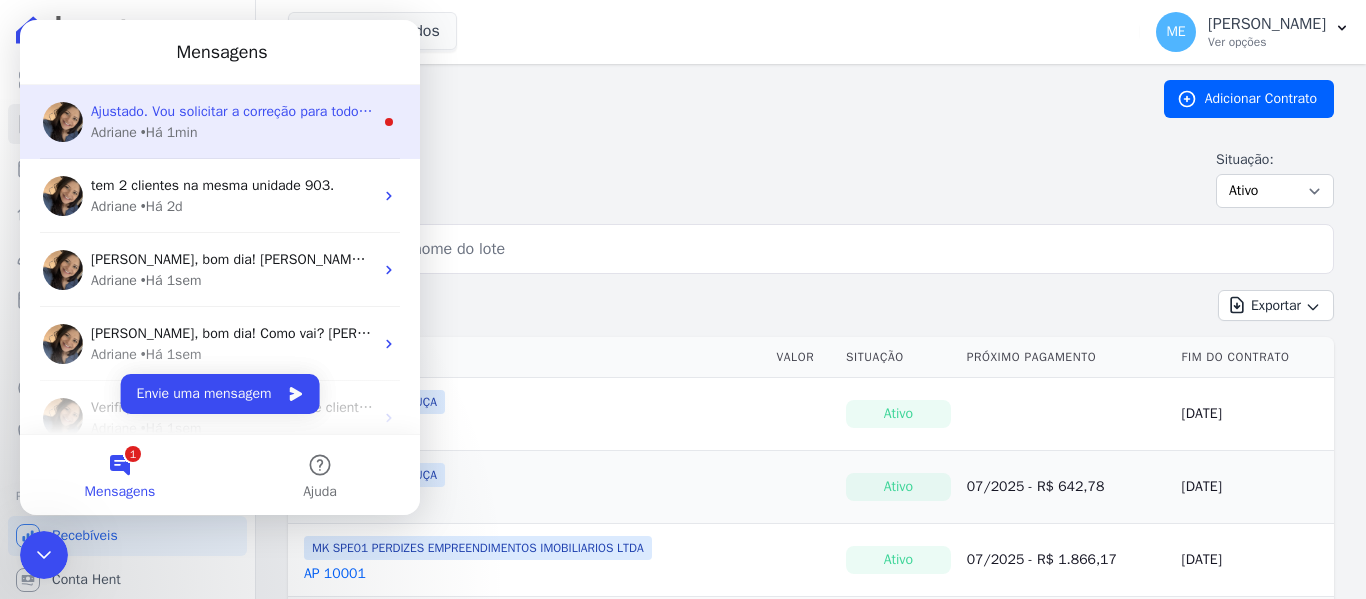 click on "•  Há 1min" at bounding box center (169, 132) 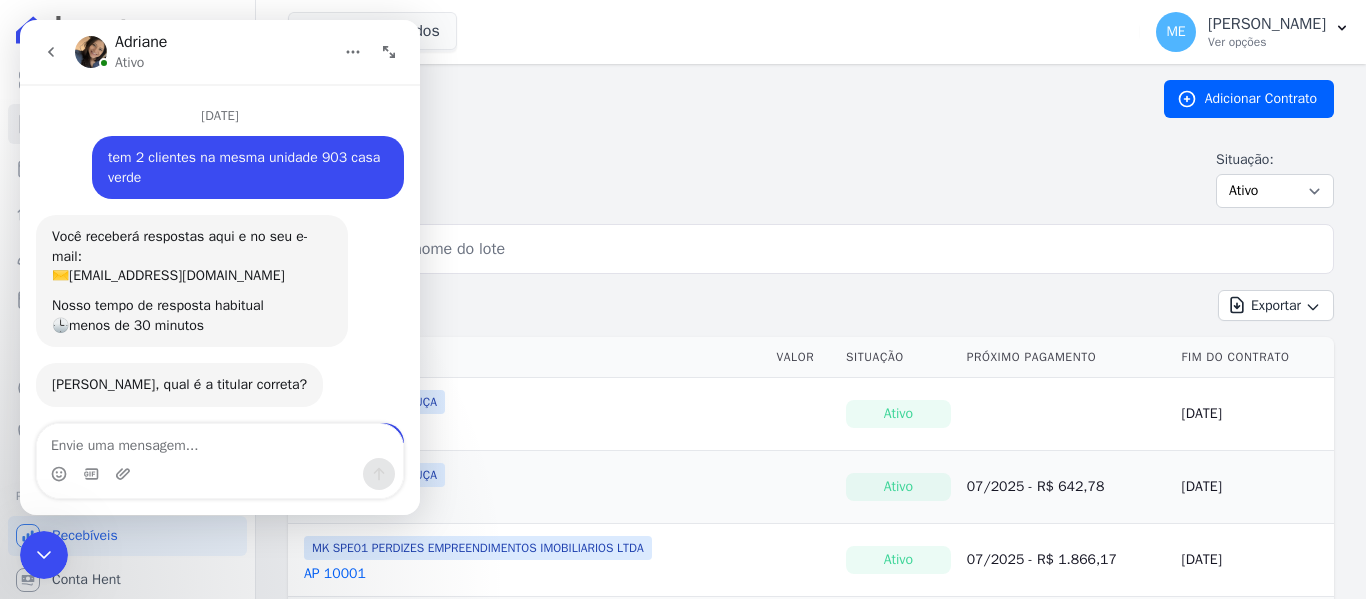 scroll, scrollTop: 3, scrollLeft: 0, axis: vertical 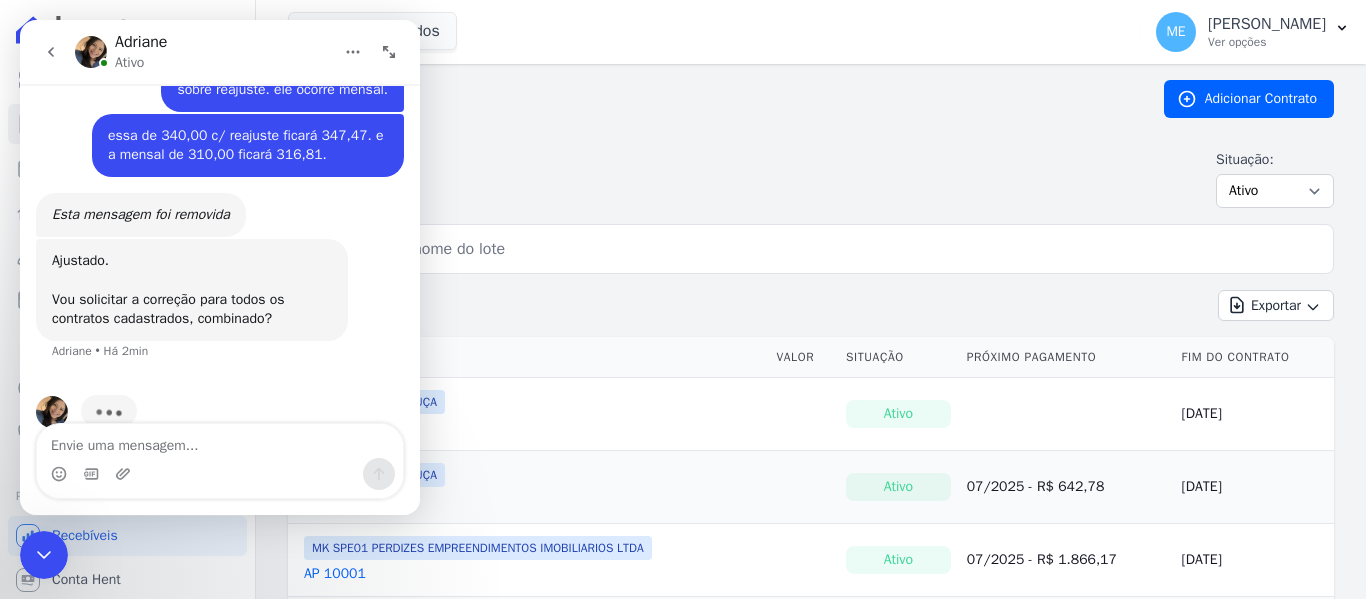 click at bounding box center [220, 441] 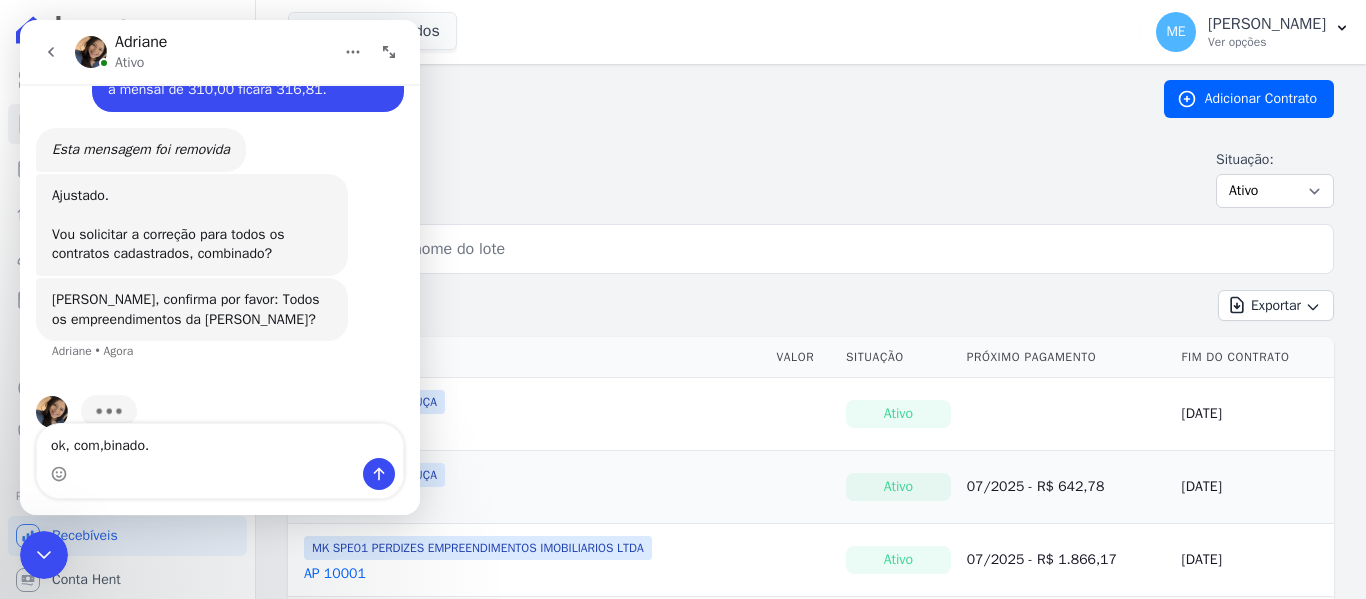 scroll, scrollTop: 2197, scrollLeft: 0, axis: vertical 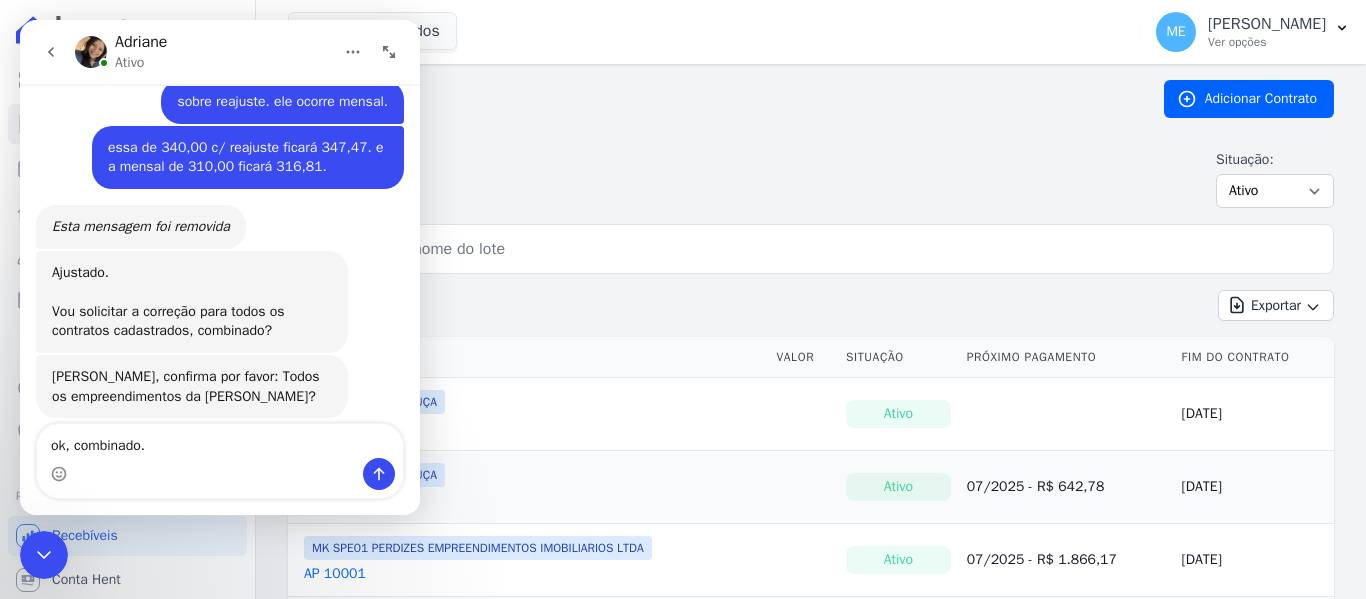 type on "ok, combinado." 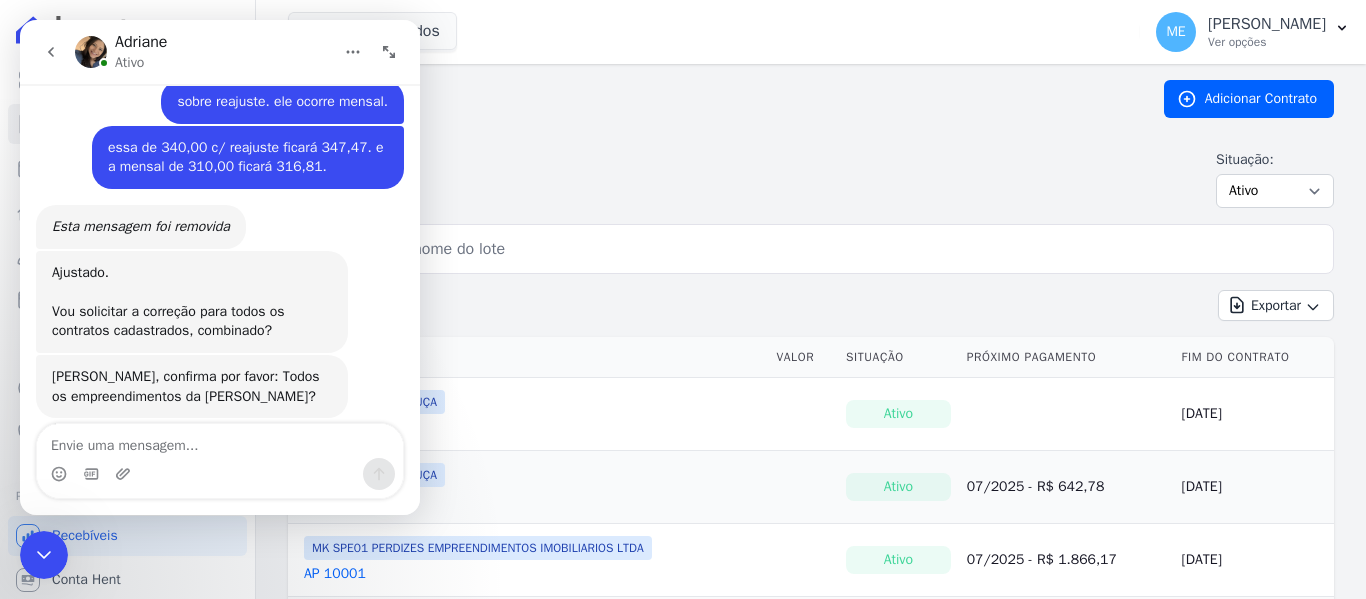 scroll, scrollTop: 2257, scrollLeft: 0, axis: vertical 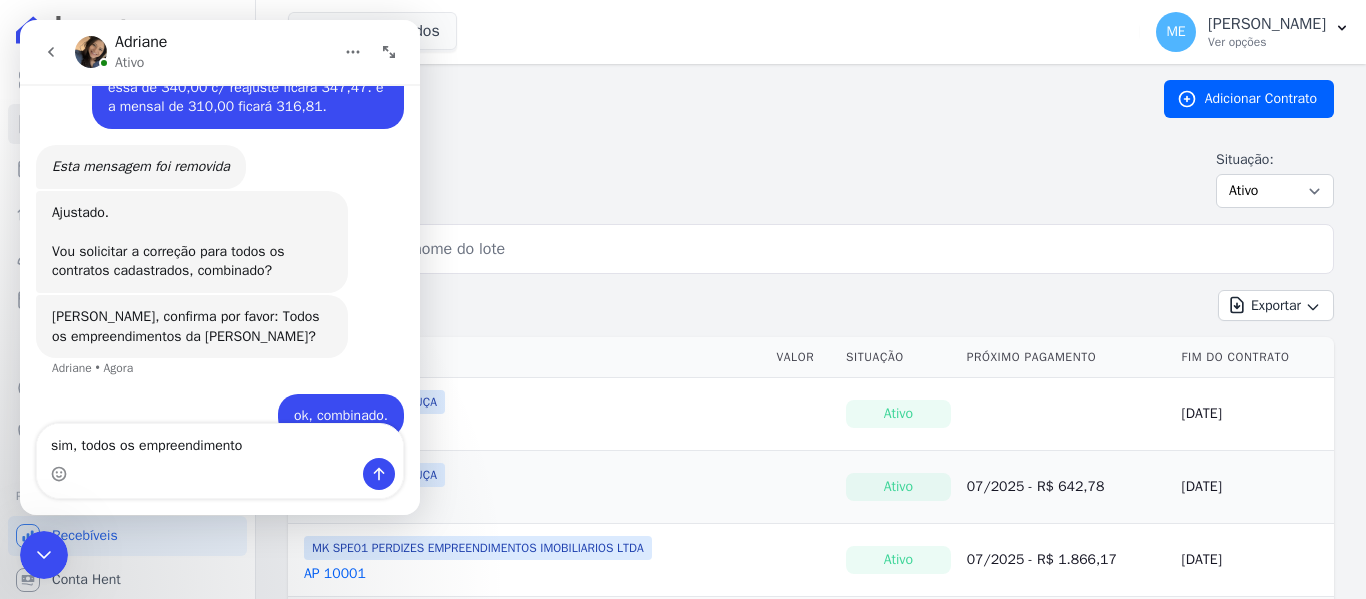 type on "sim, todos os empreendimentos" 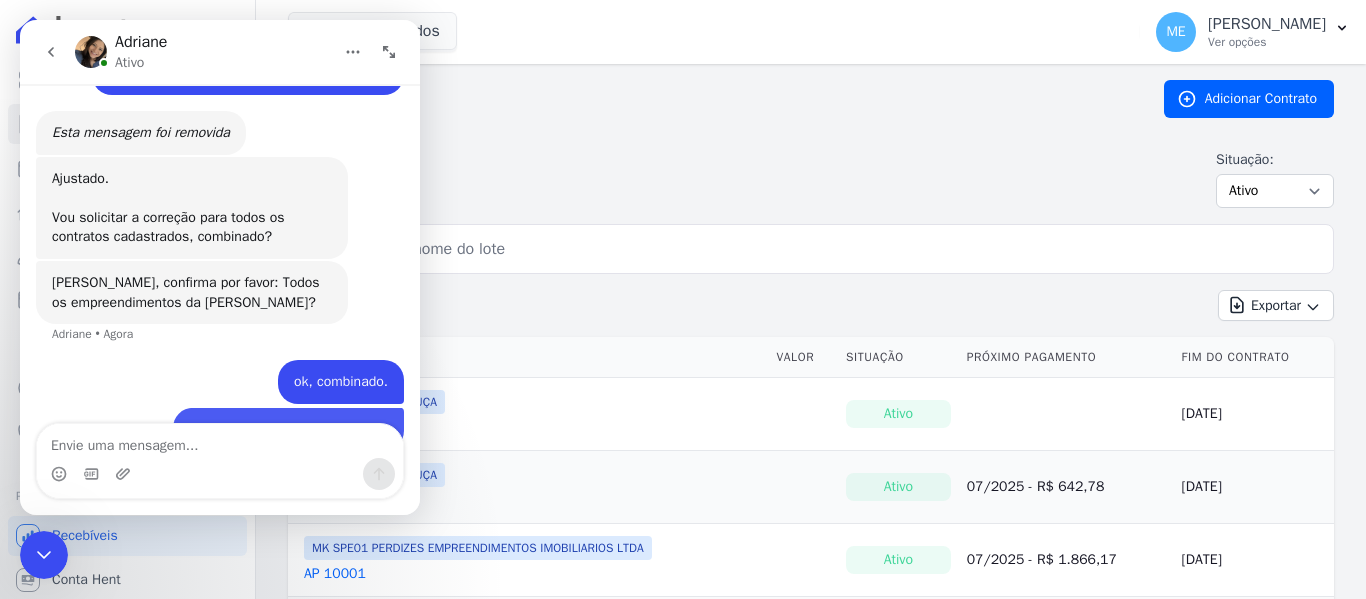 scroll, scrollTop: 2302, scrollLeft: 0, axis: vertical 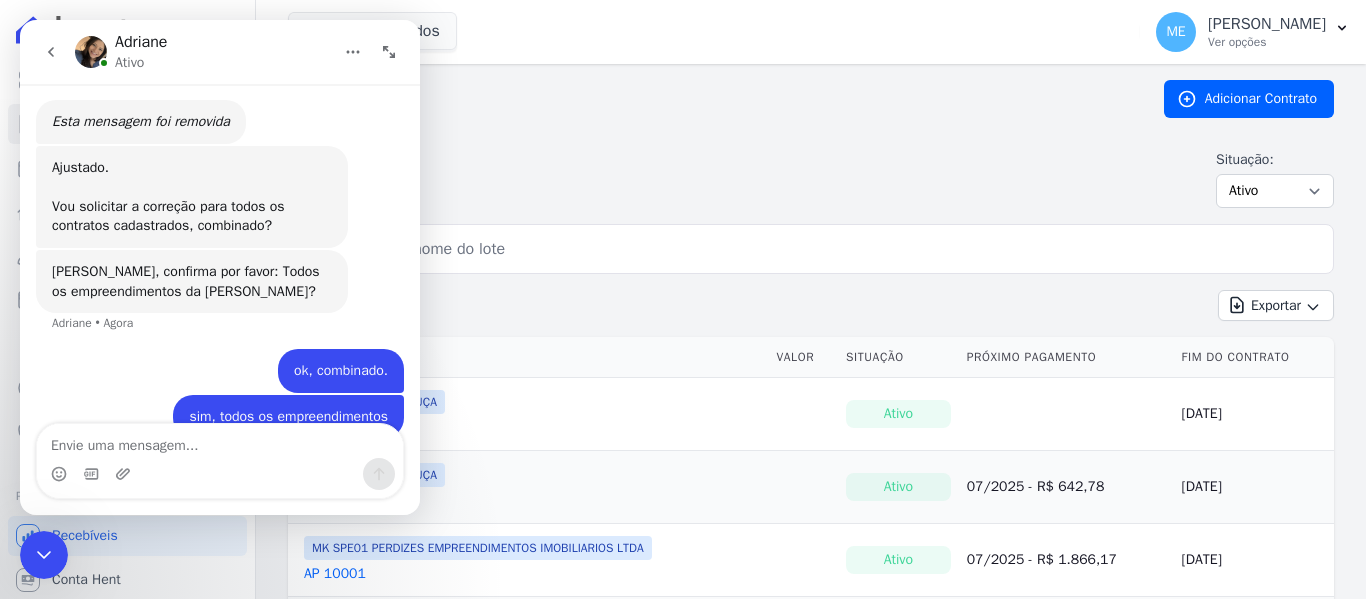 click at bounding box center [220, 441] 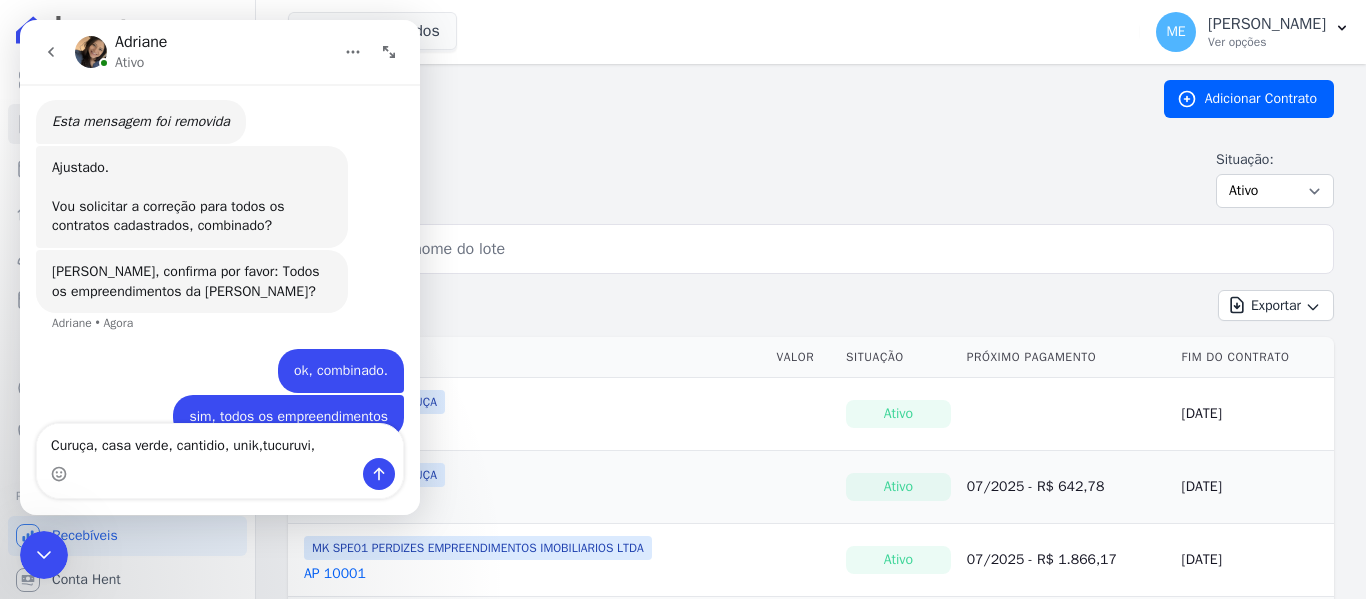 drag, startPoint x: 256, startPoint y: 443, endPoint x: 273, endPoint y: 447, distance: 17.464249 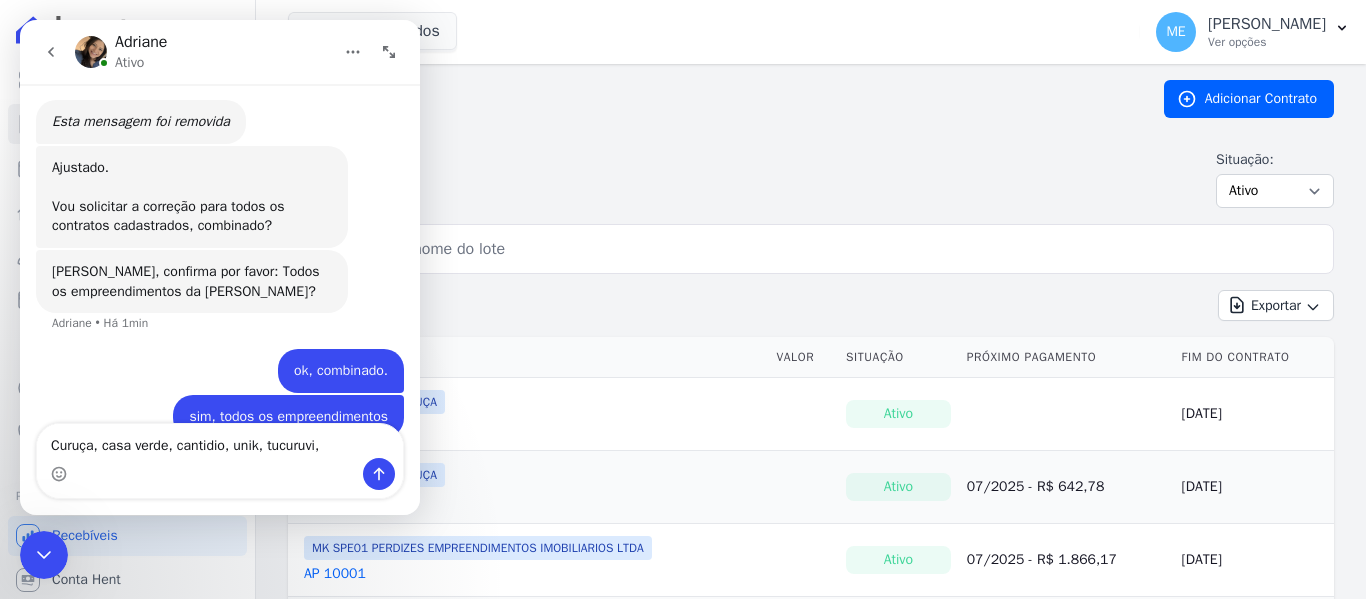 click on "Curuça, casa verde, cantidio, unik, tucuruvi," at bounding box center (220, 441) 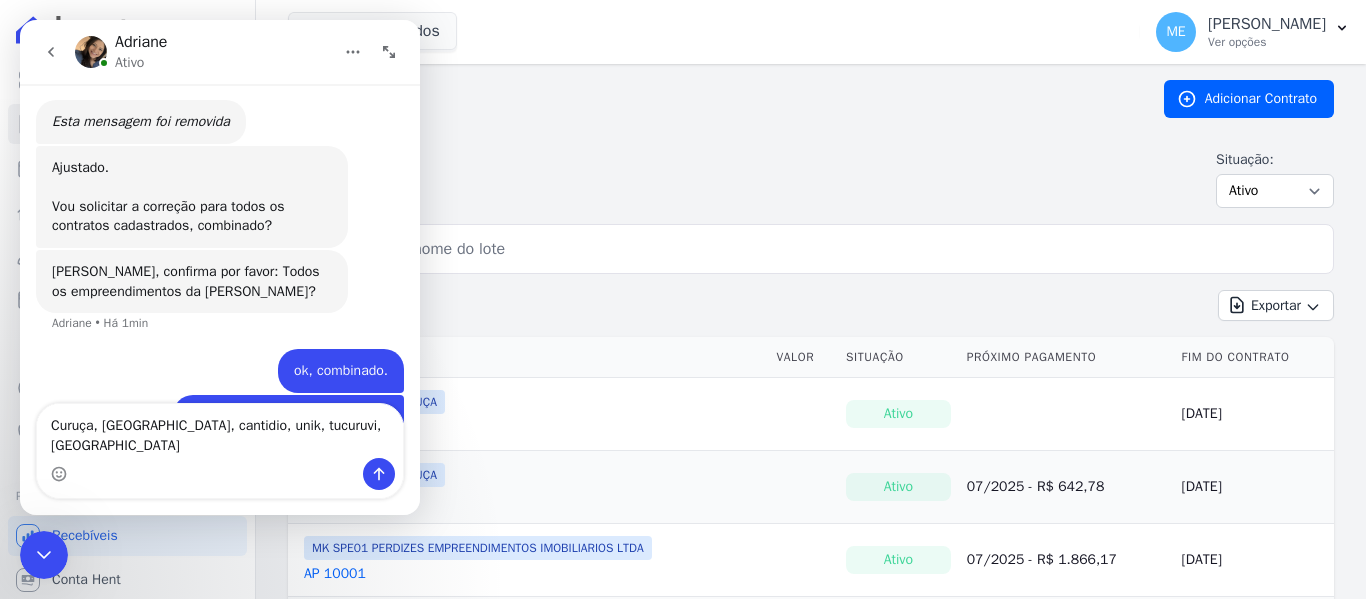 type on "Curuça, [GEOGRAPHIC_DATA], cantidio, unik, [GEOGRAPHIC_DATA], [GEOGRAPHIC_DATA]" 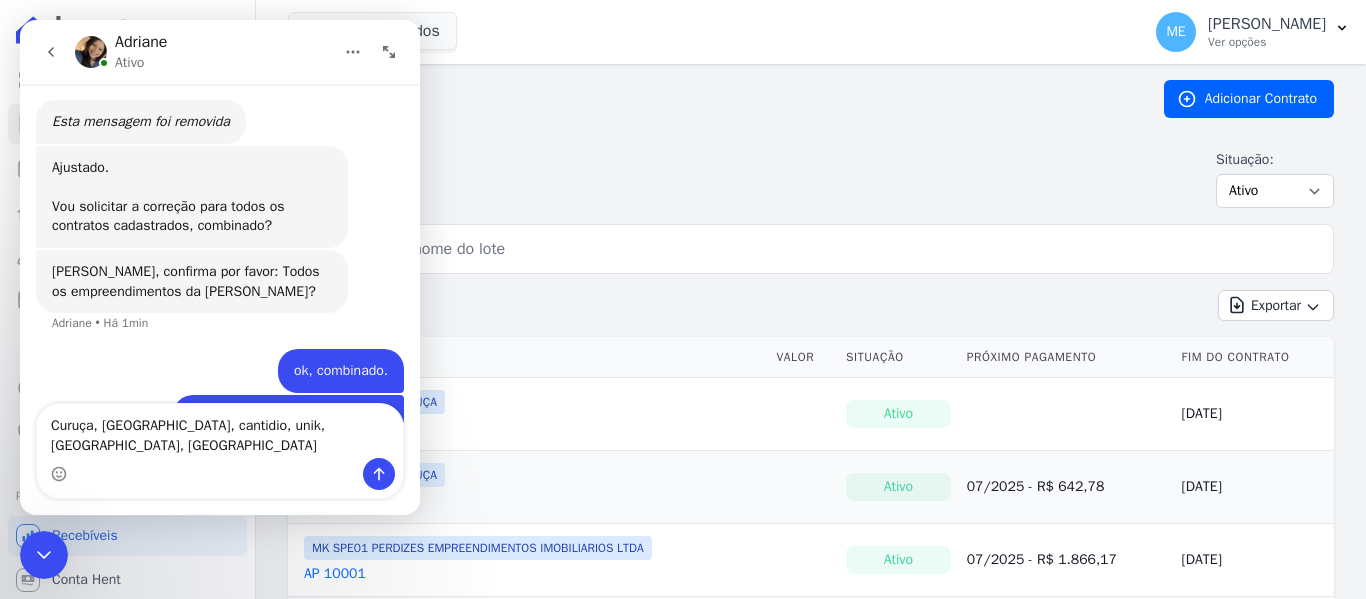 type 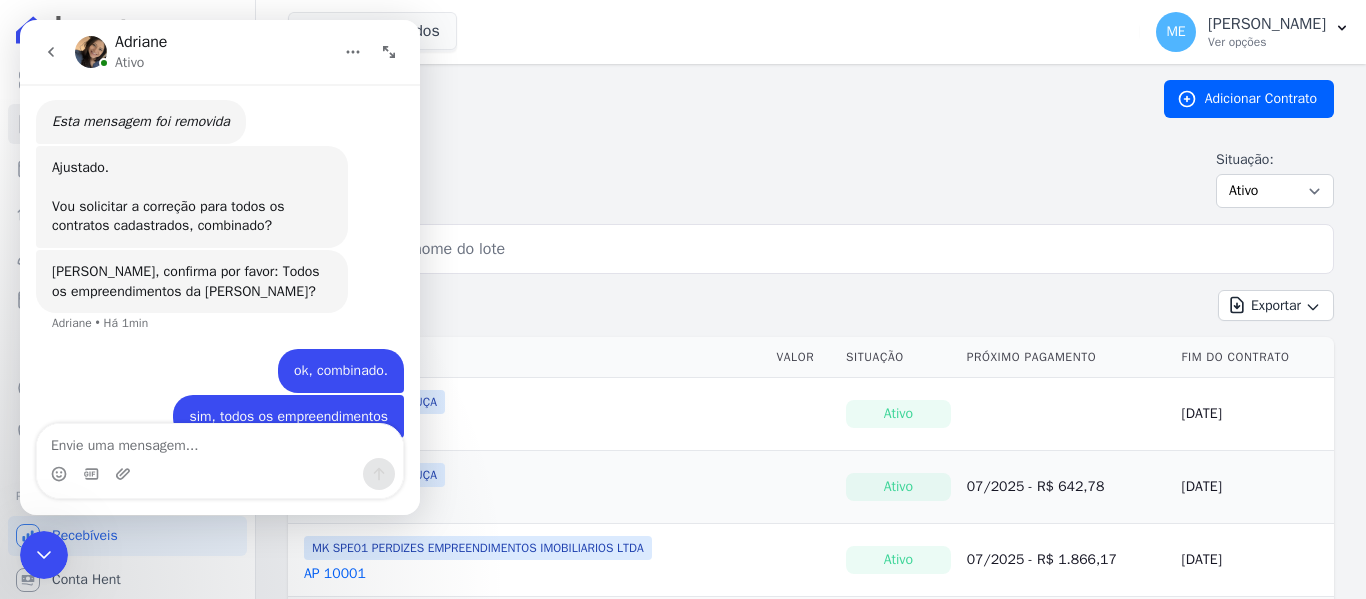 scroll, scrollTop: 2367, scrollLeft: 0, axis: vertical 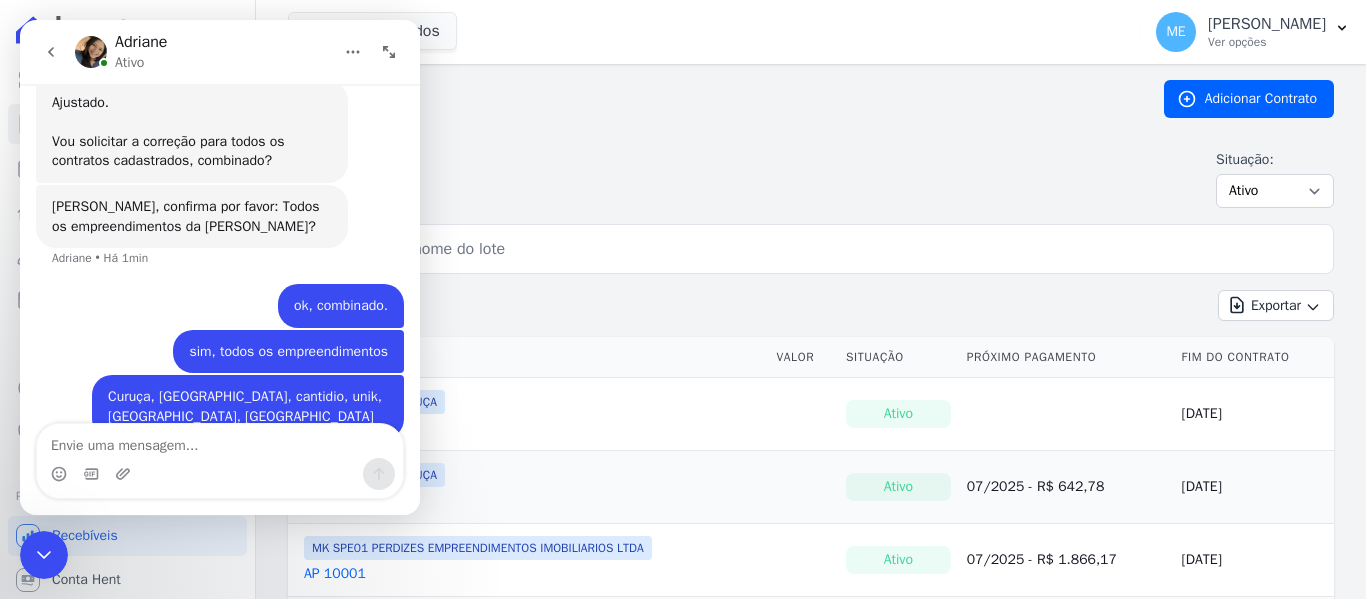 click 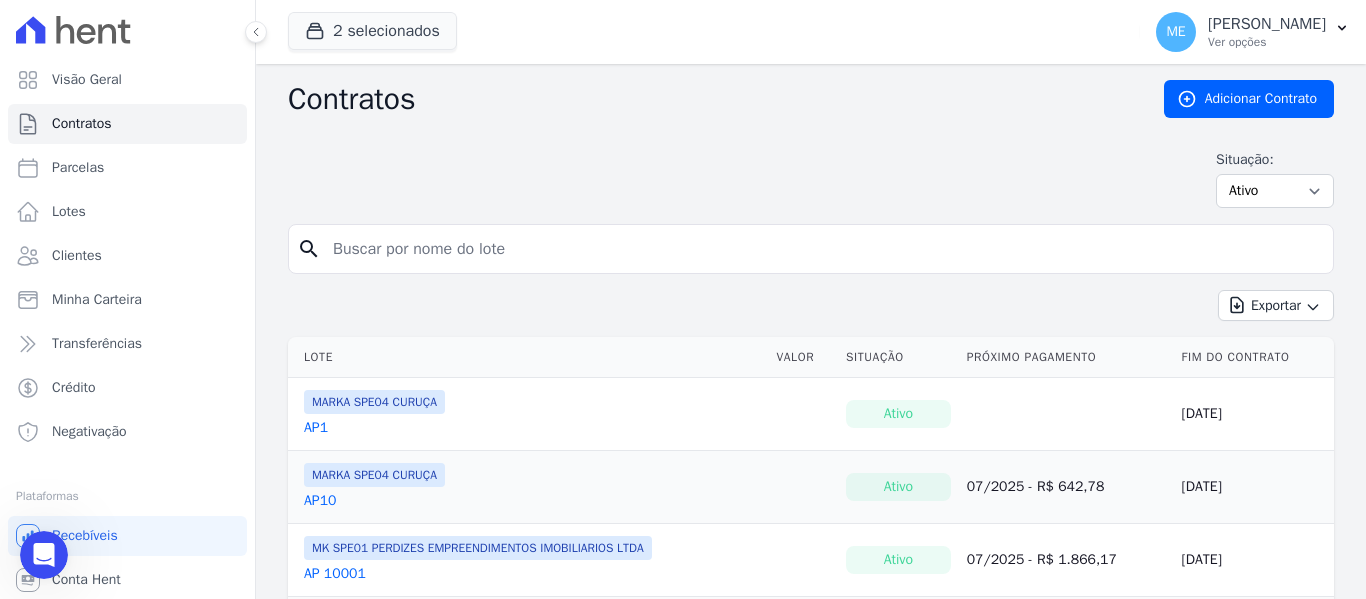 scroll, scrollTop: 0, scrollLeft: 0, axis: both 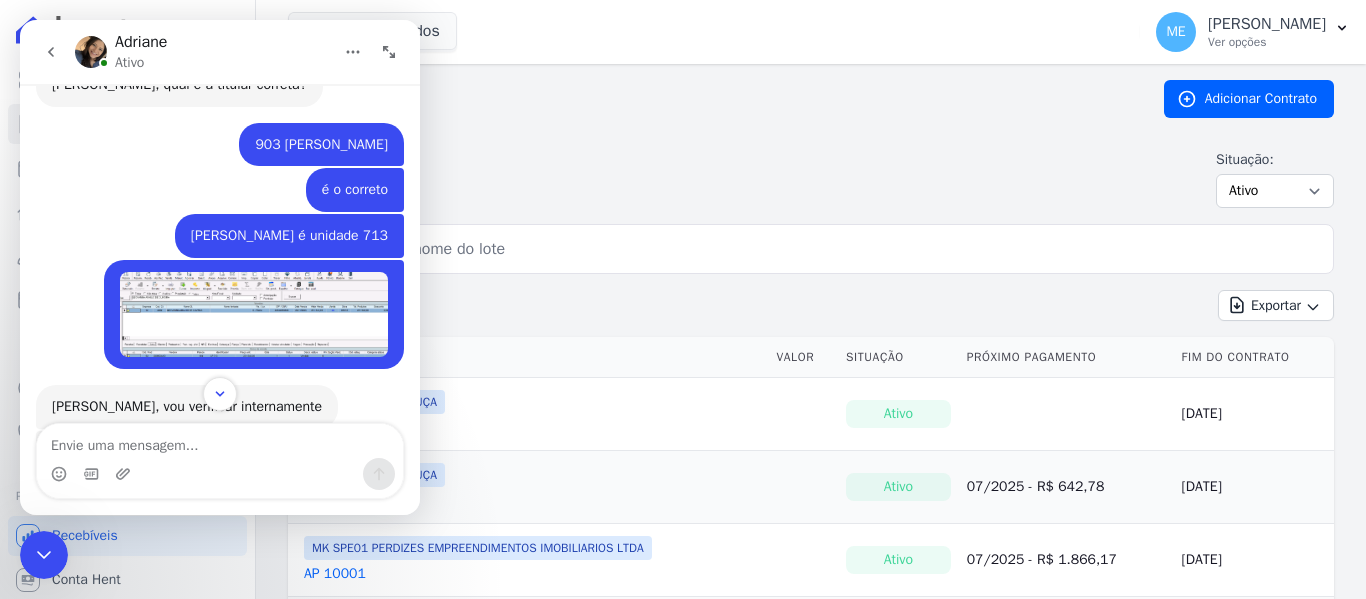 click 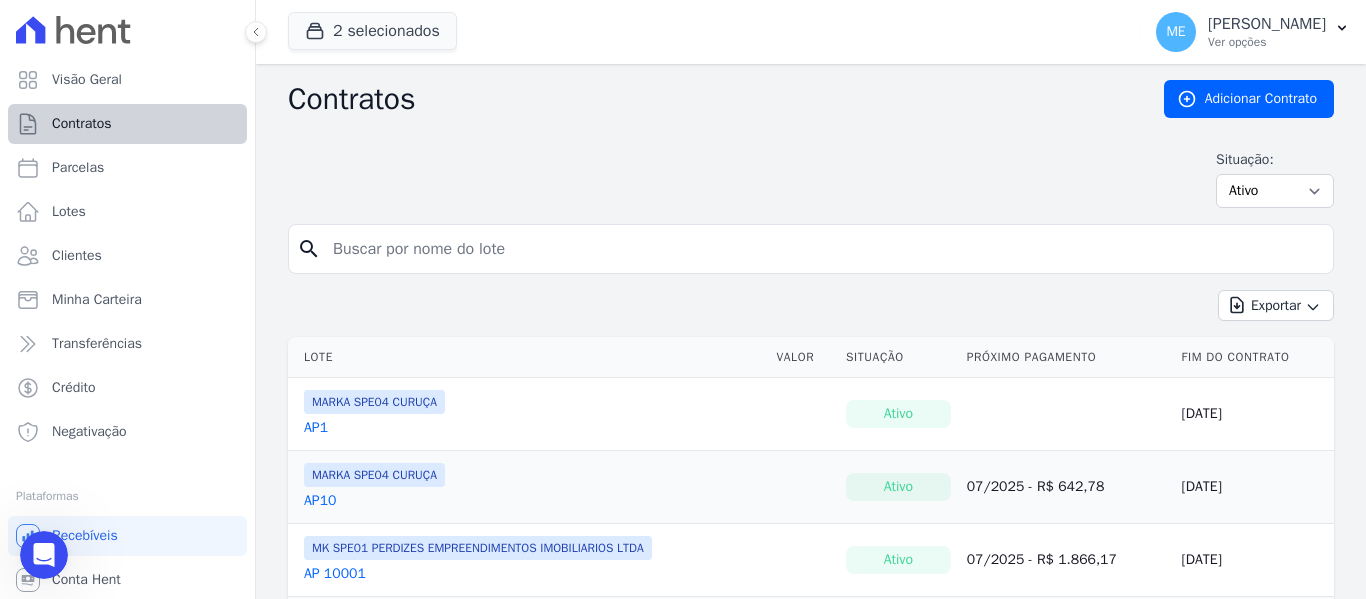 click on "Visão Geral
Contratos
[GEOGRAPHIC_DATA]
Lotes
Clientes
Minha Carteira
Transferências
Crédito
Negativação" at bounding box center (127, 256) 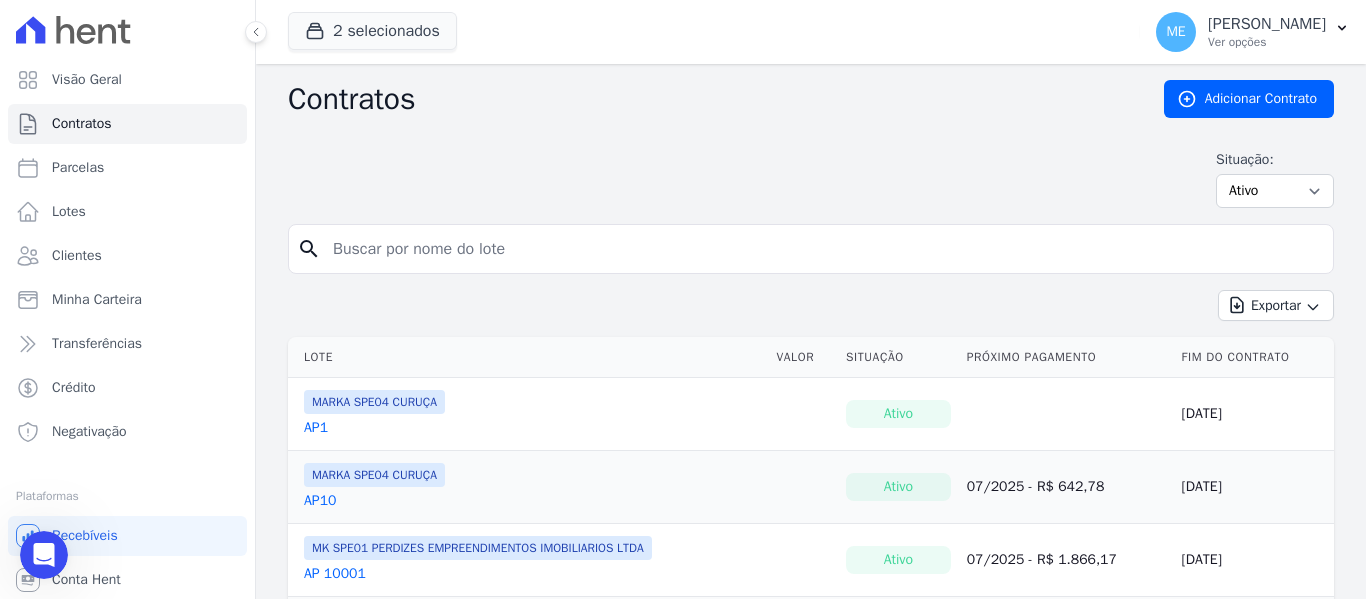 click at bounding box center [823, 249] 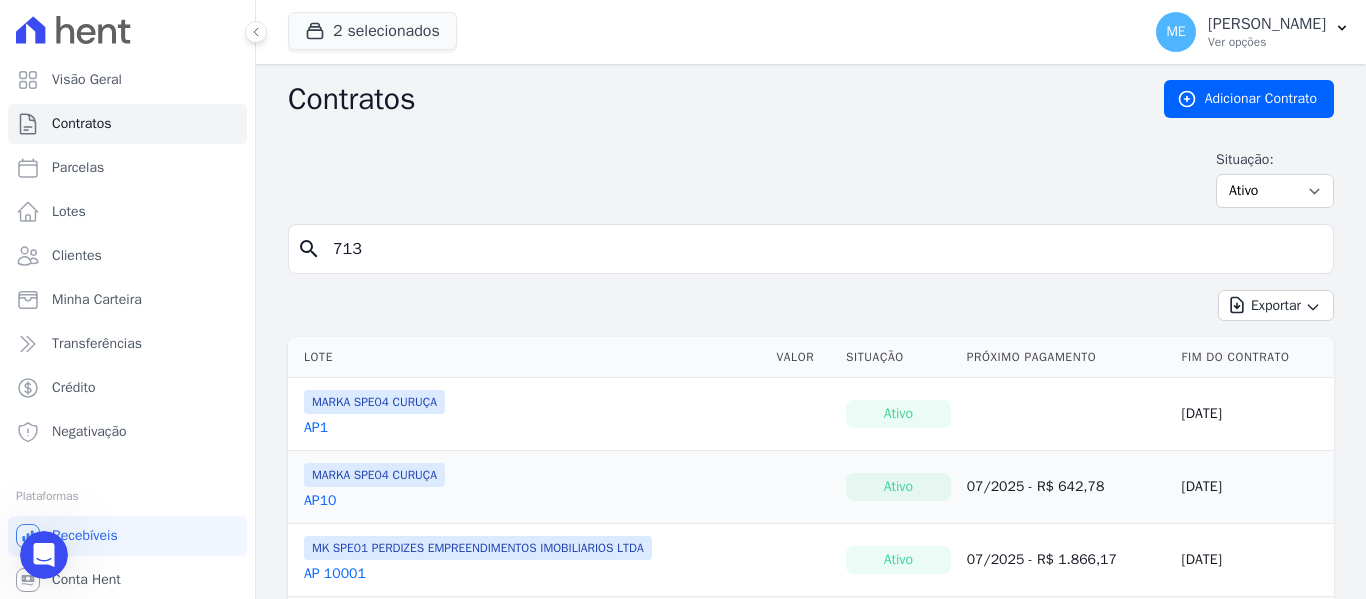 type on "713" 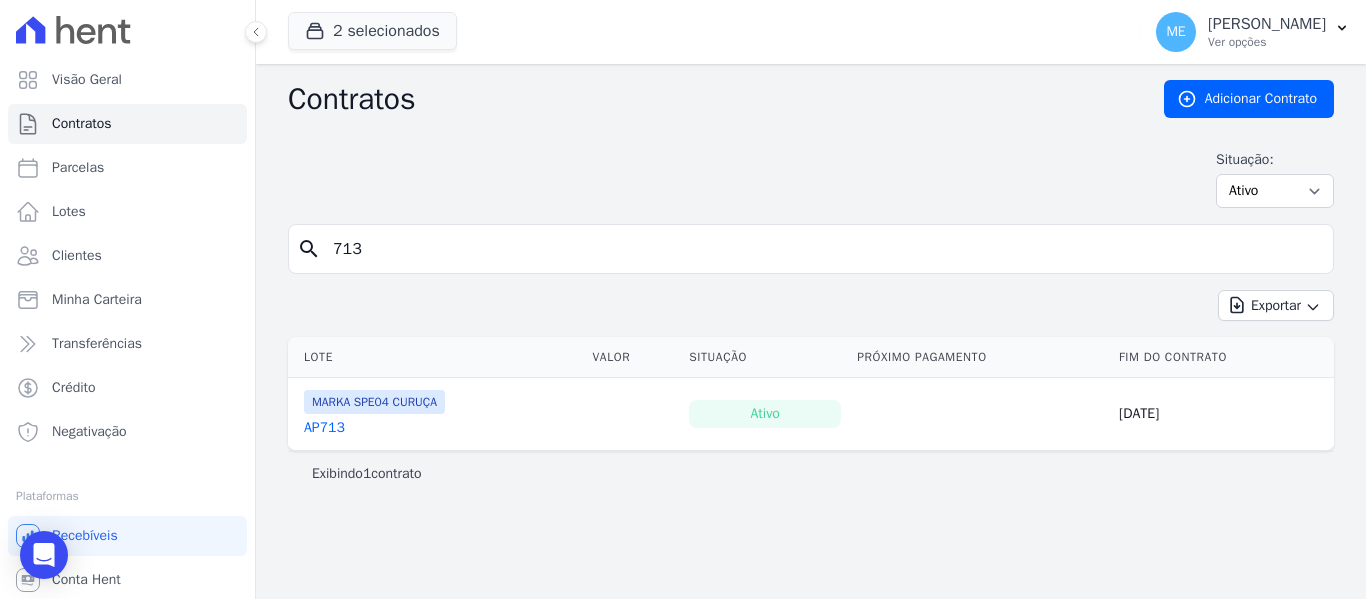 click on "AP713" at bounding box center [324, 428] 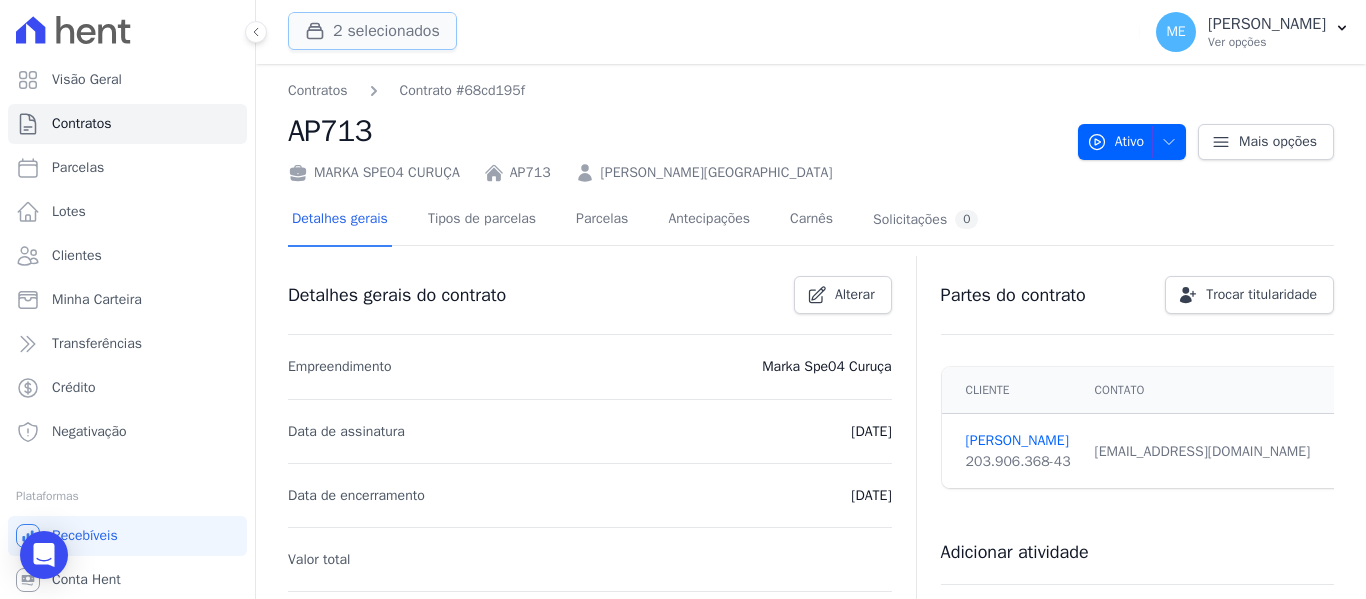 click on "2 selecionados" at bounding box center (372, 31) 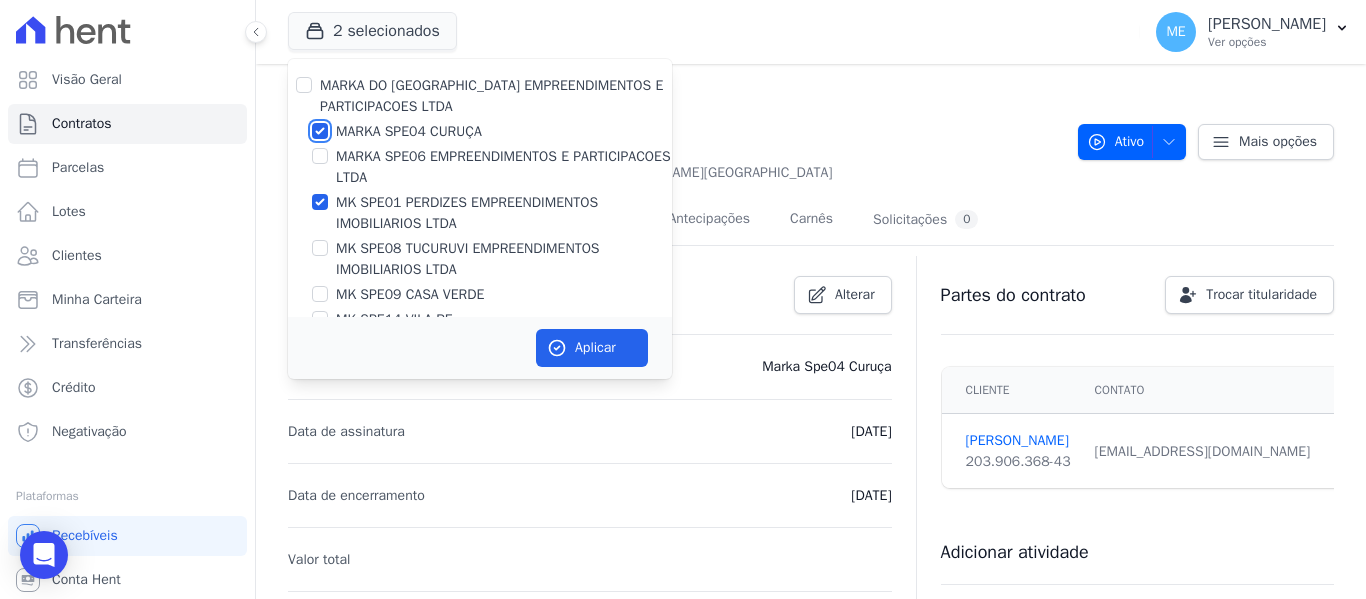 click on "MARKA SPE04 CURUÇA" at bounding box center (320, 131) 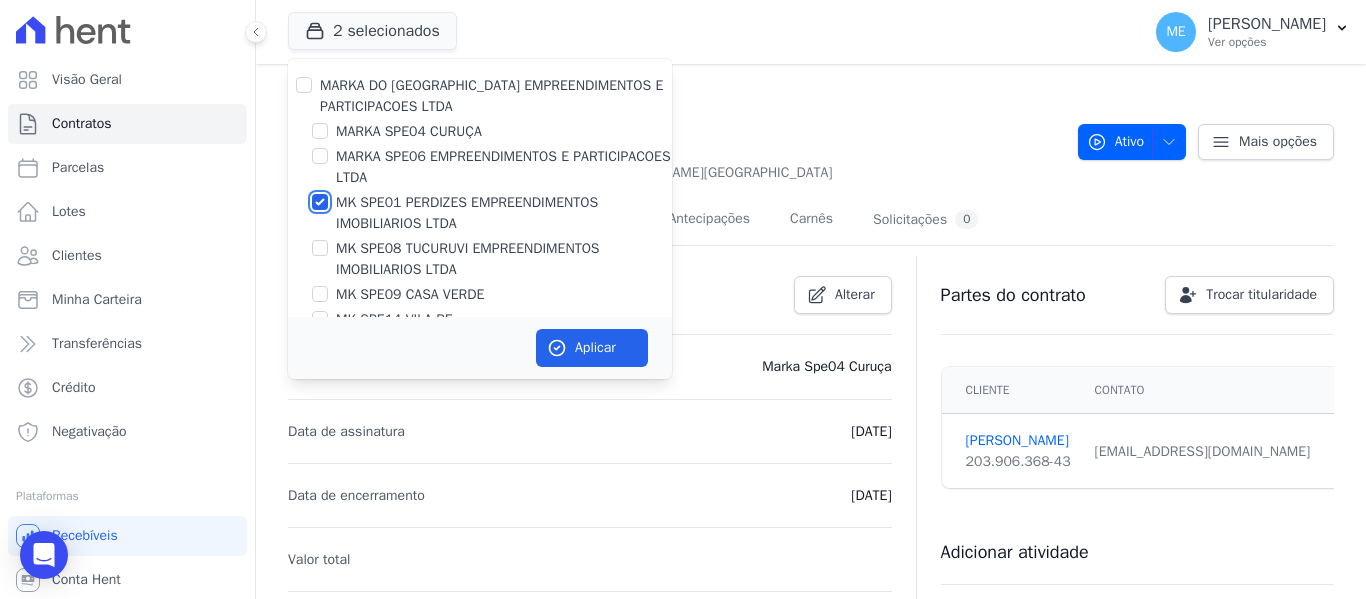 click on "MK SPE01 PERDIZES EMPREENDIMENTOS IMOBILIARIOS LTDA" at bounding box center [320, 202] 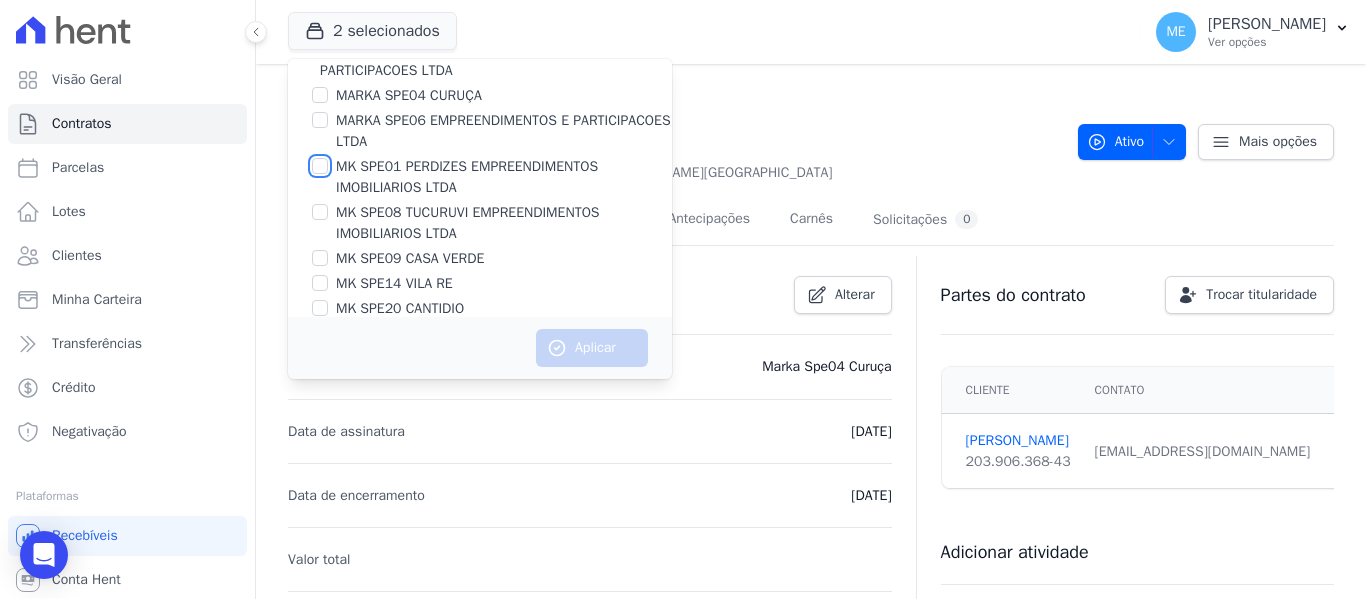 scroll, scrollTop: 54, scrollLeft: 0, axis: vertical 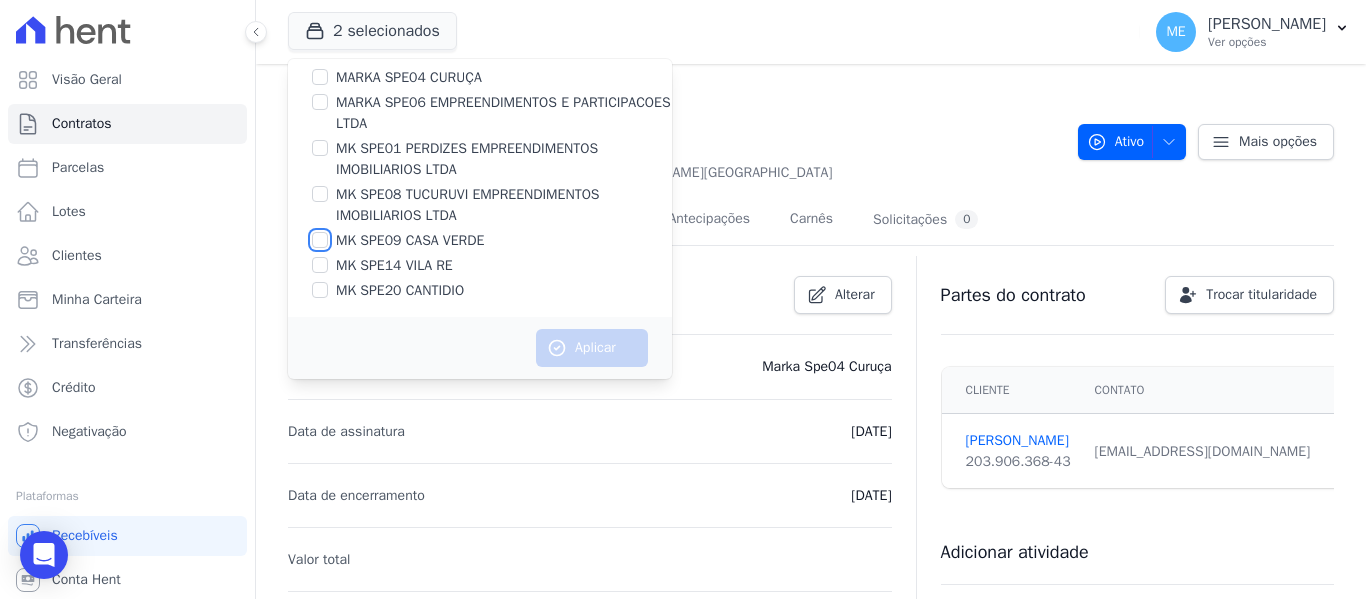 click on "MK SPE09 CASA VERDE" at bounding box center [320, 240] 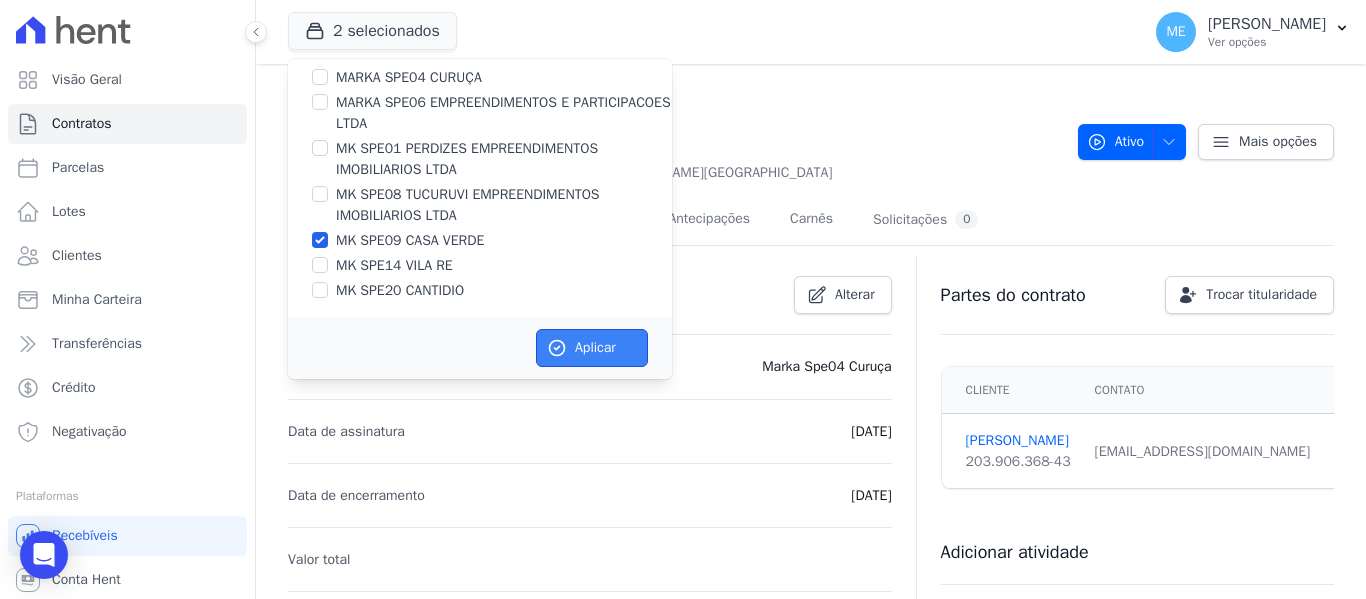 click on "Aplicar" at bounding box center [592, 348] 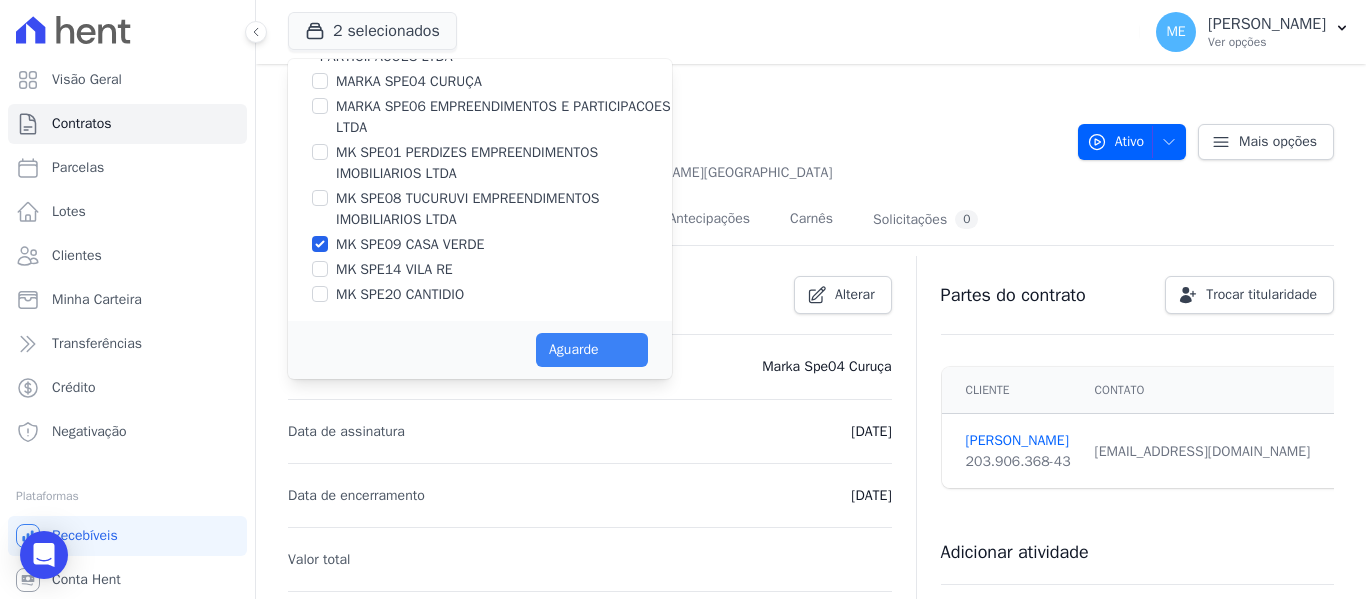 scroll, scrollTop: 50, scrollLeft: 0, axis: vertical 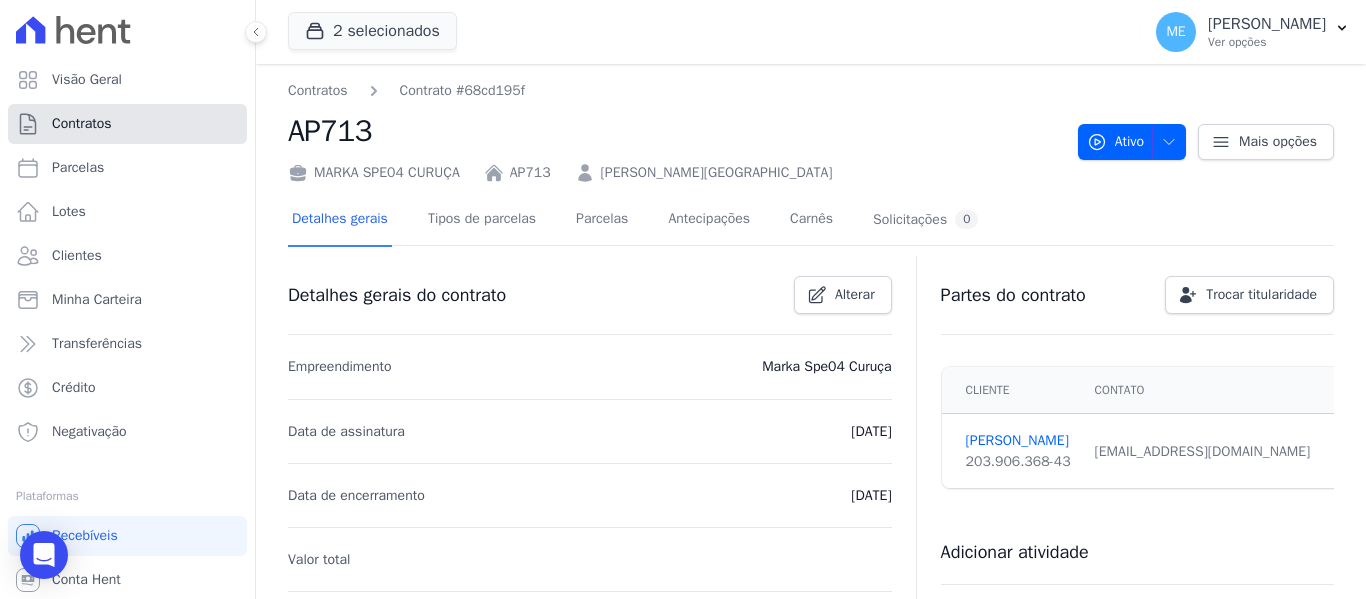 click on "Contratos" at bounding box center (127, 124) 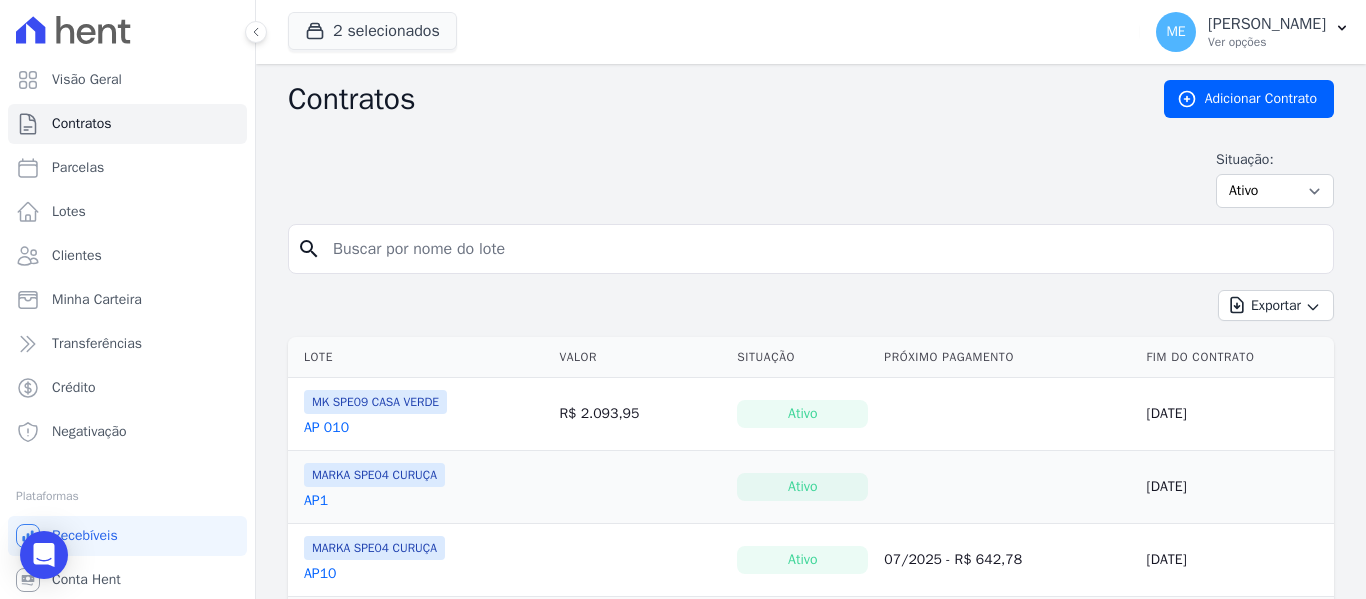 click at bounding box center (823, 249) 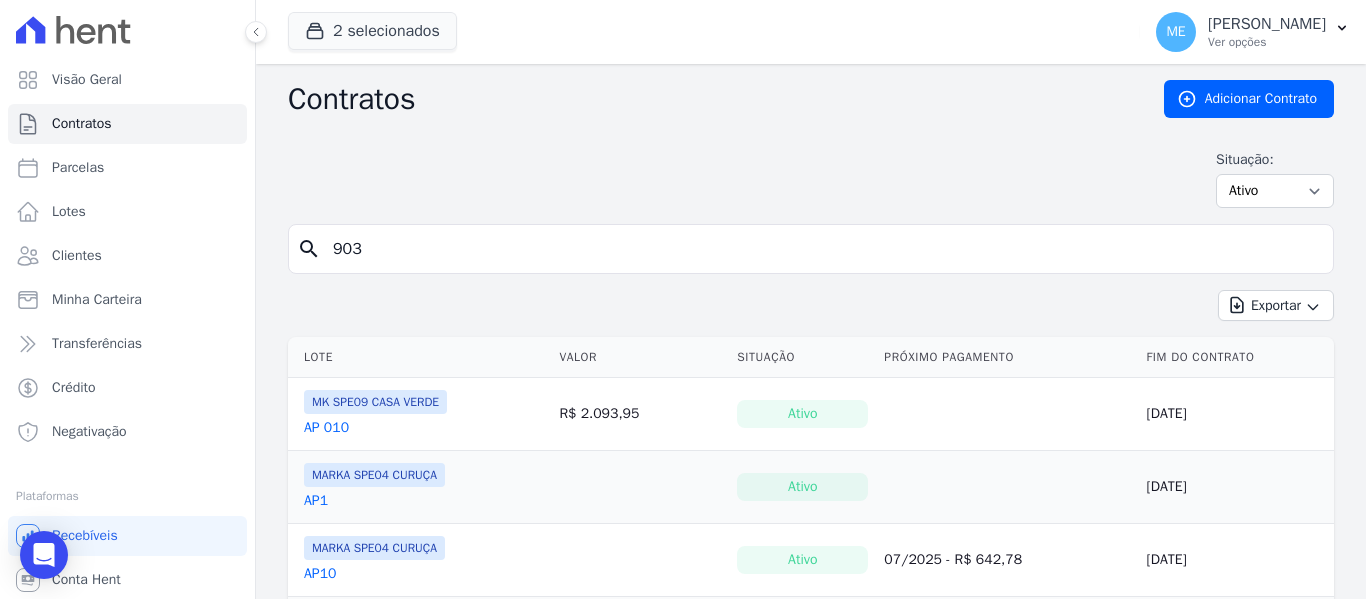 type on "903" 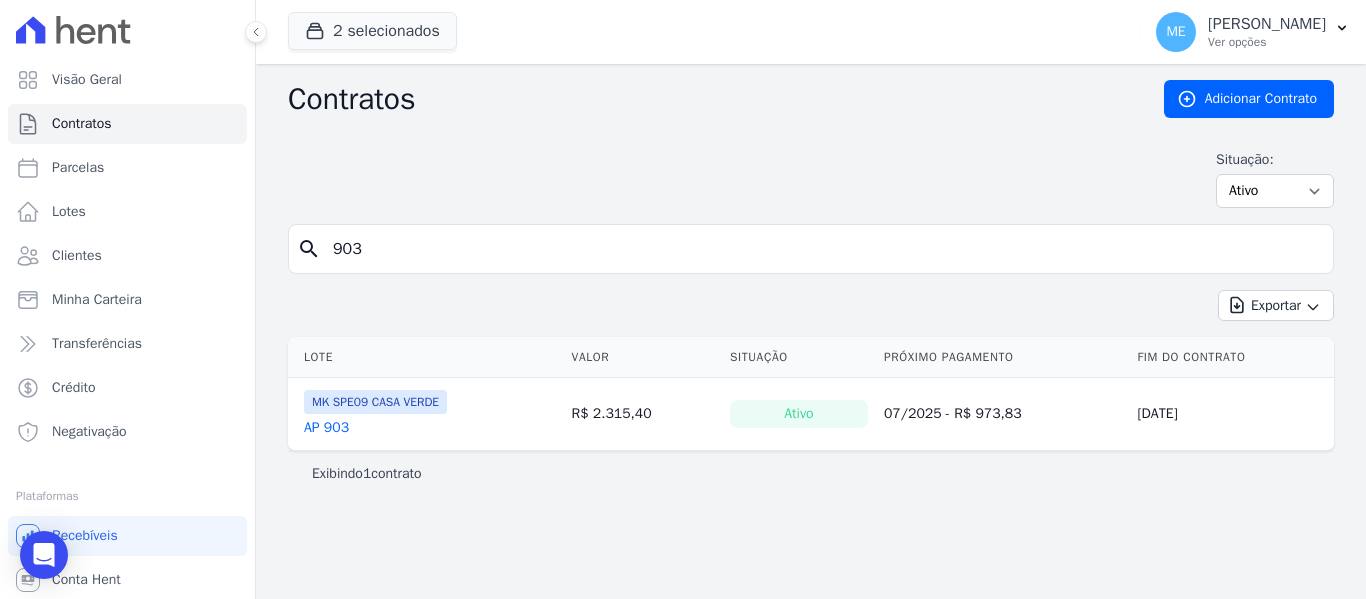 click on "AP 903" at bounding box center [326, 428] 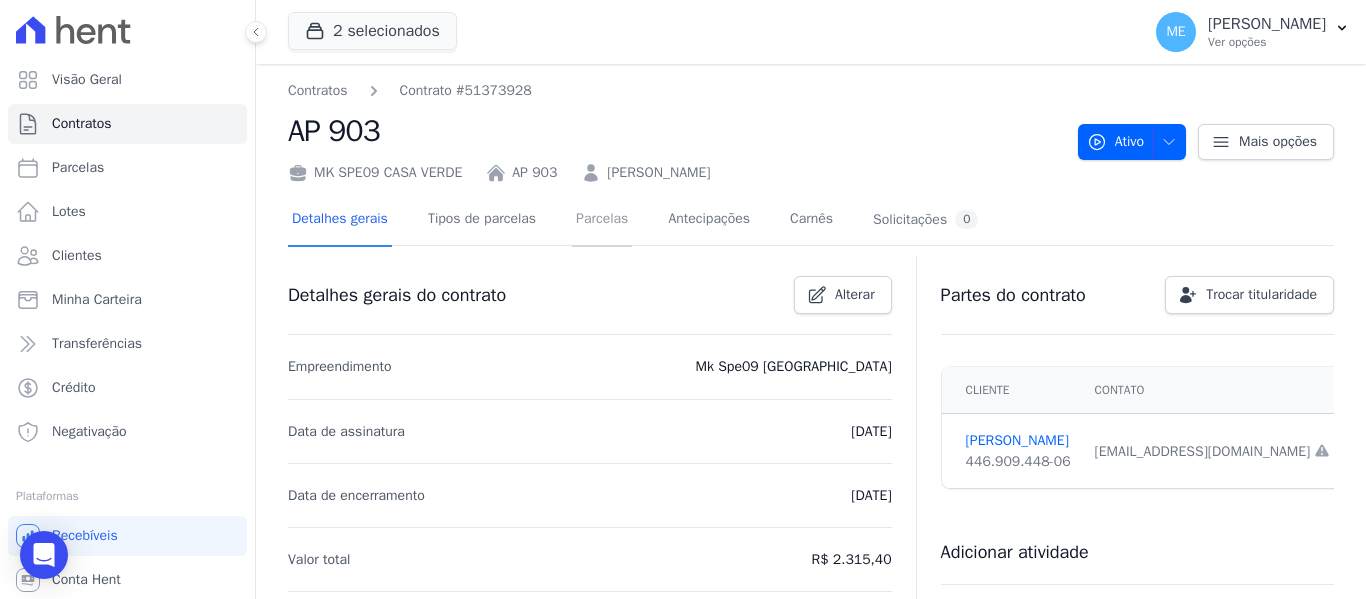 click on "Parcelas" at bounding box center (602, 220) 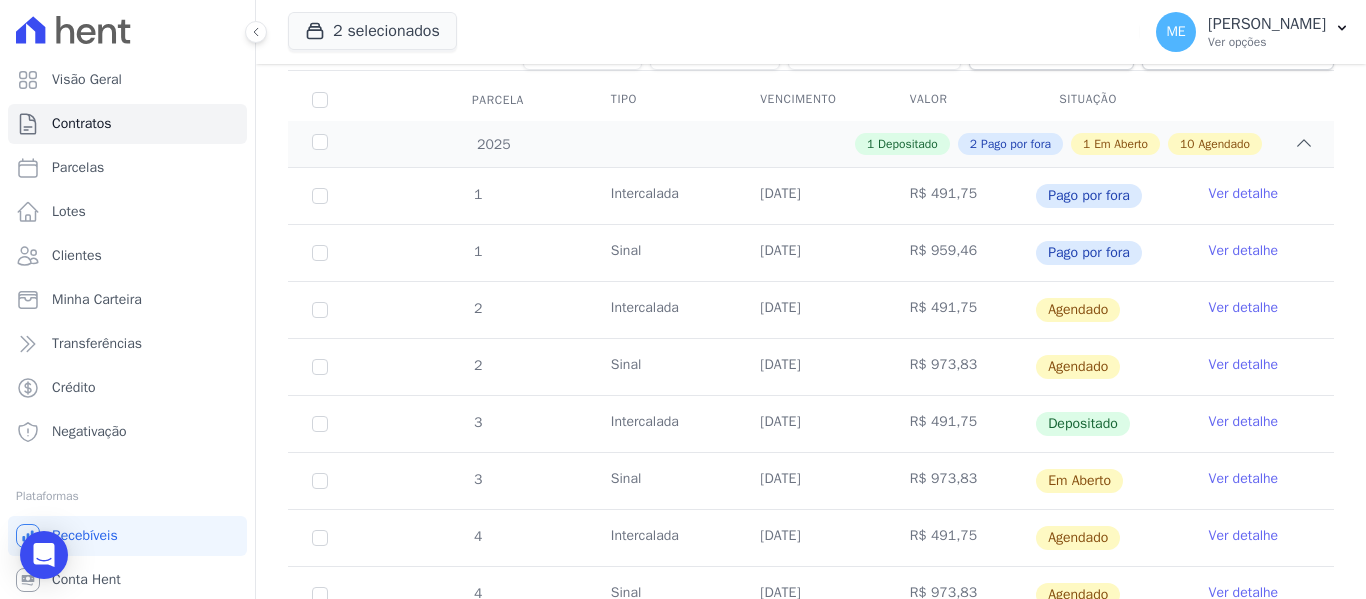 scroll, scrollTop: 300, scrollLeft: 0, axis: vertical 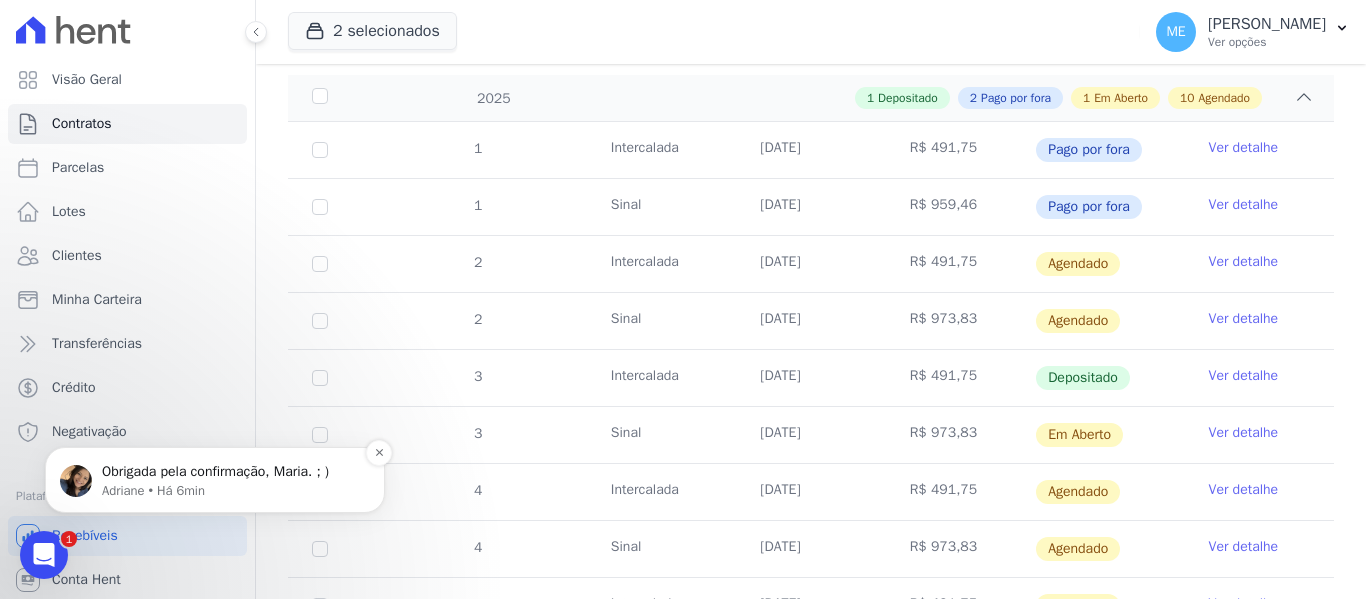 click on "Obrigada pela confirmação, Maria. ; )" at bounding box center [231, 472] 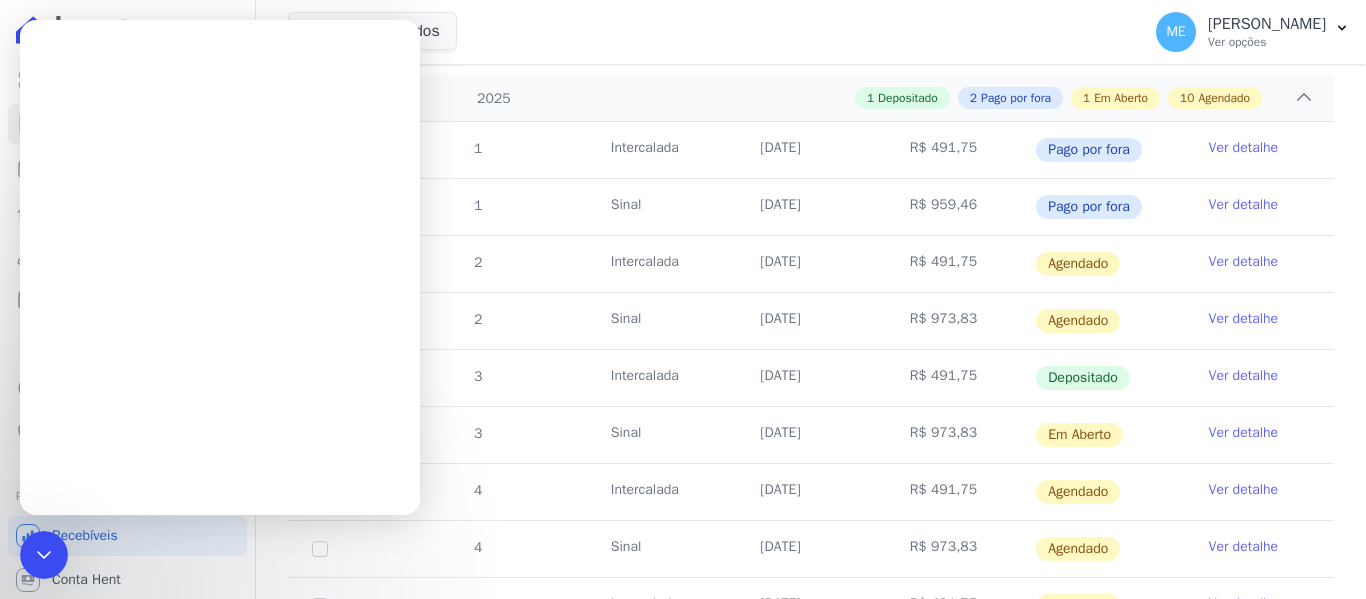 scroll, scrollTop: 0, scrollLeft: 0, axis: both 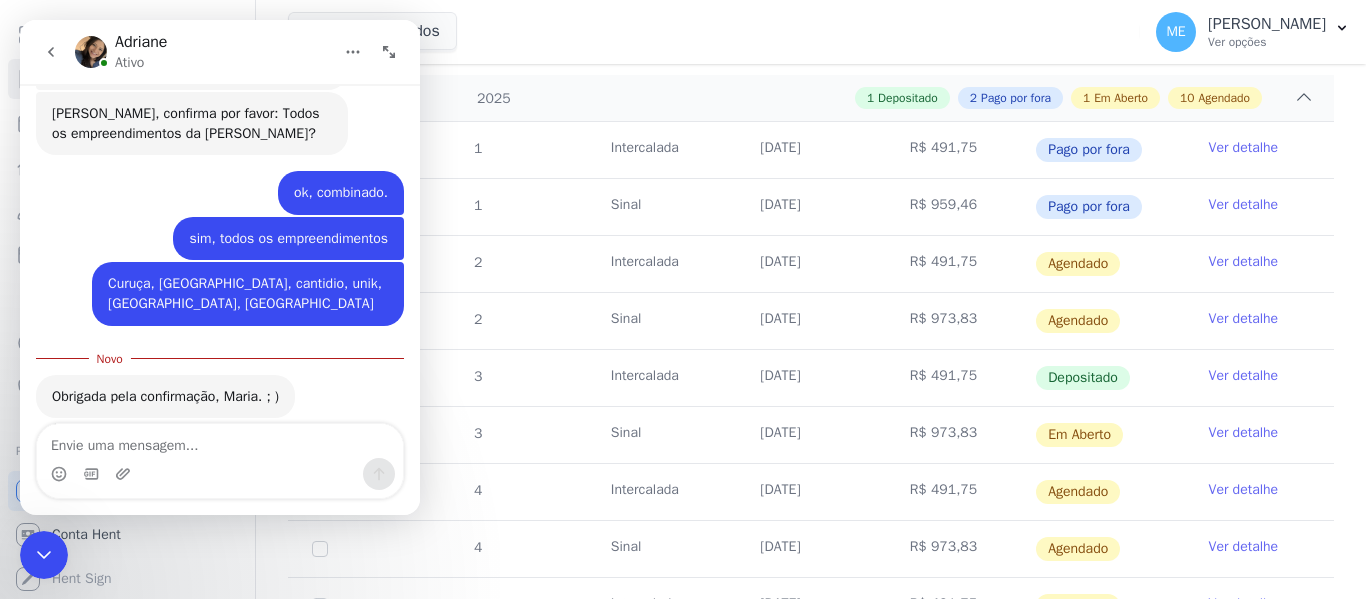 click 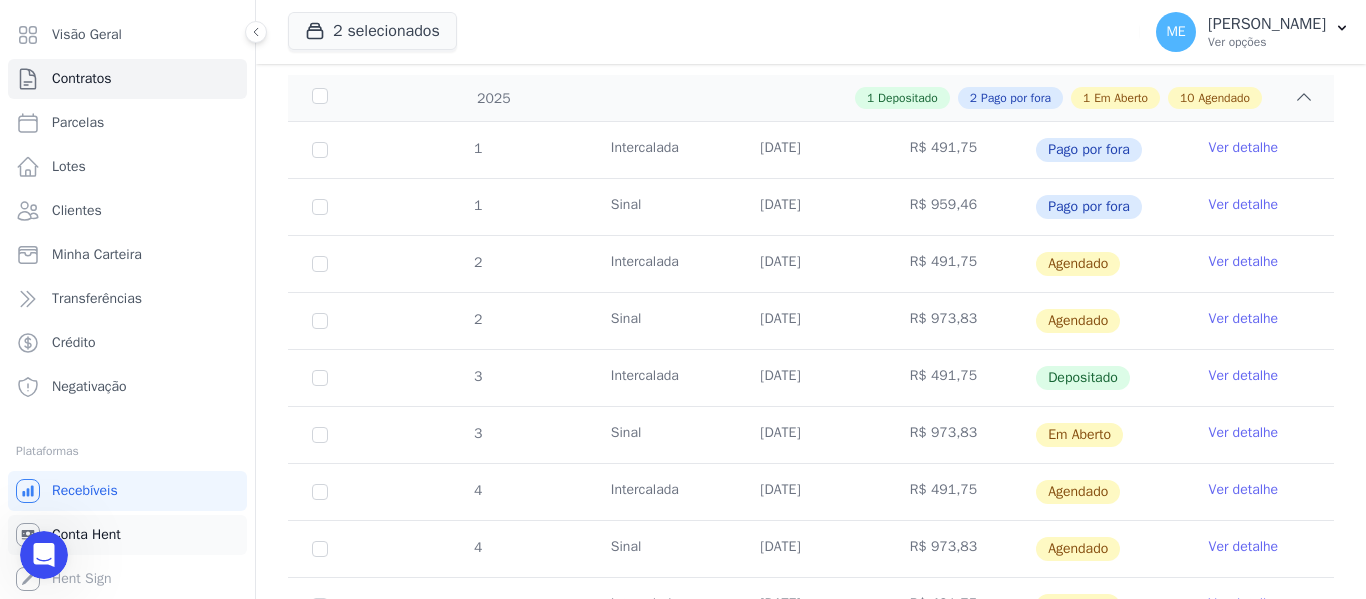 scroll, scrollTop: 0, scrollLeft: 0, axis: both 